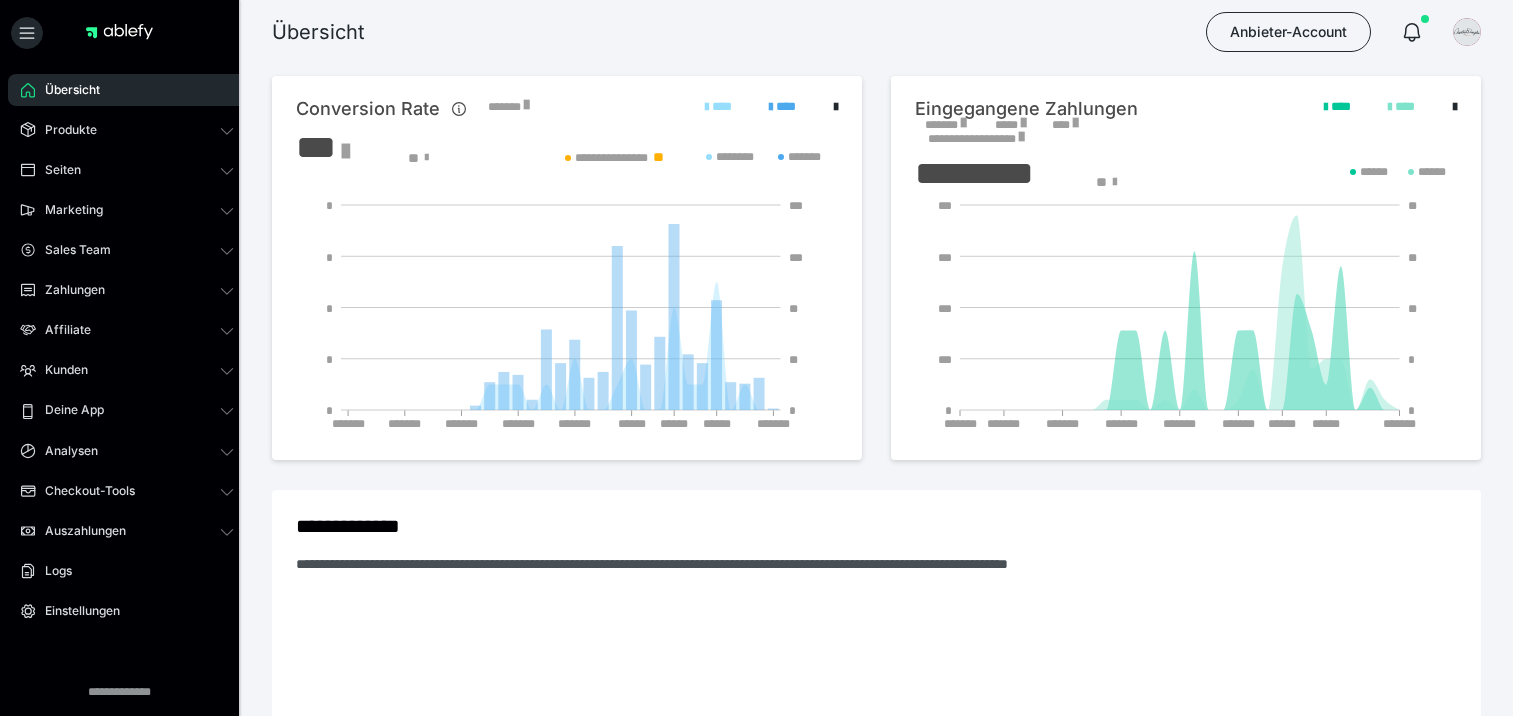 scroll, scrollTop: 0, scrollLeft: 0, axis: both 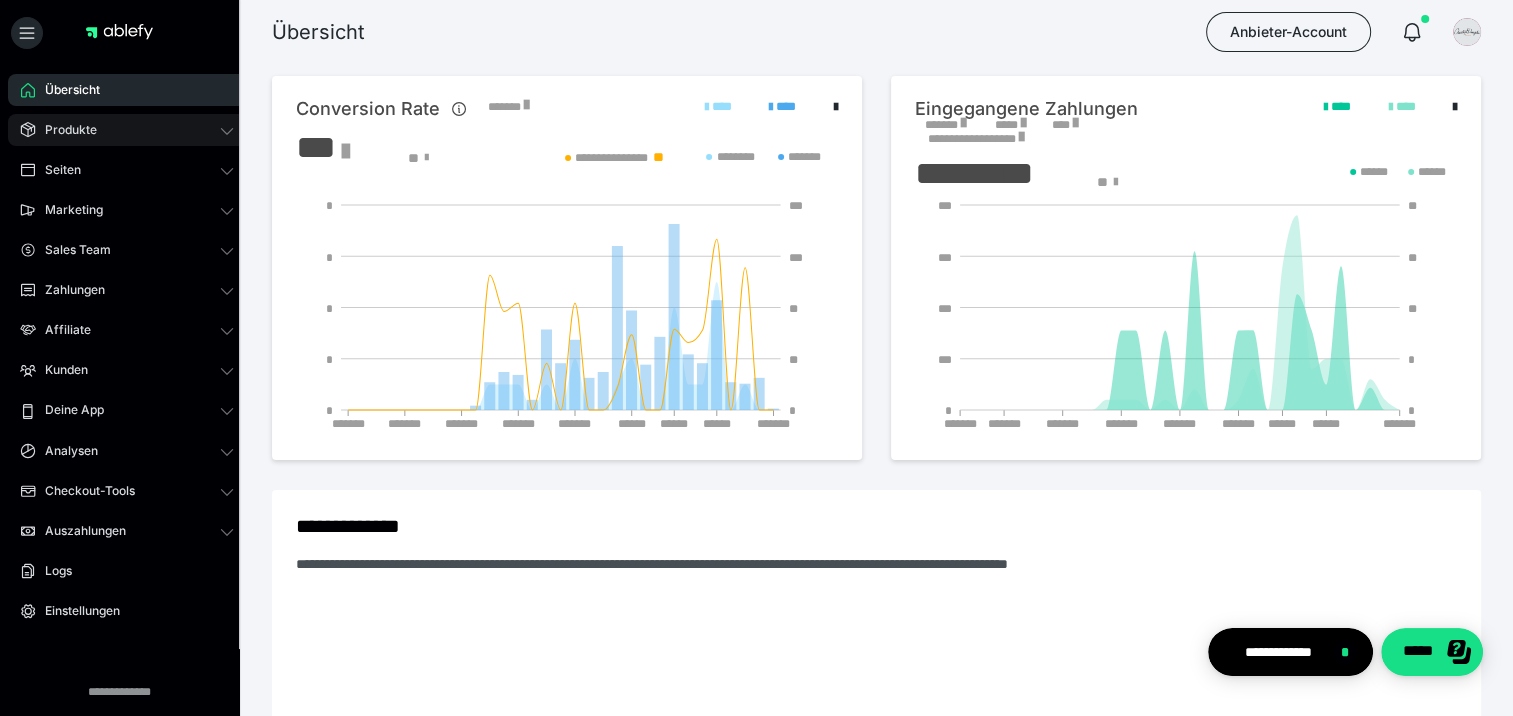 click on "Produkte" at bounding box center (64, 130) 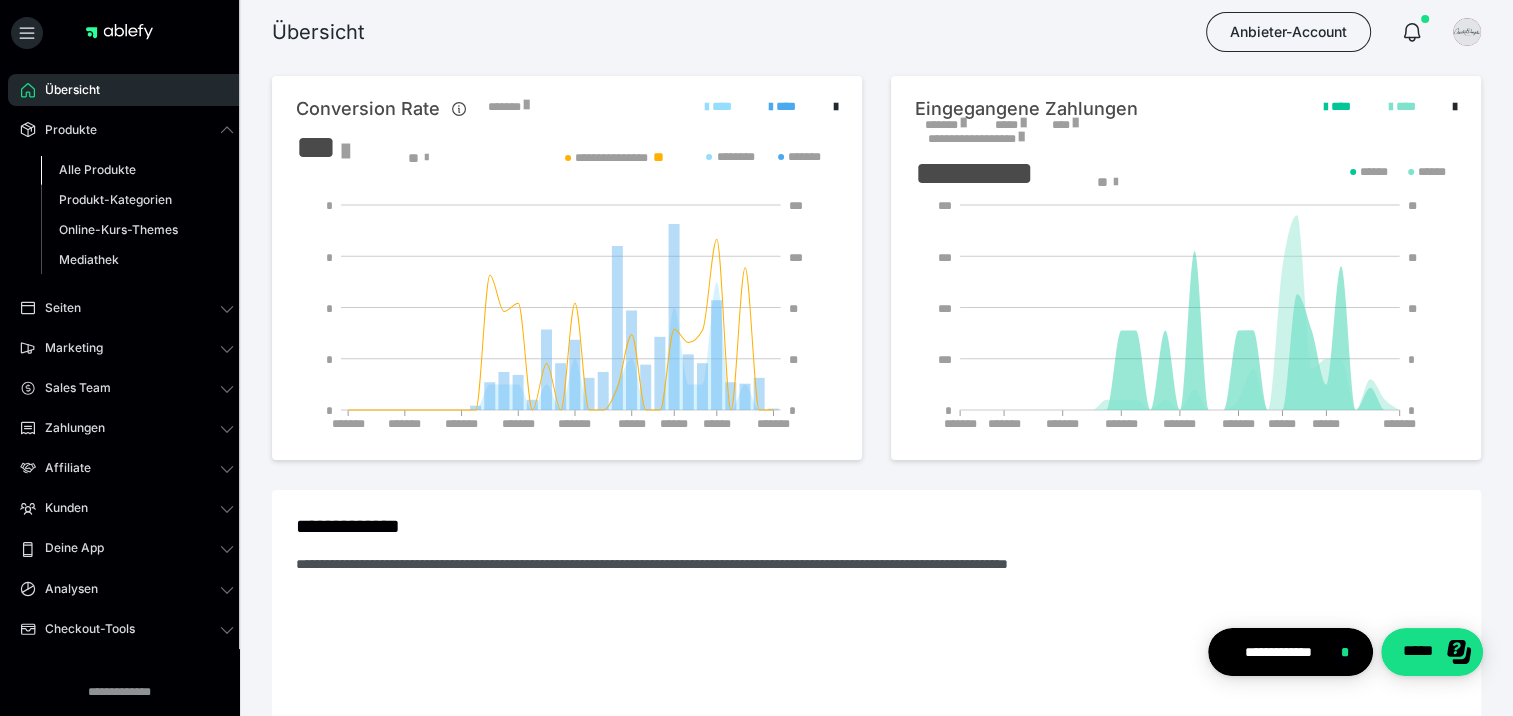 click on "Alle Produkte" at bounding box center [97, 169] 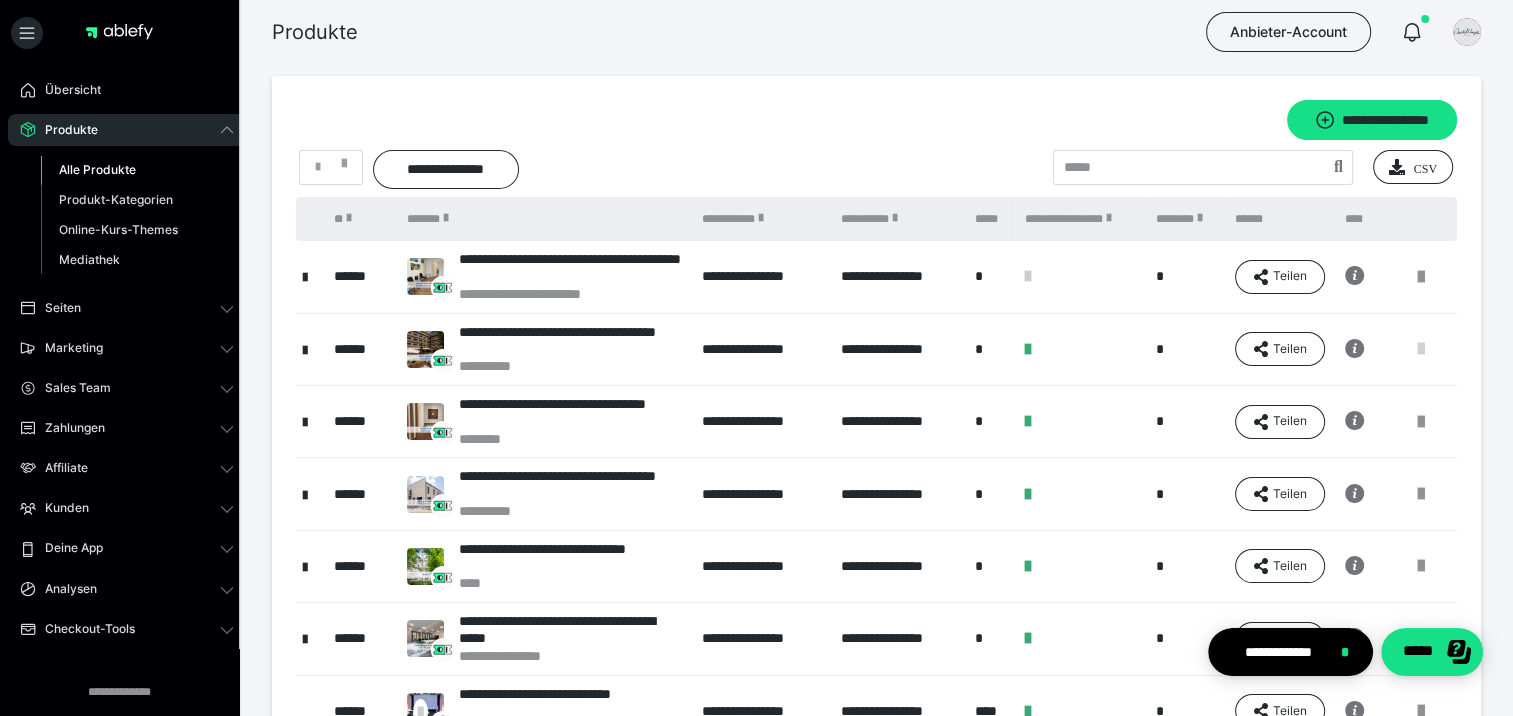 click at bounding box center [1421, 349] 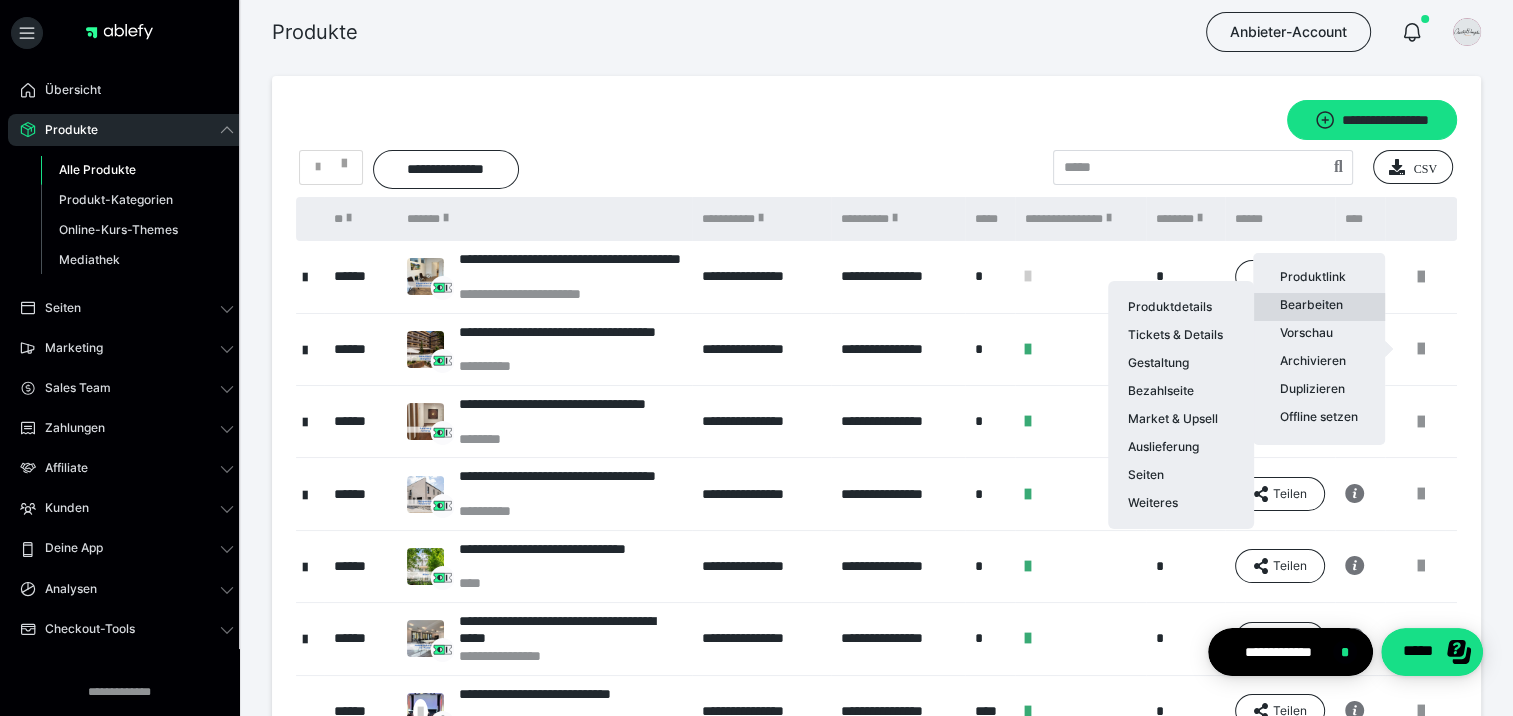 click on "Bearbeiten Produktdetails Tickets & Details Gestaltung Bezahlseite Market & Upsell Auslieferung Seiten Weiteres" at bounding box center [1319, 307] 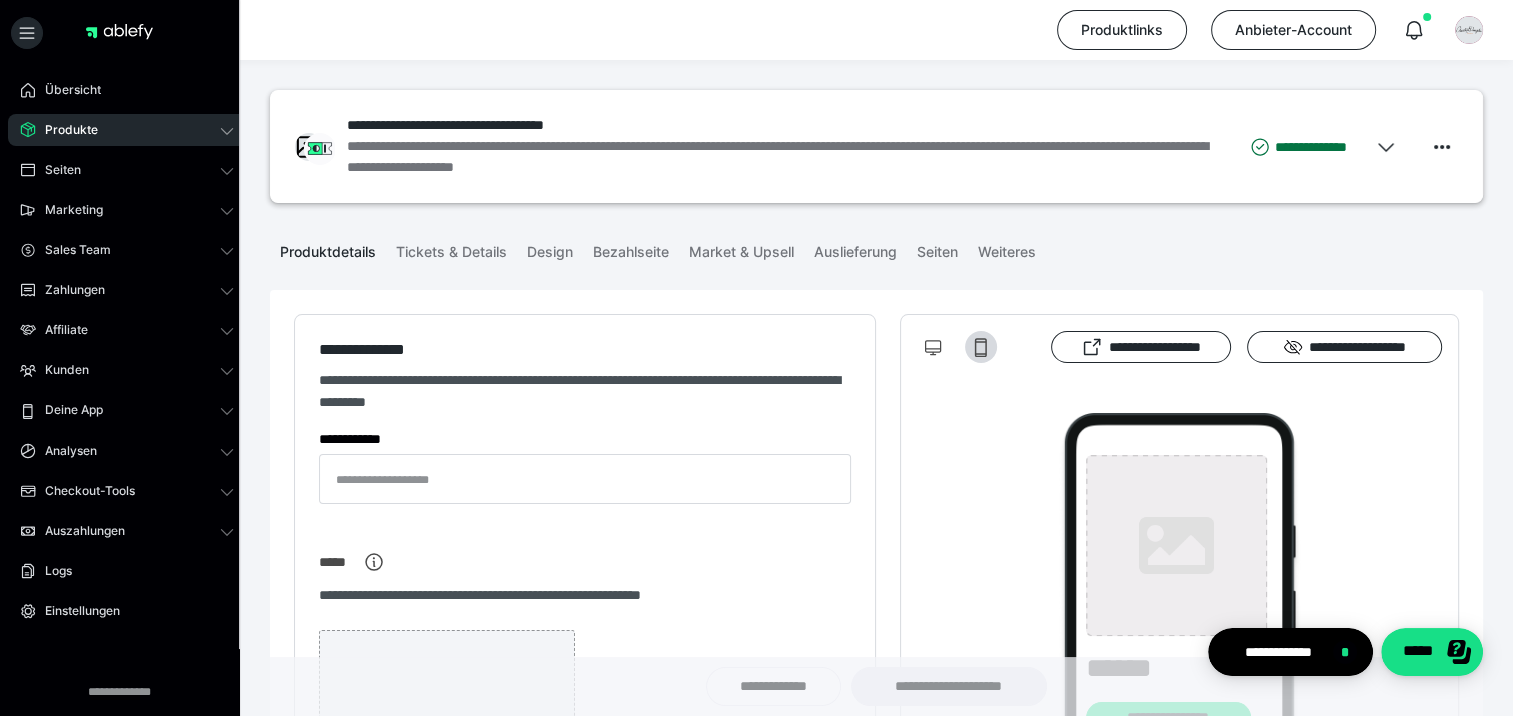 type on "**********" 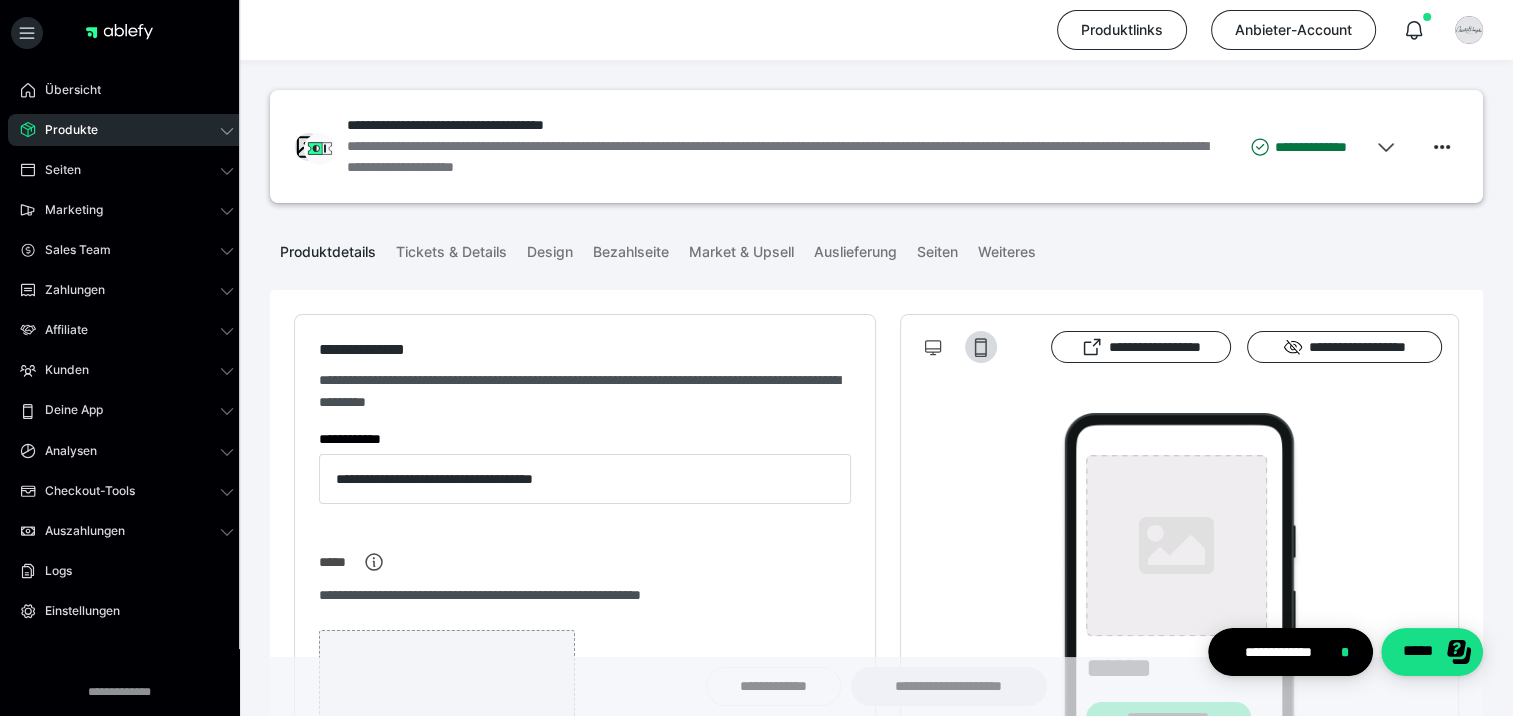 type on "**********" 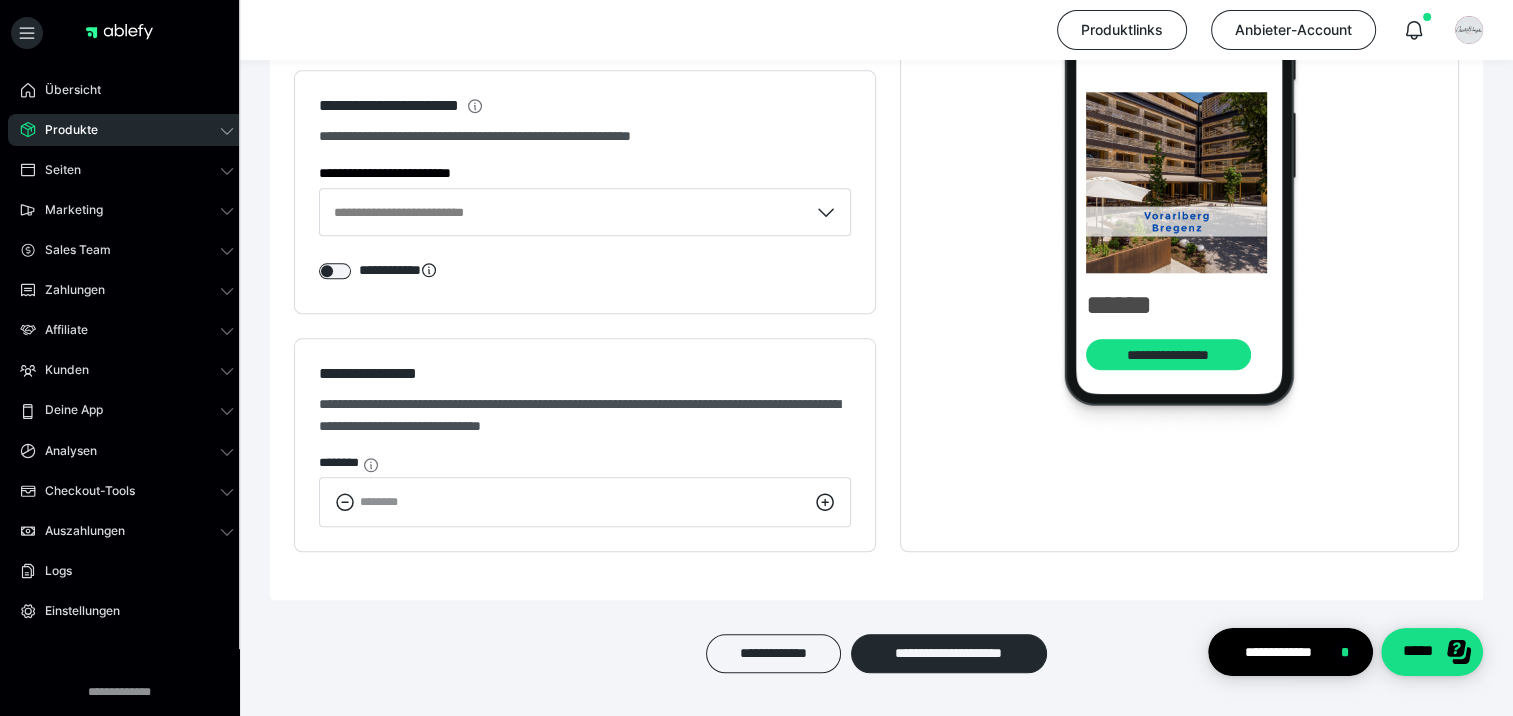scroll, scrollTop: 2000, scrollLeft: 0, axis: vertical 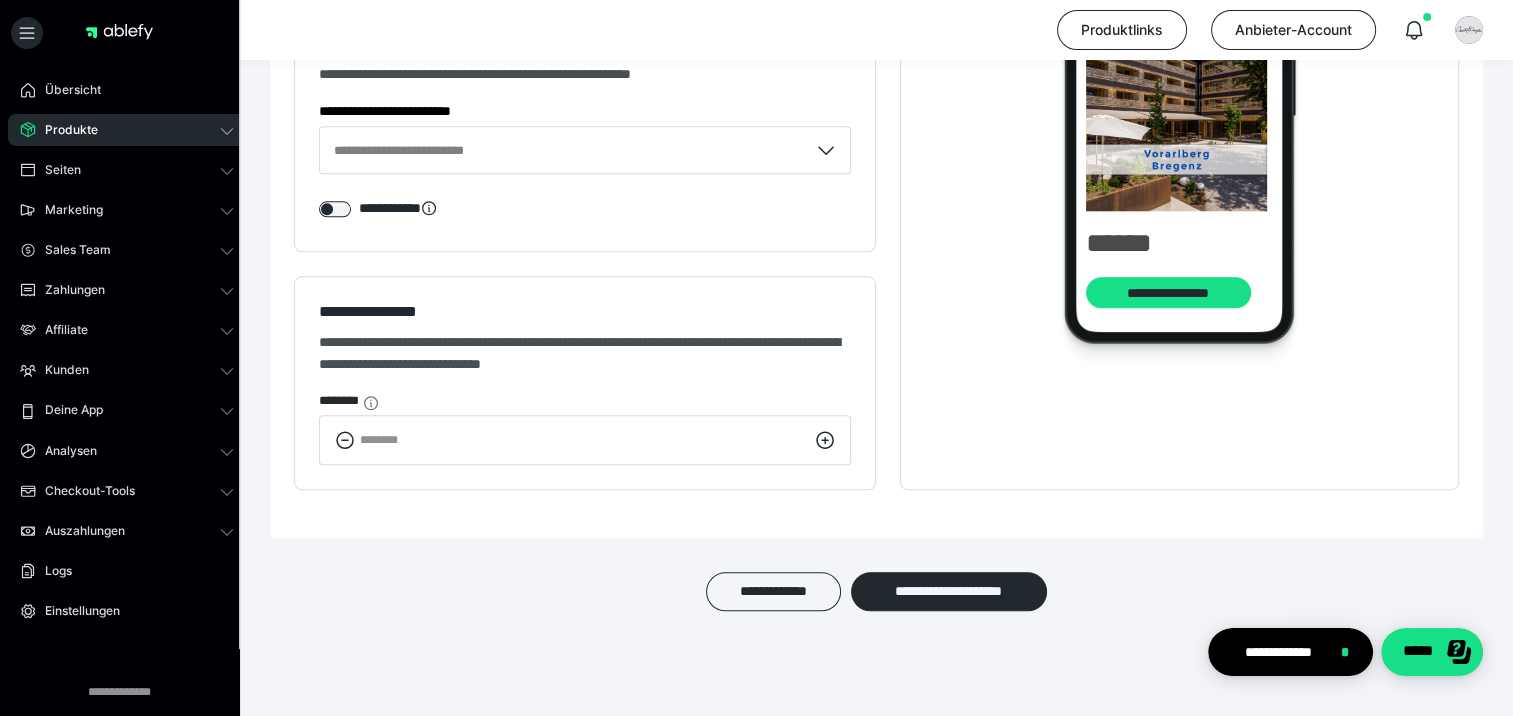 click on "Produkte" at bounding box center [64, 130] 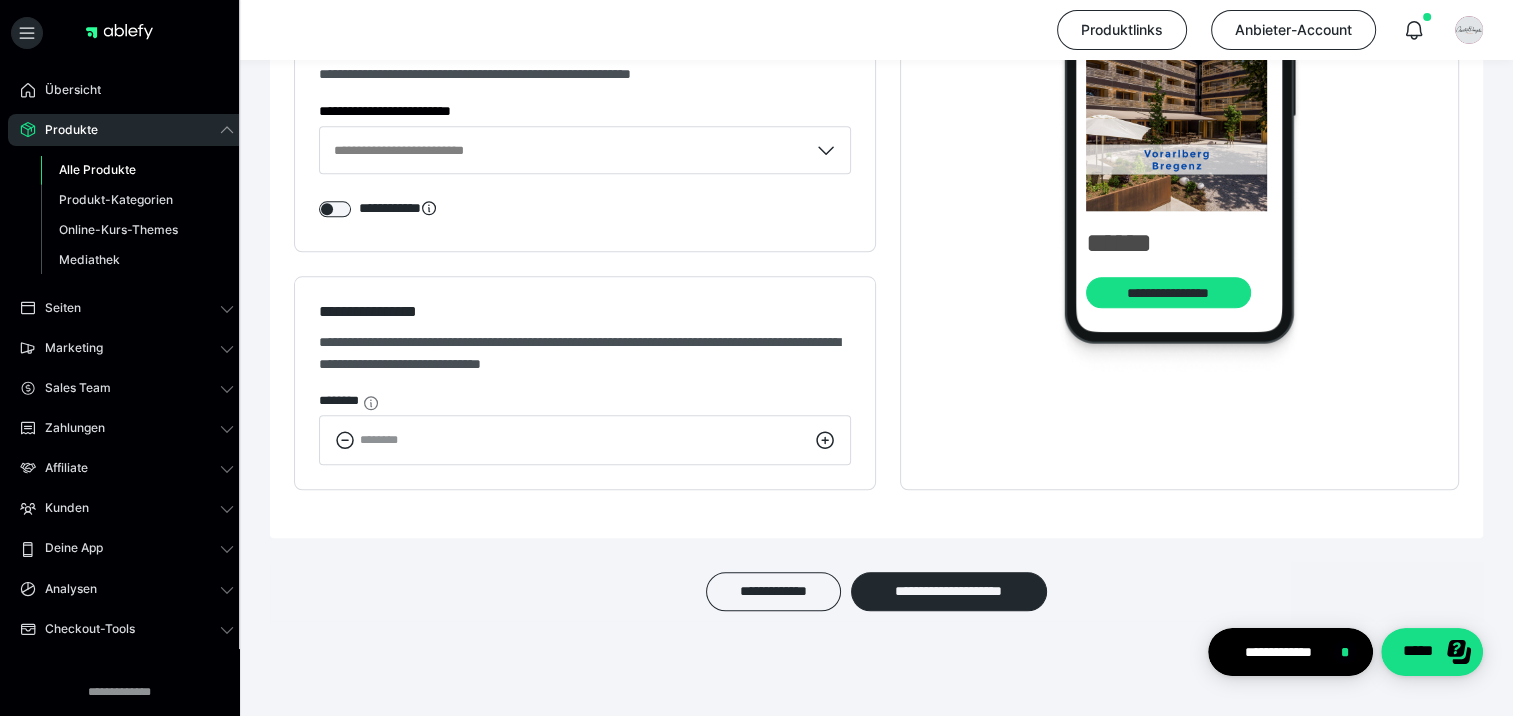 click on "Alle Produkte" at bounding box center (97, 169) 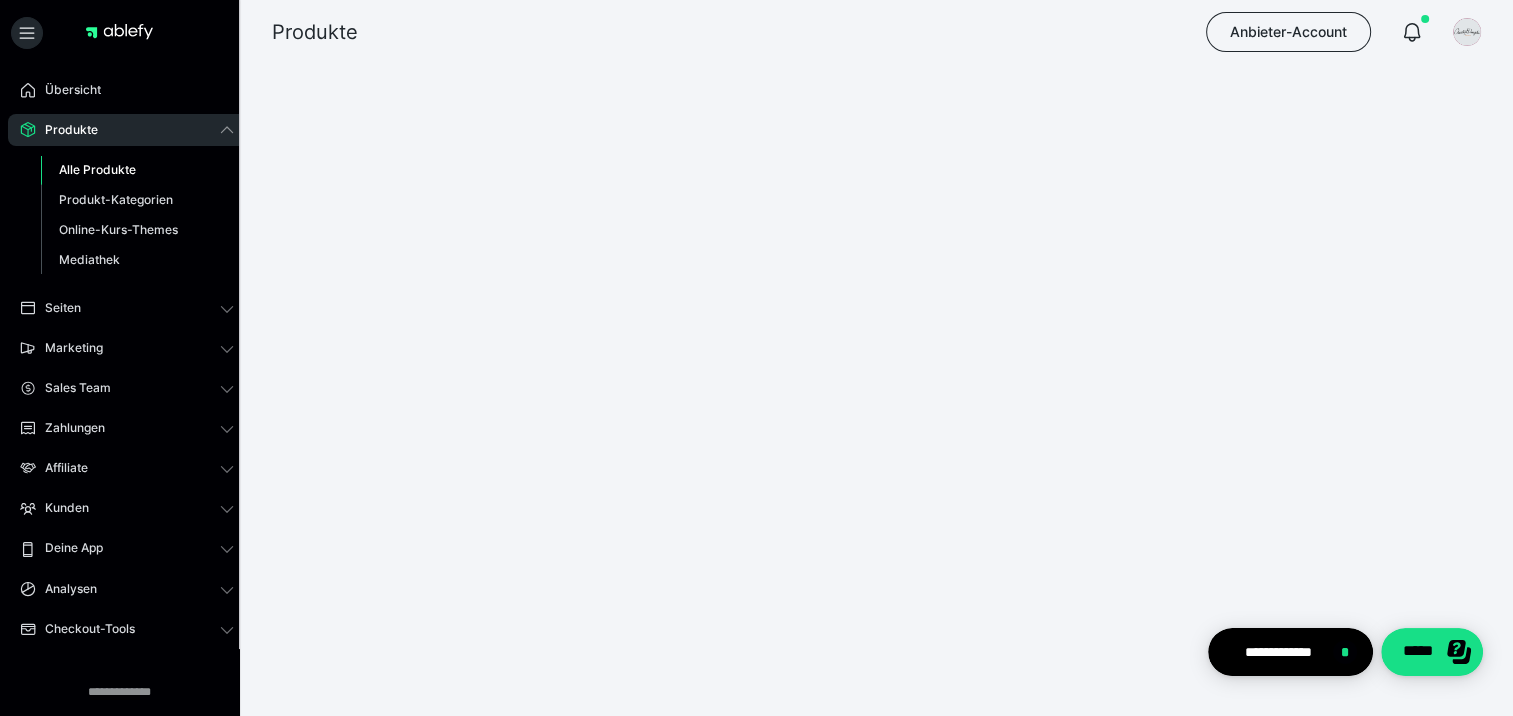 scroll, scrollTop: 0, scrollLeft: 0, axis: both 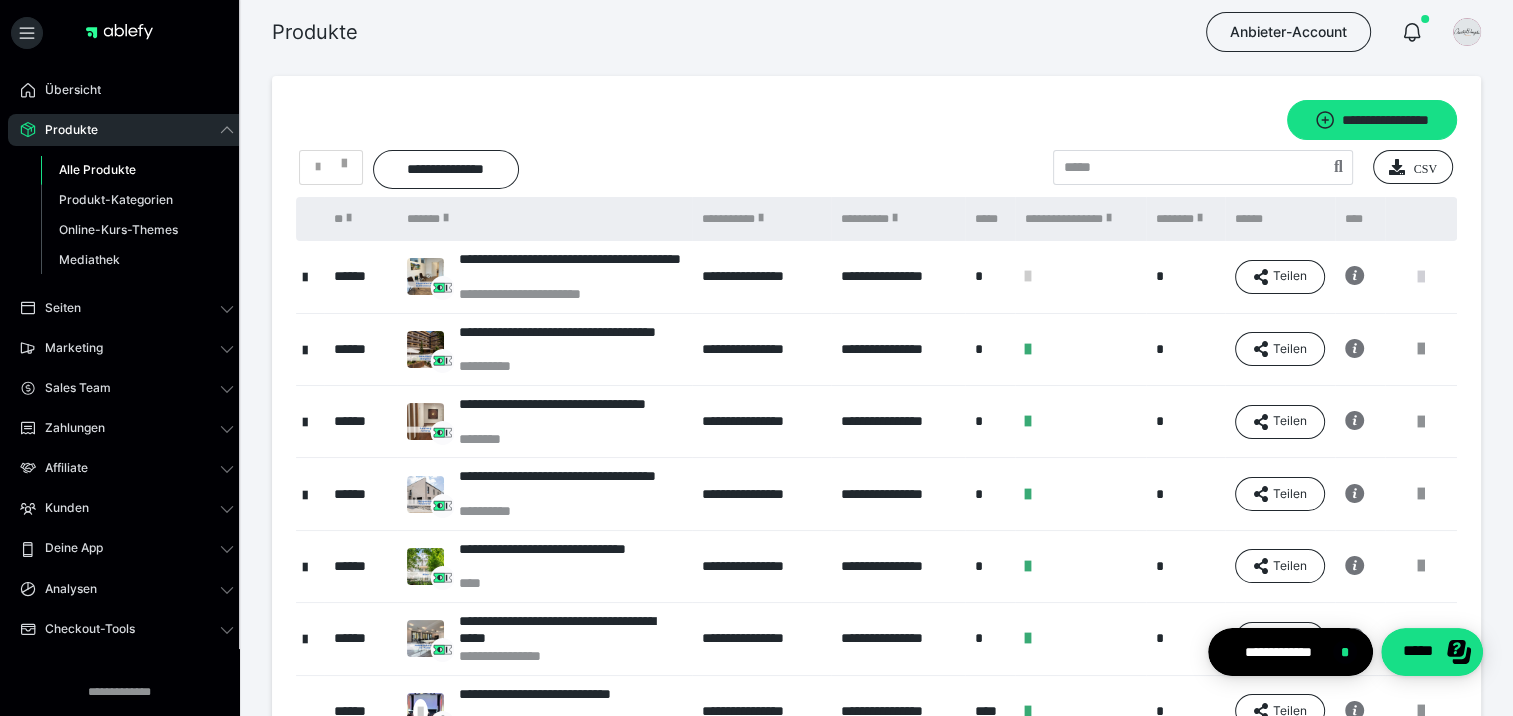 click at bounding box center [1421, 277] 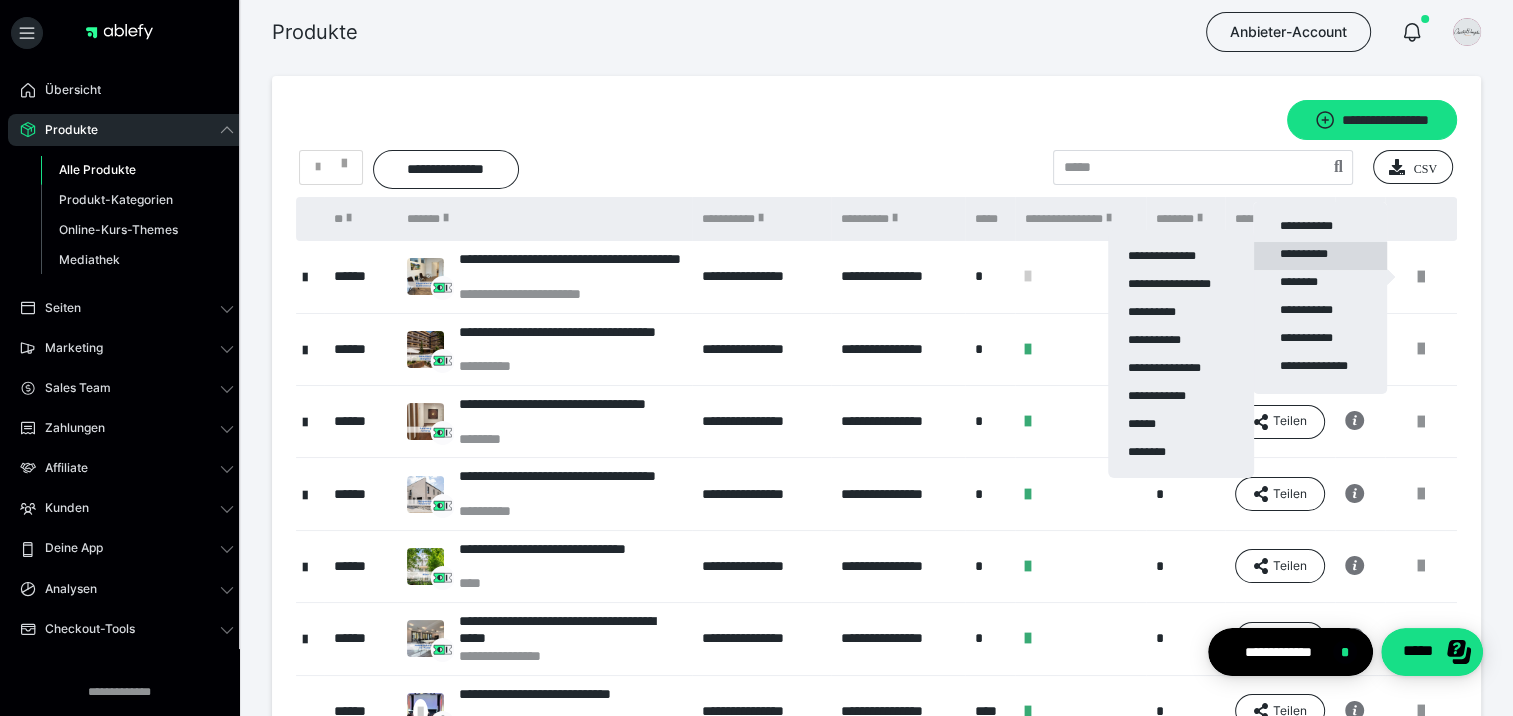 click on "**********" at bounding box center (1320, 256) 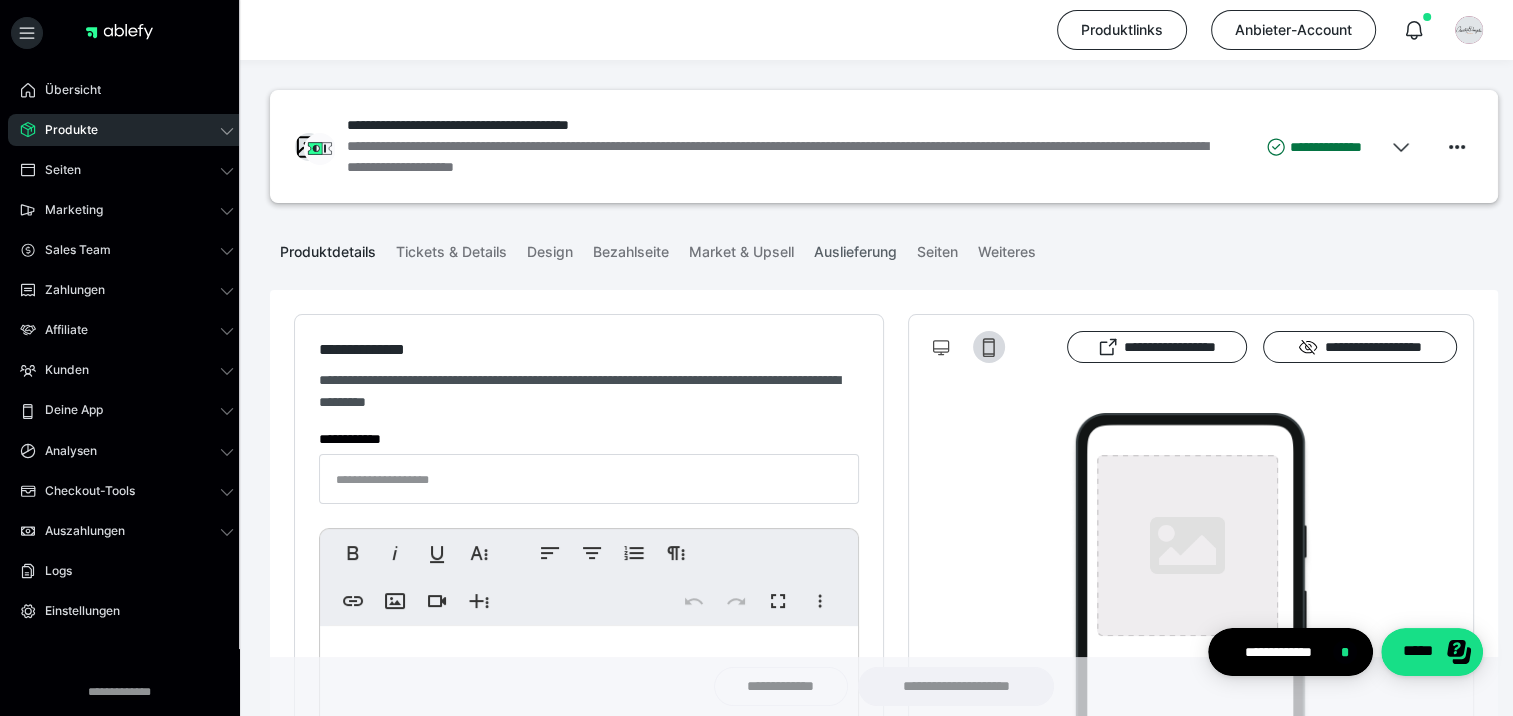 type on "**********" 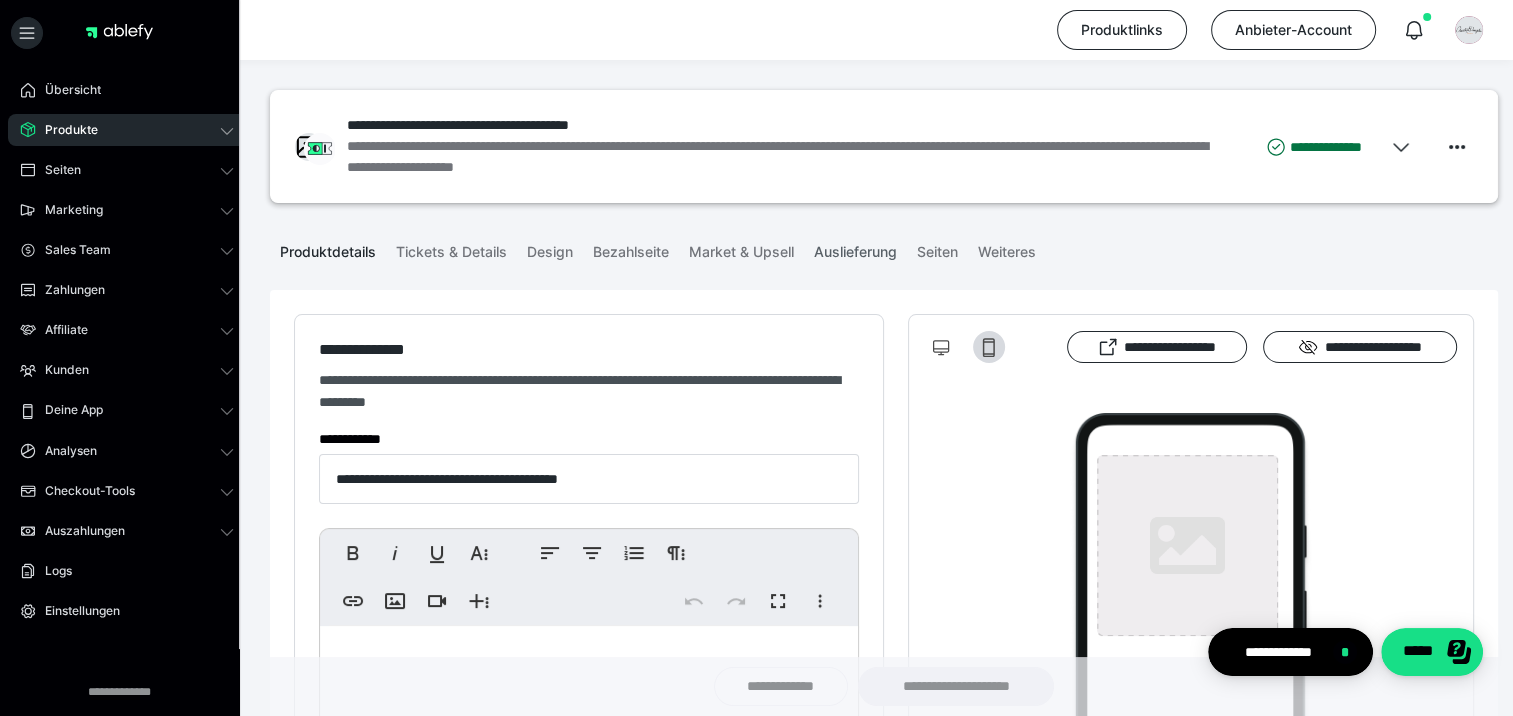 type on "**********" 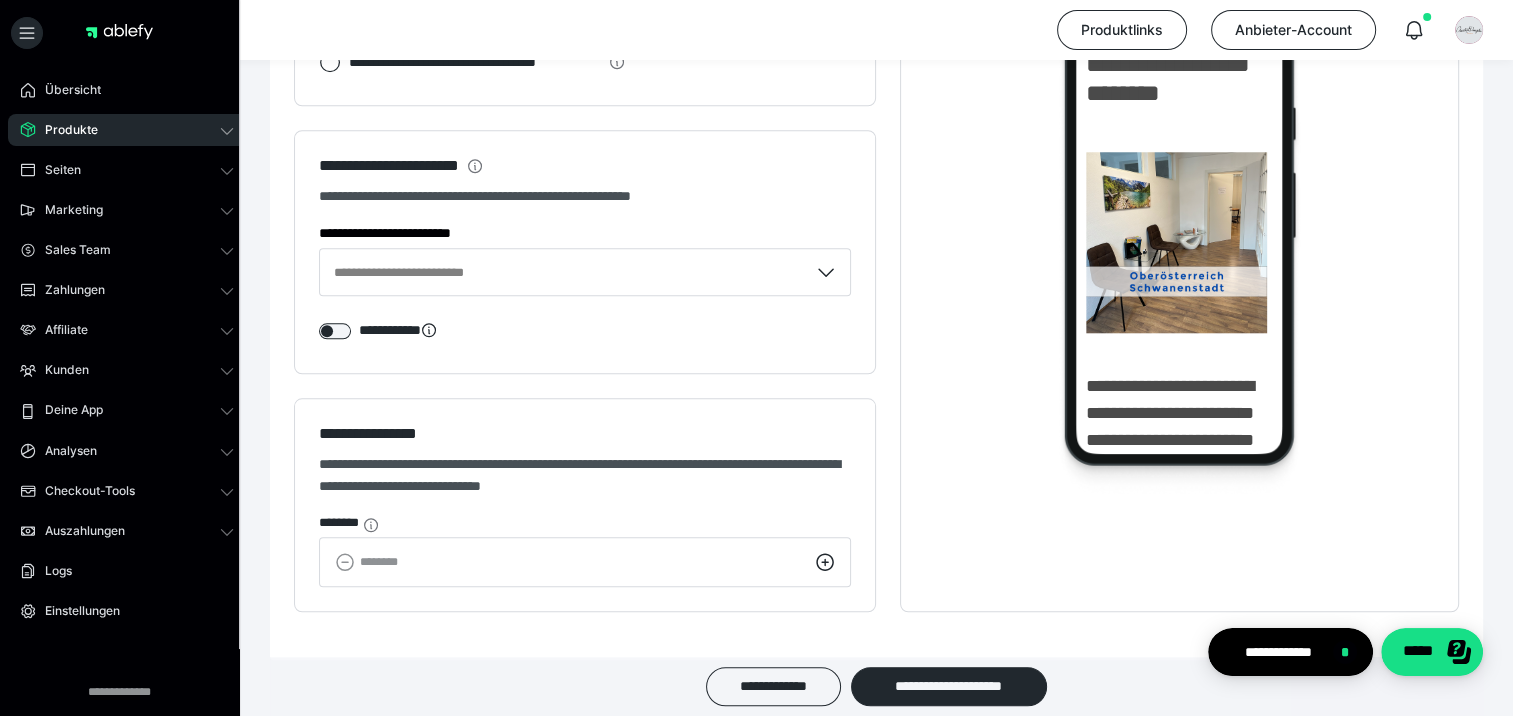 scroll, scrollTop: 2002, scrollLeft: 0, axis: vertical 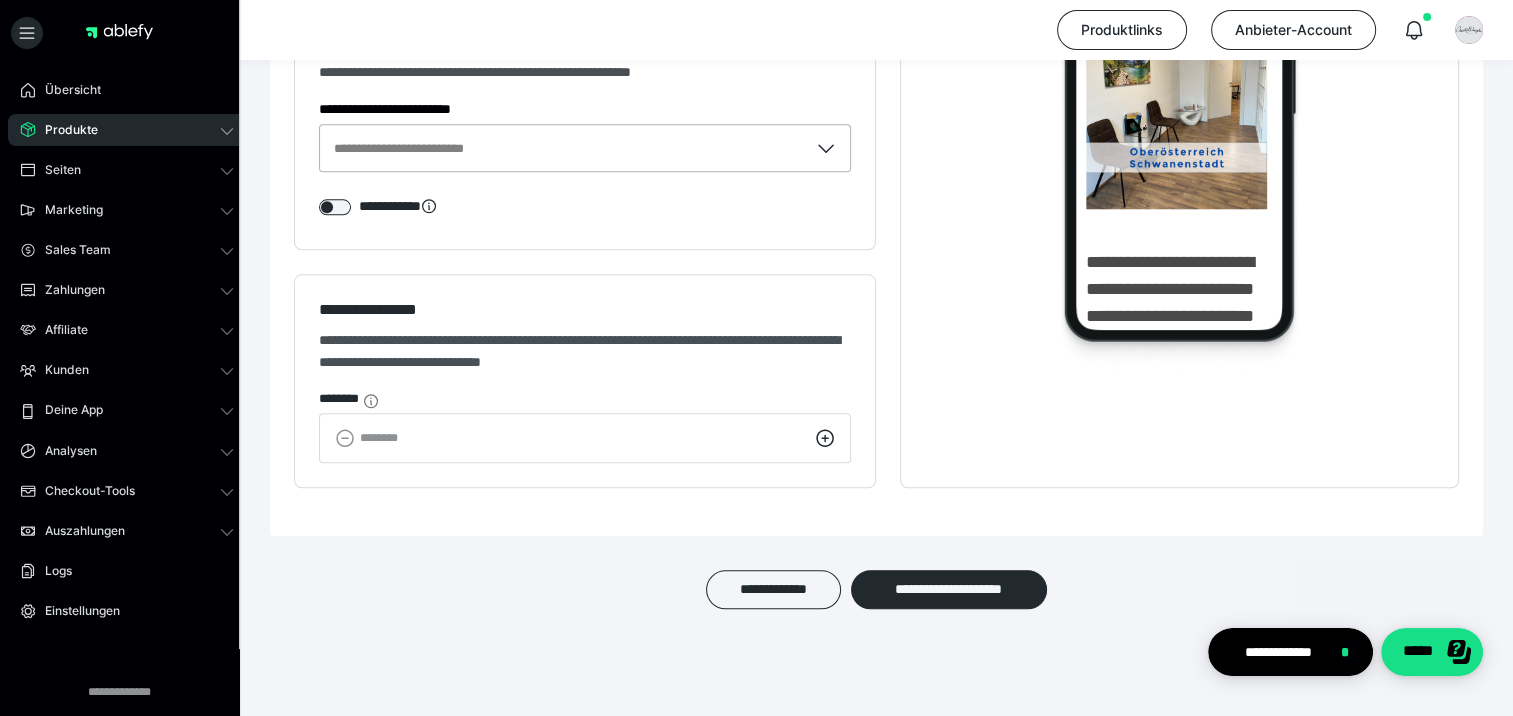 click on "Produkte" at bounding box center [64, 130] 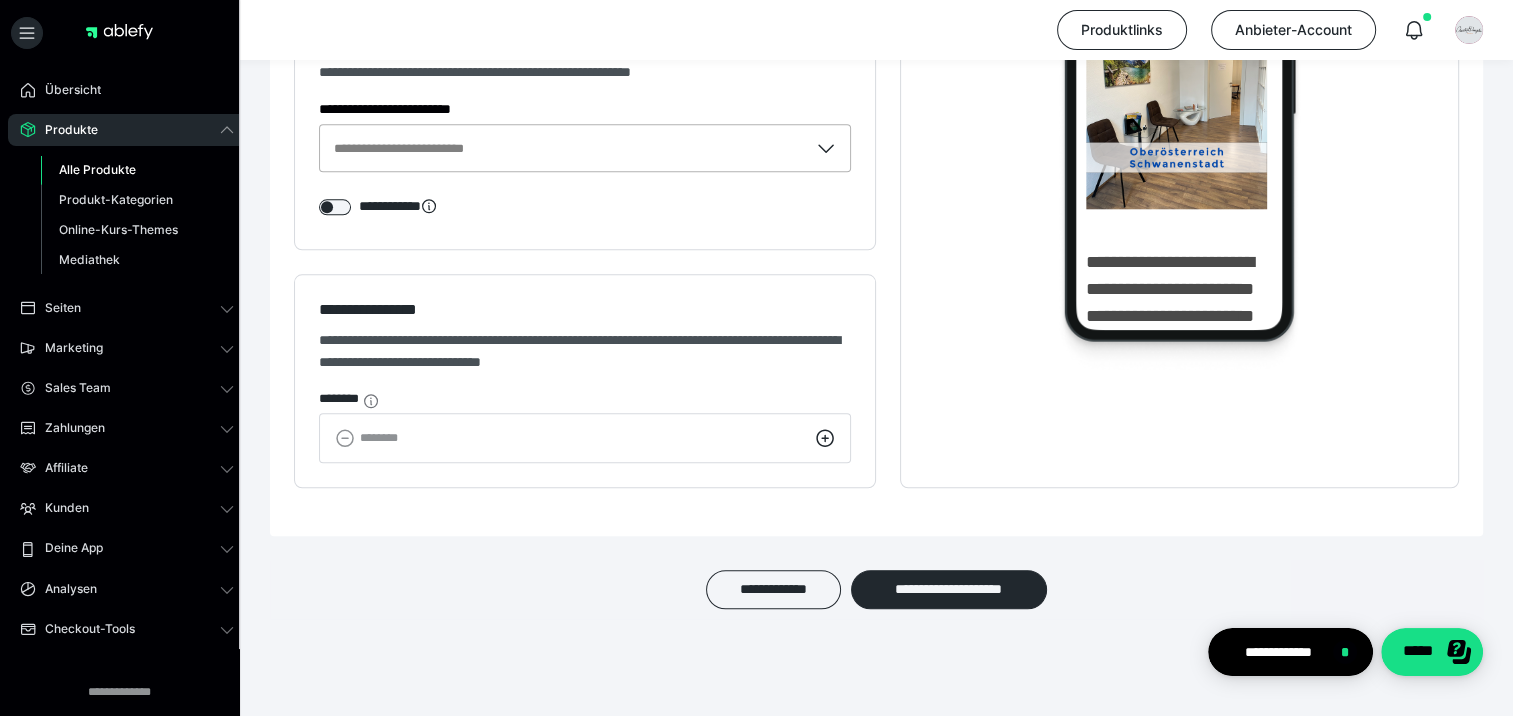 click on "Alle Produkte" at bounding box center [97, 169] 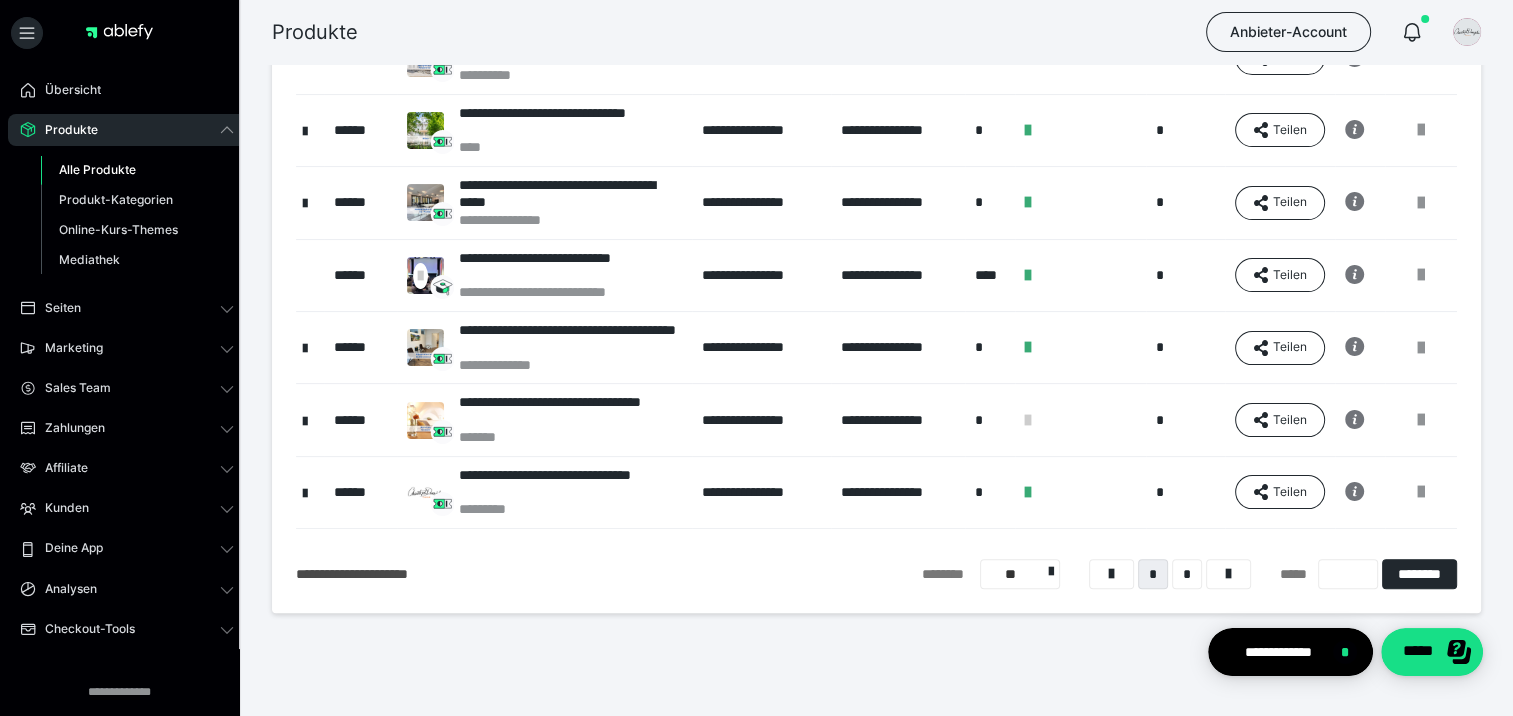 scroll, scrollTop: 455, scrollLeft: 0, axis: vertical 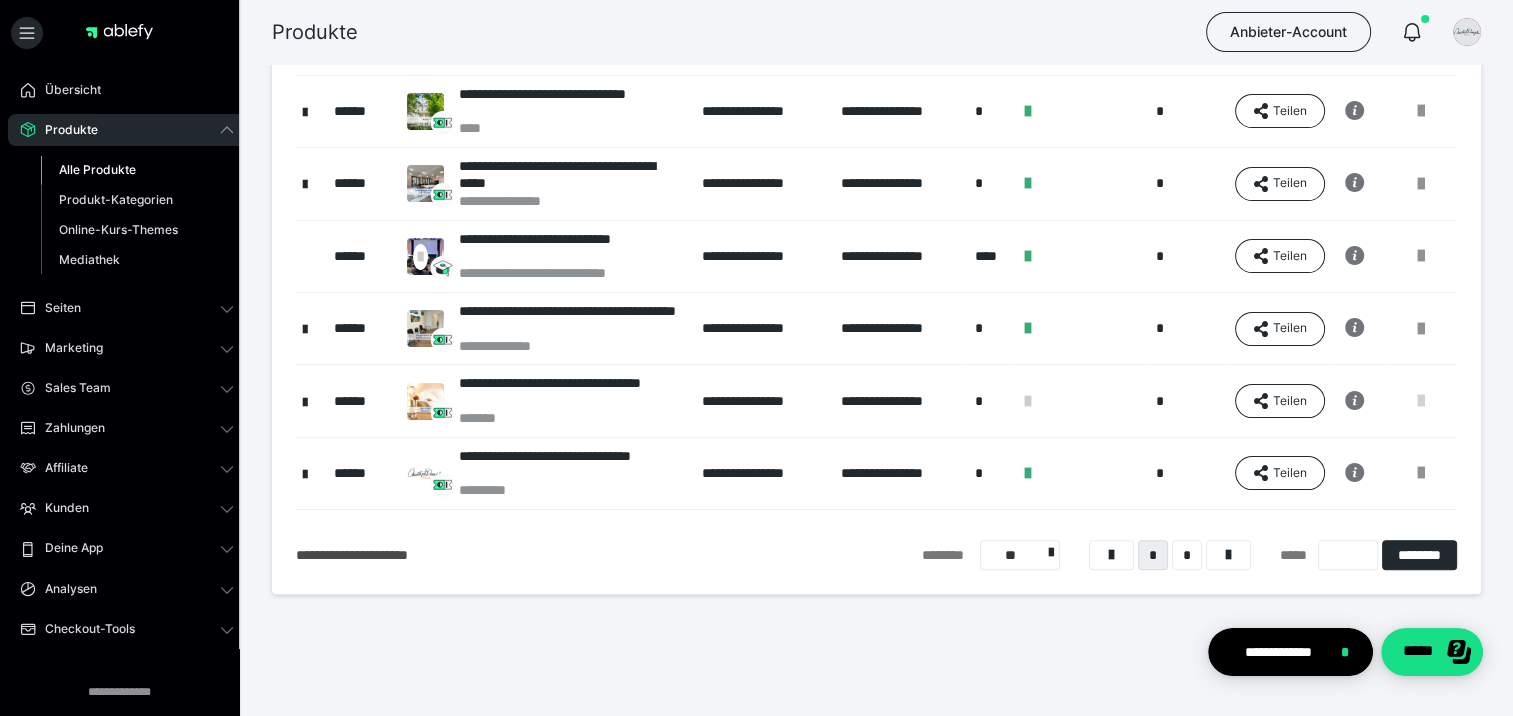 click at bounding box center [1421, 401] 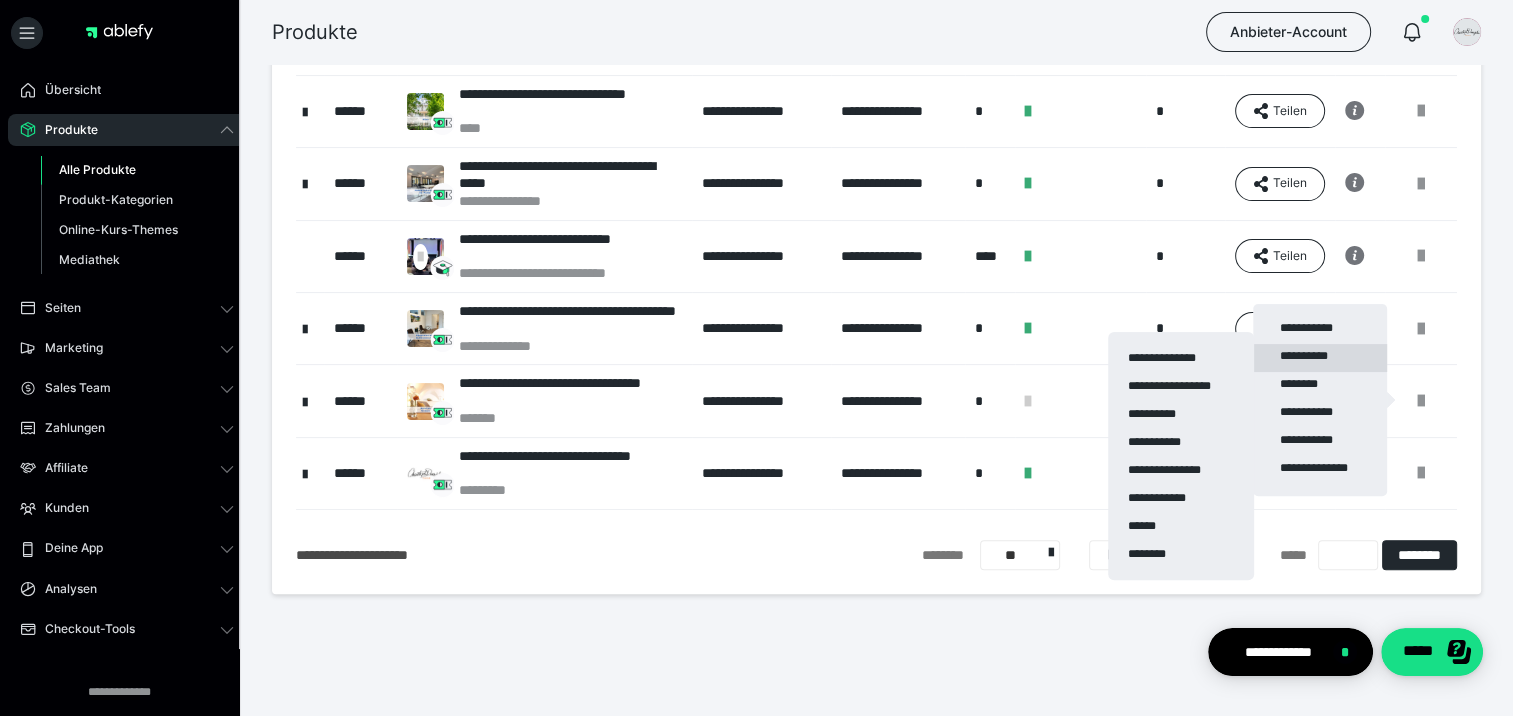 click on "**********" at bounding box center (1320, 358) 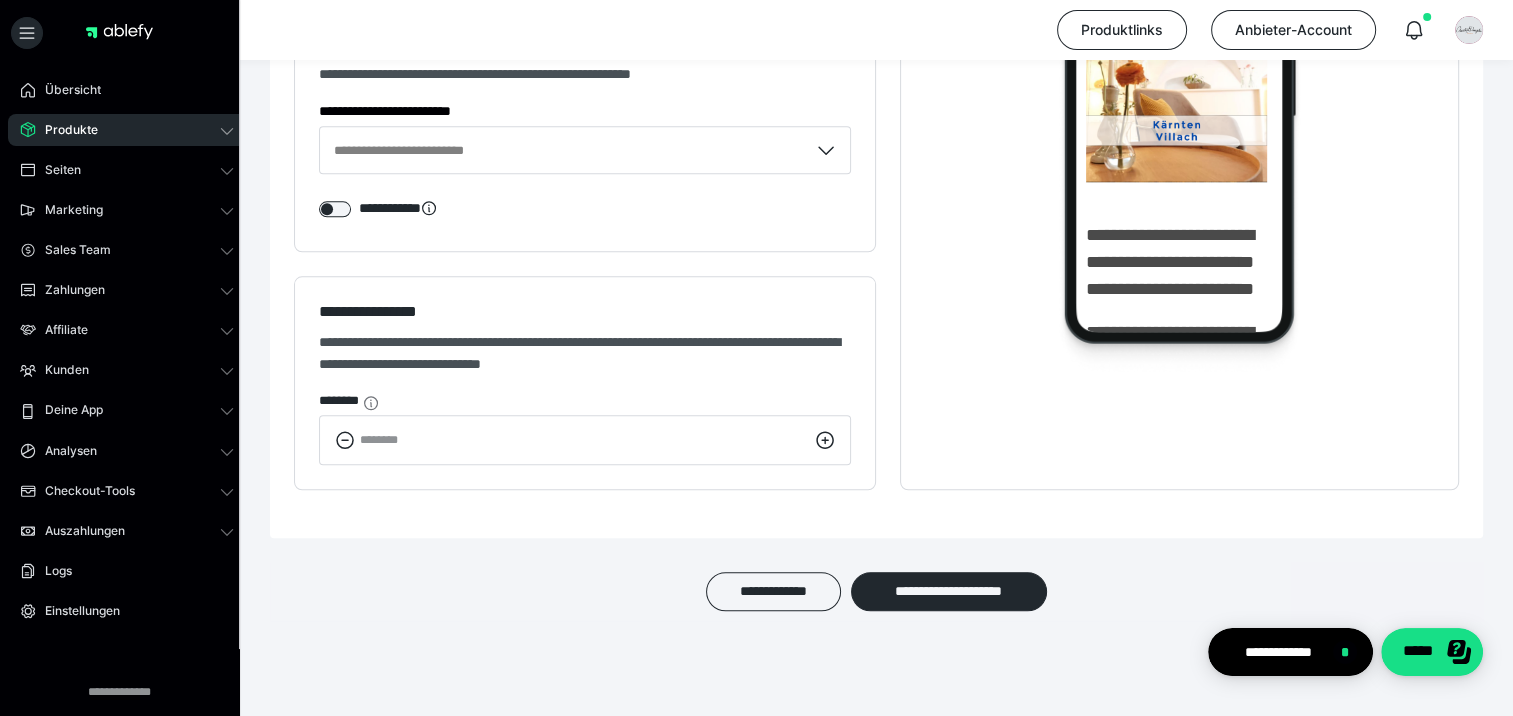 scroll, scrollTop: 2002, scrollLeft: 0, axis: vertical 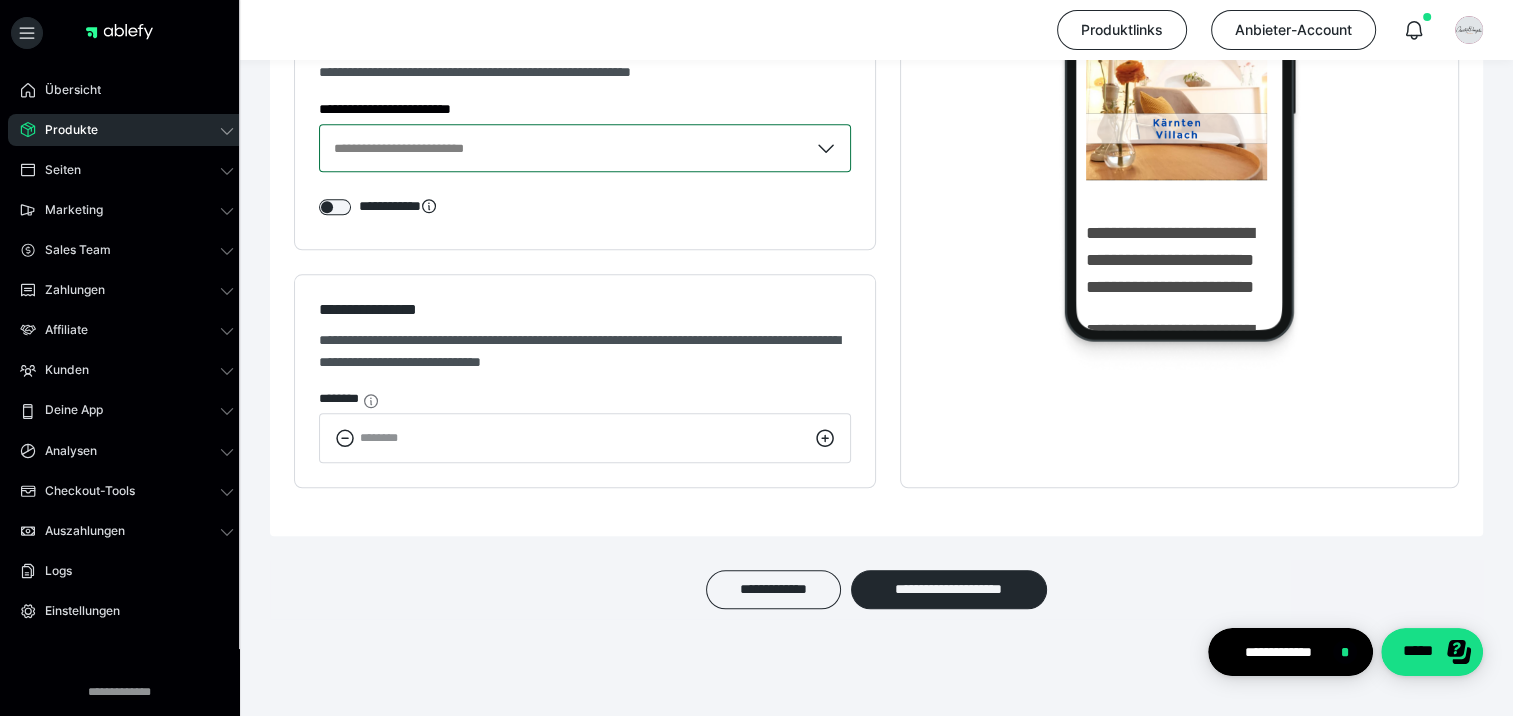click on "Produkte" at bounding box center [64, 130] 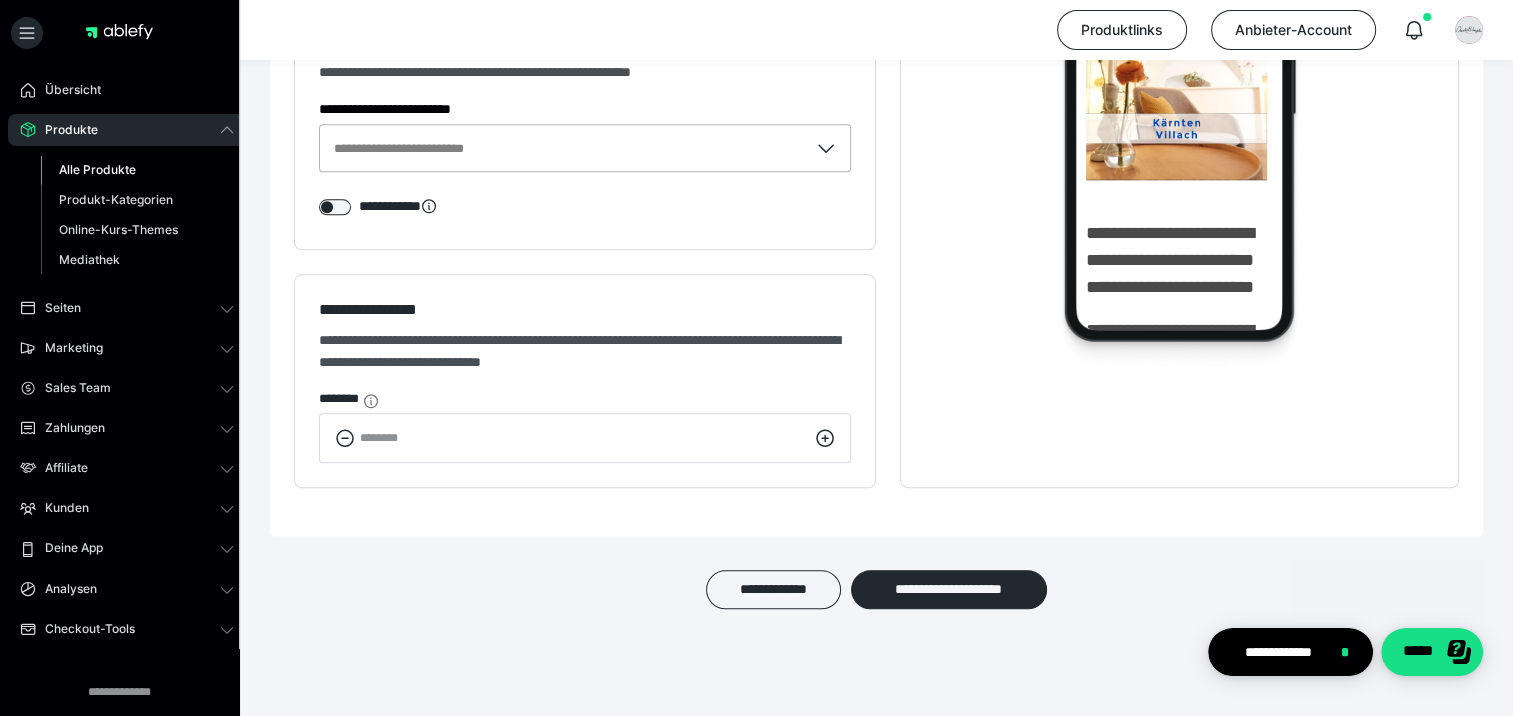 click on "Alle Produkte" at bounding box center (97, 169) 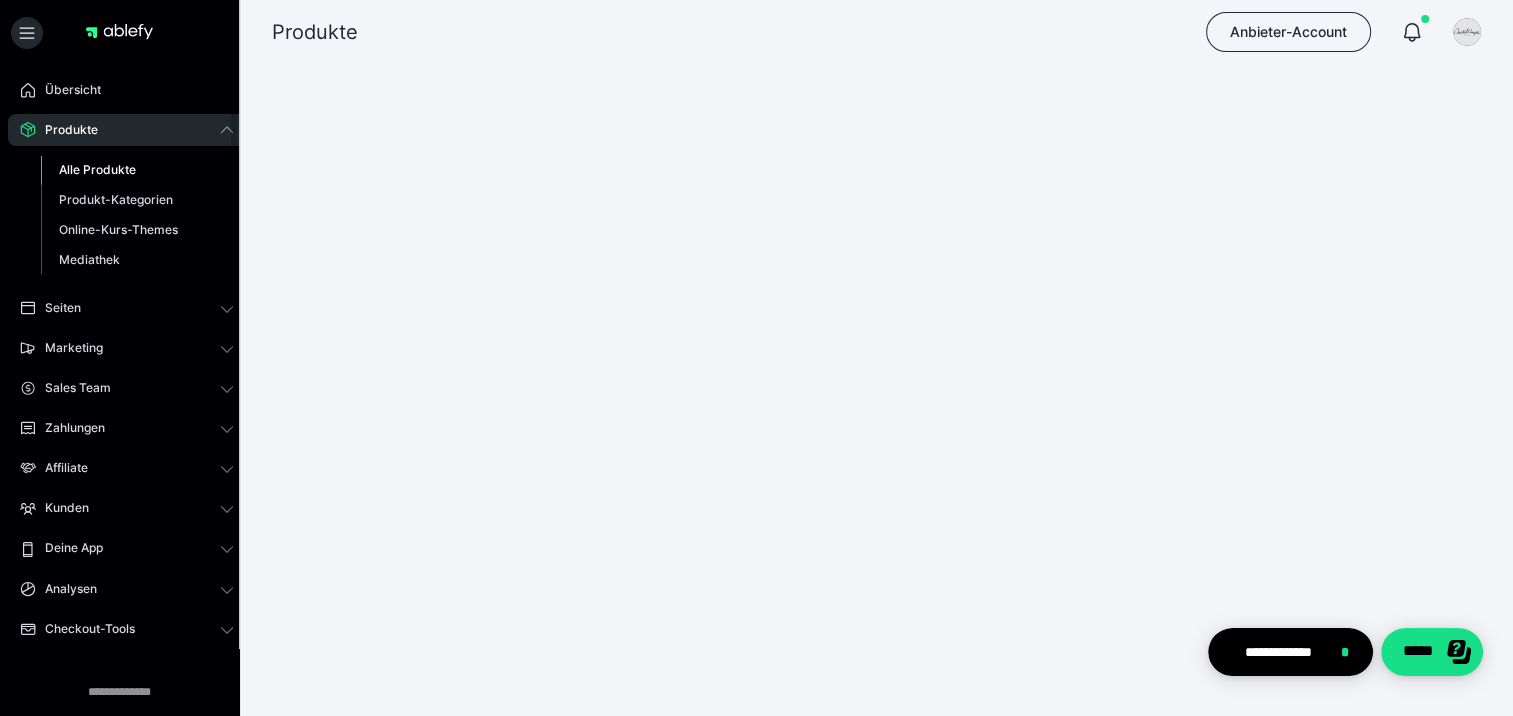 scroll, scrollTop: 0, scrollLeft: 0, axis: both 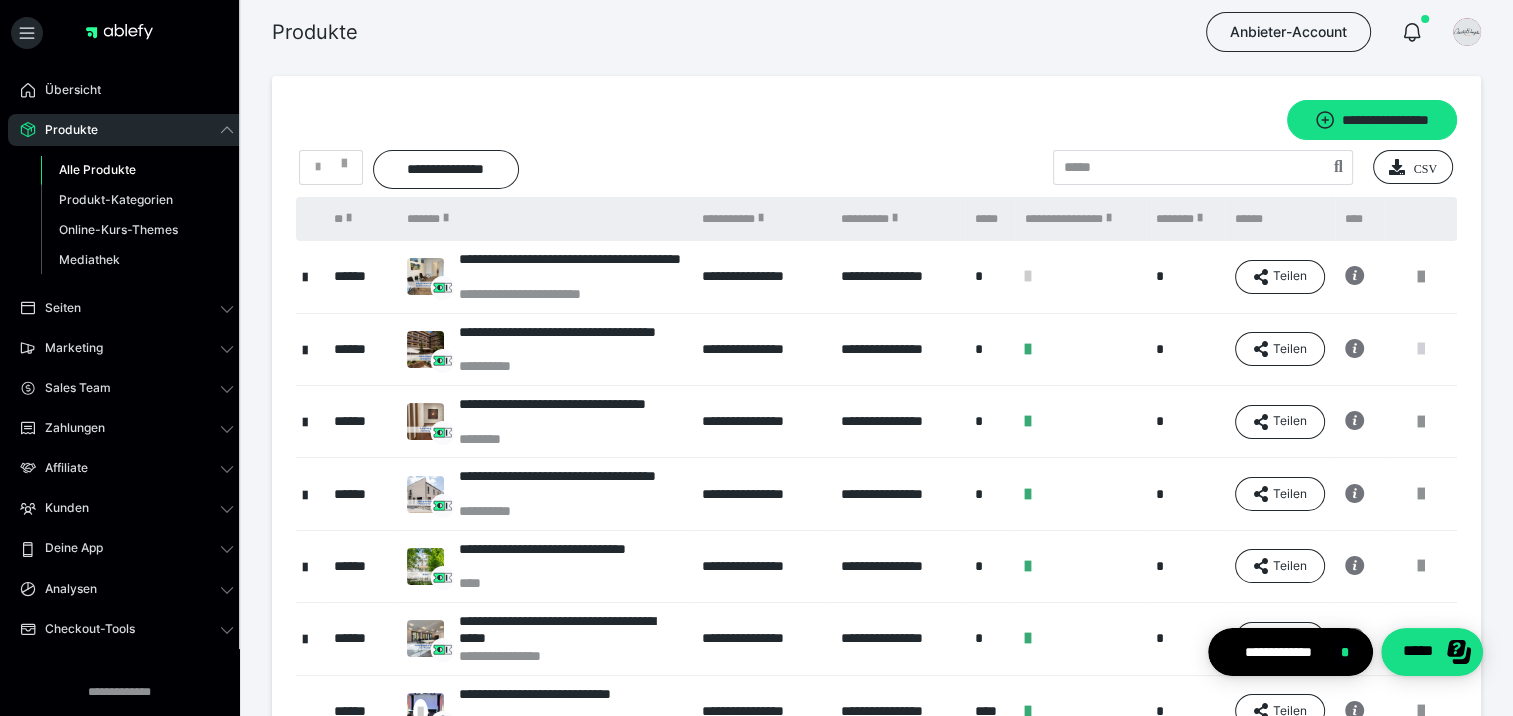 click at bounding box center (1421, 349) 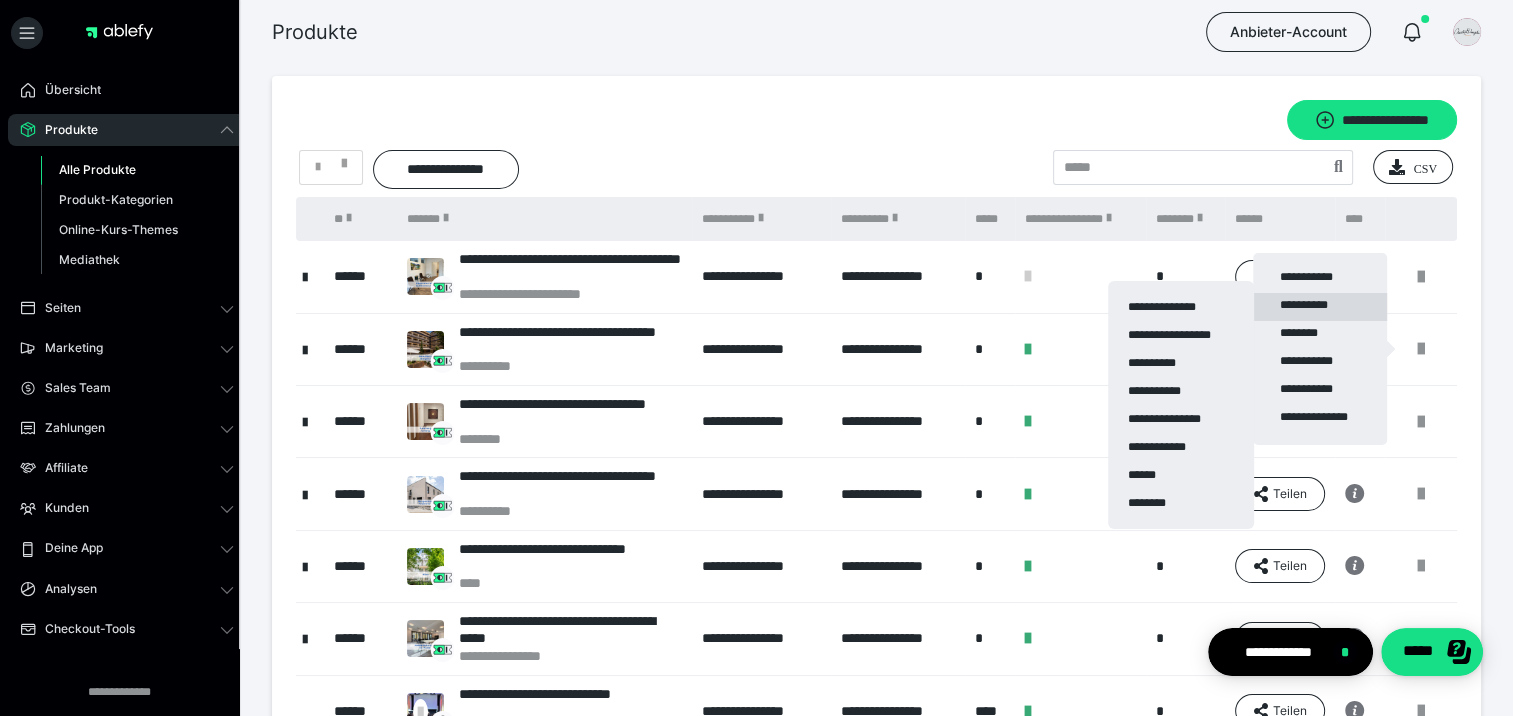 click on "**********" at bounding box center [1320, 307] 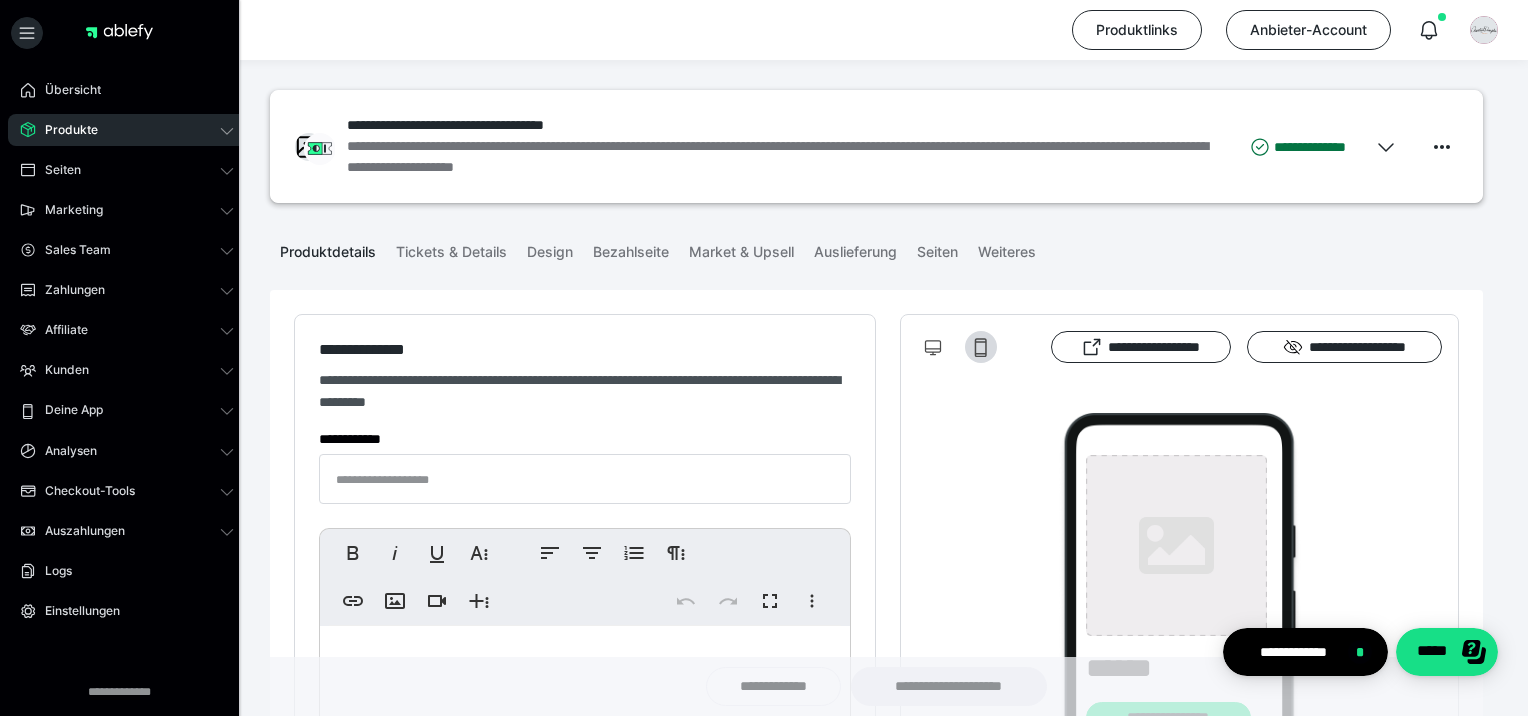 type on "**********" 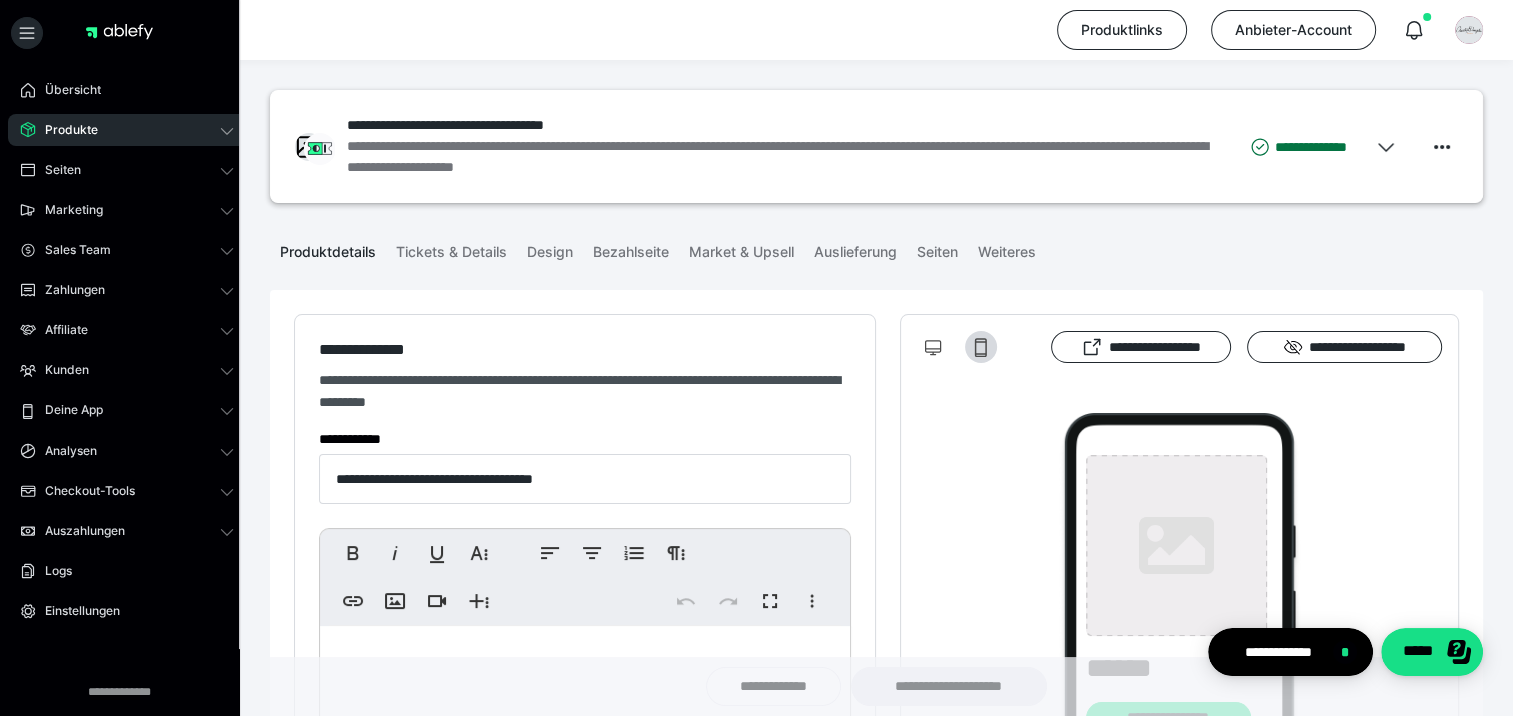 type on "**********" 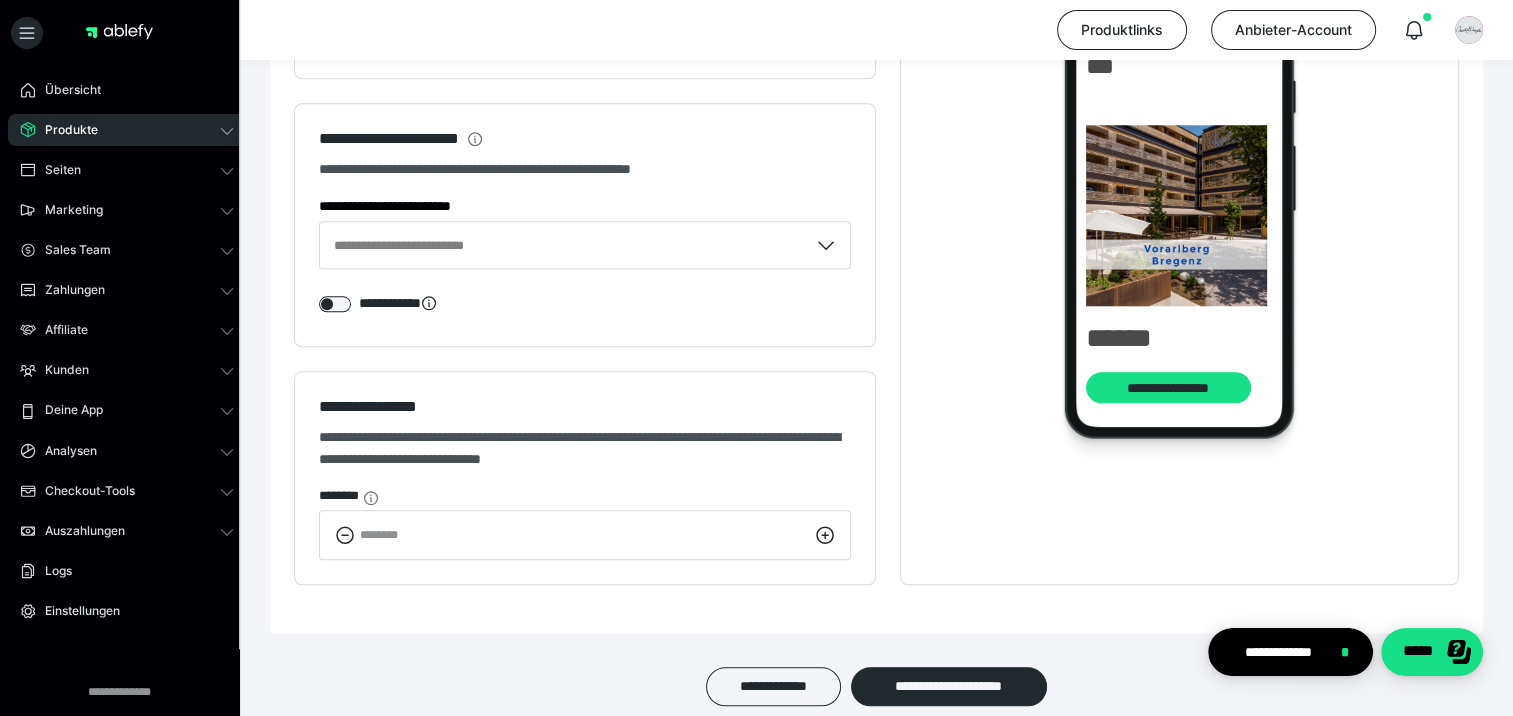 scroll, scrollTop: 2000, scrollLeft: 0, axis: vertical 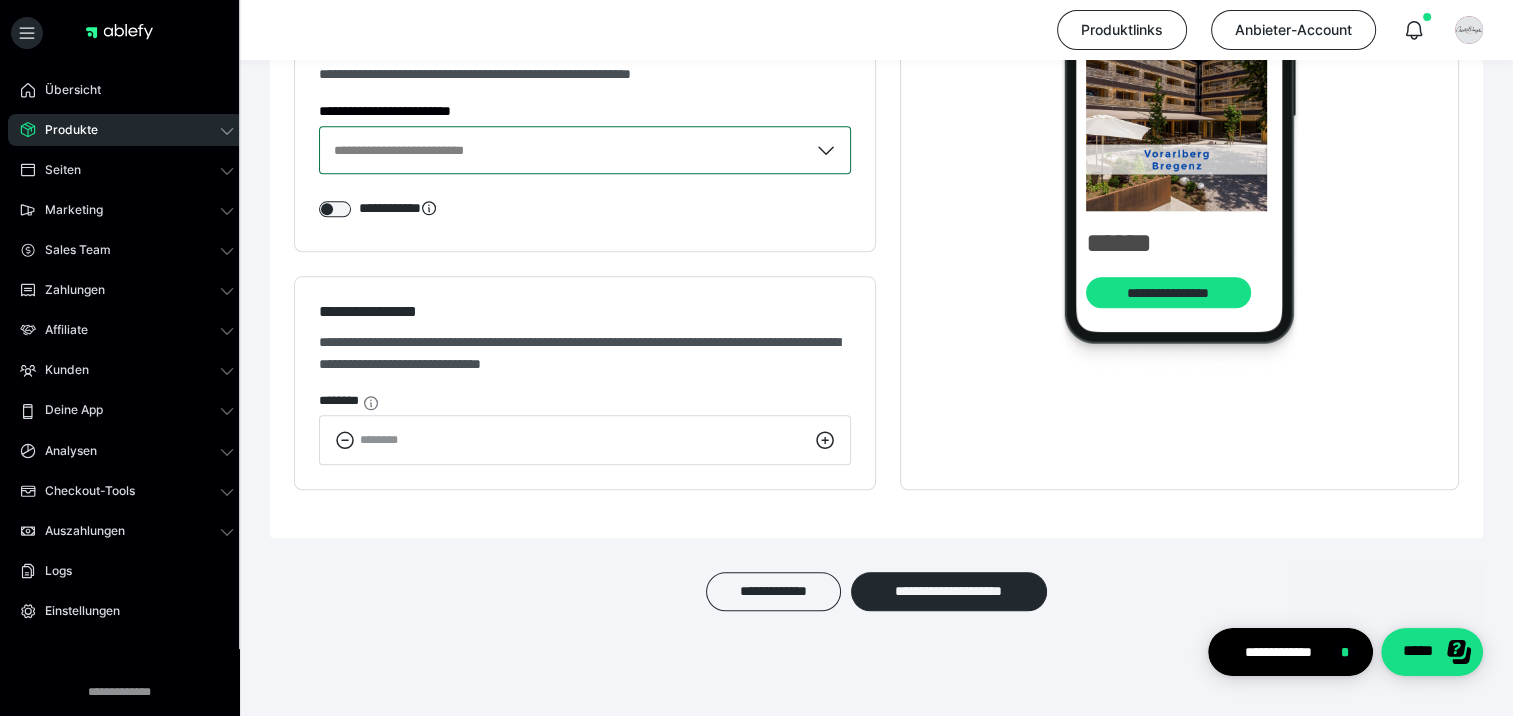 click on "Produkte" at bounding box center (64, 130) 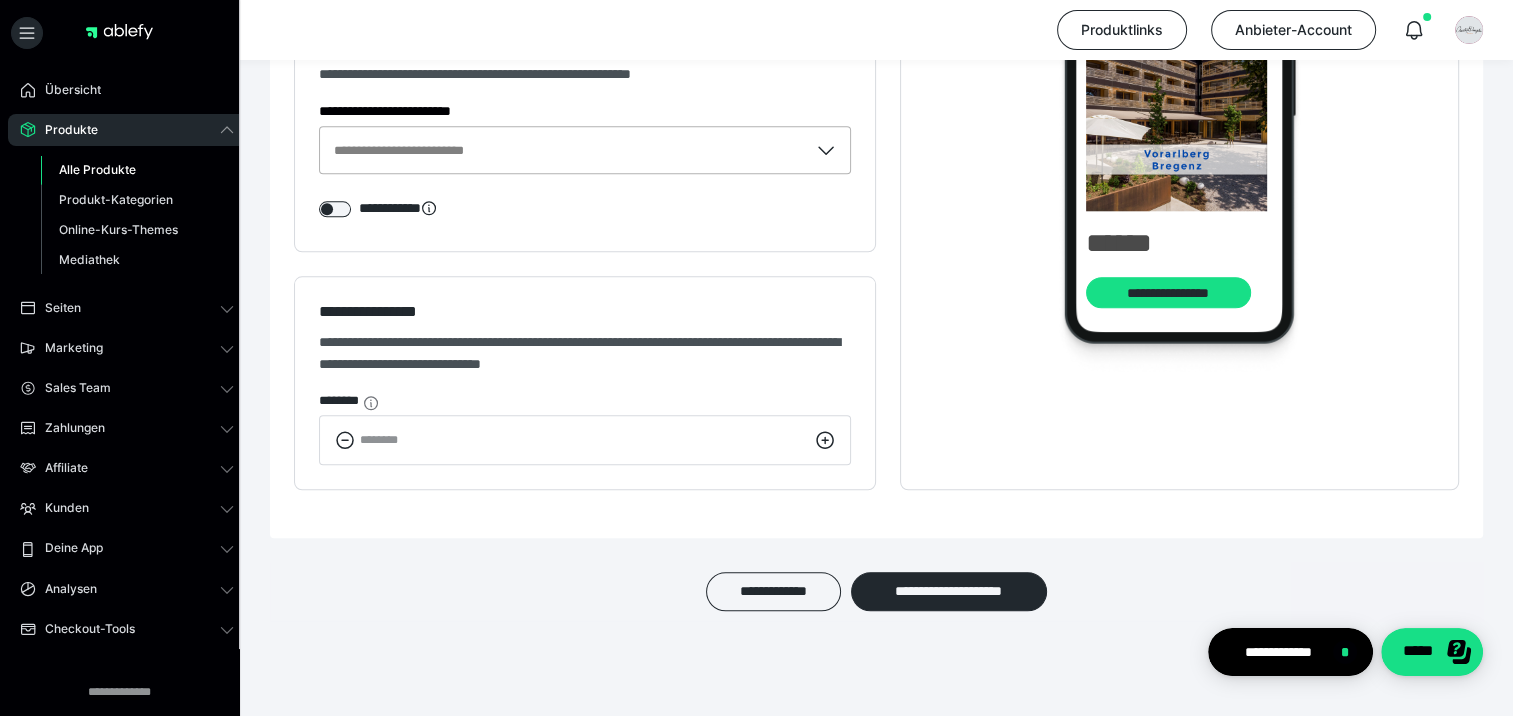 click on "Alle Produkte" at bounding box center (97, 169) 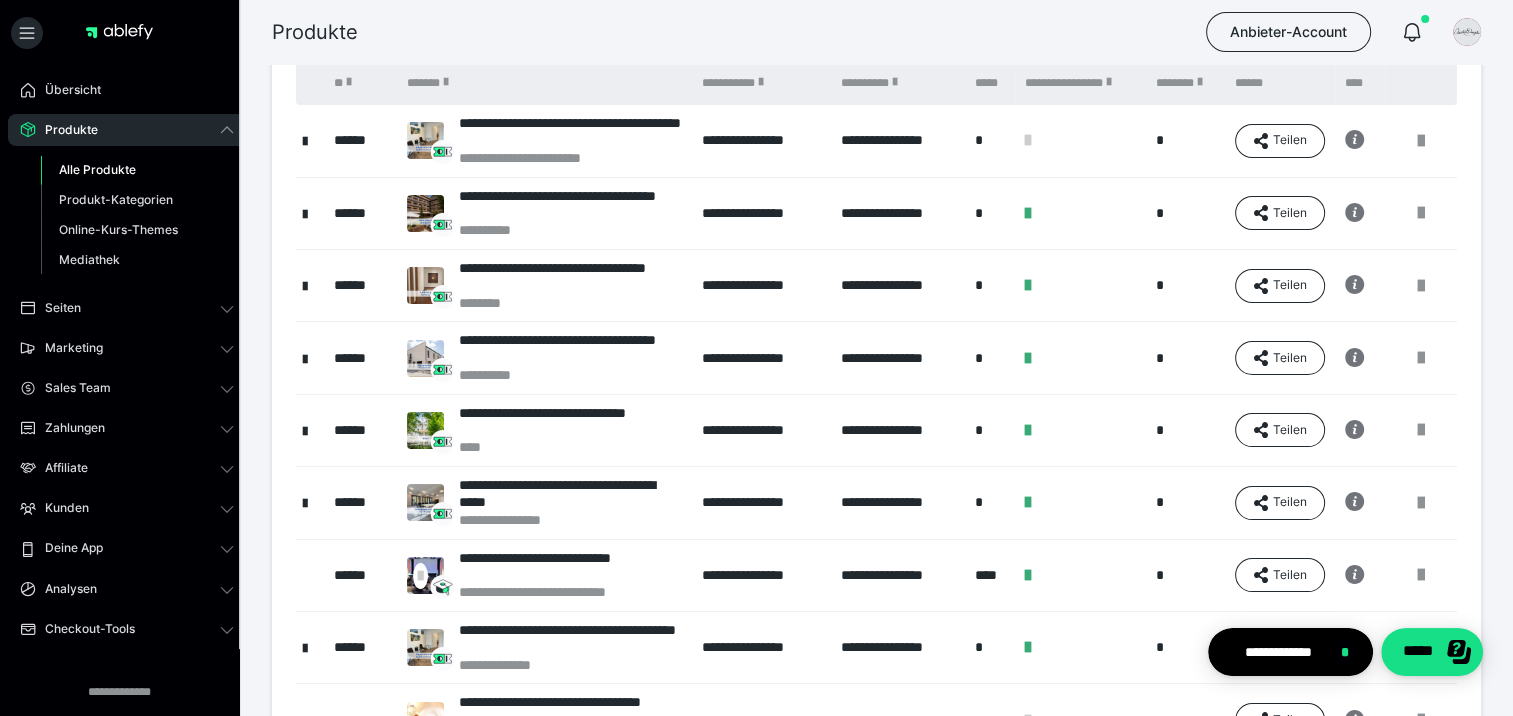 scroll, scrollTop: 400, scrollLeft: 0, axis: vertical 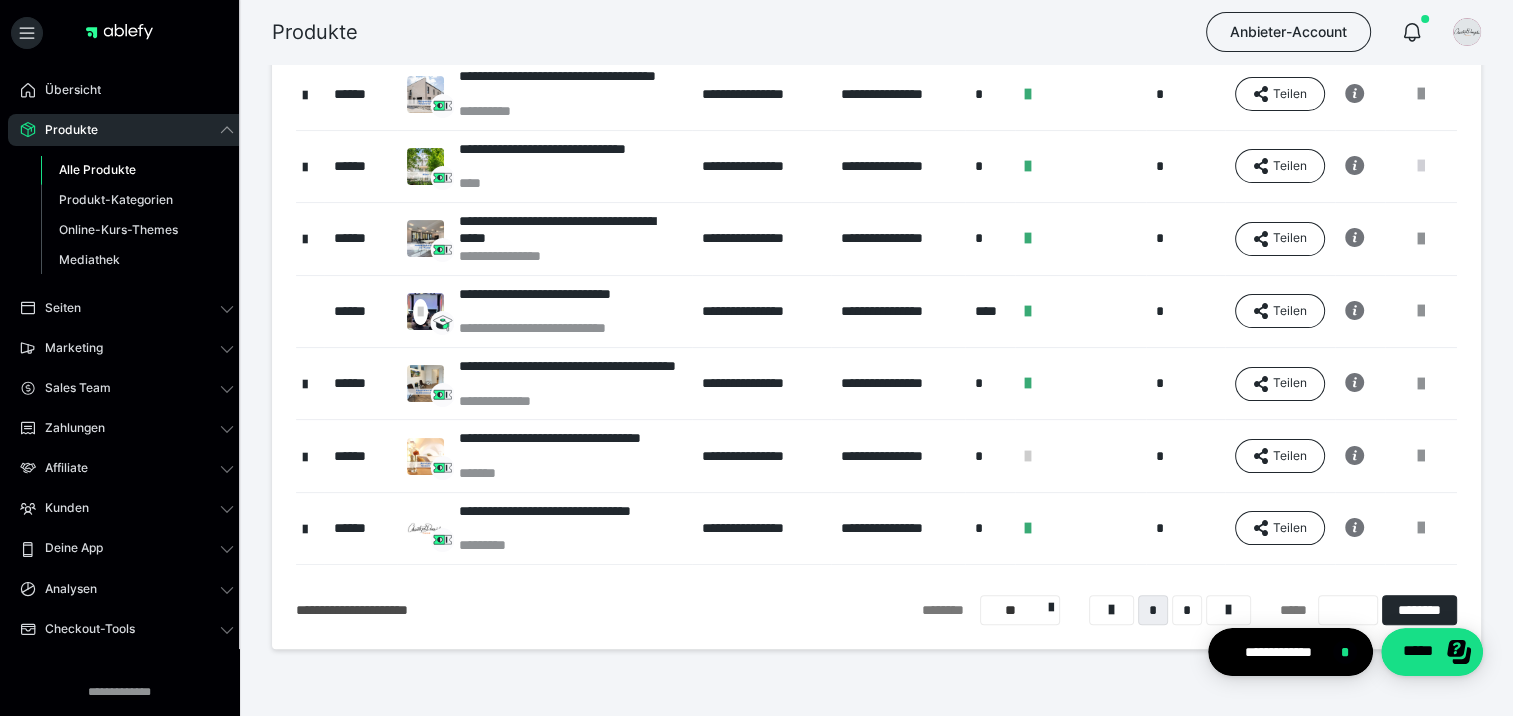 click at bounding box center (1421, 166) 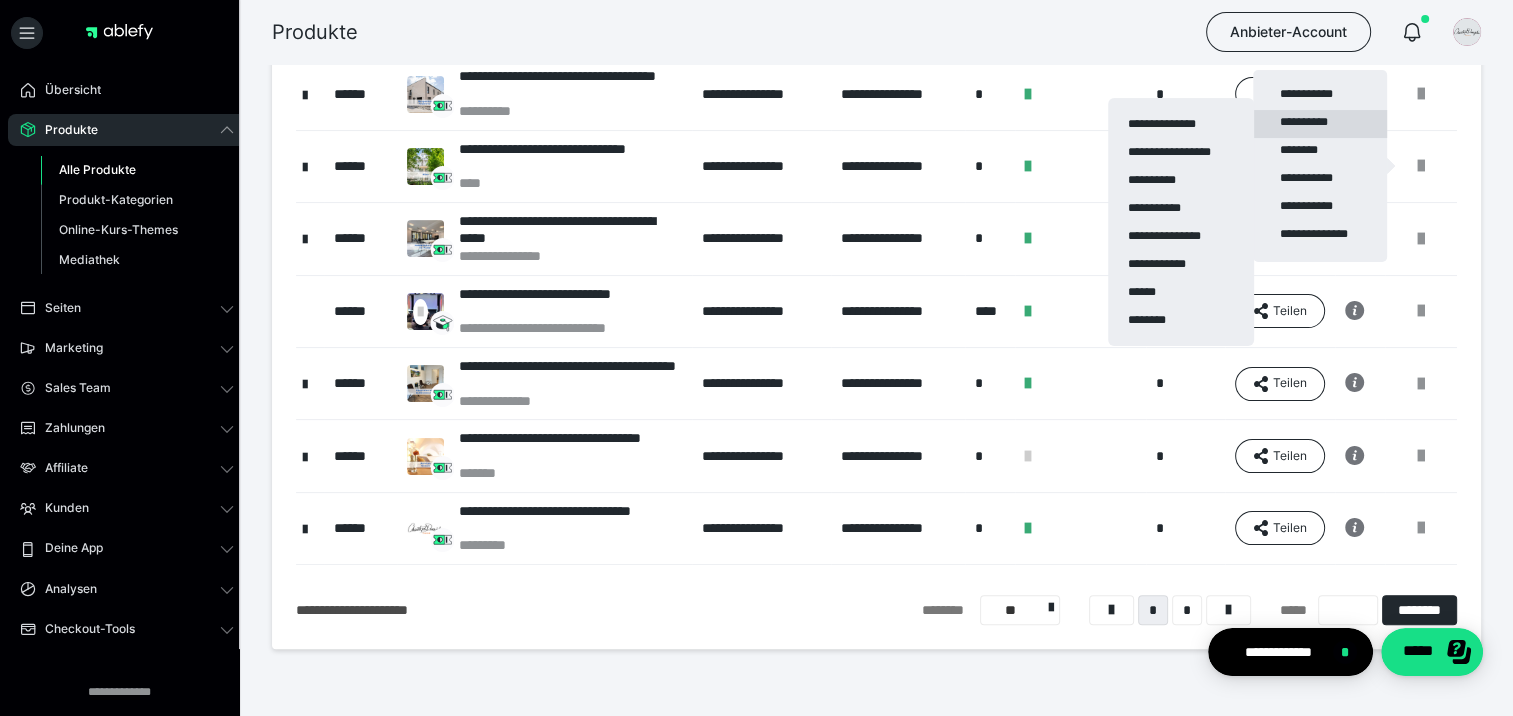 click on "**********" at bounding box center (1320, 124) 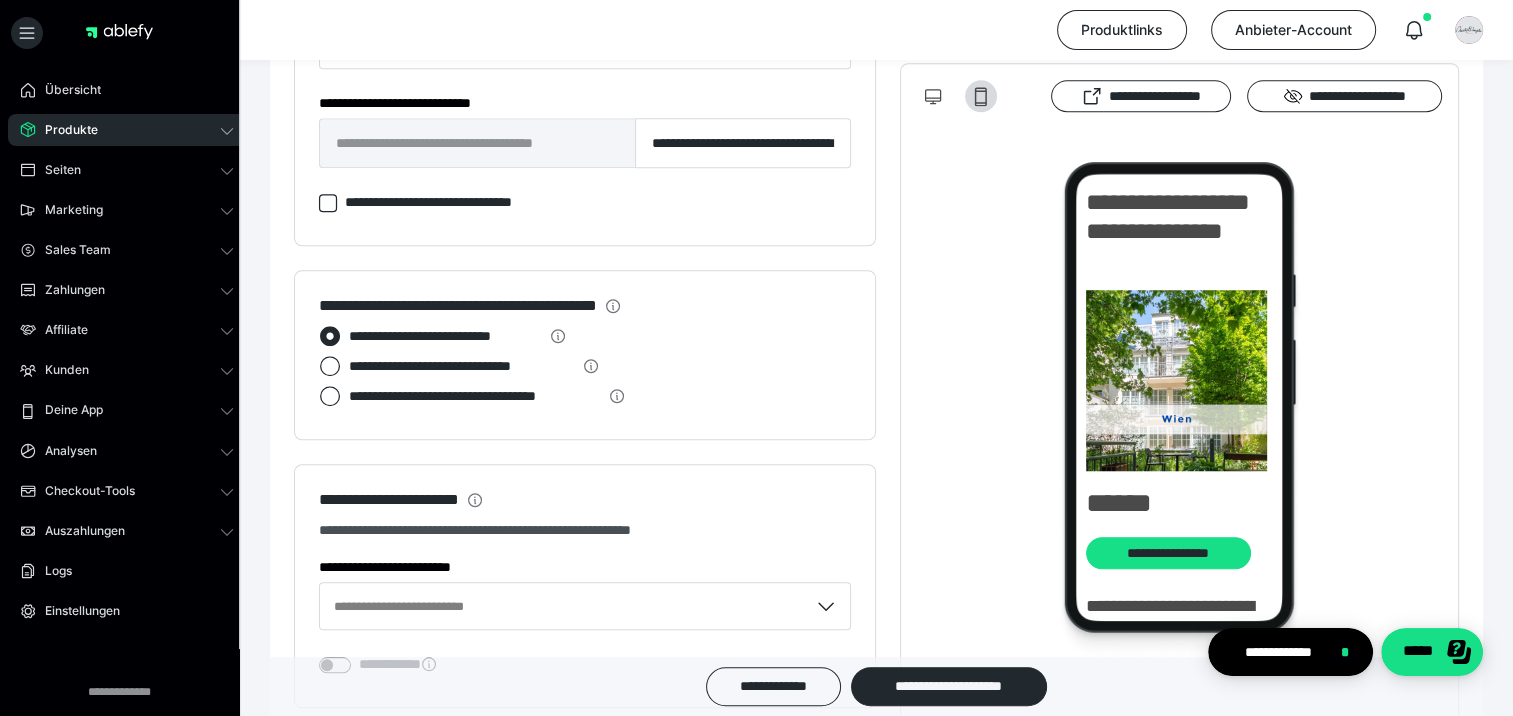 scroll, scrollTop: 1900, scrollLeft: 0, axis: vertical 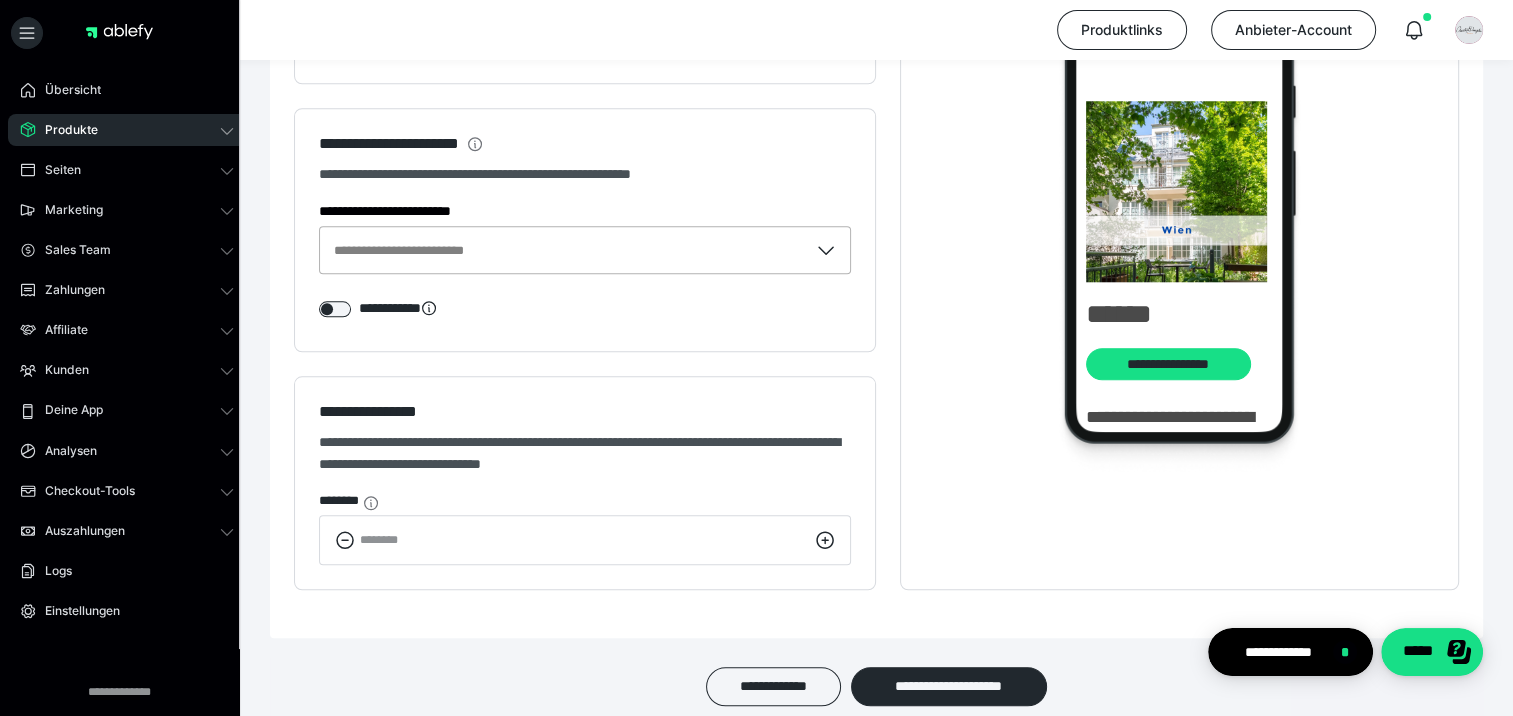click at bounding box center [829, 250] 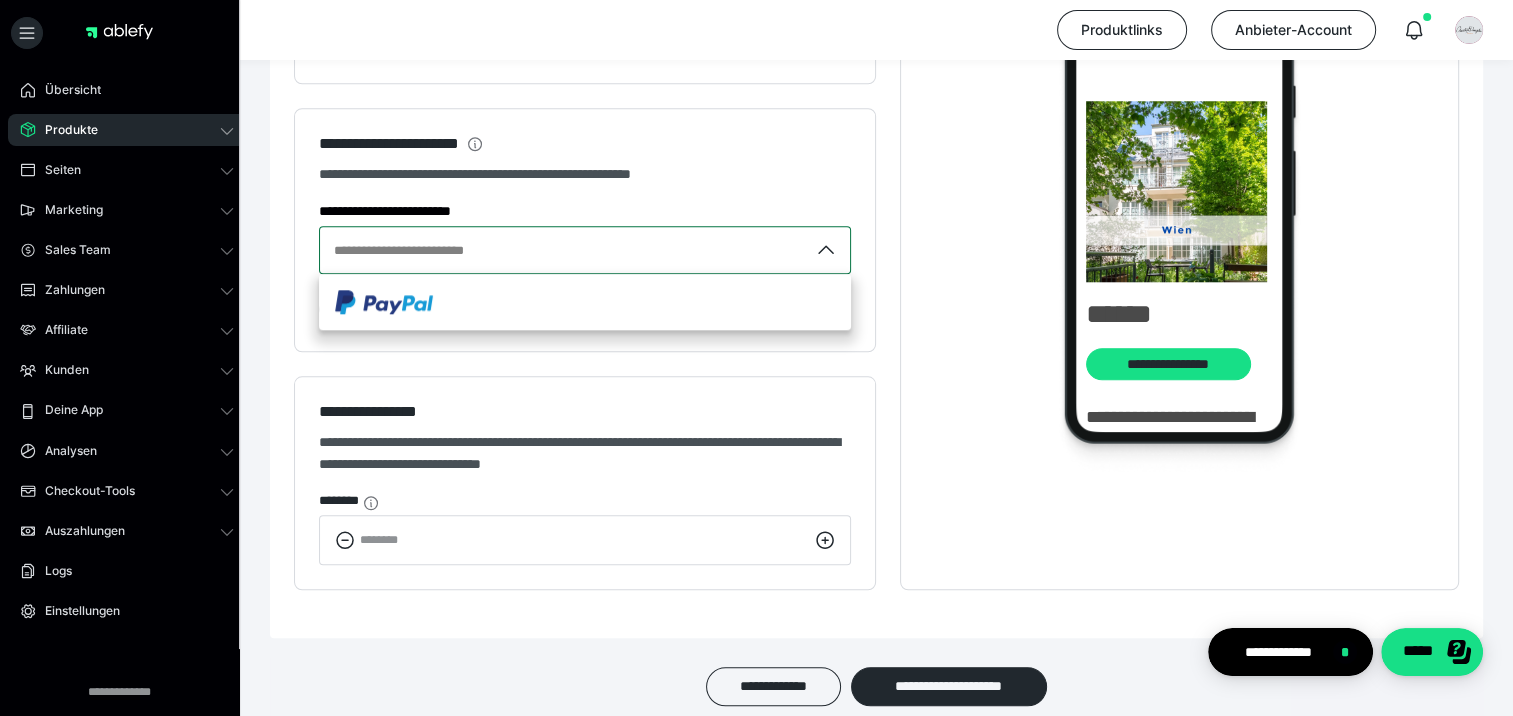 click at bounding box center [829, 250] 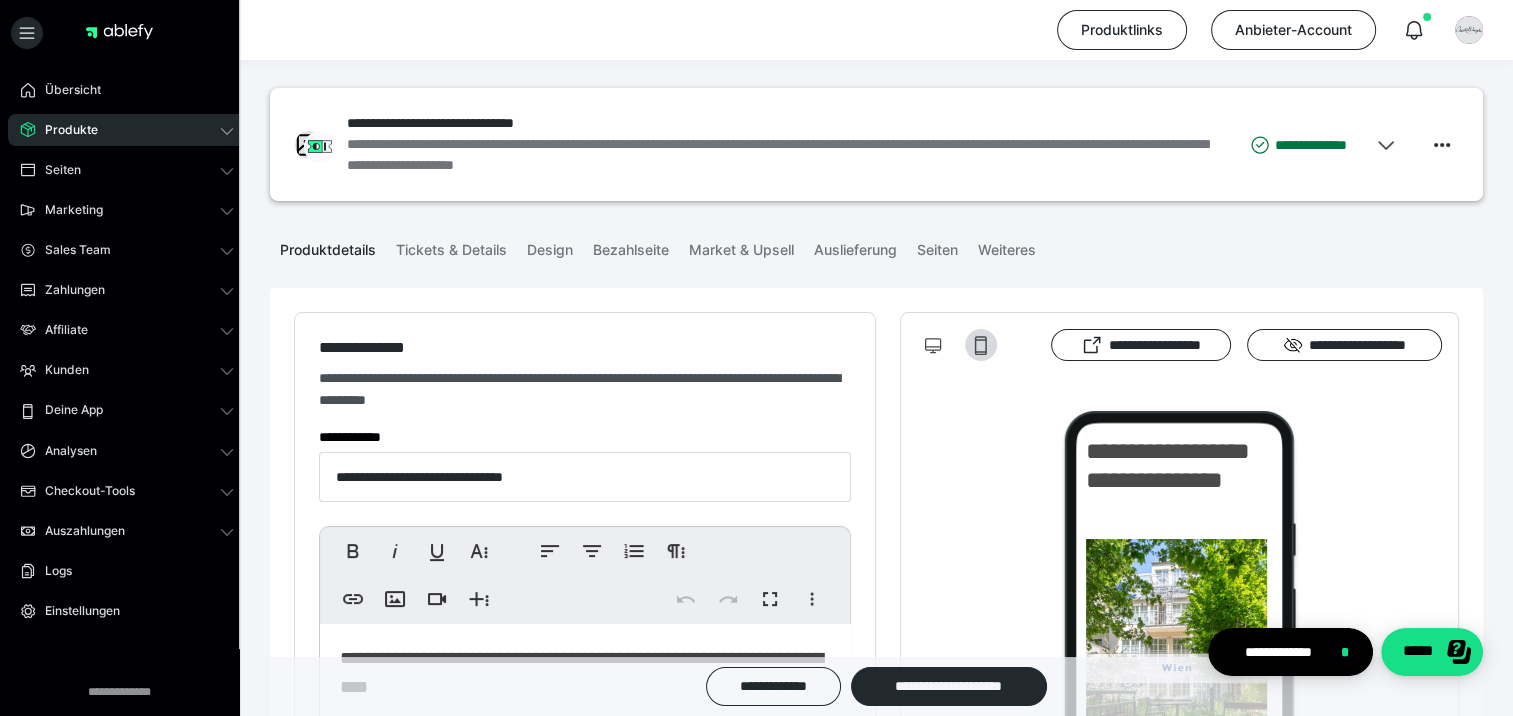 scroll, scrollTop: 0, scrollLeft: 0, axis: both 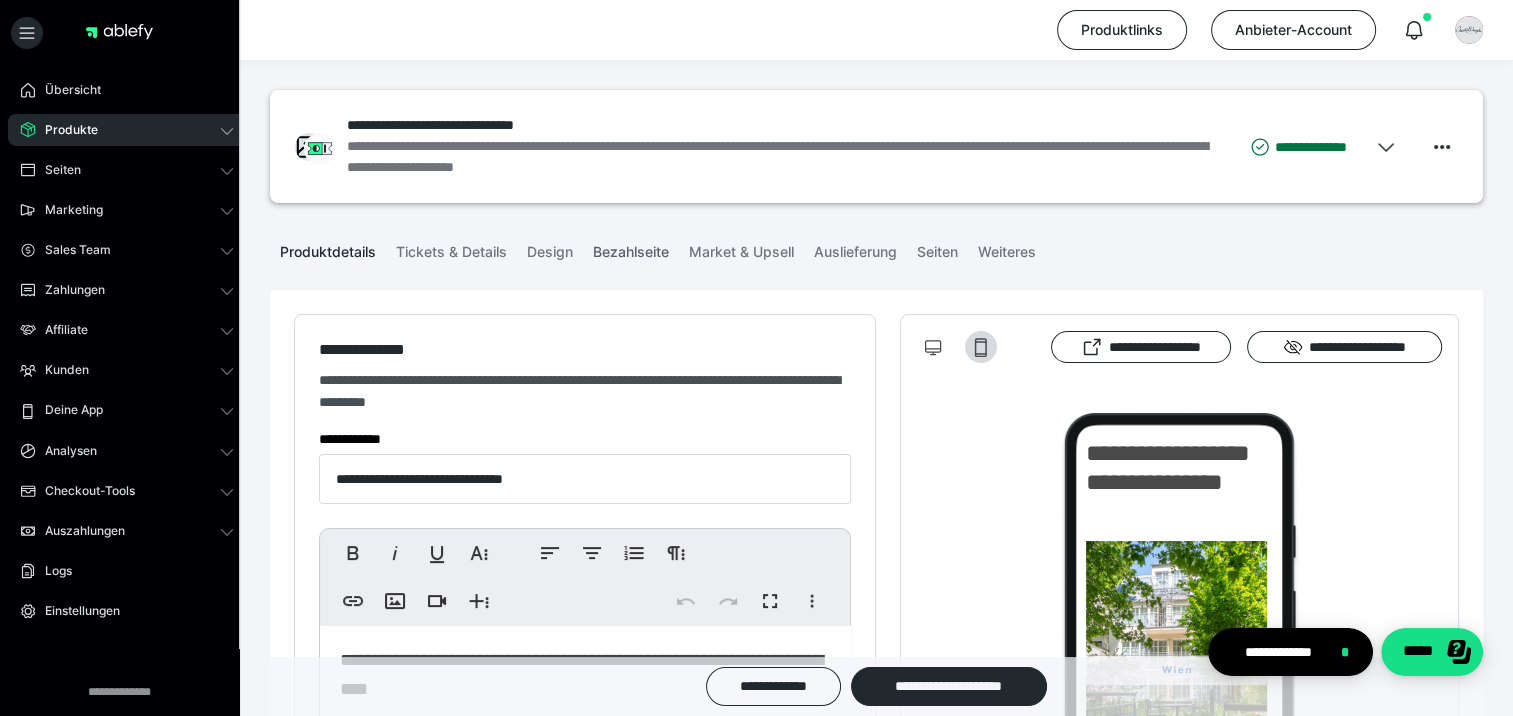 click on "Bezahlseite" at bounding box center (631, 248) 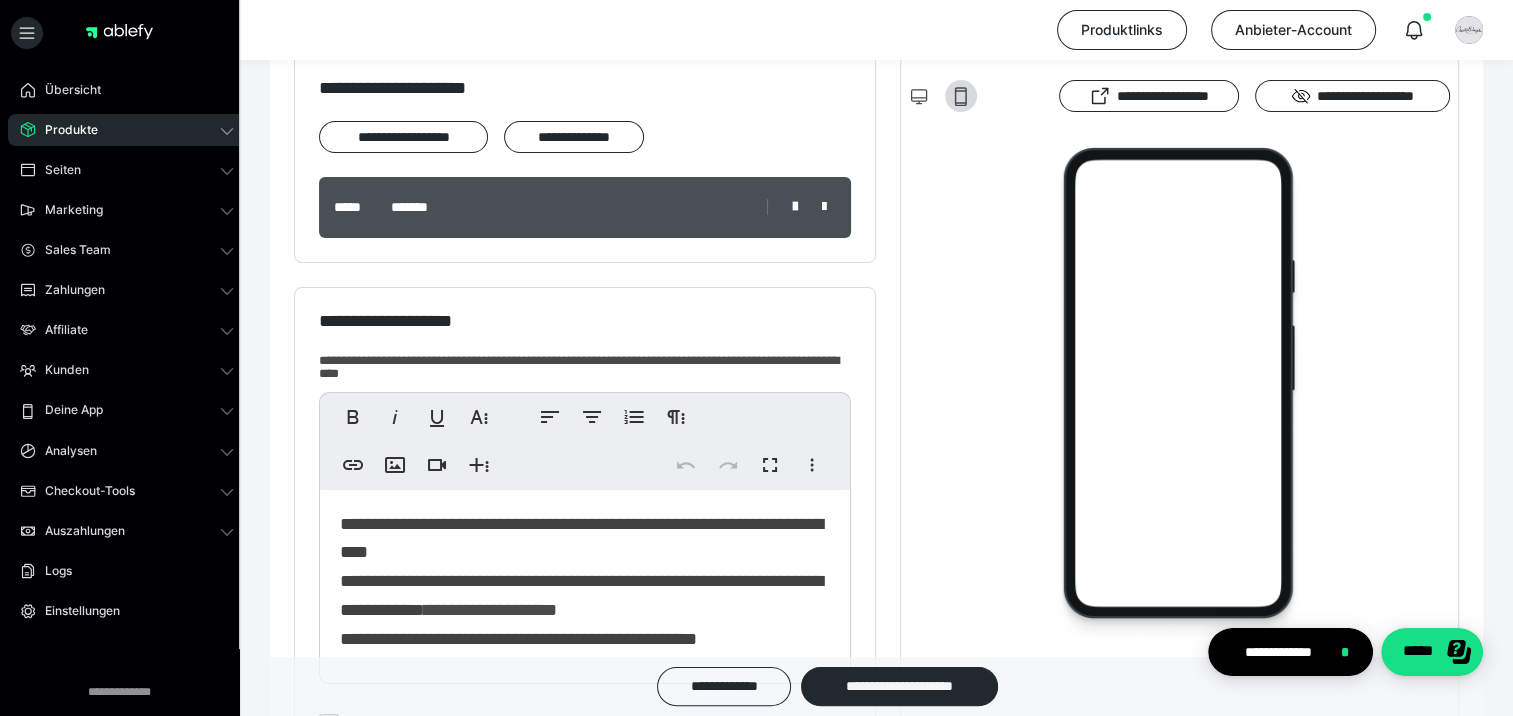 scroll, scrollTop: 0, scrollLeft: 0, axis: both 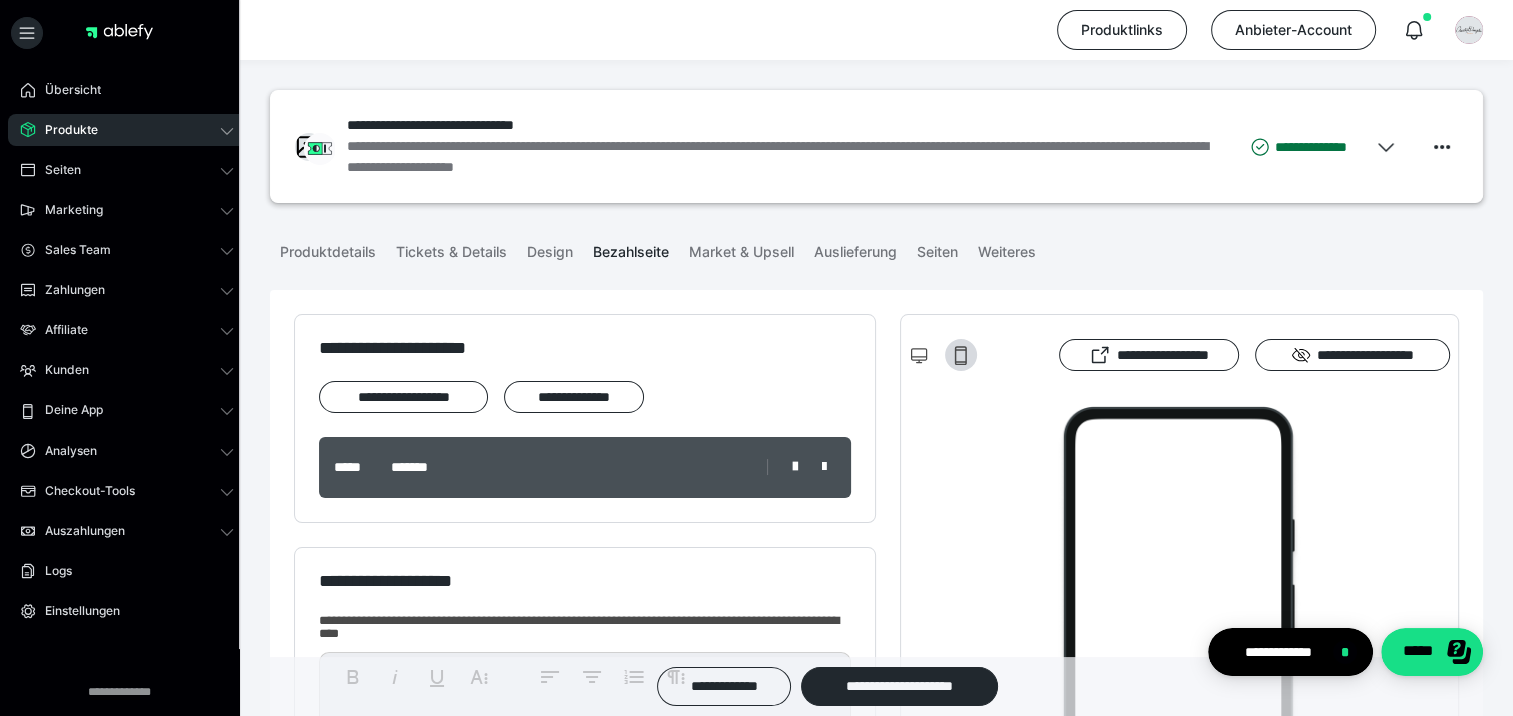 click on "Produkte" at bounding box center (64, 130) 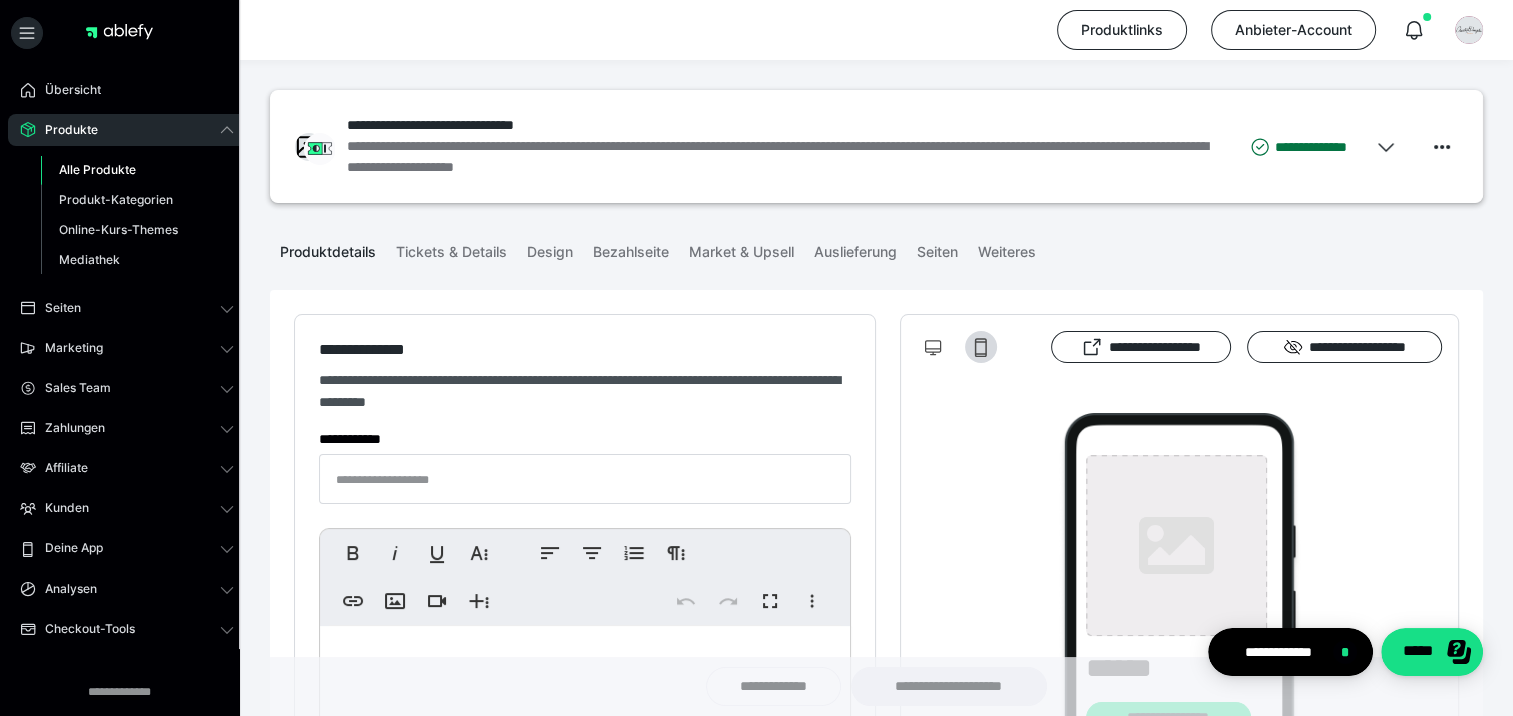 type on "**********" 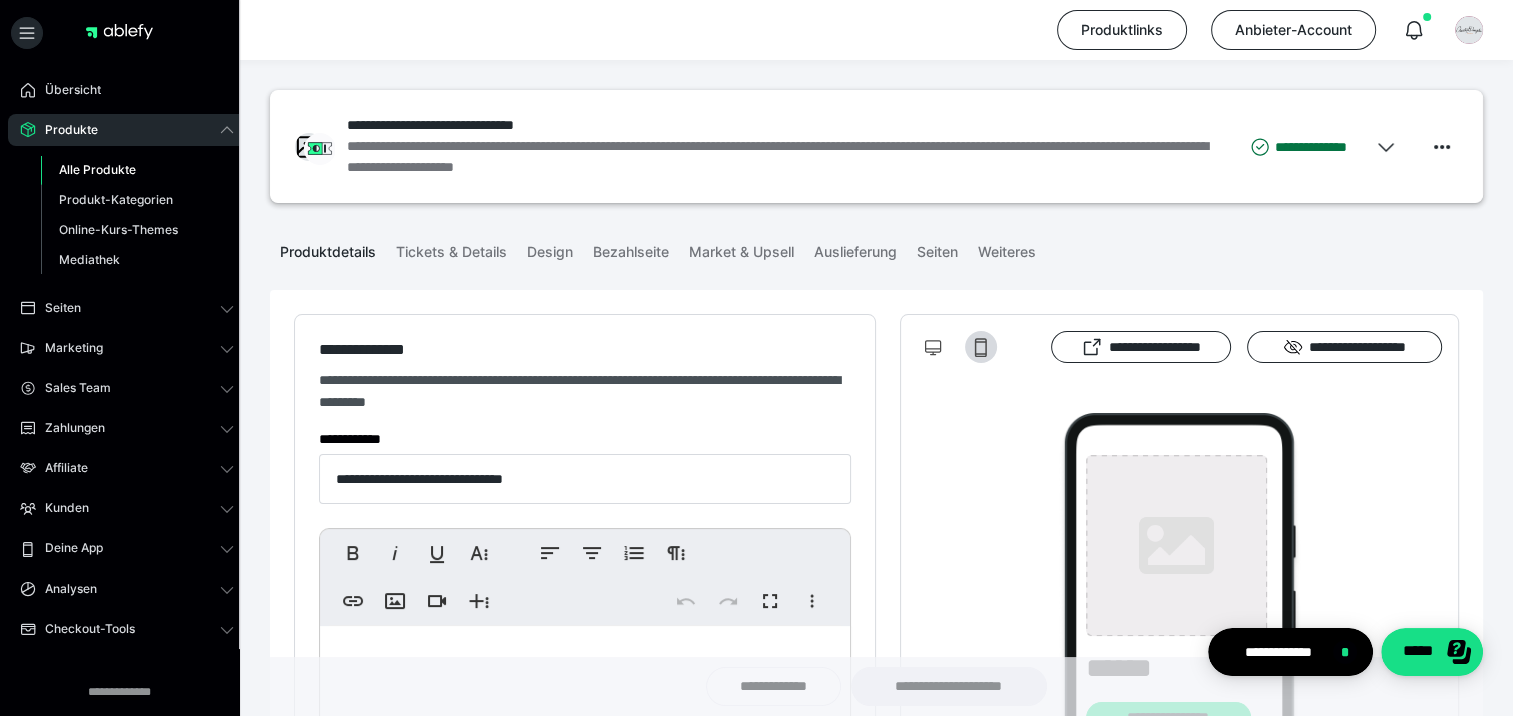 type on "**********" 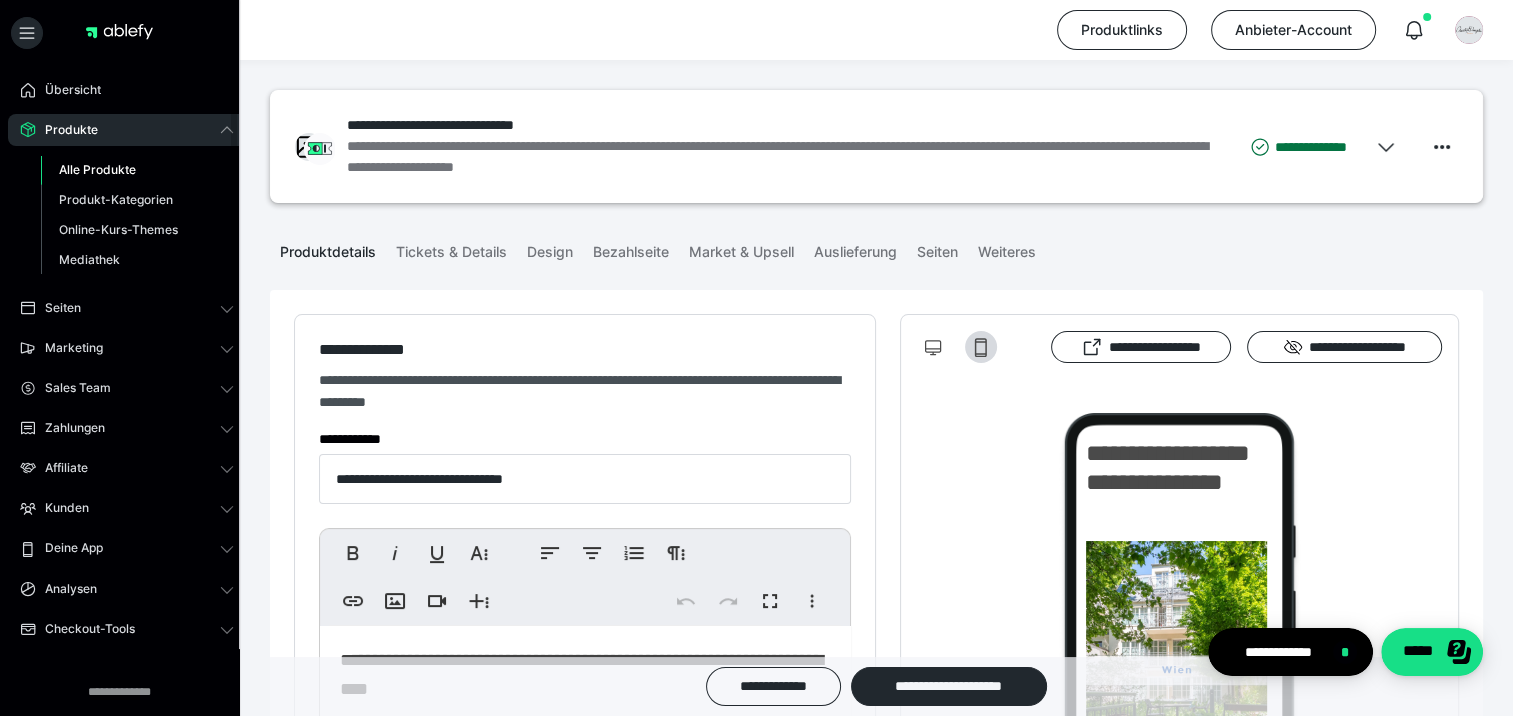 click on "Alle Produkte" at bounding box center (97, 169) 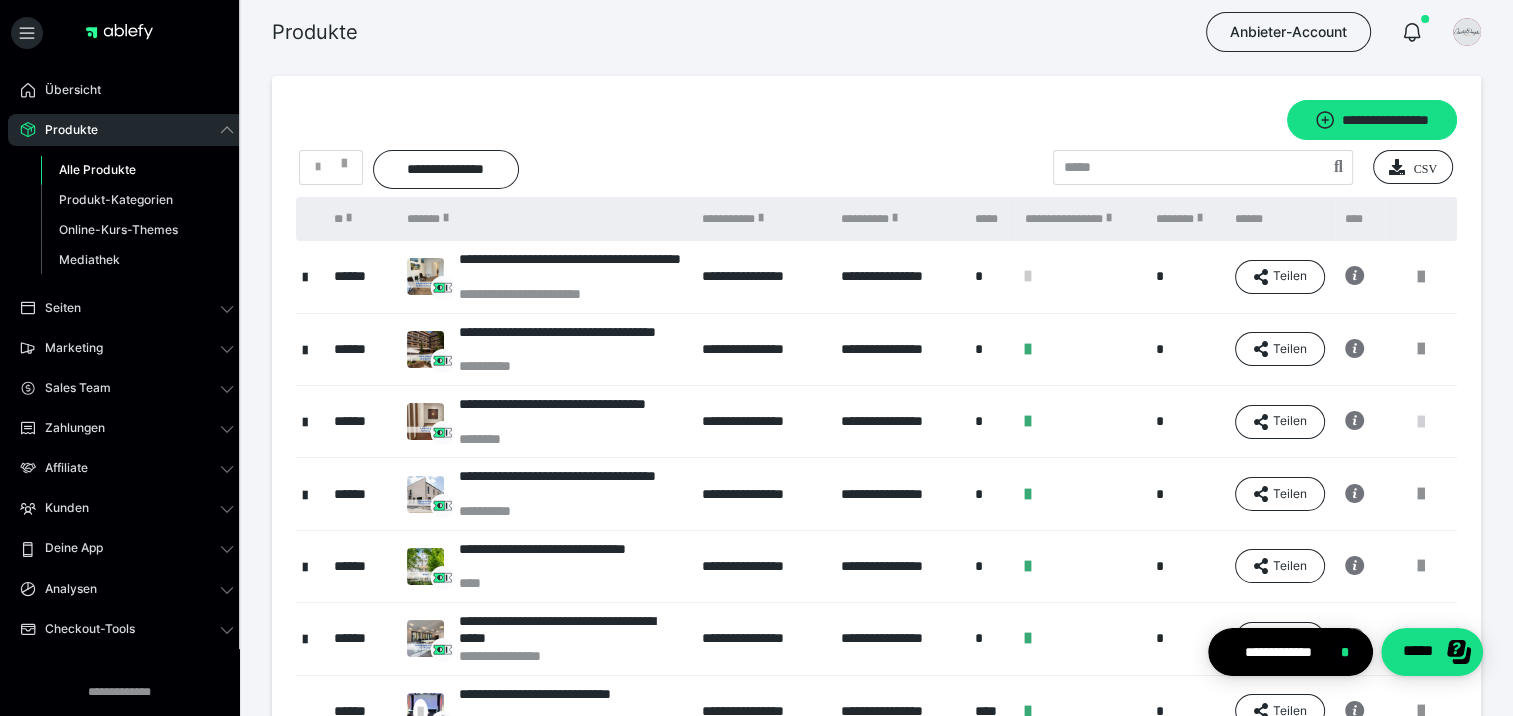 click at bounding box center [1421, 422] 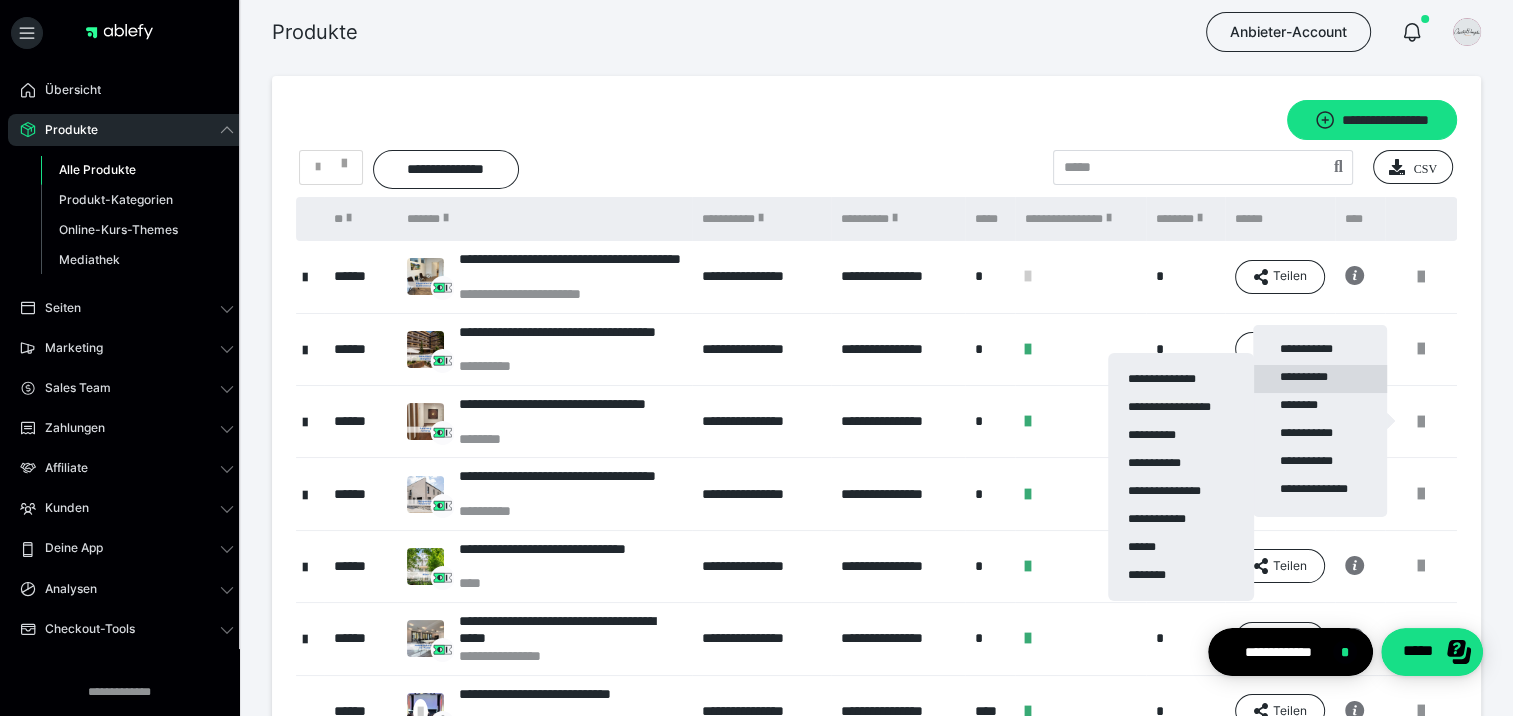click on "**********" at bounding box center [1320, 379] 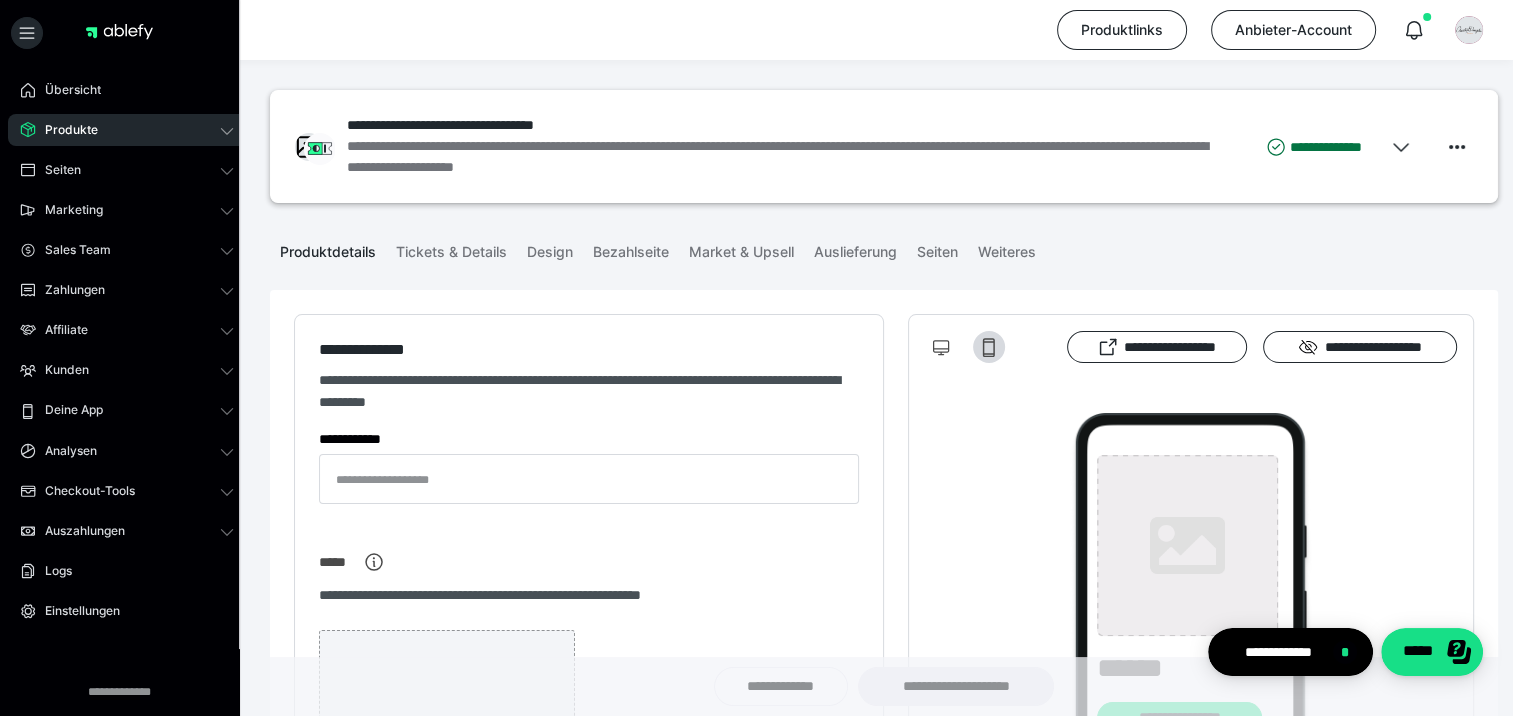 type on "**********" 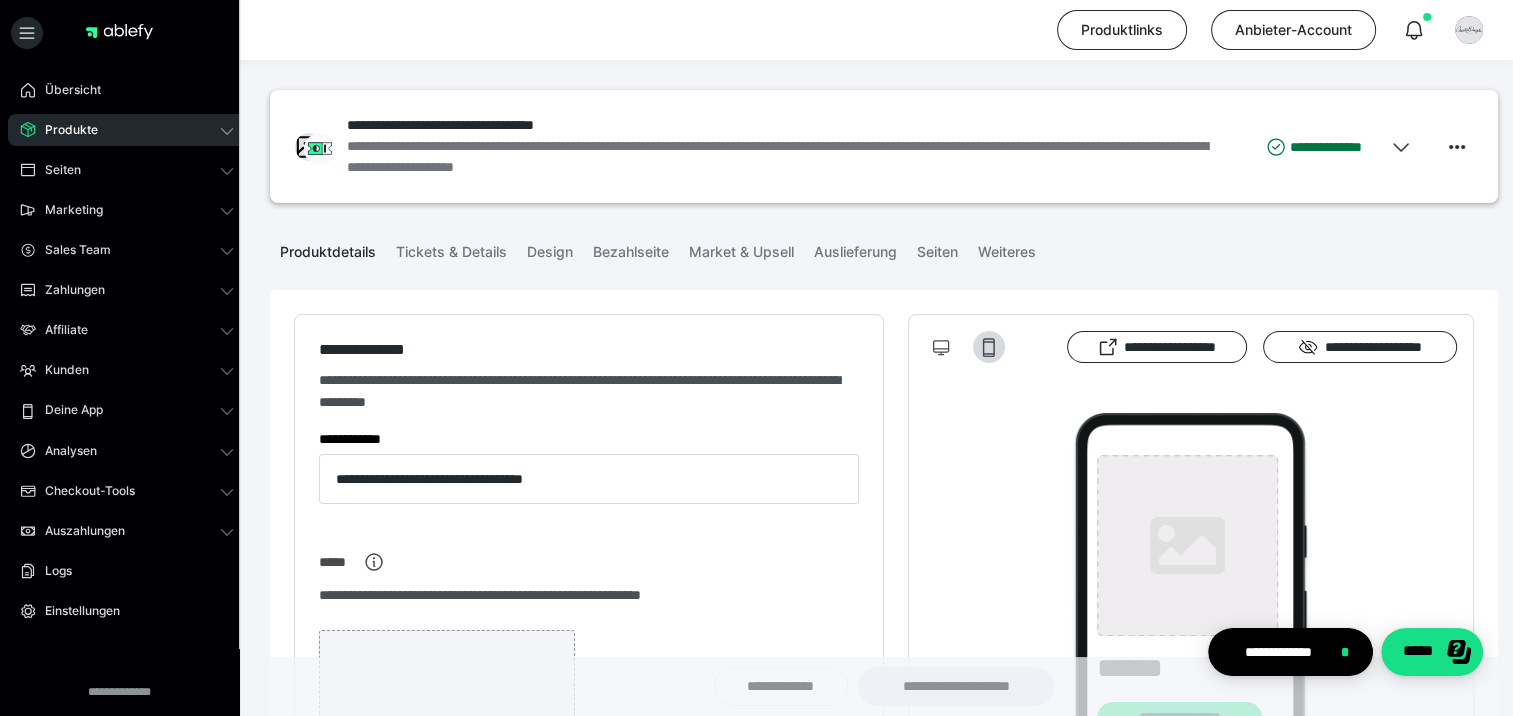 type on "**********" 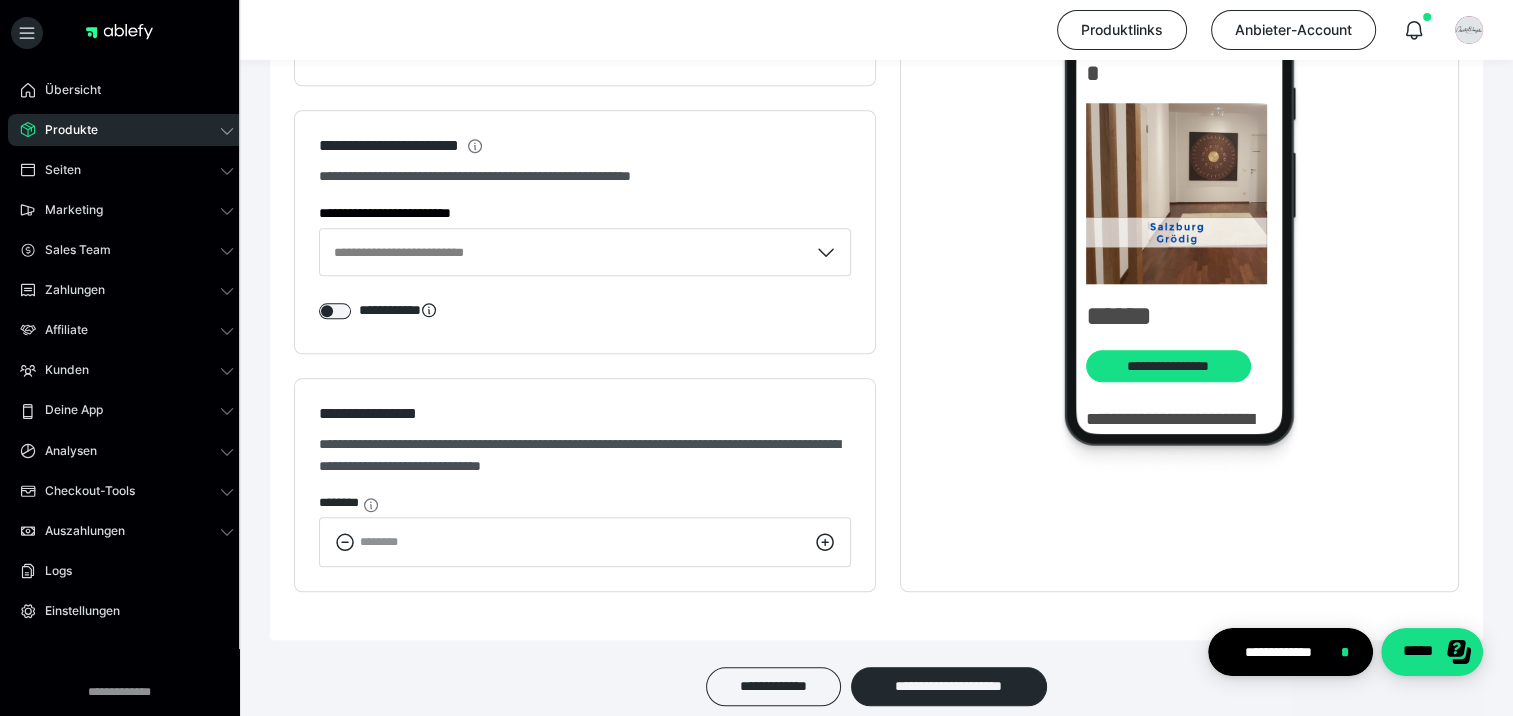 scroll, scrollTop: 1900, scrollLeft: 0, axis: vertical 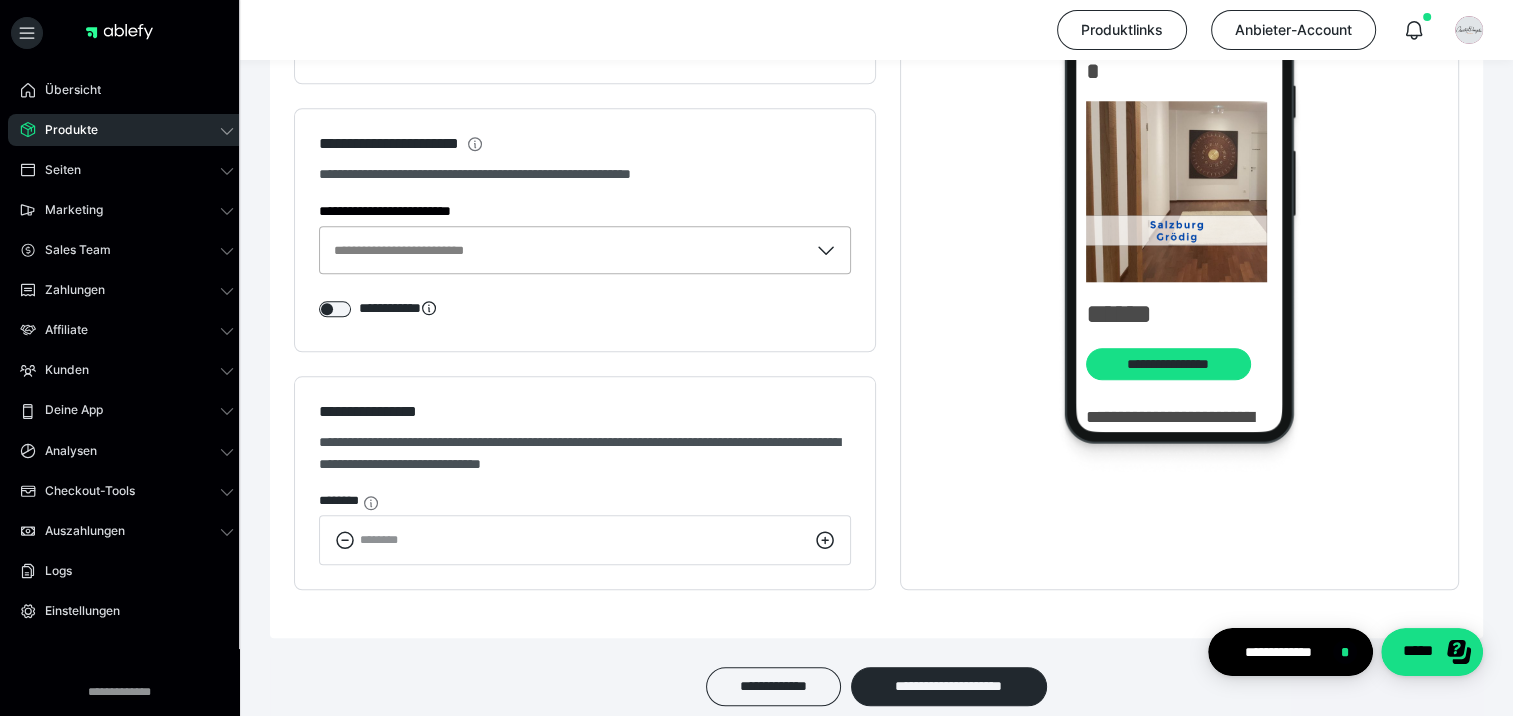 click at bounding box center [829, 250] 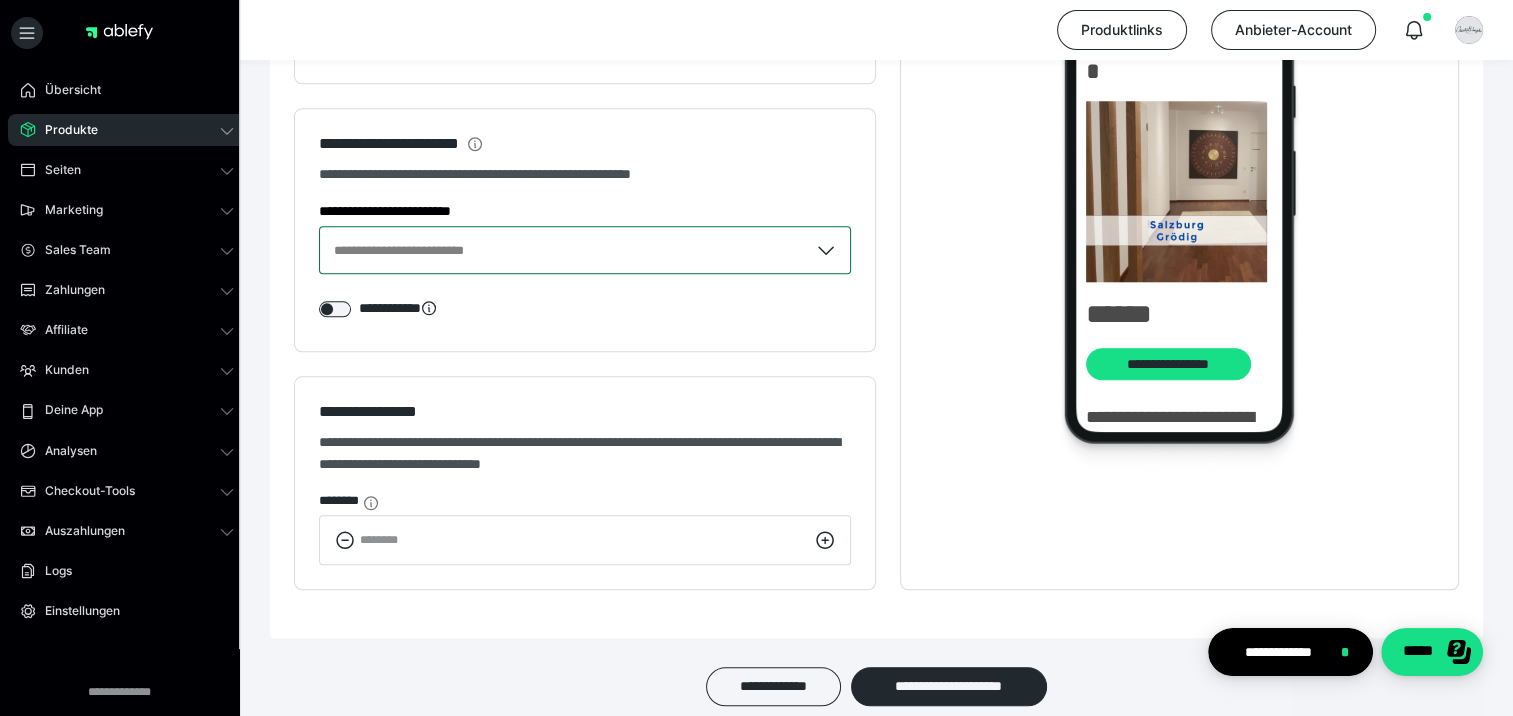 click at bounding box center [829, 250] 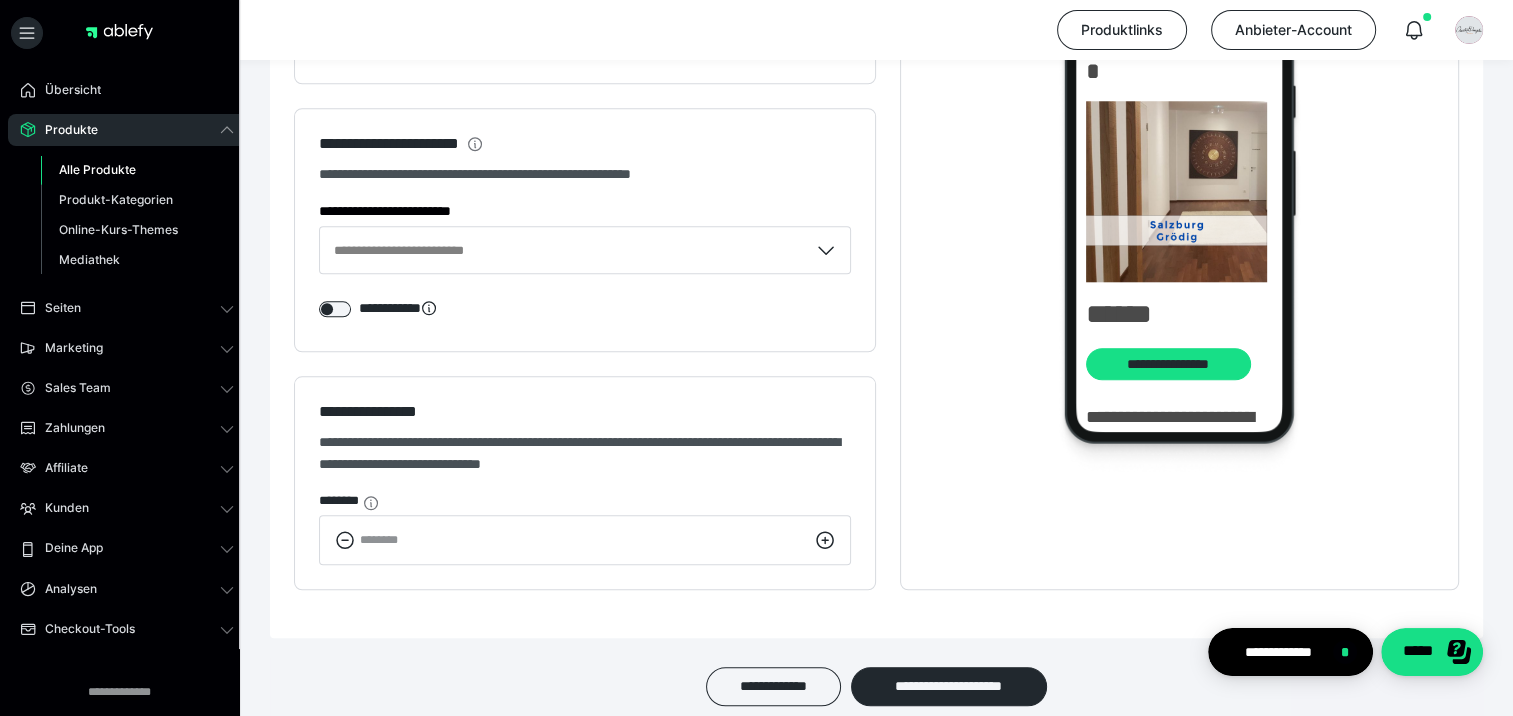 click on "Alle Produkte" at bounding box center (97, 169) 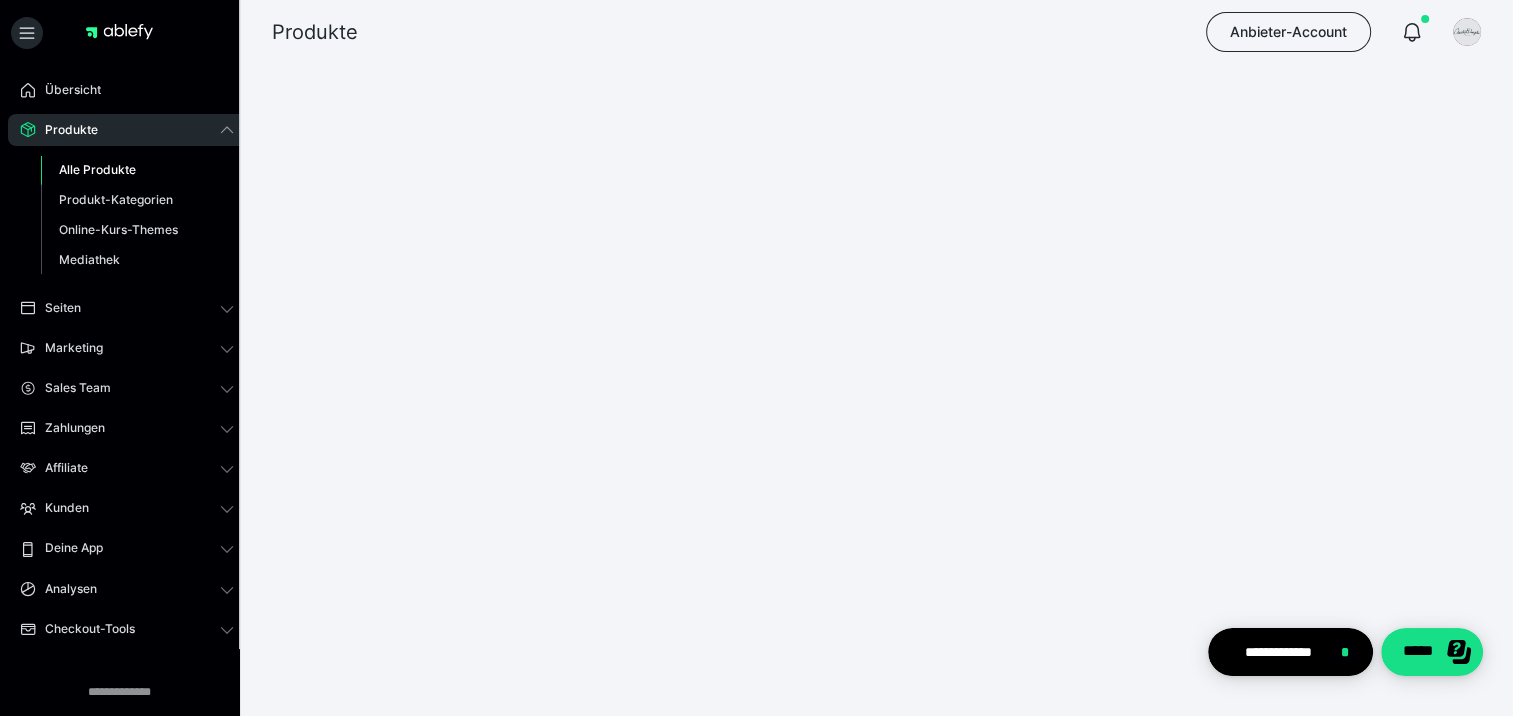scroll, scrollTop: 0, scrollLeft: 0, axis: both 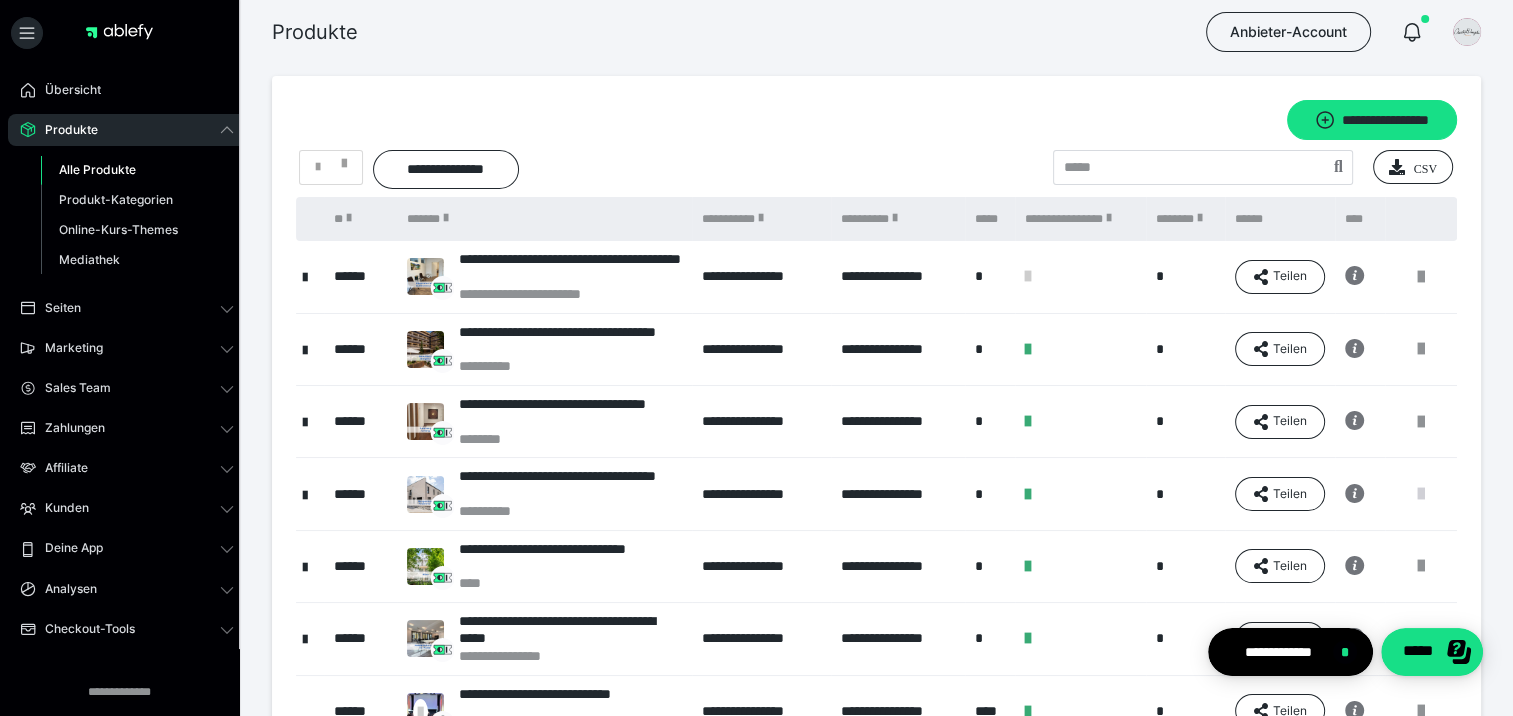 click at bounding box center (1421, 494) 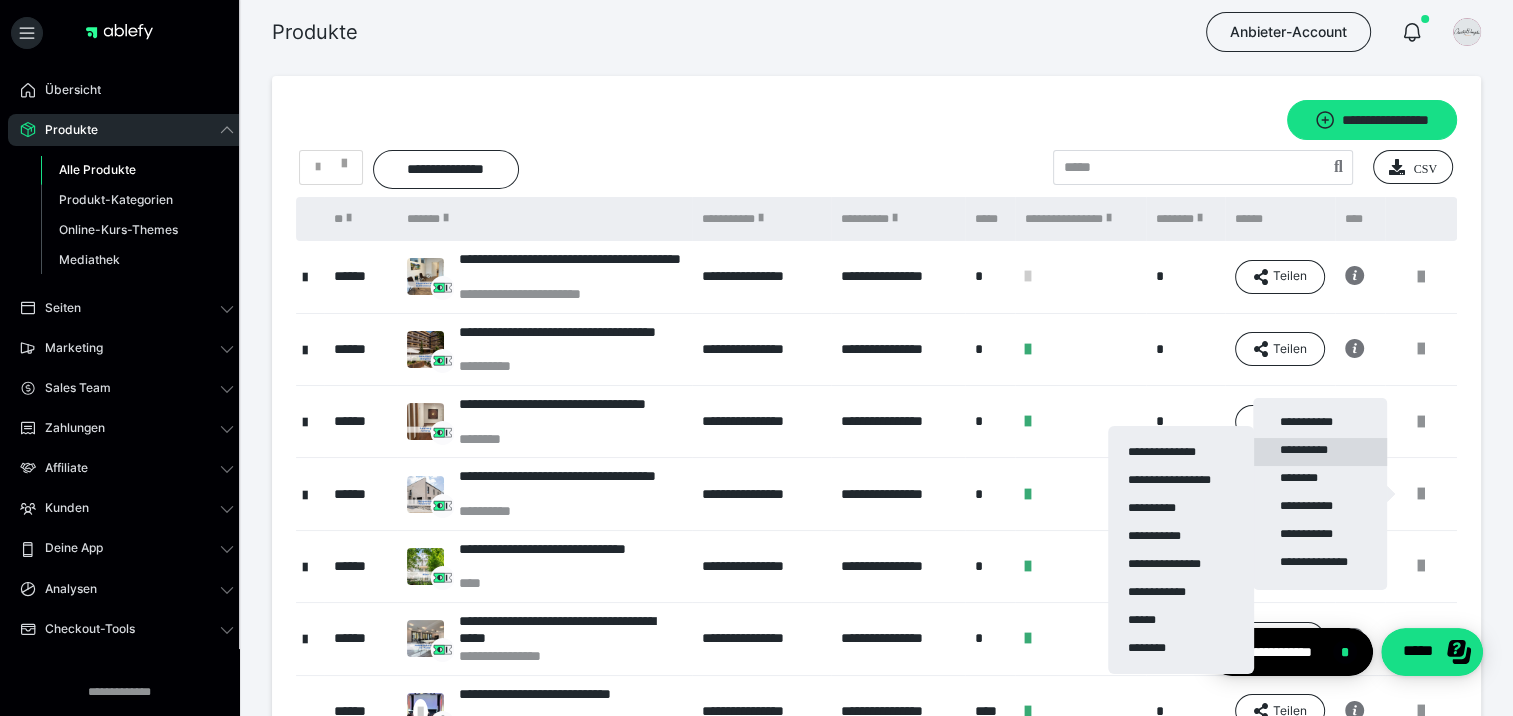 click on "**********" at bounding box center (1320, 452) 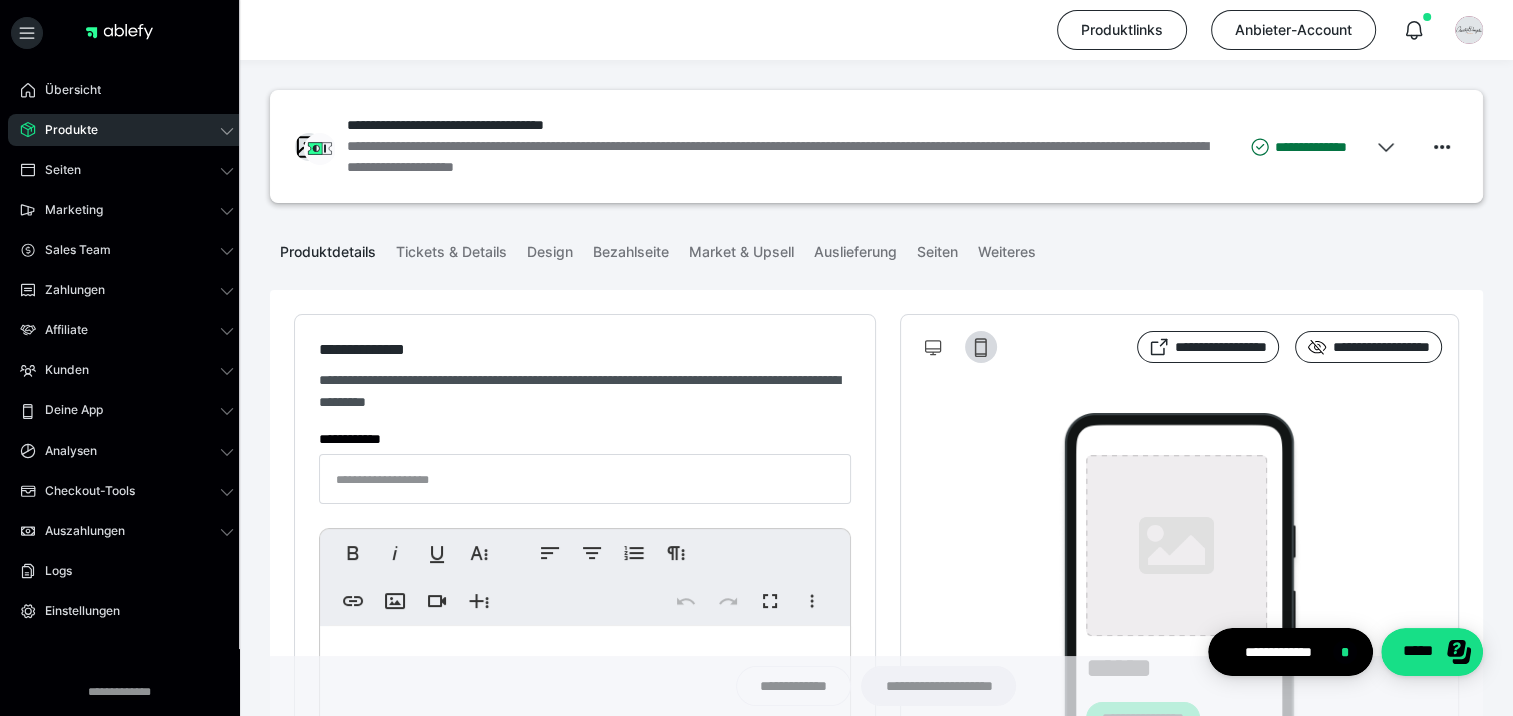 type on "**********" 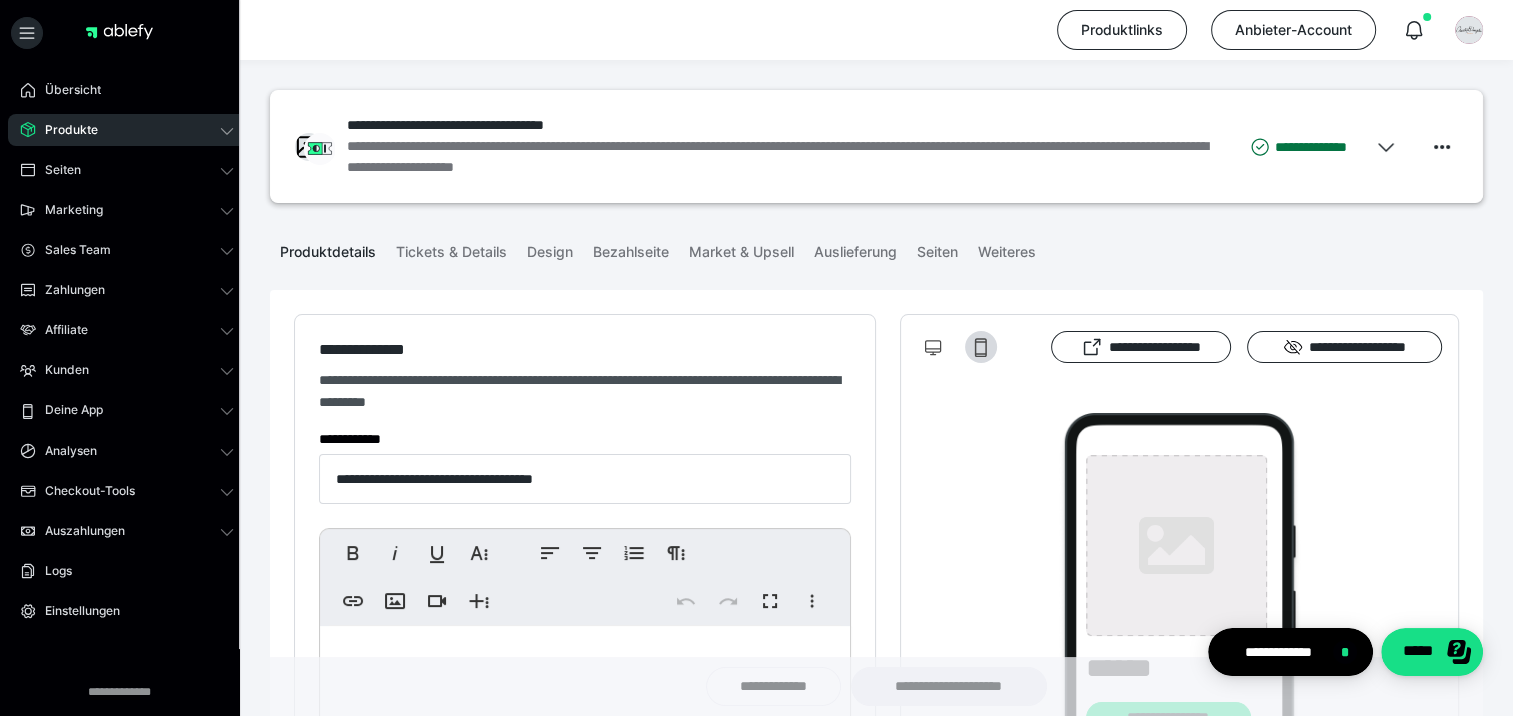 type on "**********" 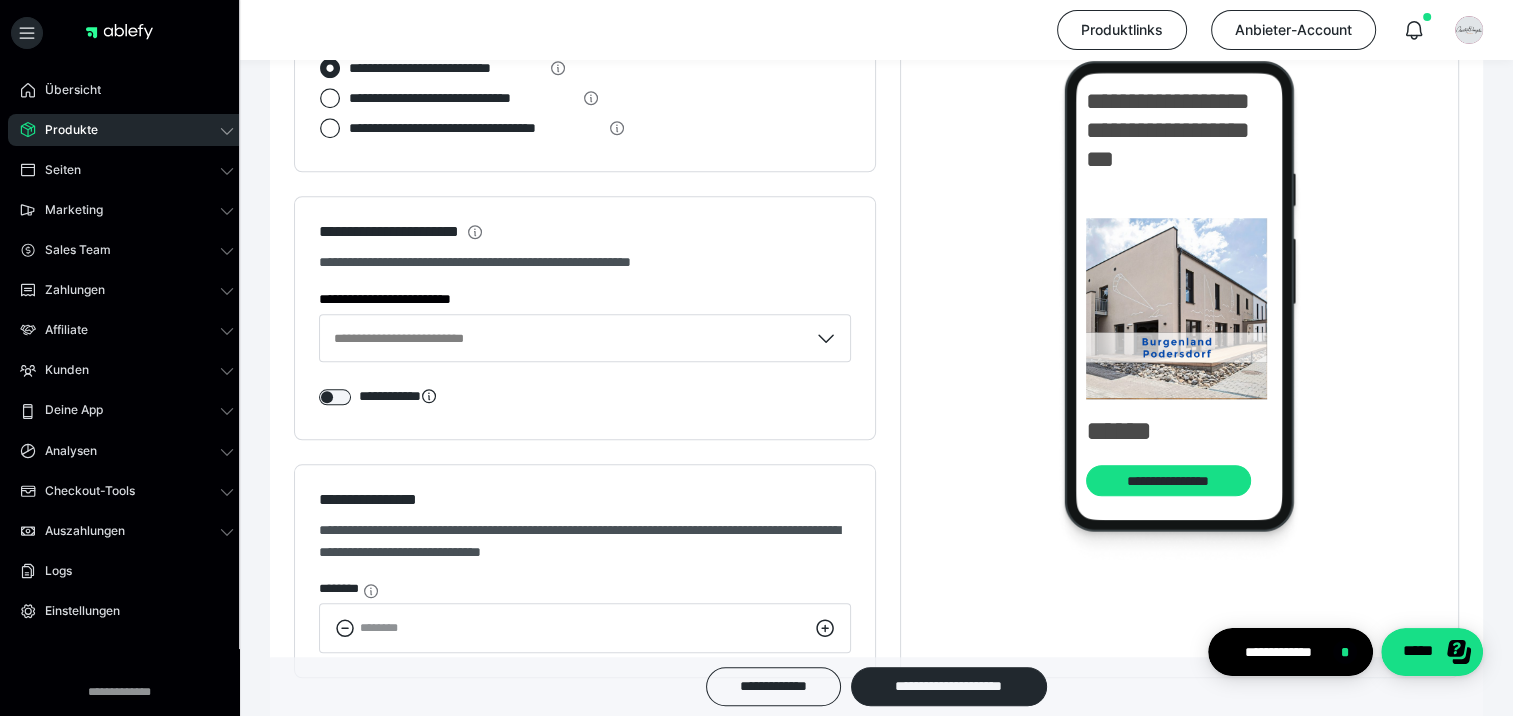 scroll, scrollTop: 1800, scrollLeft: 0, axis: vertical 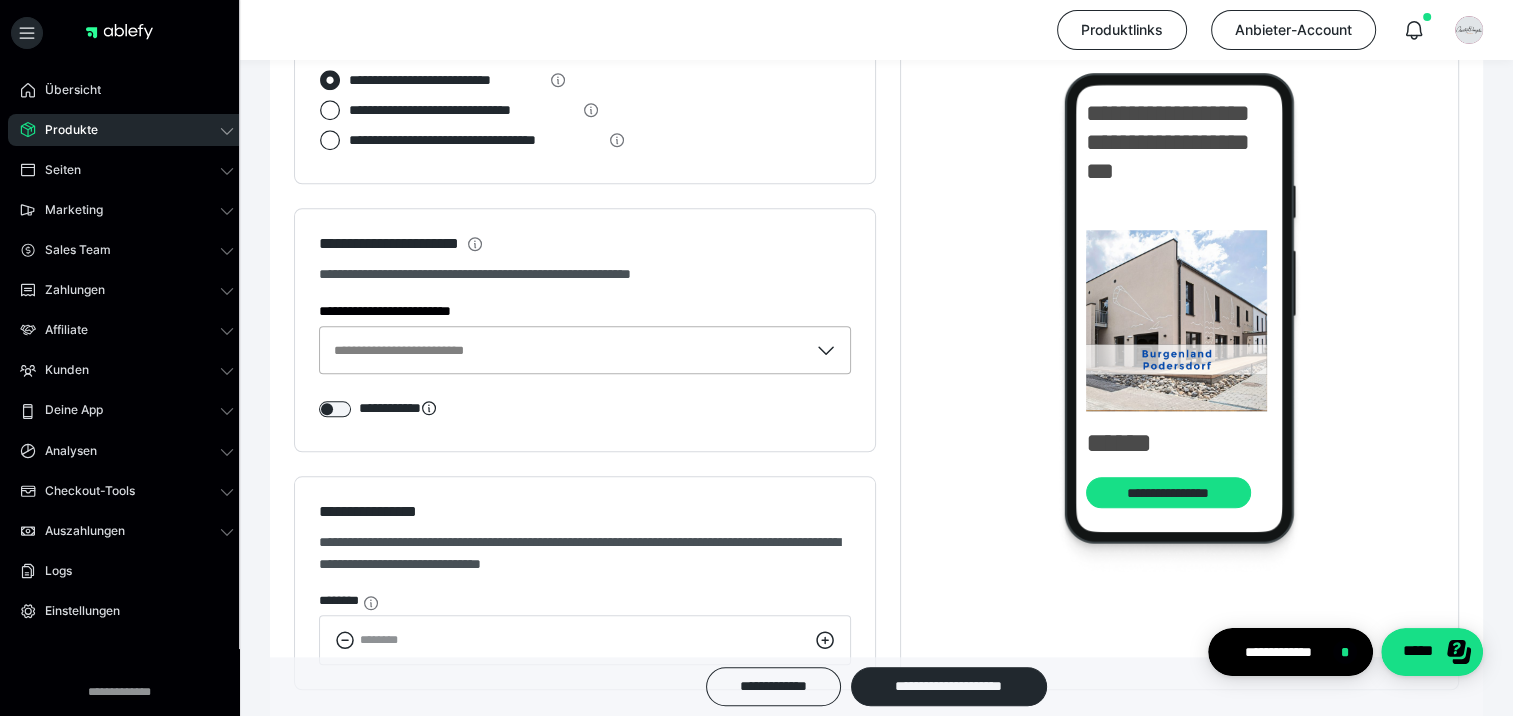 click on "Produkte" at bounding box center (64, 130) 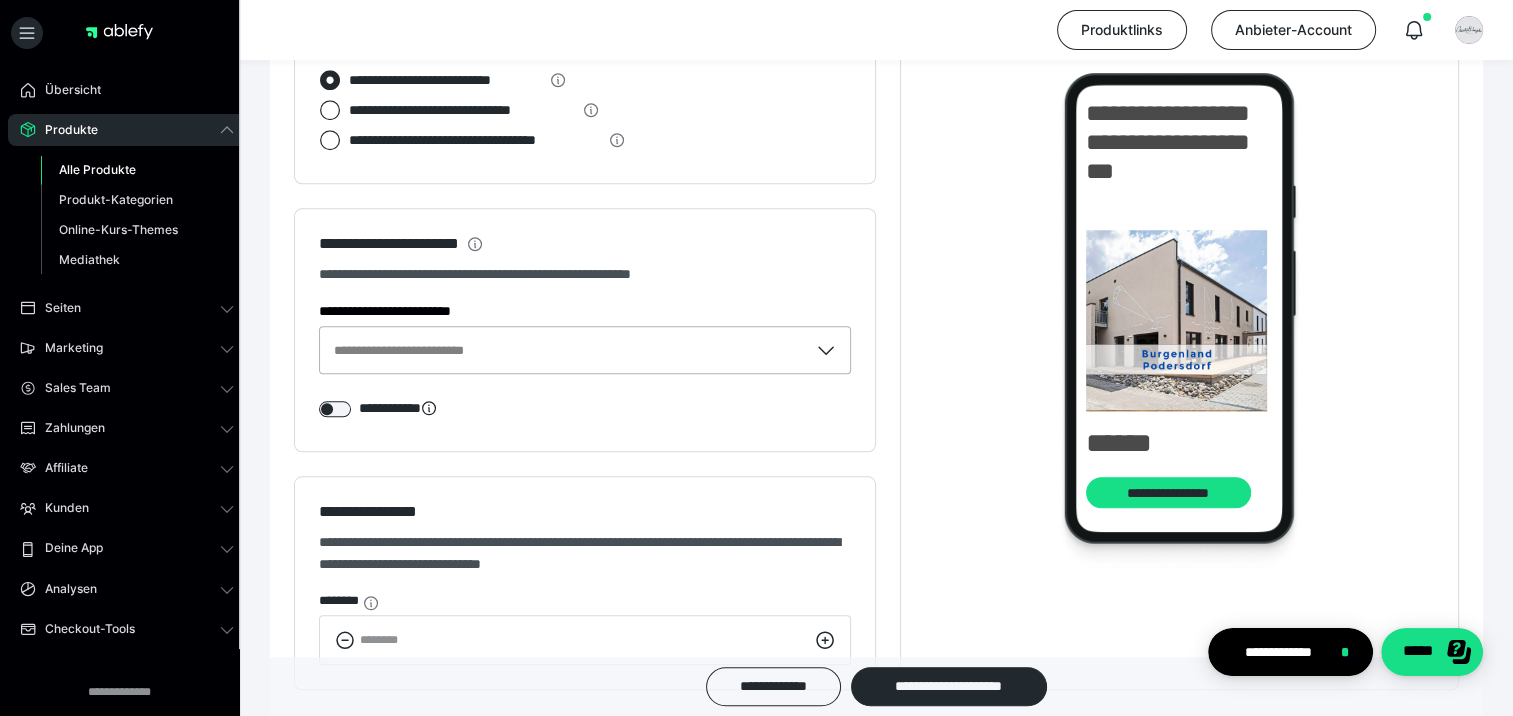 click on "Alle Produkte" at bounding box center [97, 169] 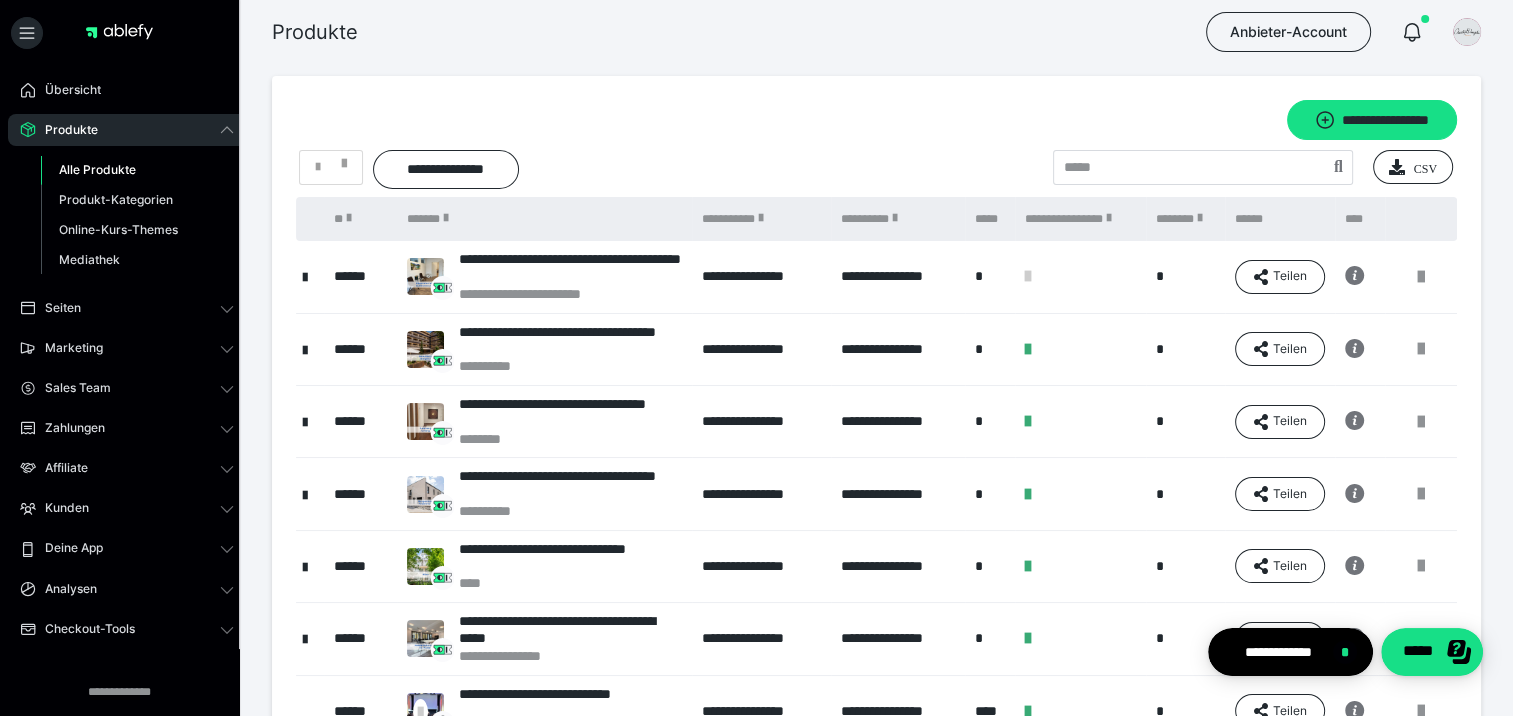 scroll, scrollTop: 300, scrollLeft: 0, axis: vertical 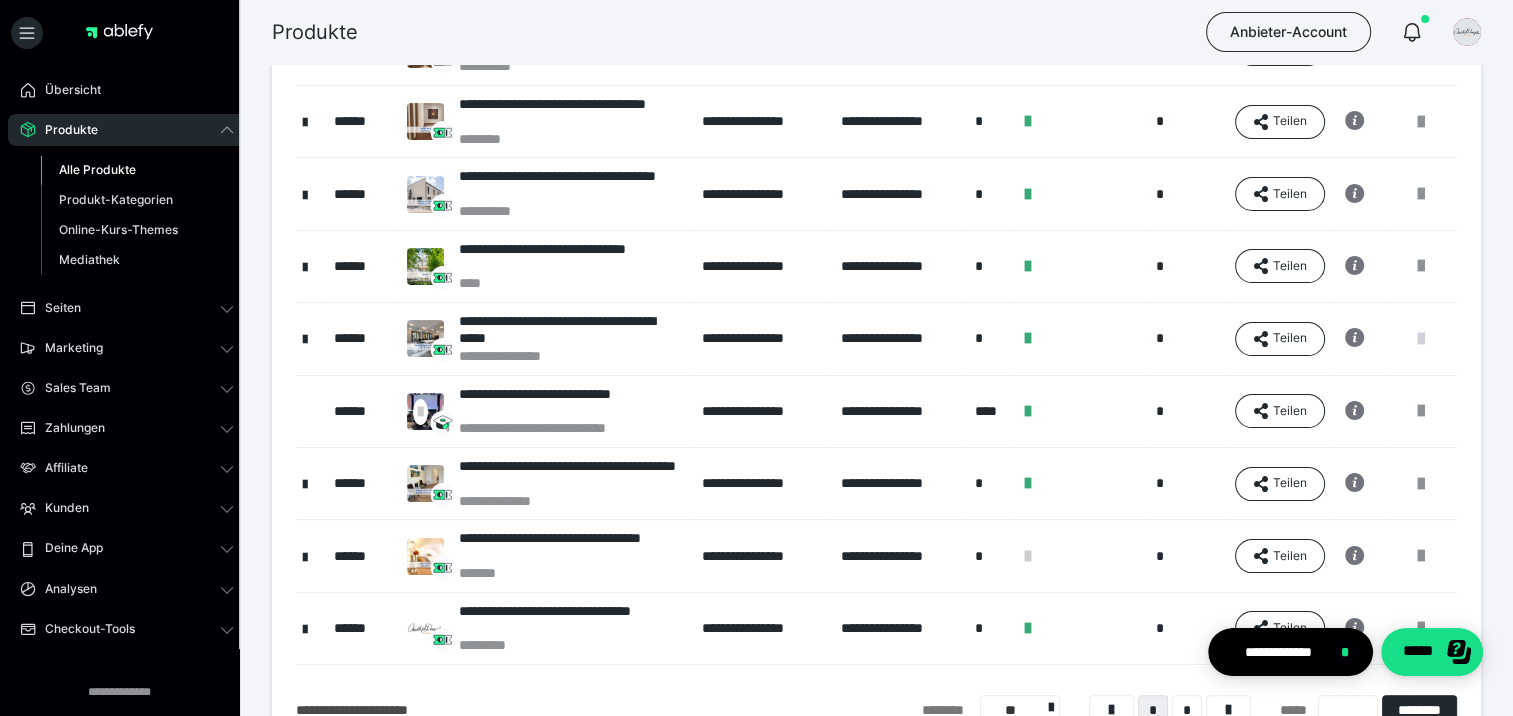 click at bounding box center (1421, 339) 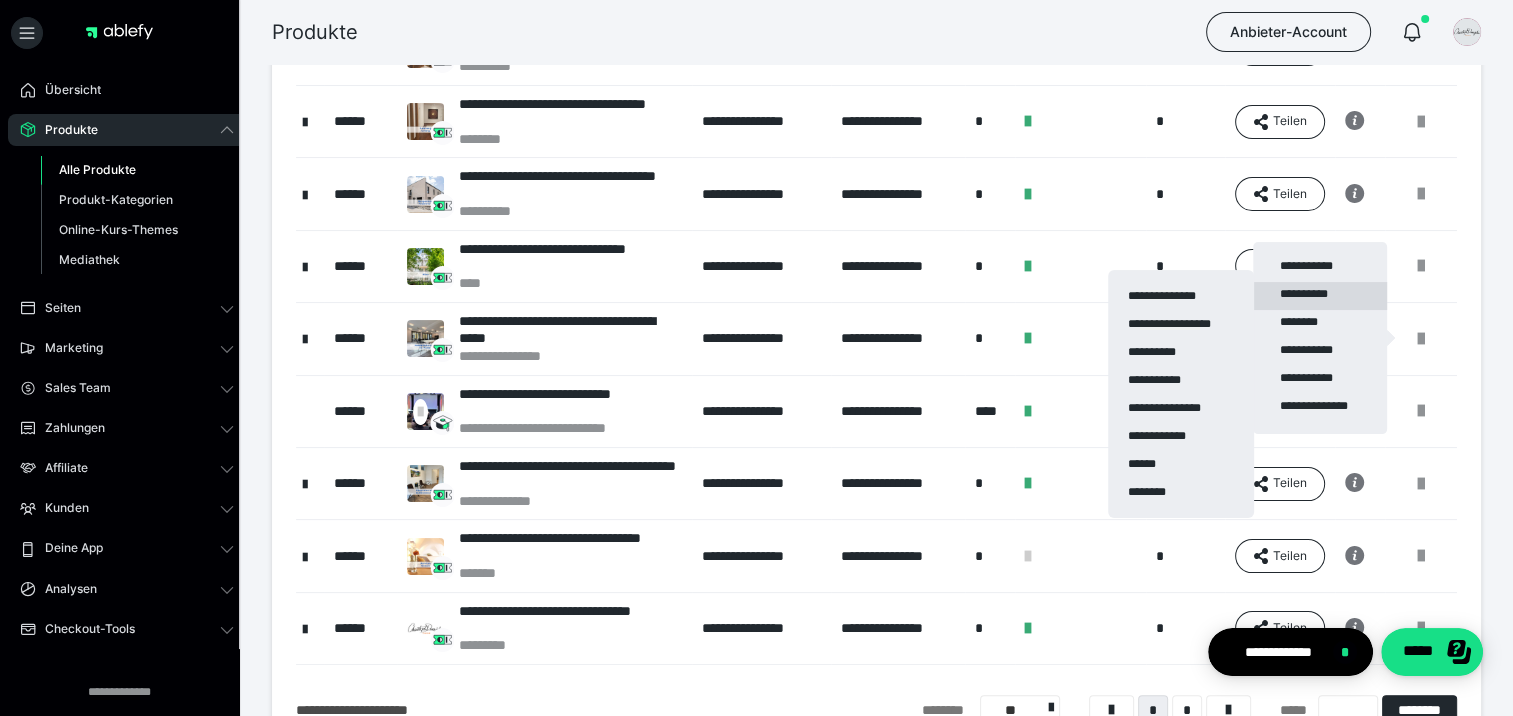 click on "**********" at bounding box center [1320, 296] 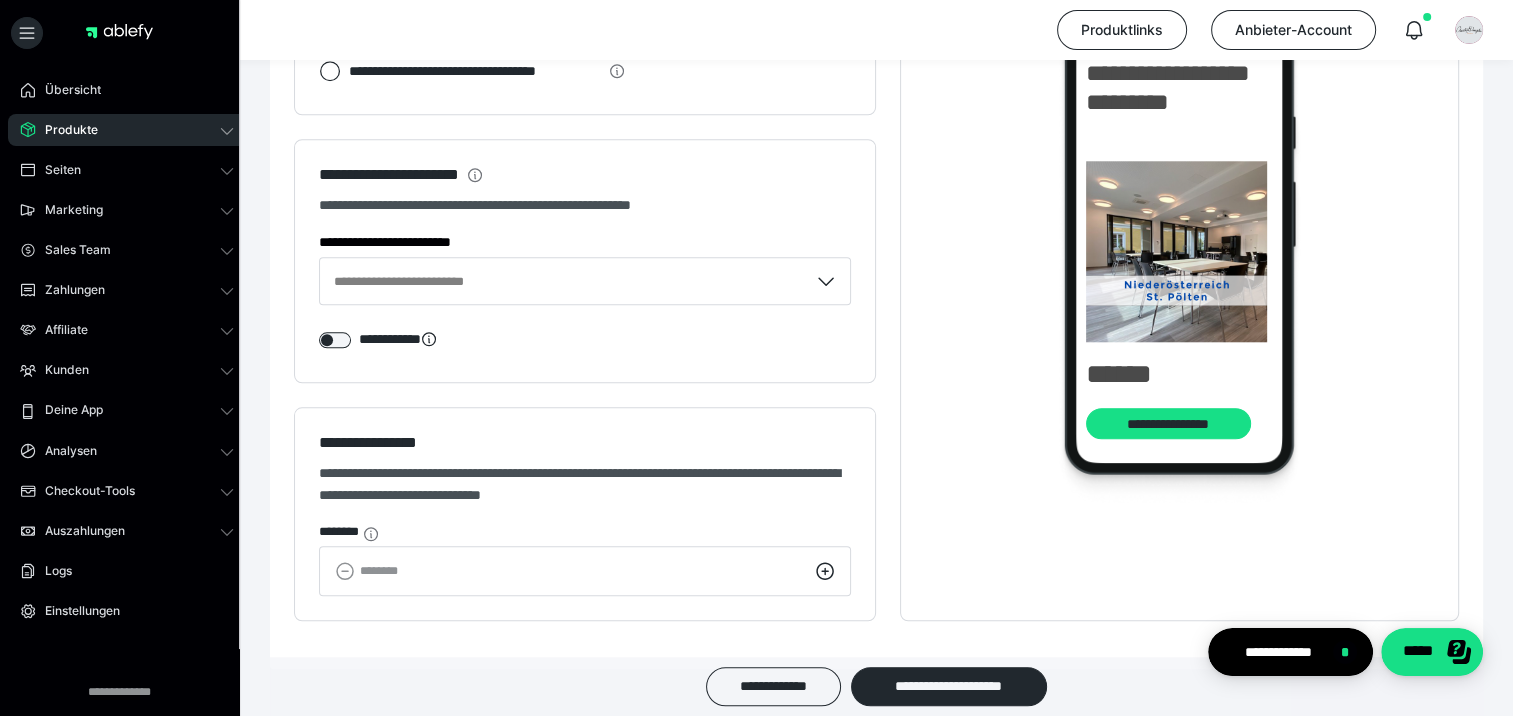 scroll, scrollTop: 2000, scrollLeft: 0, axis: vertical 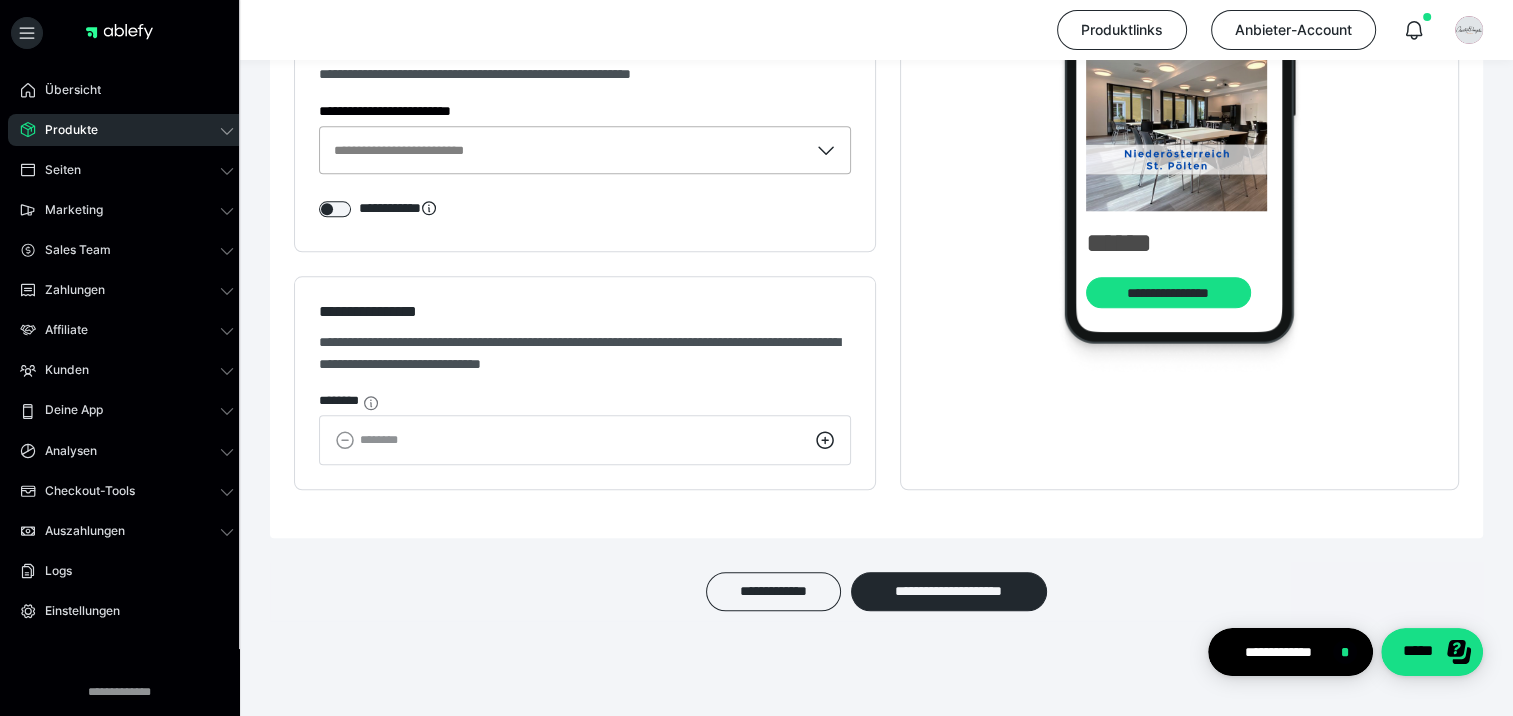 click on "Produkte" at bounding box center [64, 130] 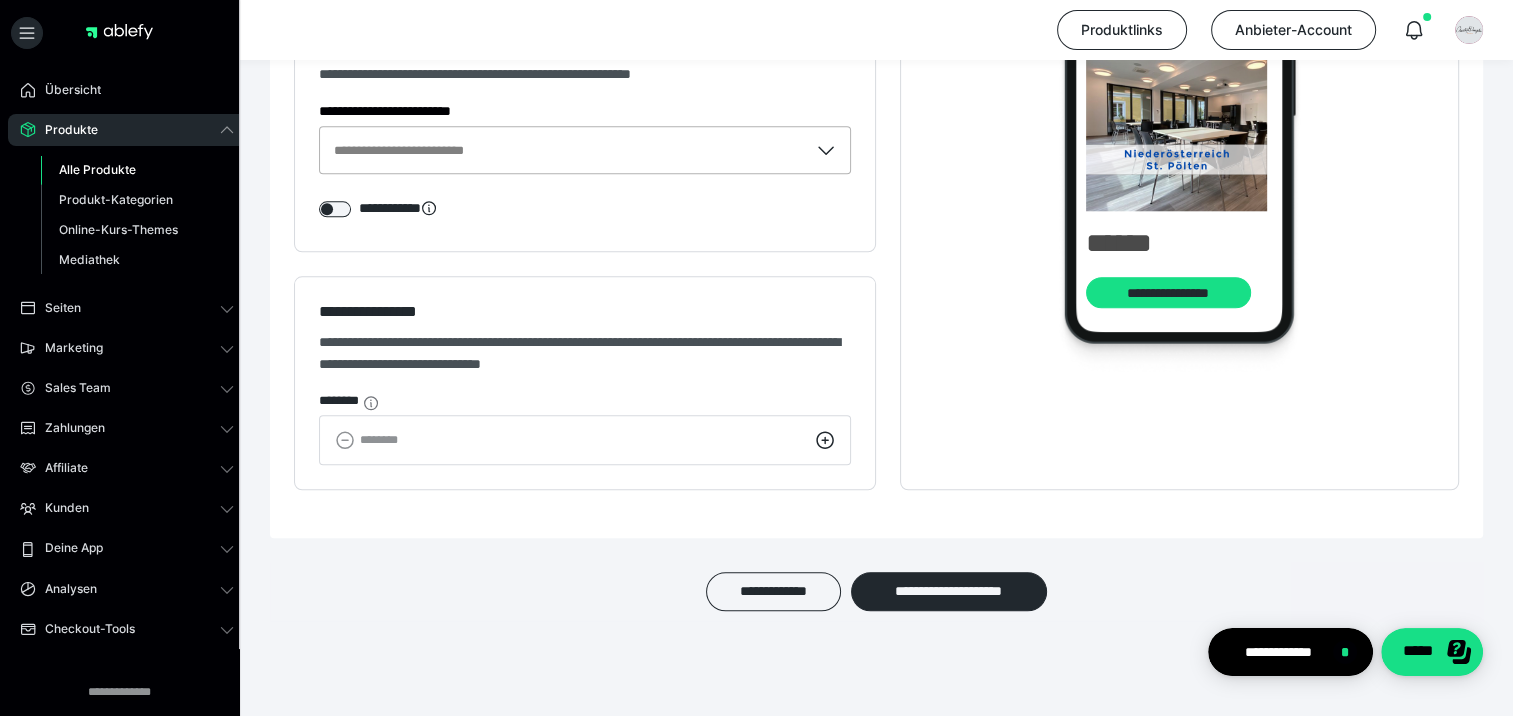 click on "Alle Produkte" at bounding box center [97, 169] 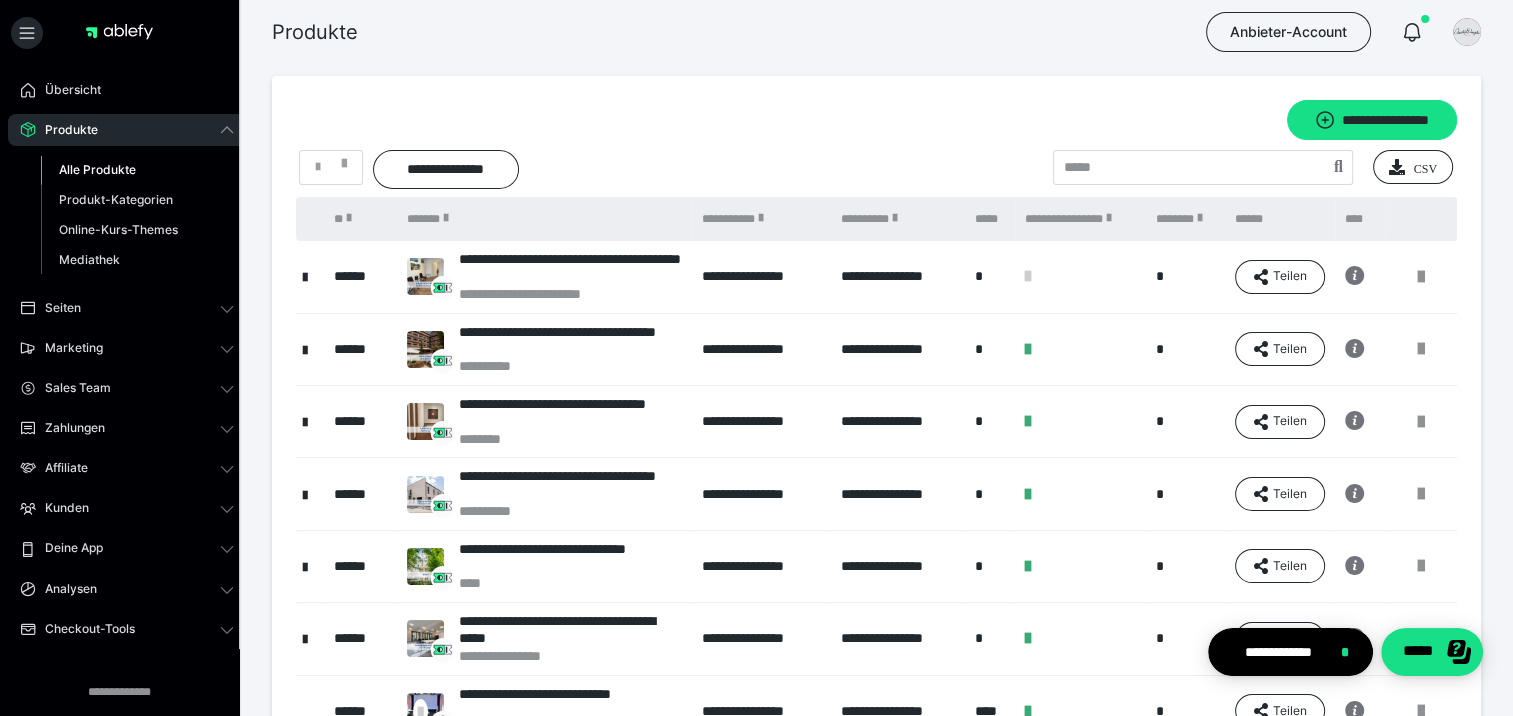 scroll, scrollTop: 400, scrollLeft: 0, axis: vertical 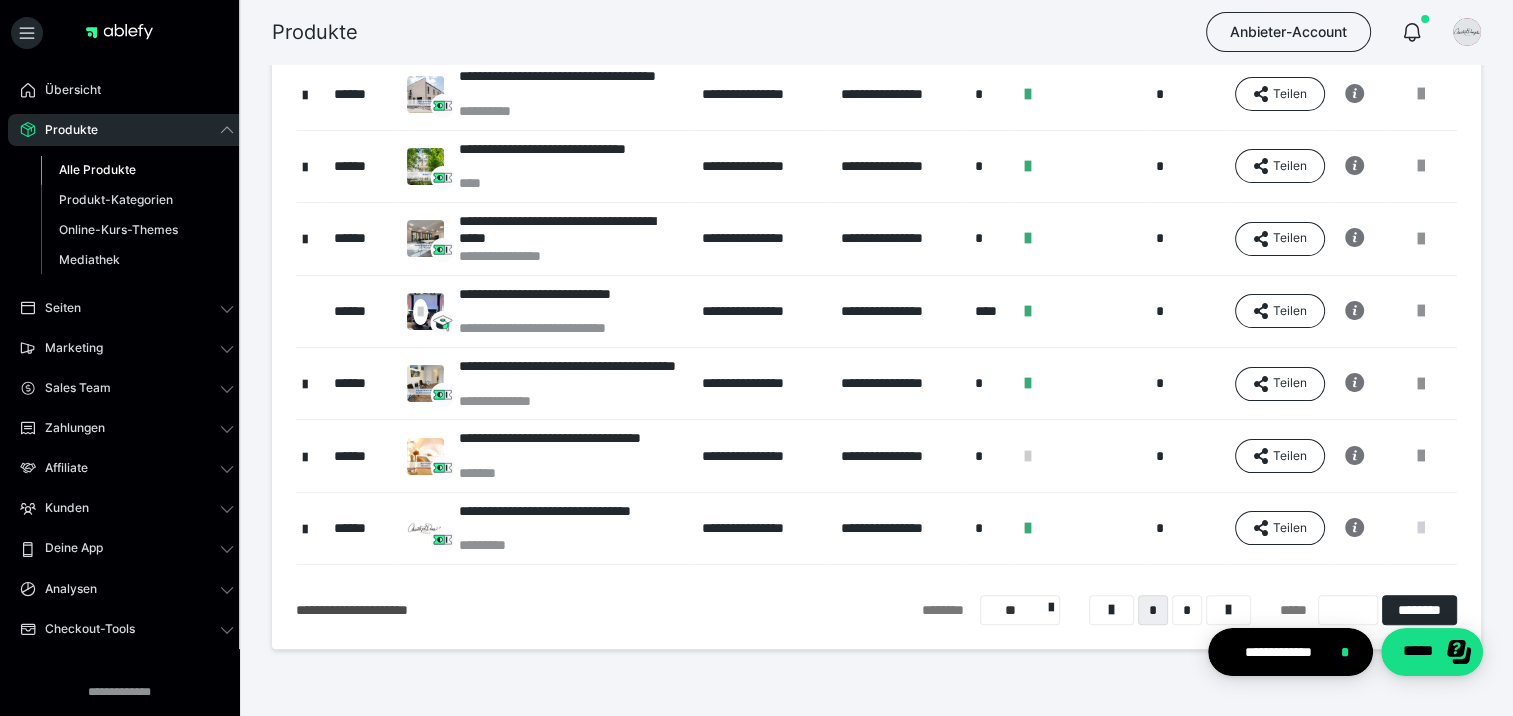 click at bounding box center (1421, 528) 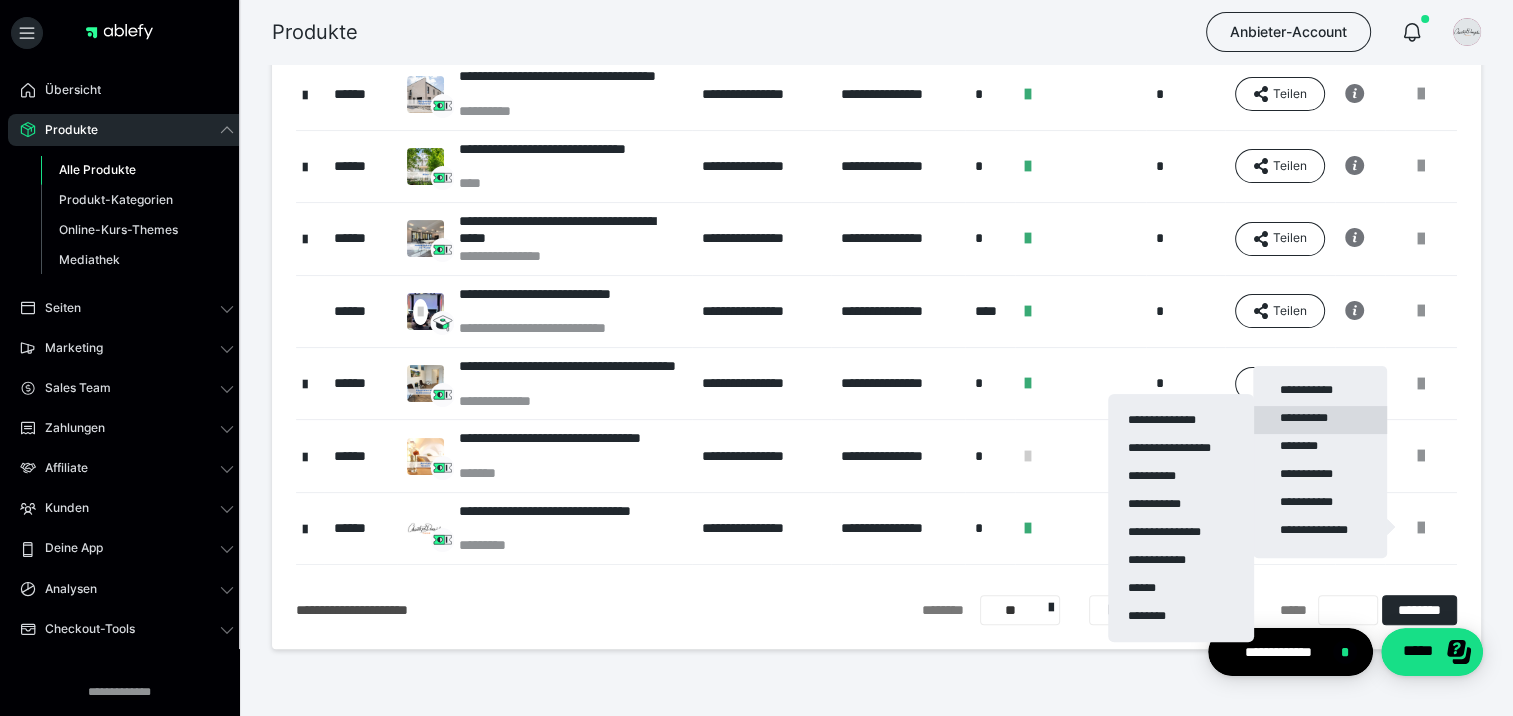click on "**********" at bounding box center [1320, 420] 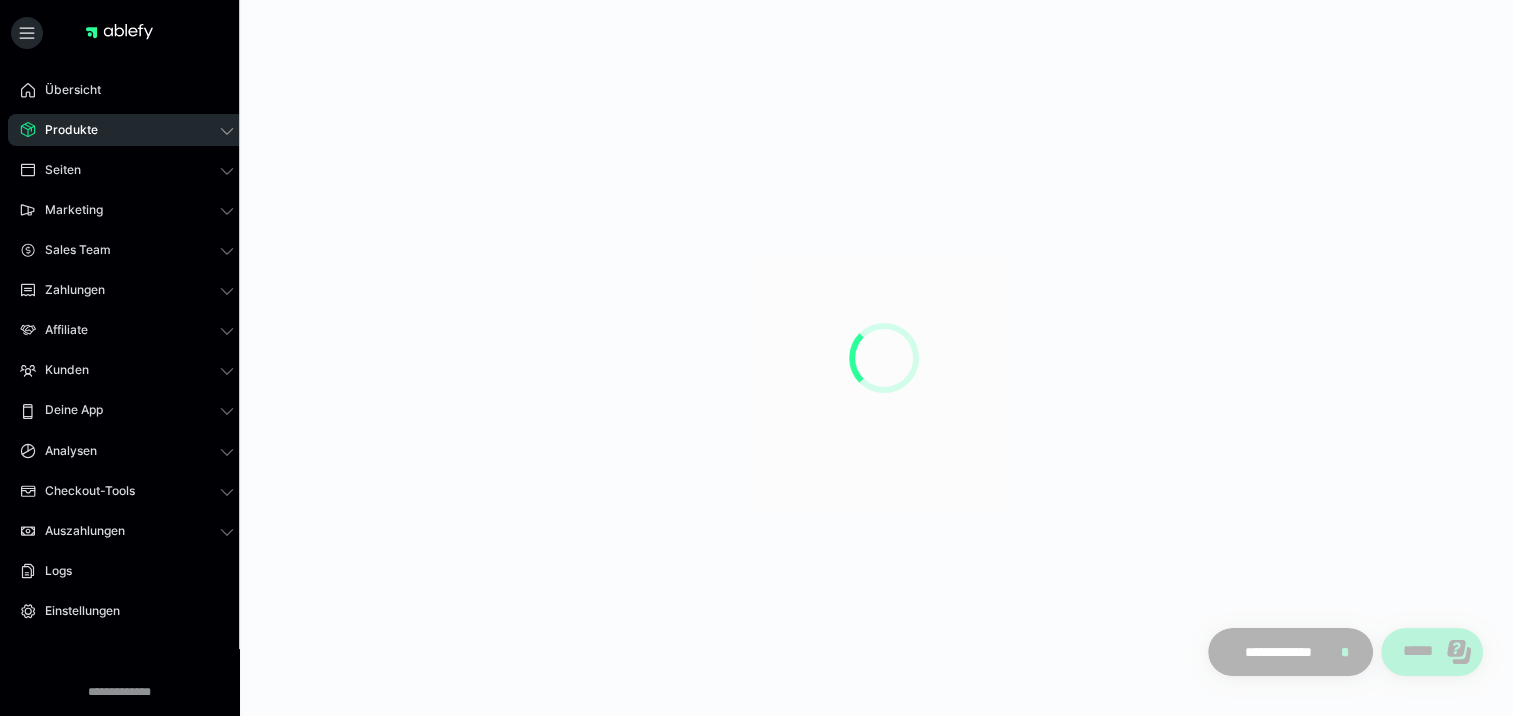 scroll, scrollTop: 0, scrollLeft: 0, axis: both 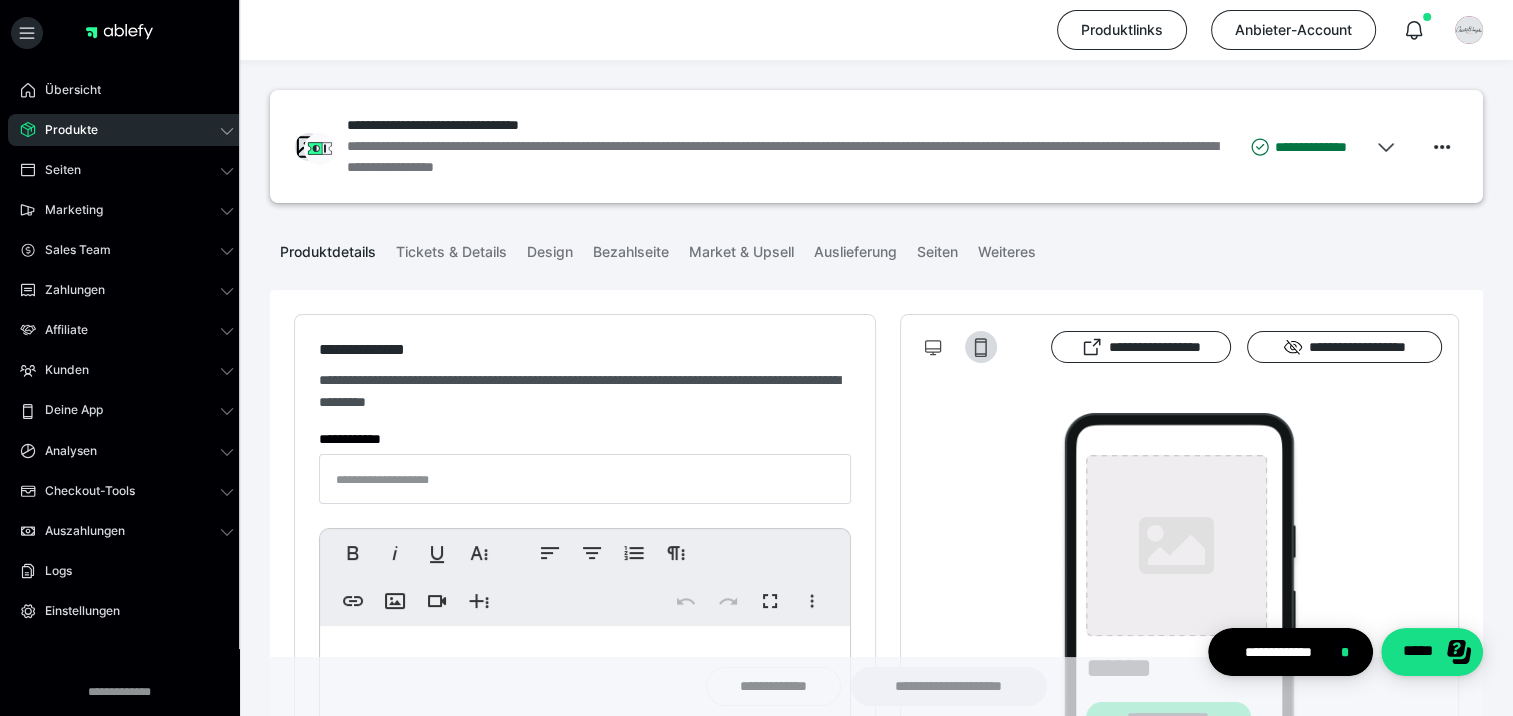 type on "**********" 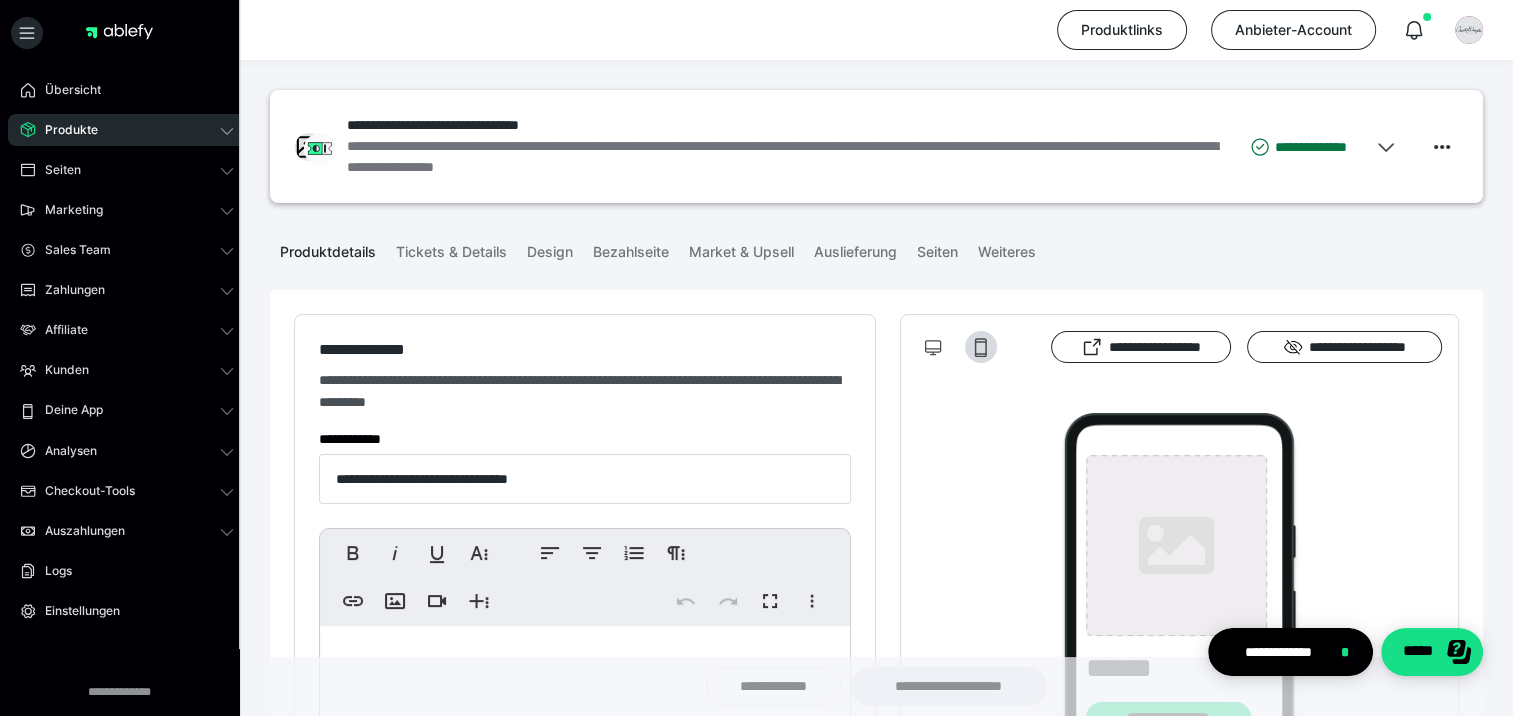 type on "**********" 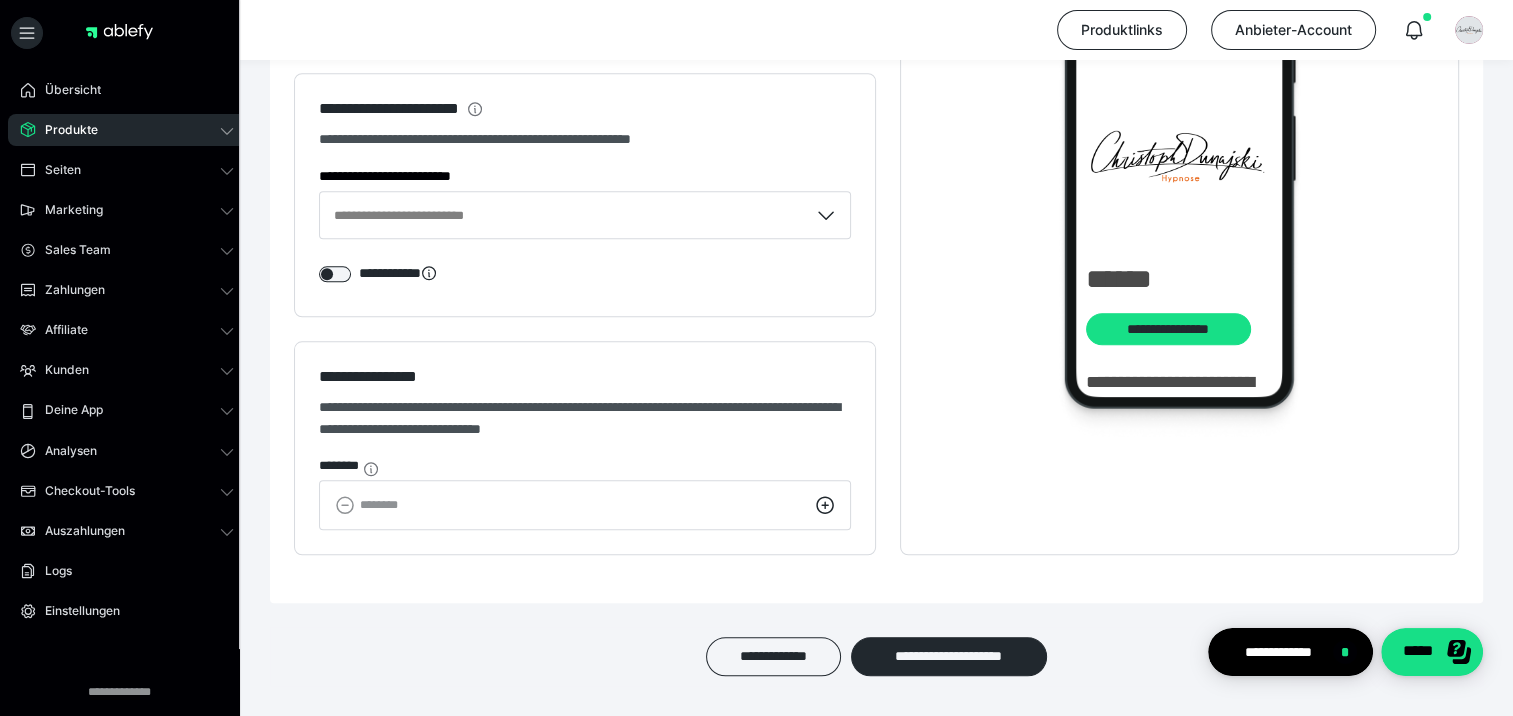 scroll, scrollTop: 1986, scrollLeft: 0, axis: vertical 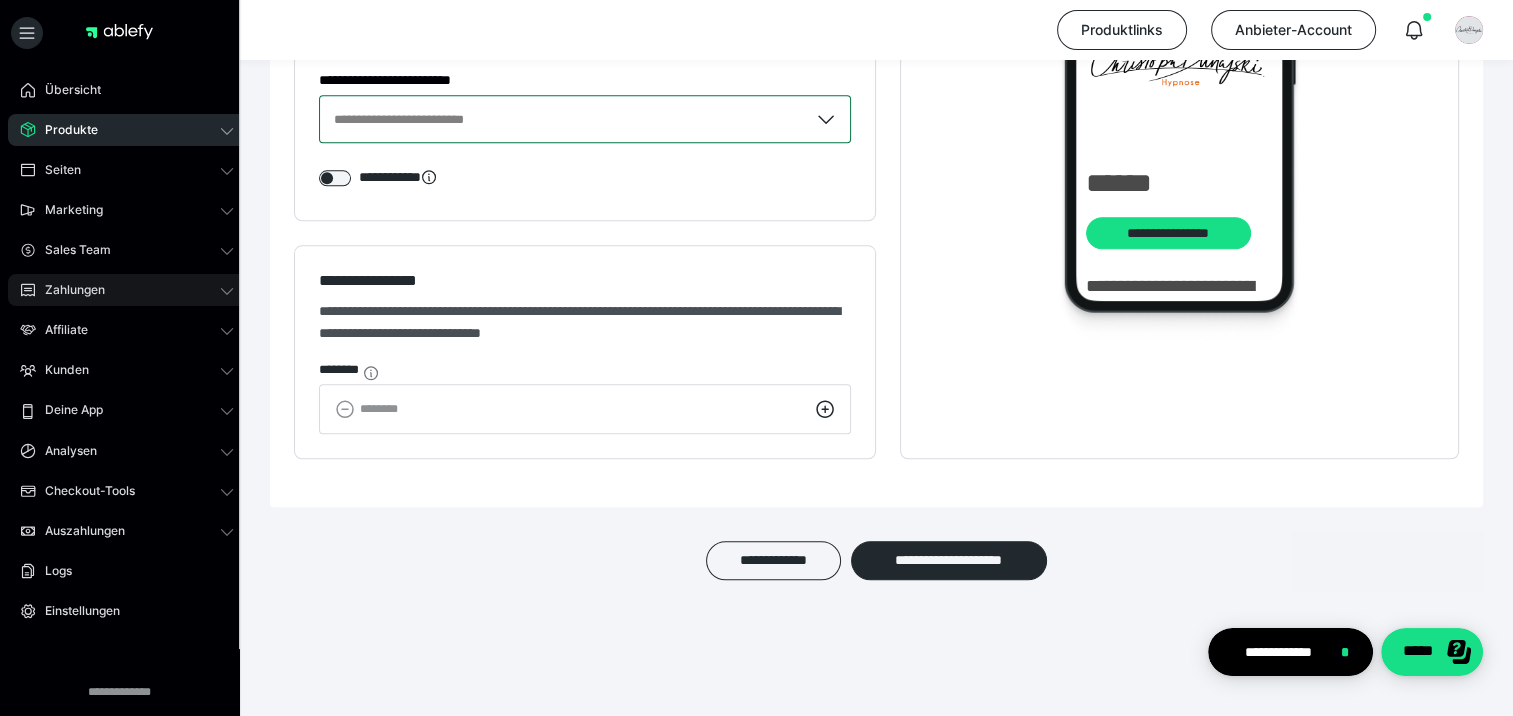 click on "Zahlungen" at bounding box center (68, 290) 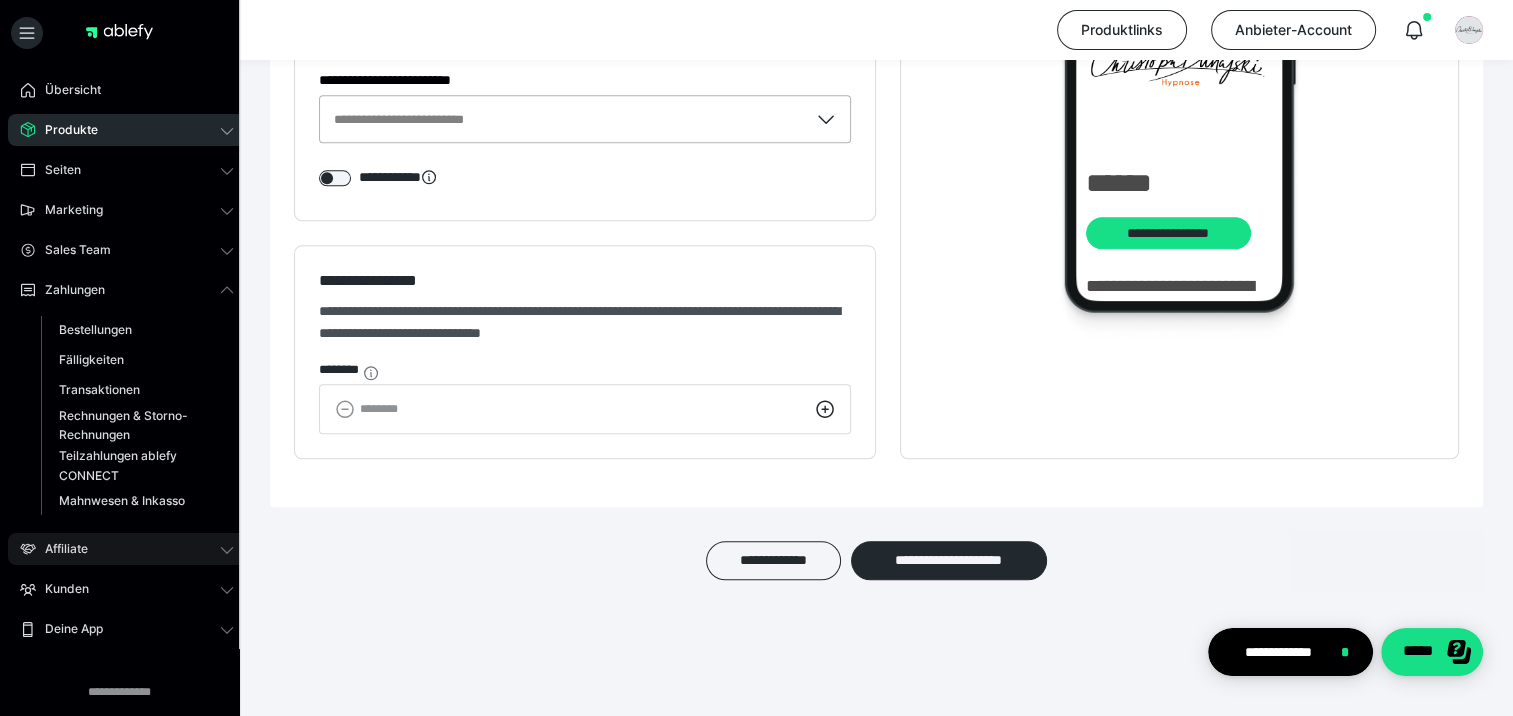 click 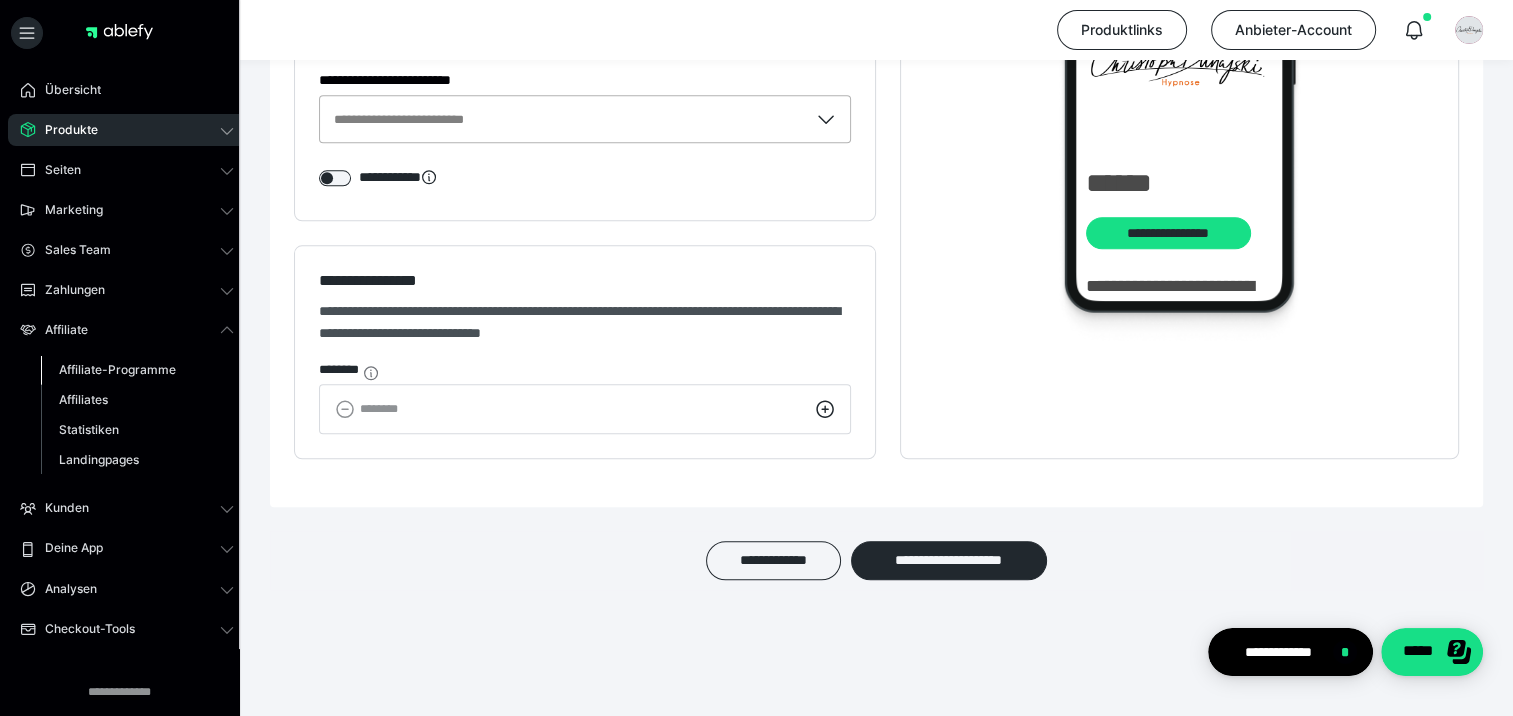 click on "Affiliate-Programme" at bounding box center (117, 369) 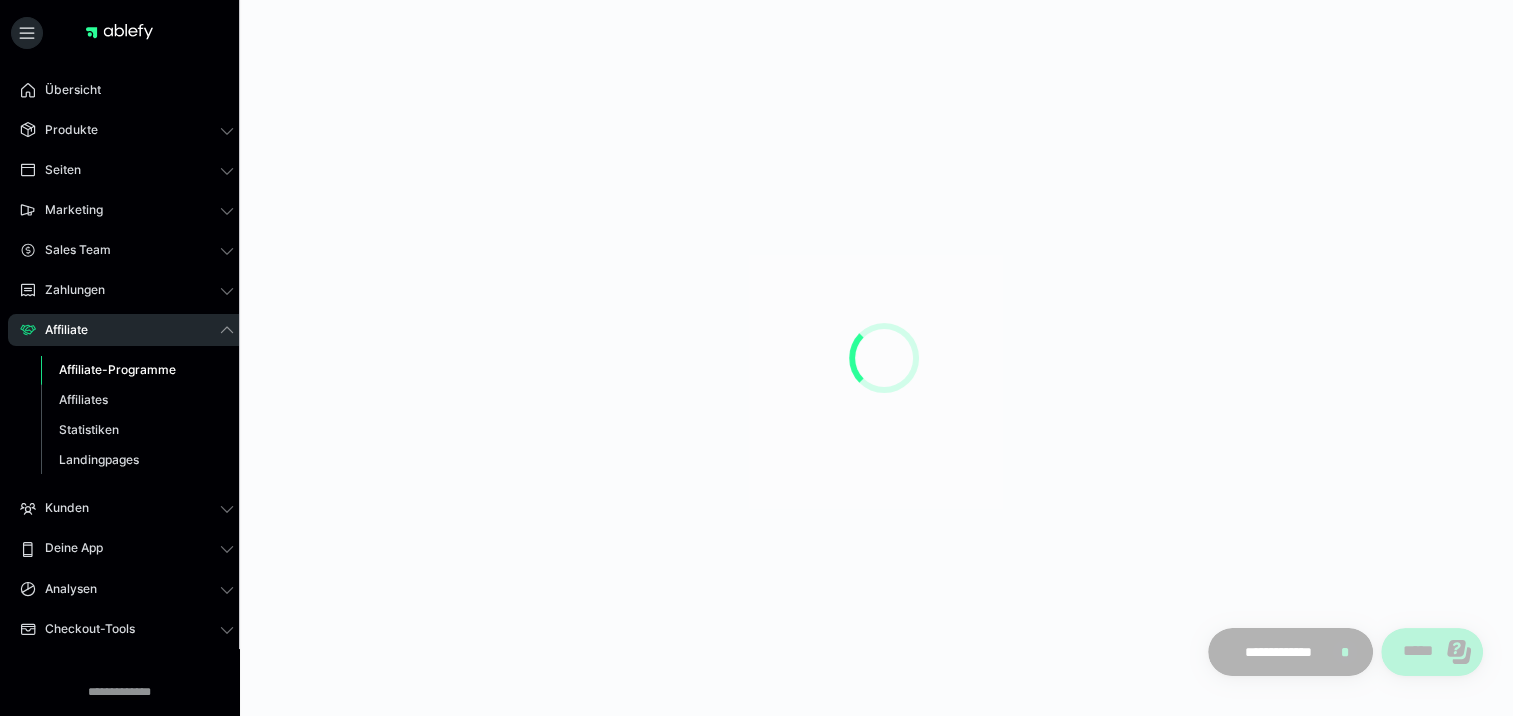 scroll, scrollTop: 0, scrollLeft: 0, axis: both 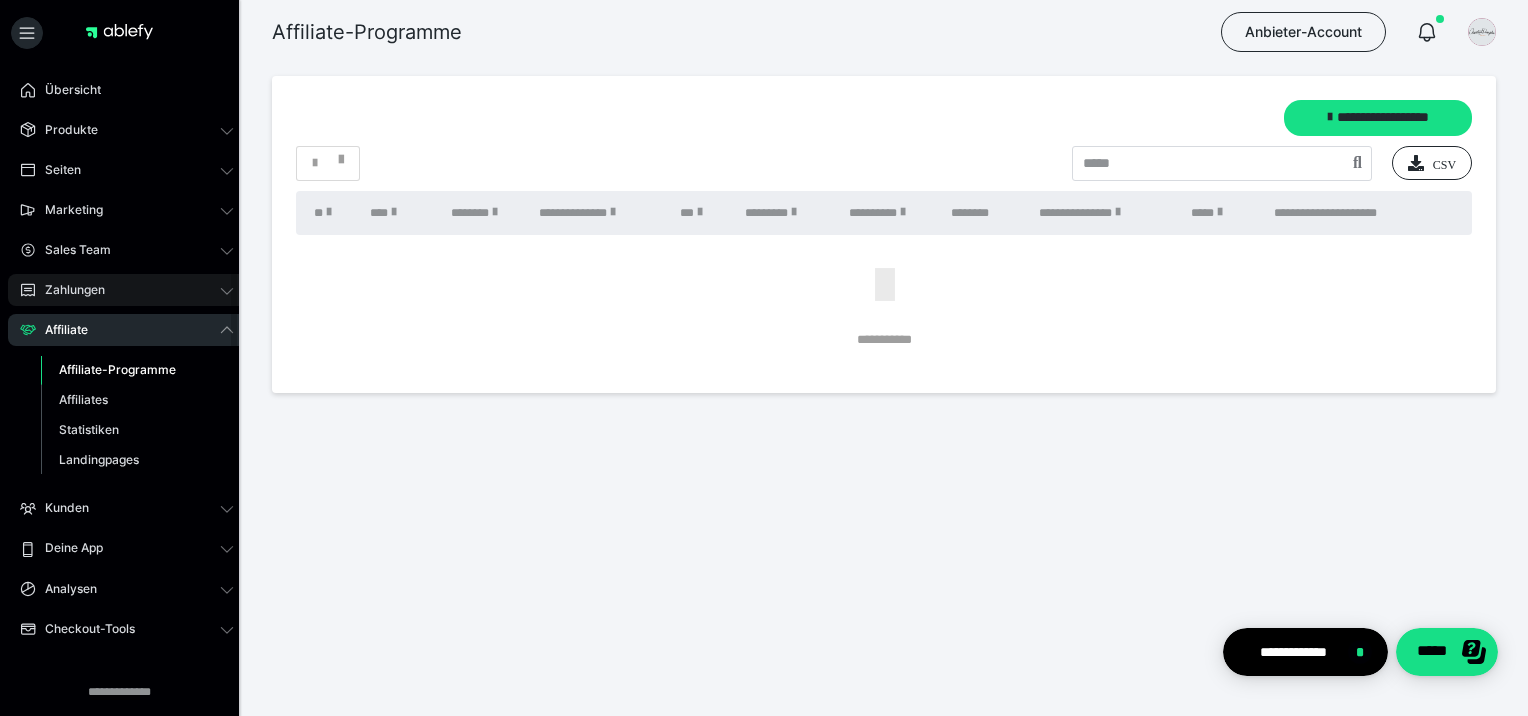 click on "Zahlungen" at bounding box center [127, 290] 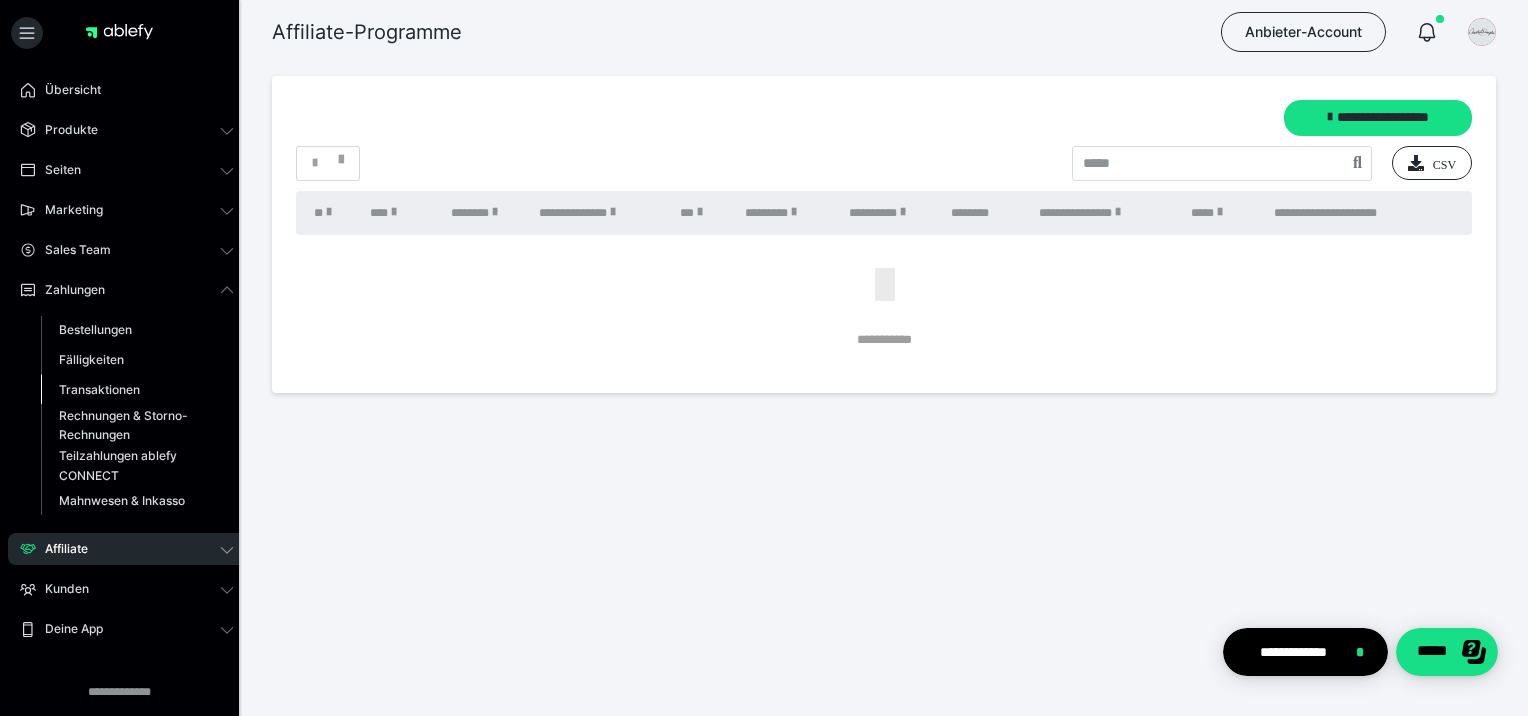 click on "Transaktionen" at bounding box center [99, 389] 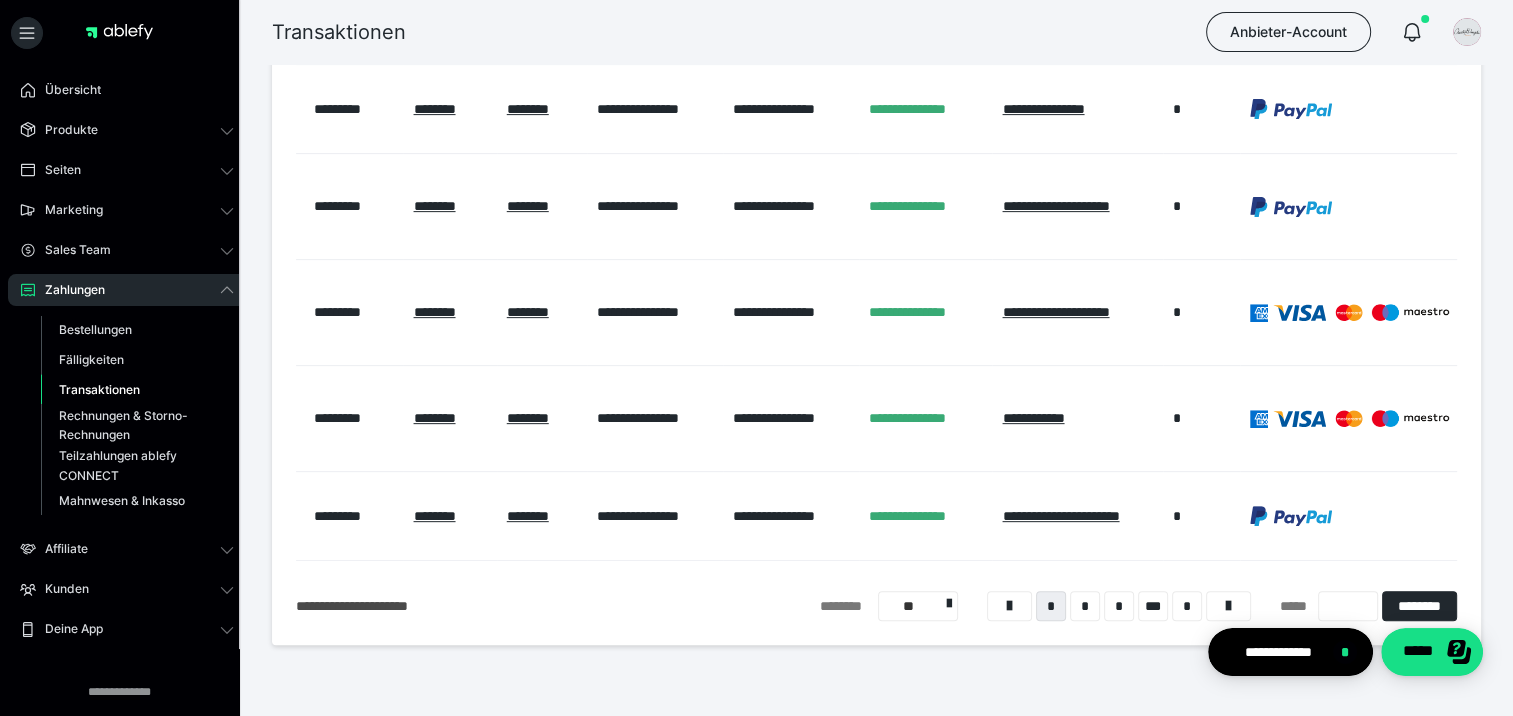 scroll, scrollTop: 700, scrollLeft: 0, axis: vertical 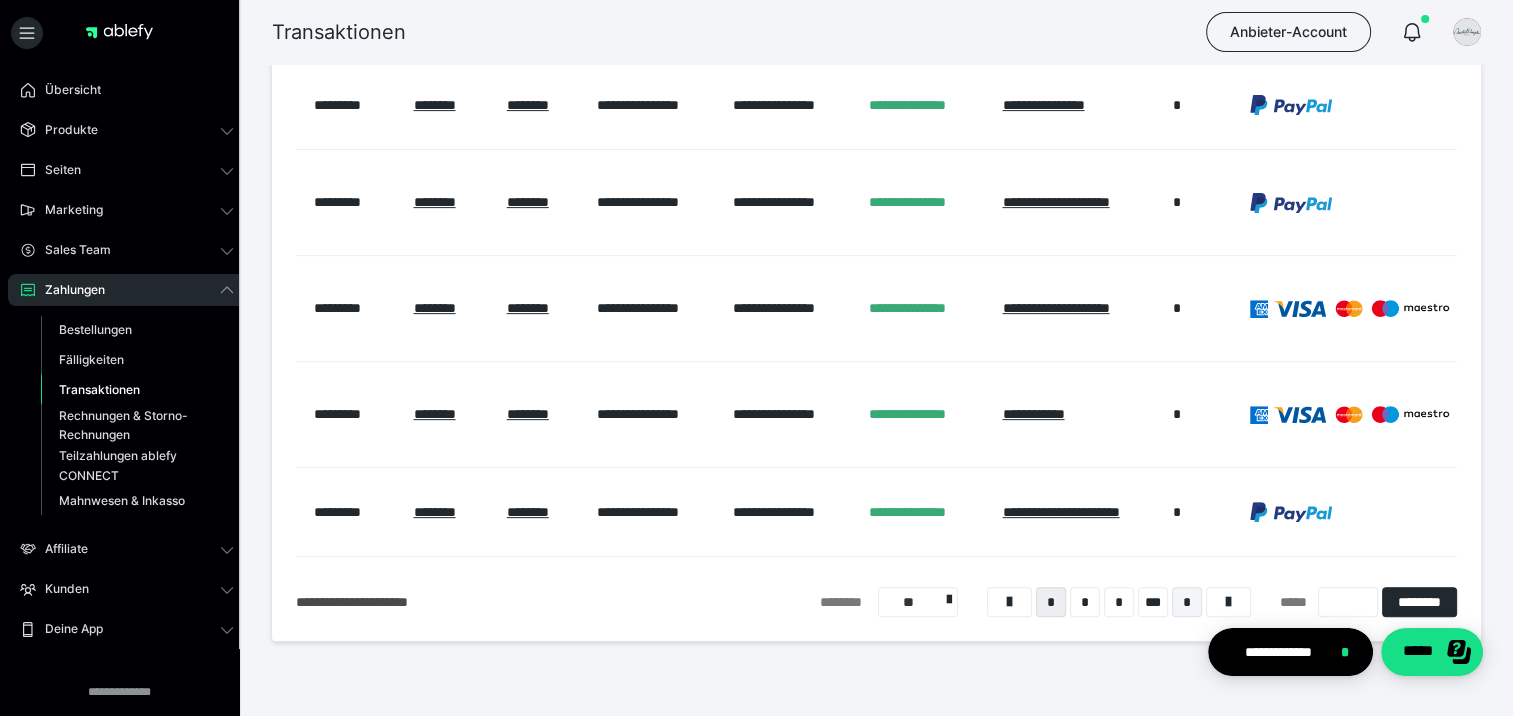 click on "*" at bounding box center [1187, 602] 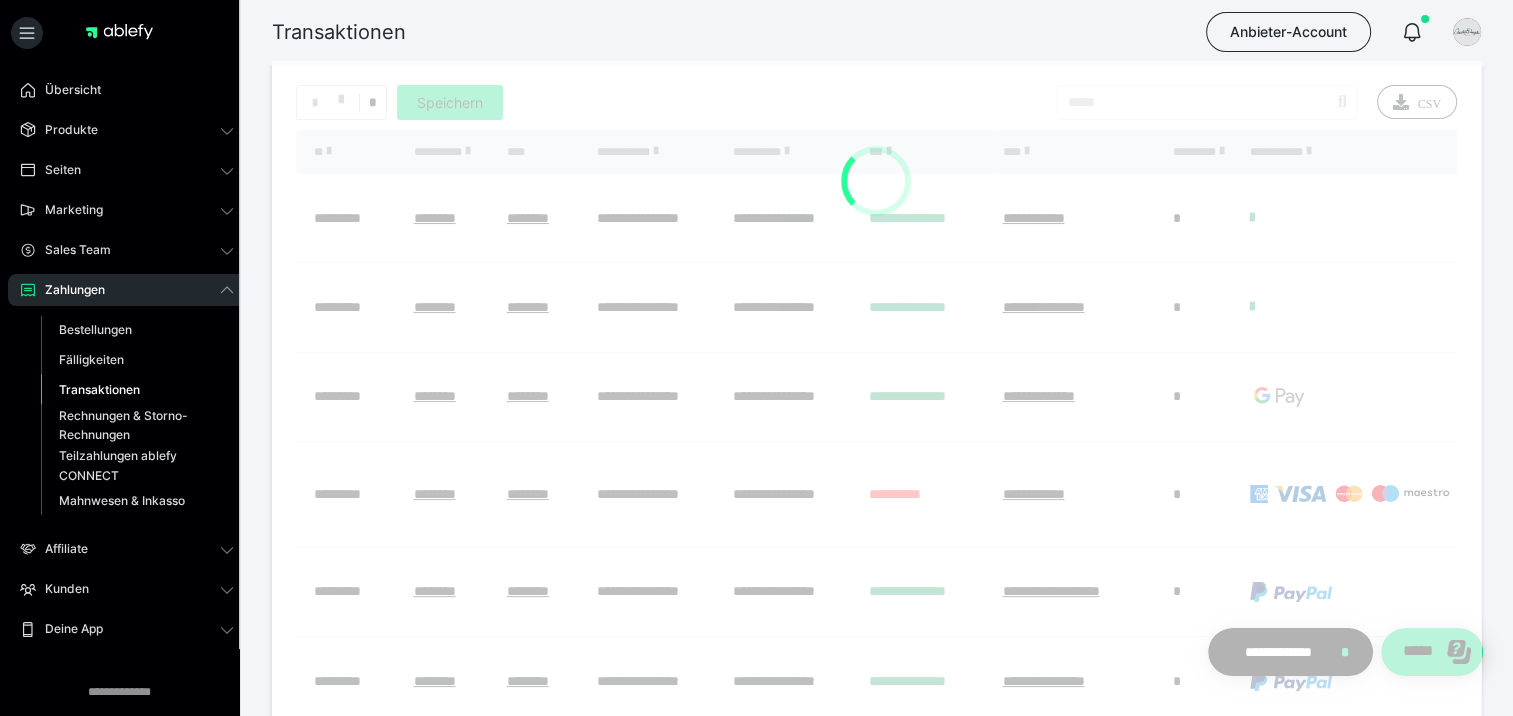 scroll, scrollTop: 64, scrollLeft: 0, axis: vertical 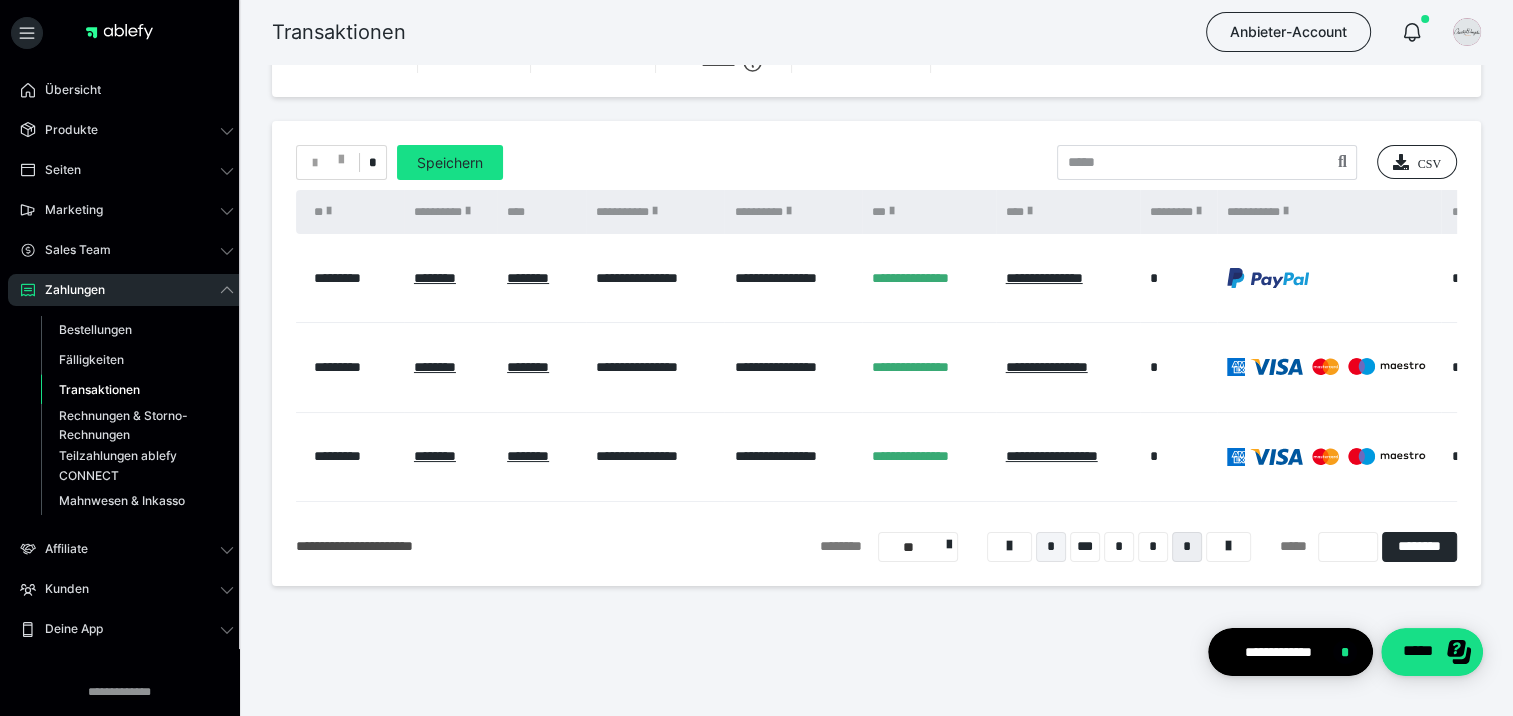 click on "*" at bounding box center [1051, 547] 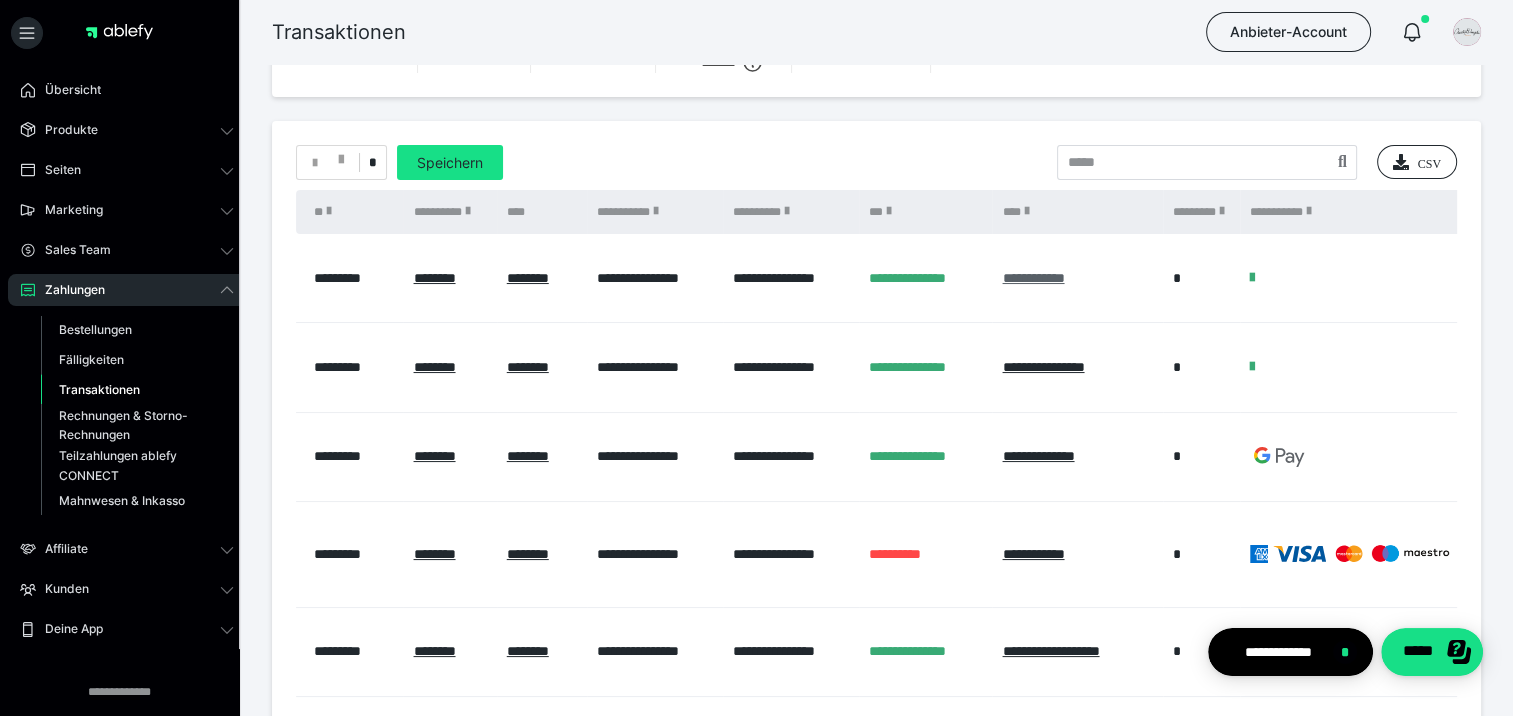 click on "**********" at bounding box center (1033, 278) 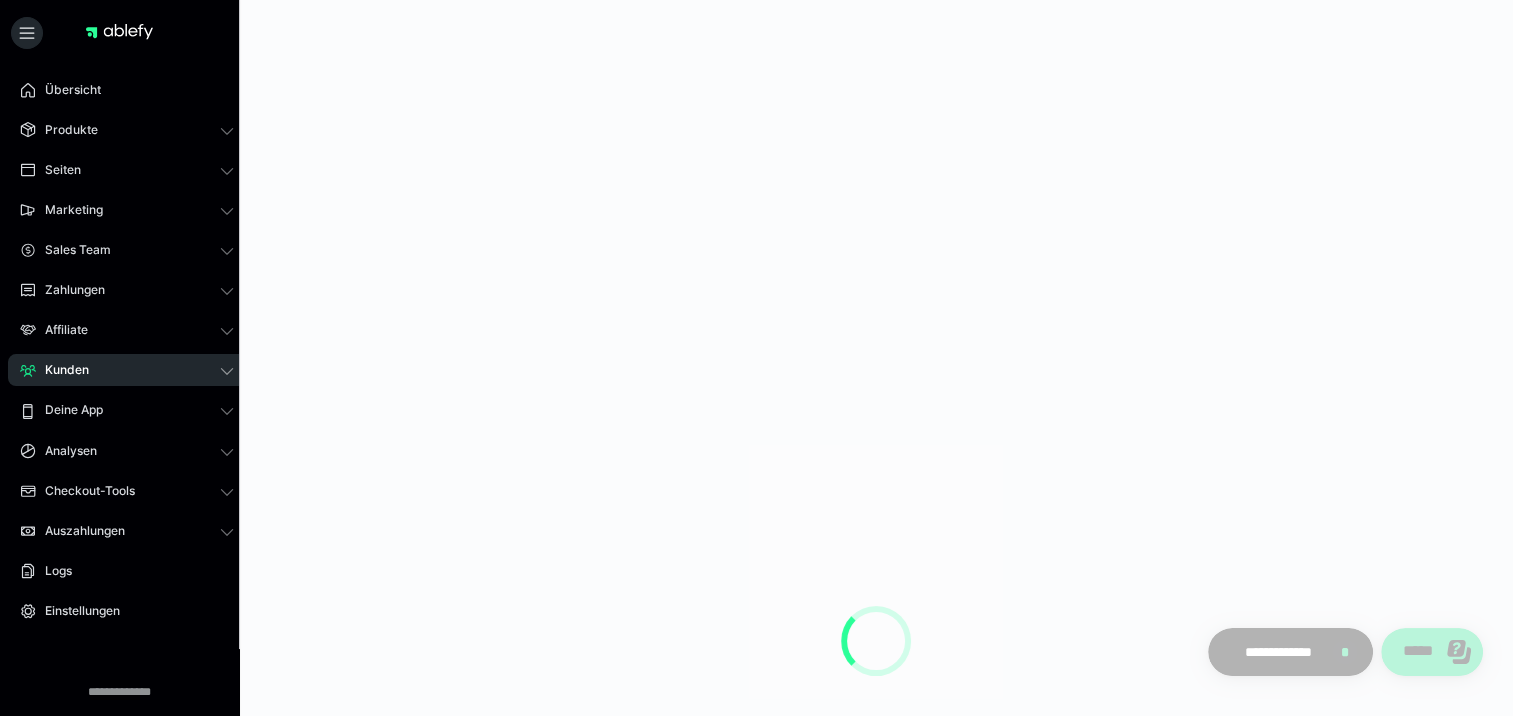 scroll, scrollTop: 0, scrollLeft: 0, axis: both 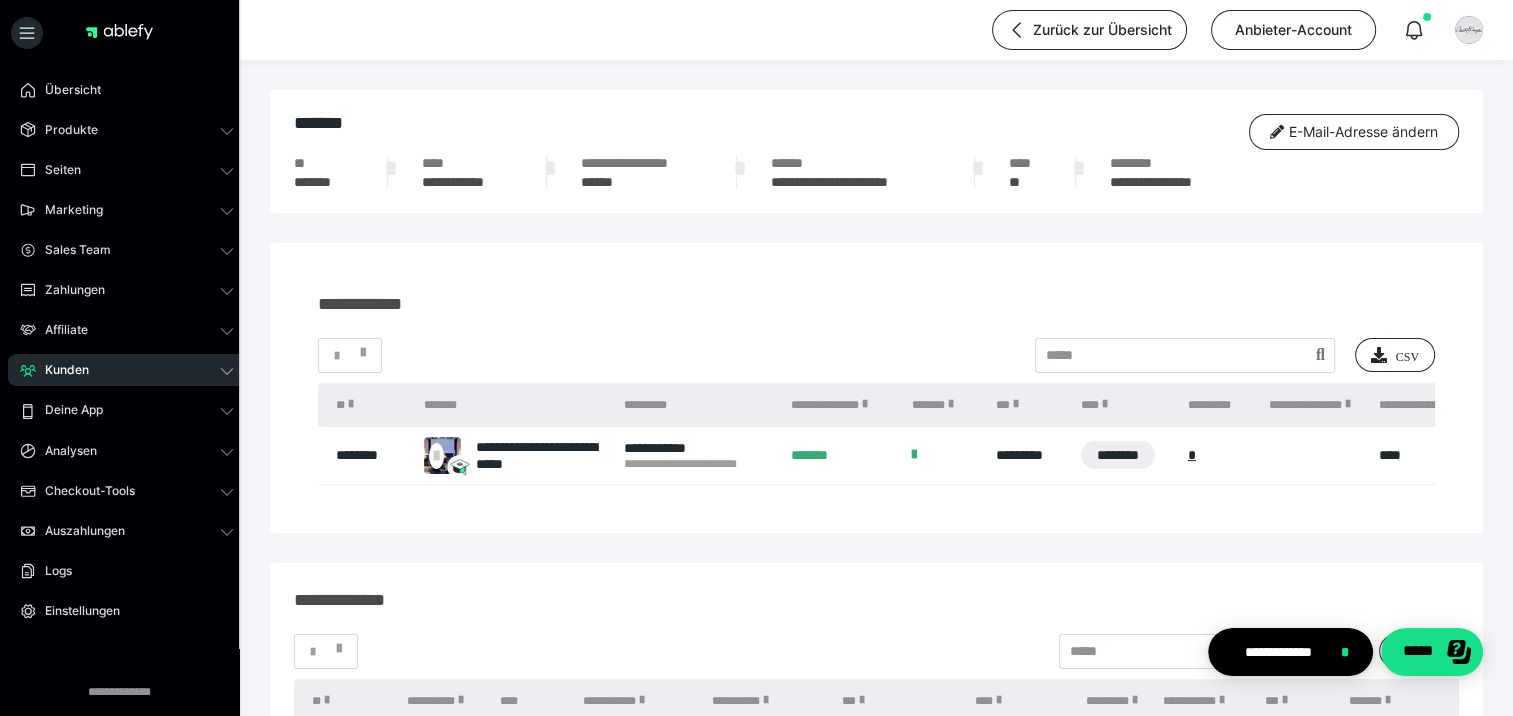 click on "Kunden" at bounding box center (60, 370) 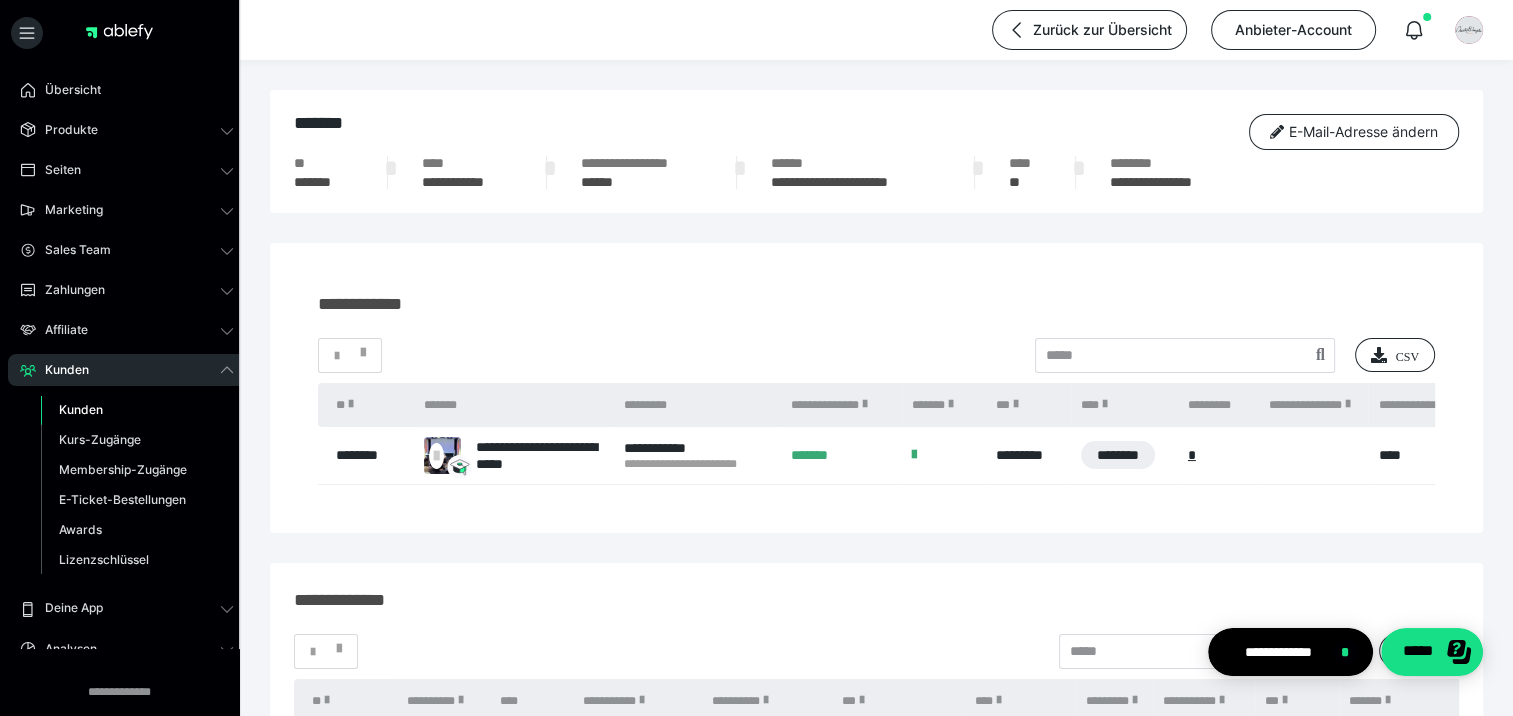 click on "Kunden" at bounding box center (81, 409) 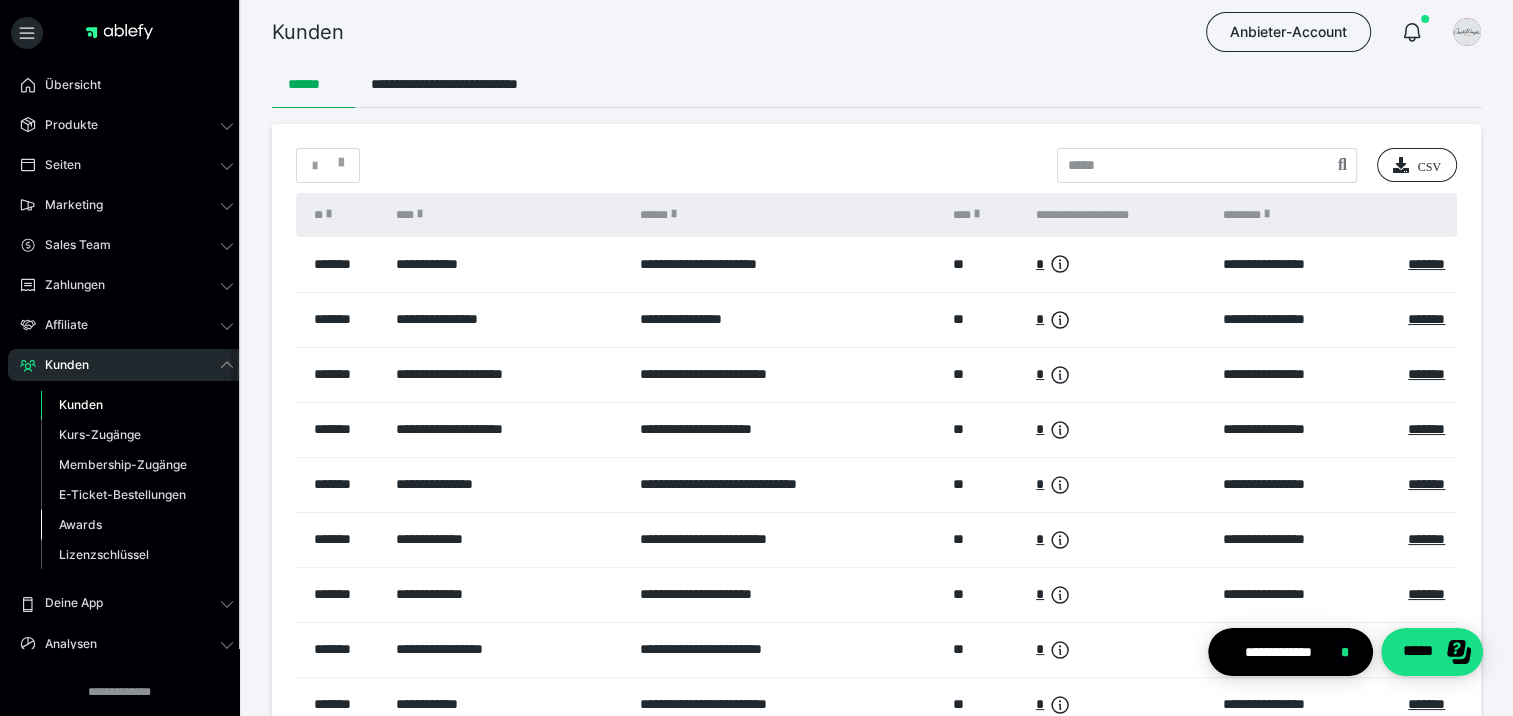 scroll, scrollTop: 0, scrollLeft: 0, axis: both 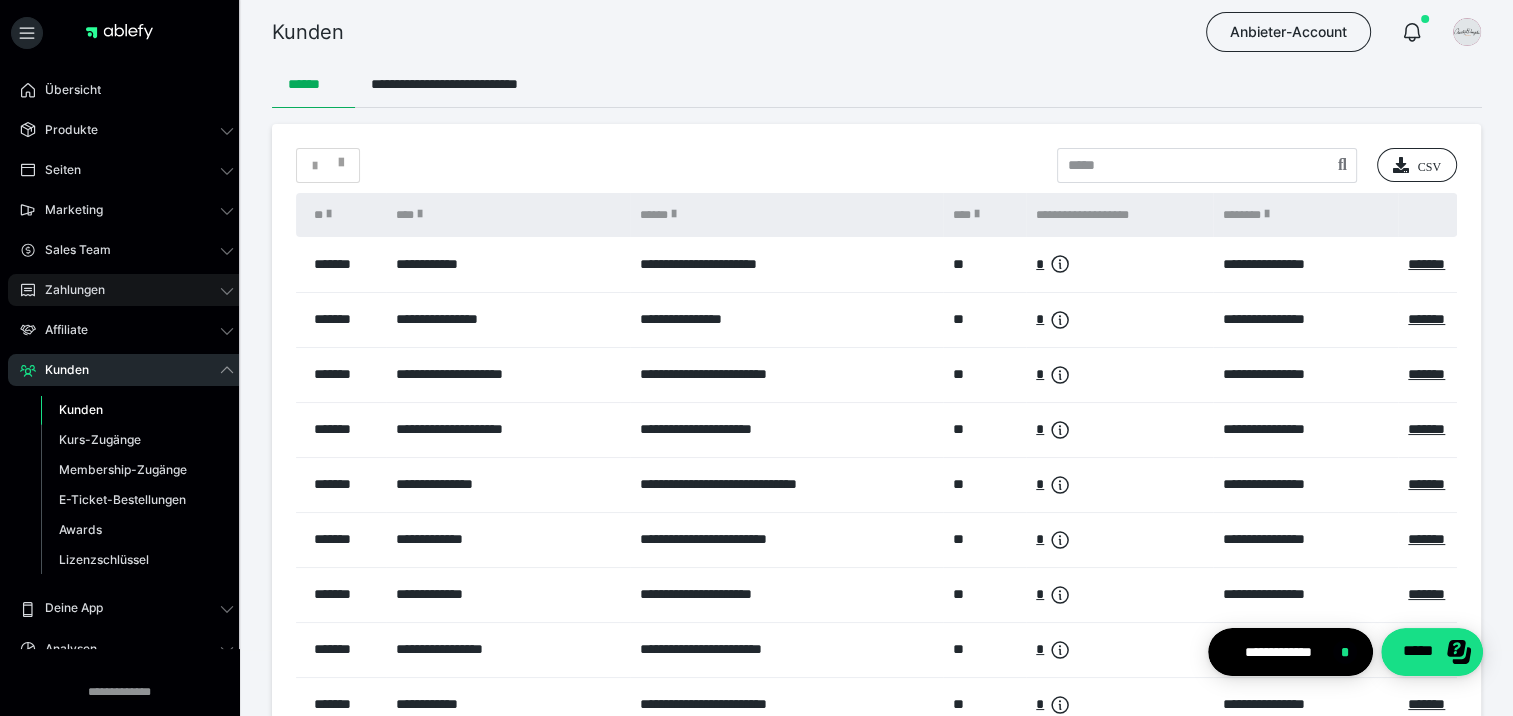 click 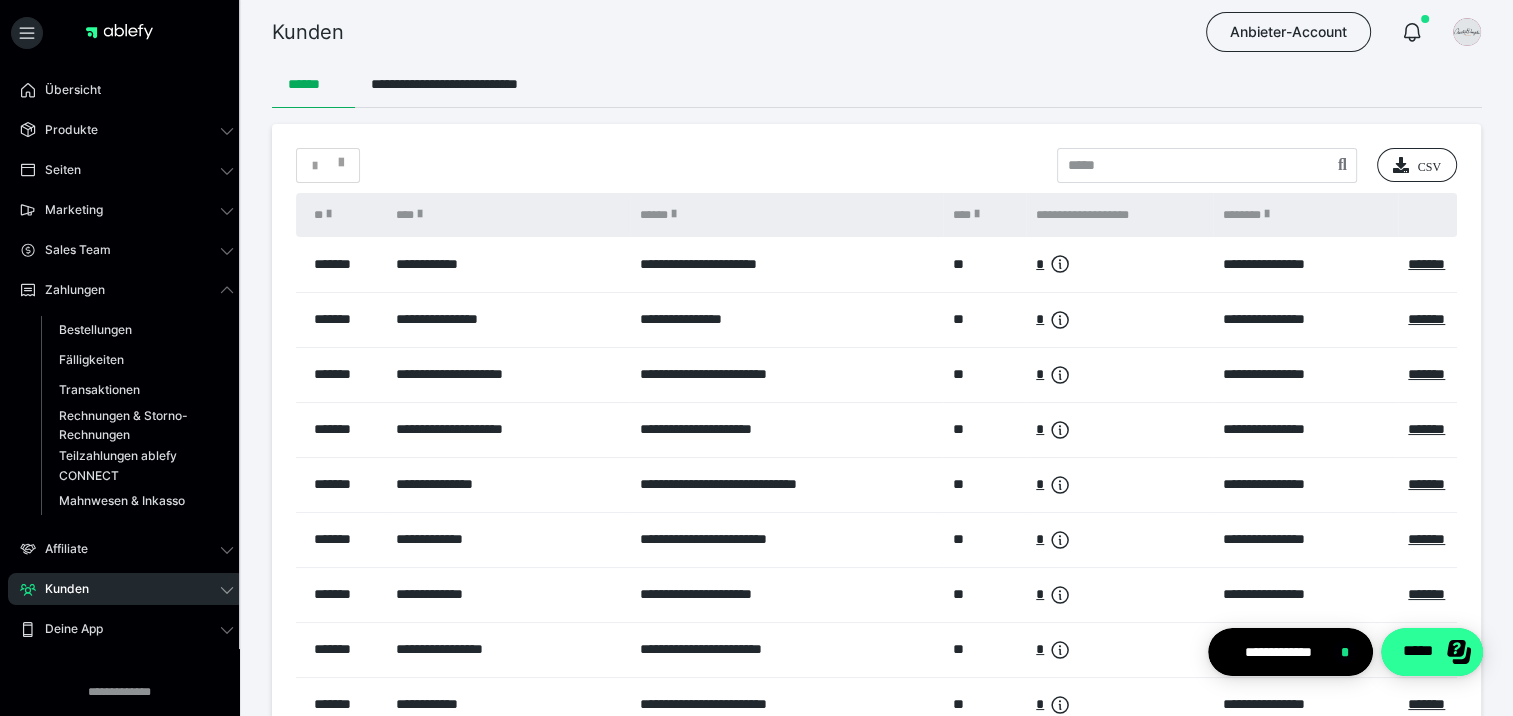 click on "*****" at bounding box center (1432, 652) 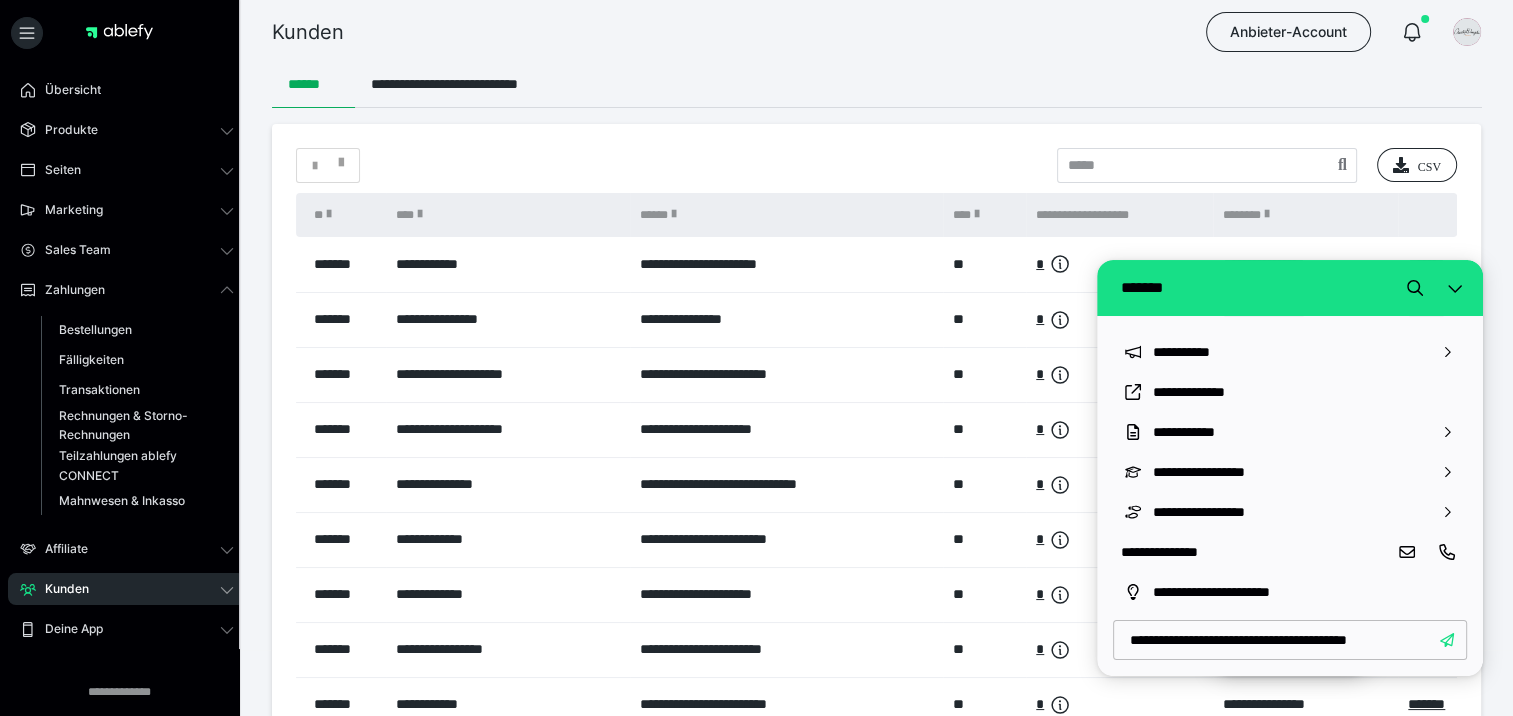 type on "**********" 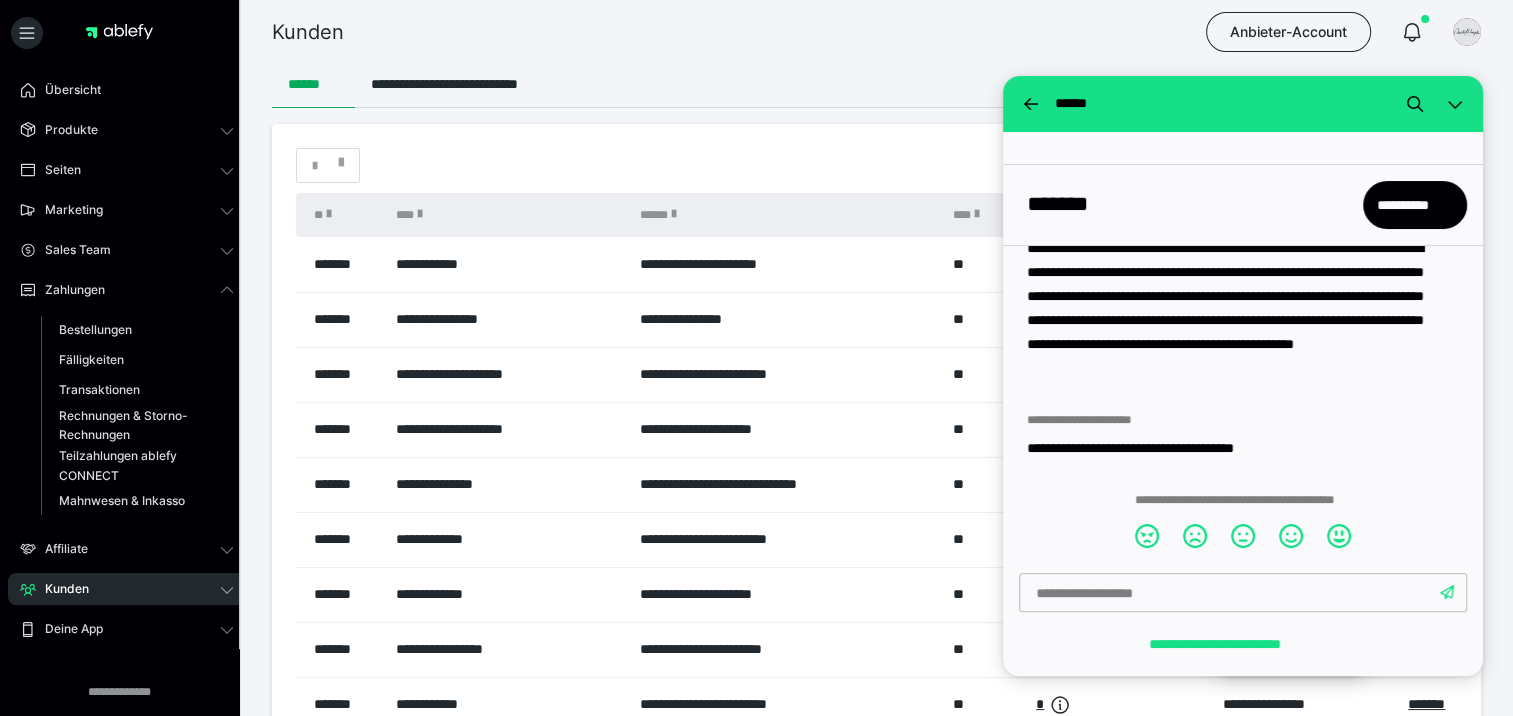 scroll, scrollTop: 185, scrollLeft: 0, axis: vertical 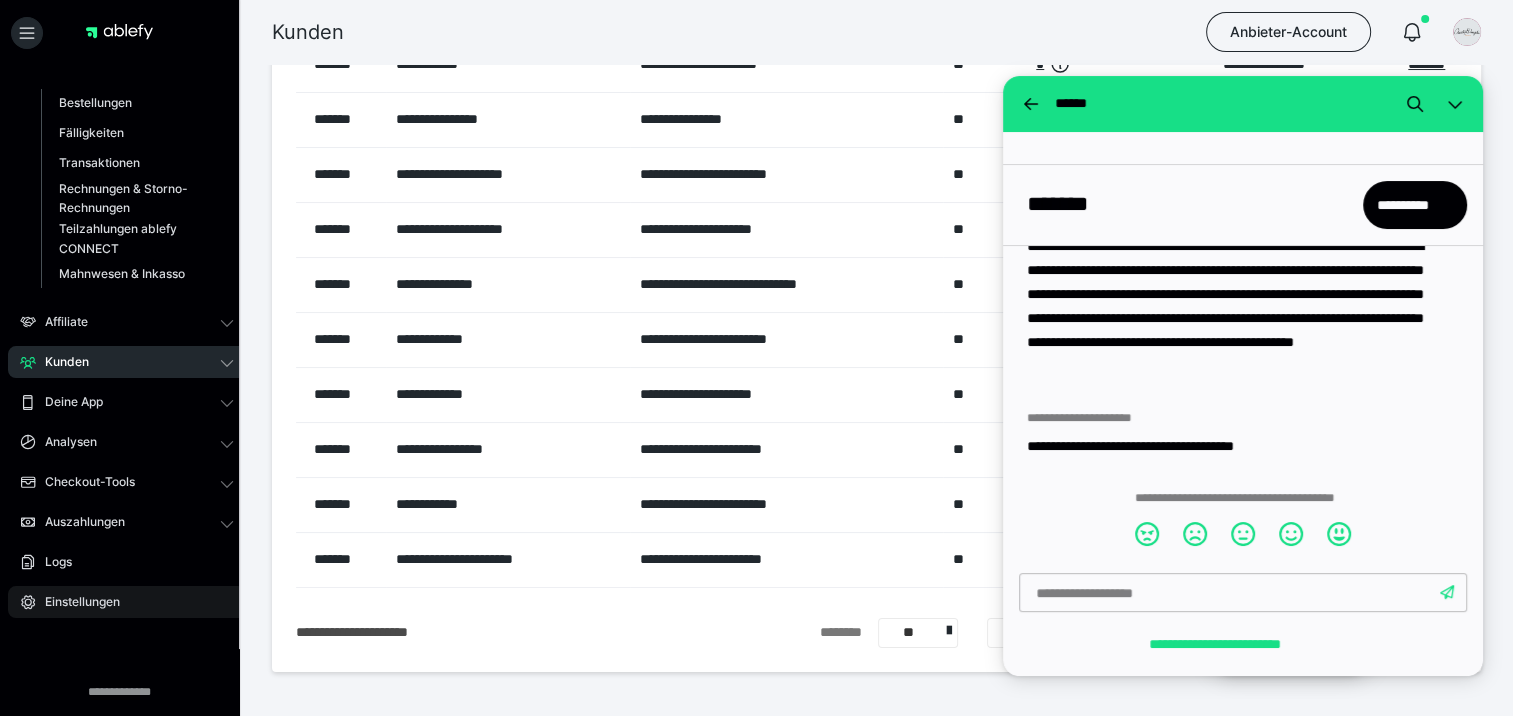 click on "Einstellungen" at bounding box center [75, 602] 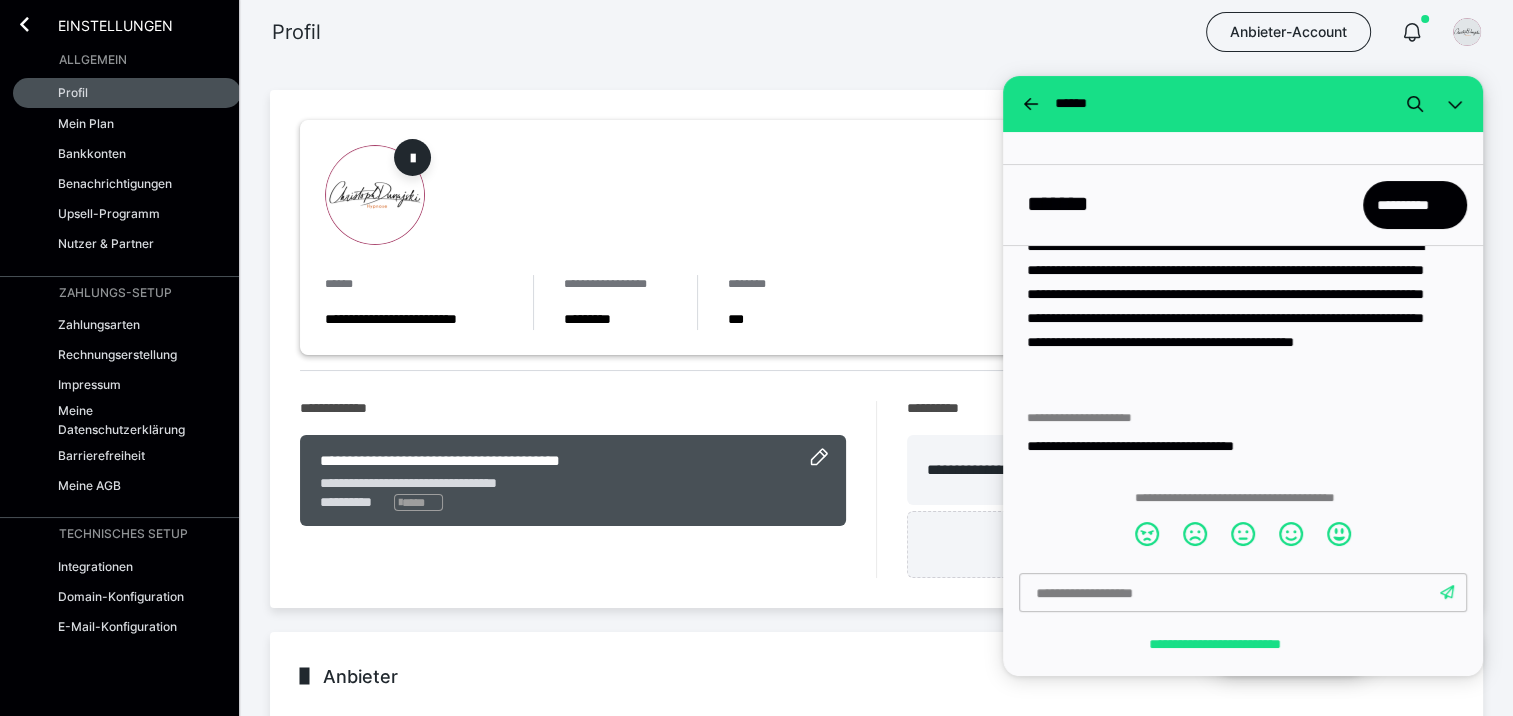 click on "Profil Anbieter-Account" at bounding box center (756, 32) 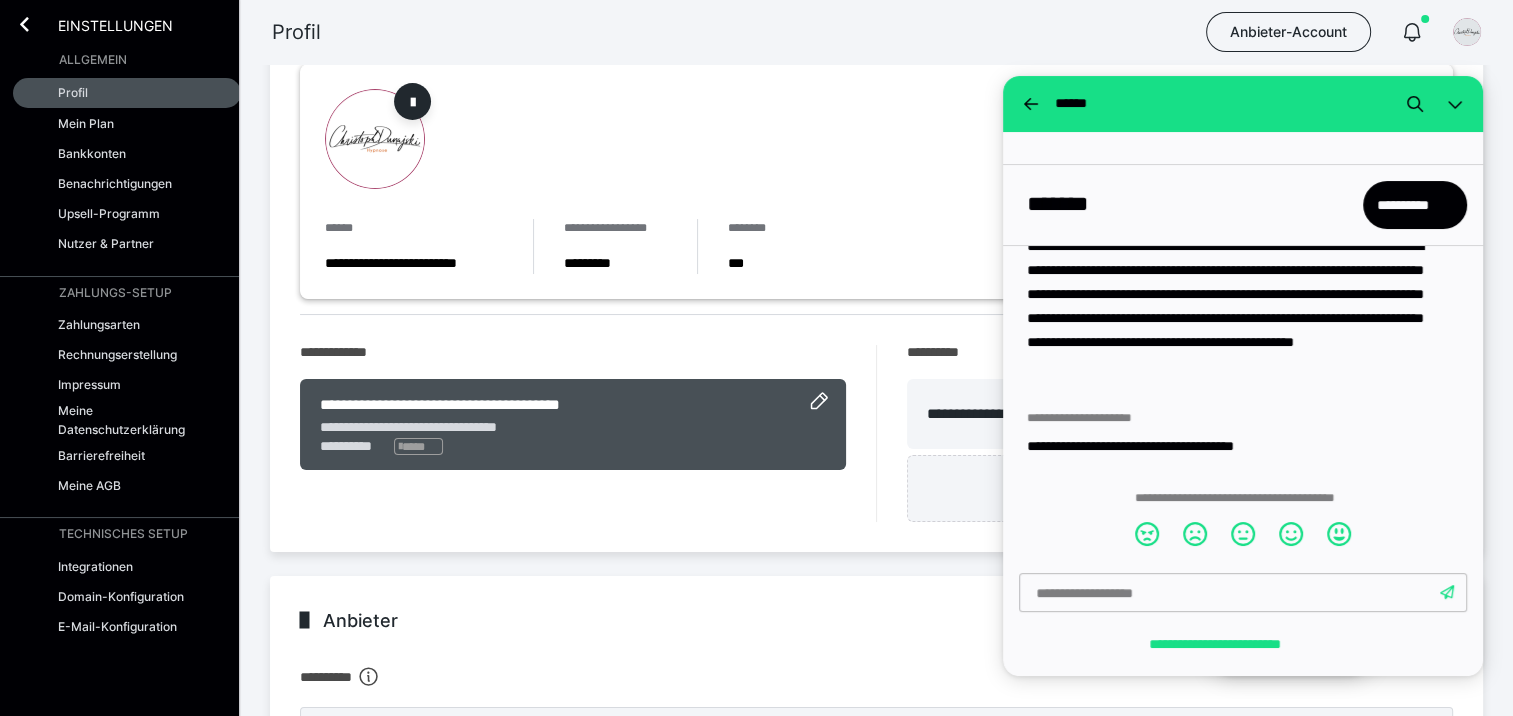scroll, scrollTop: 0, scrollLeft: 0, axis: both 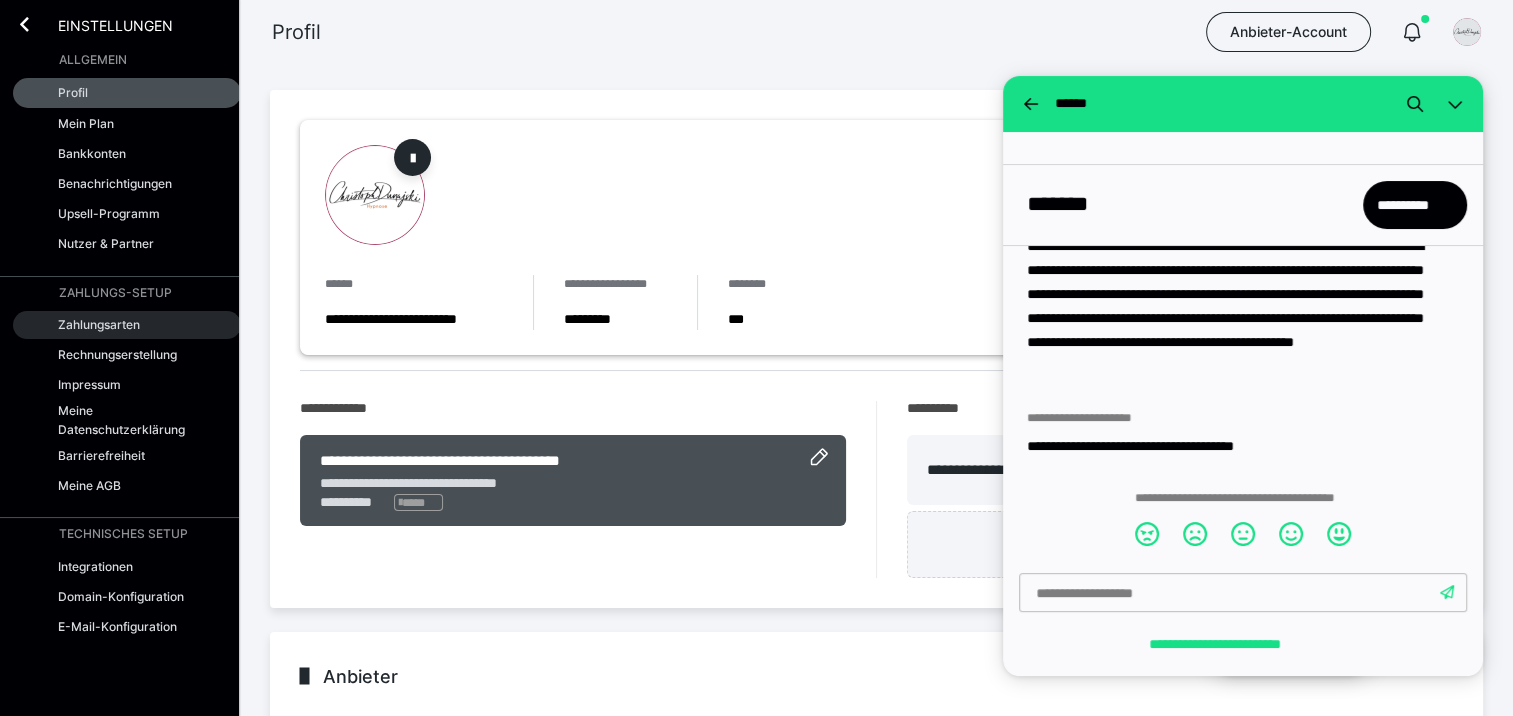 click on "Zahlungsarten" at bounding box center (99, 324) 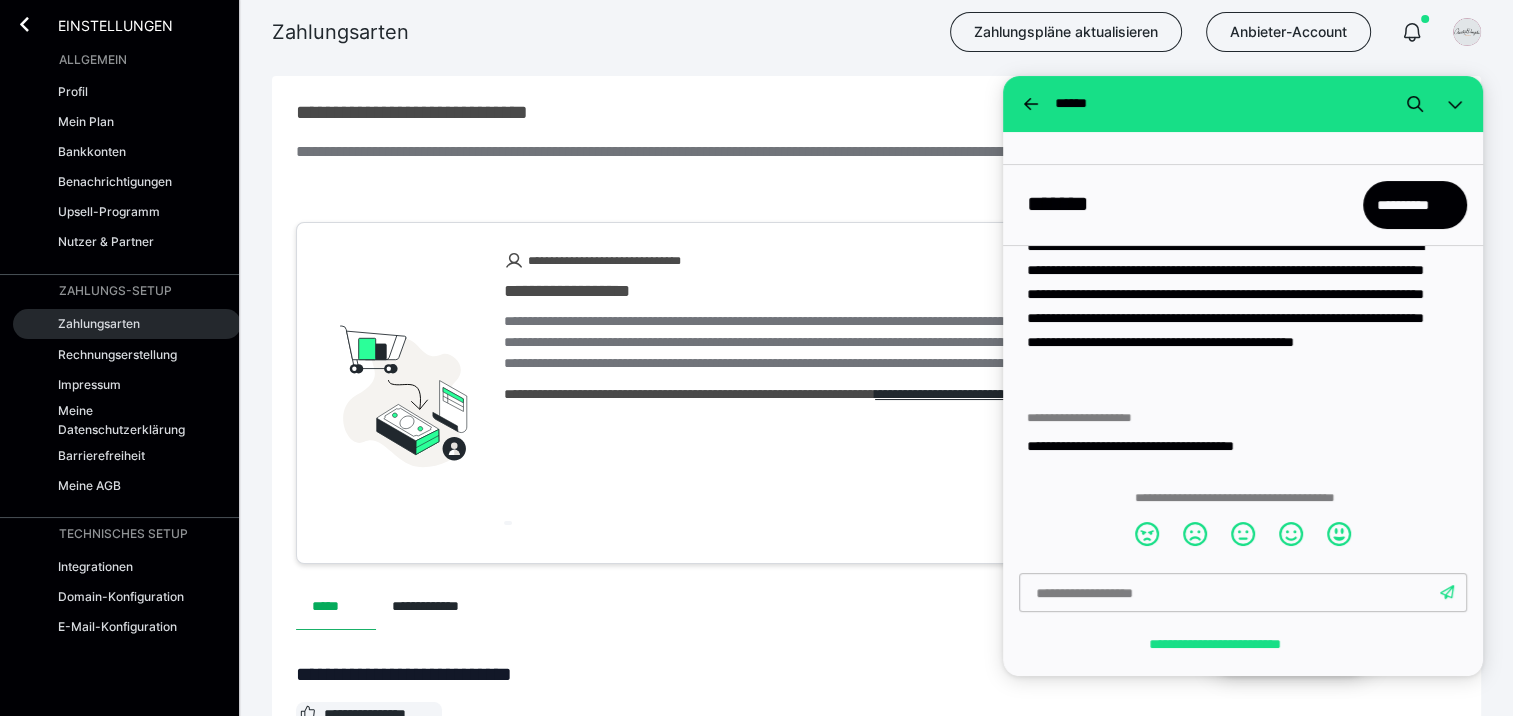 scroll, scrollTop: 0, scrollLeft: 0, axis: both 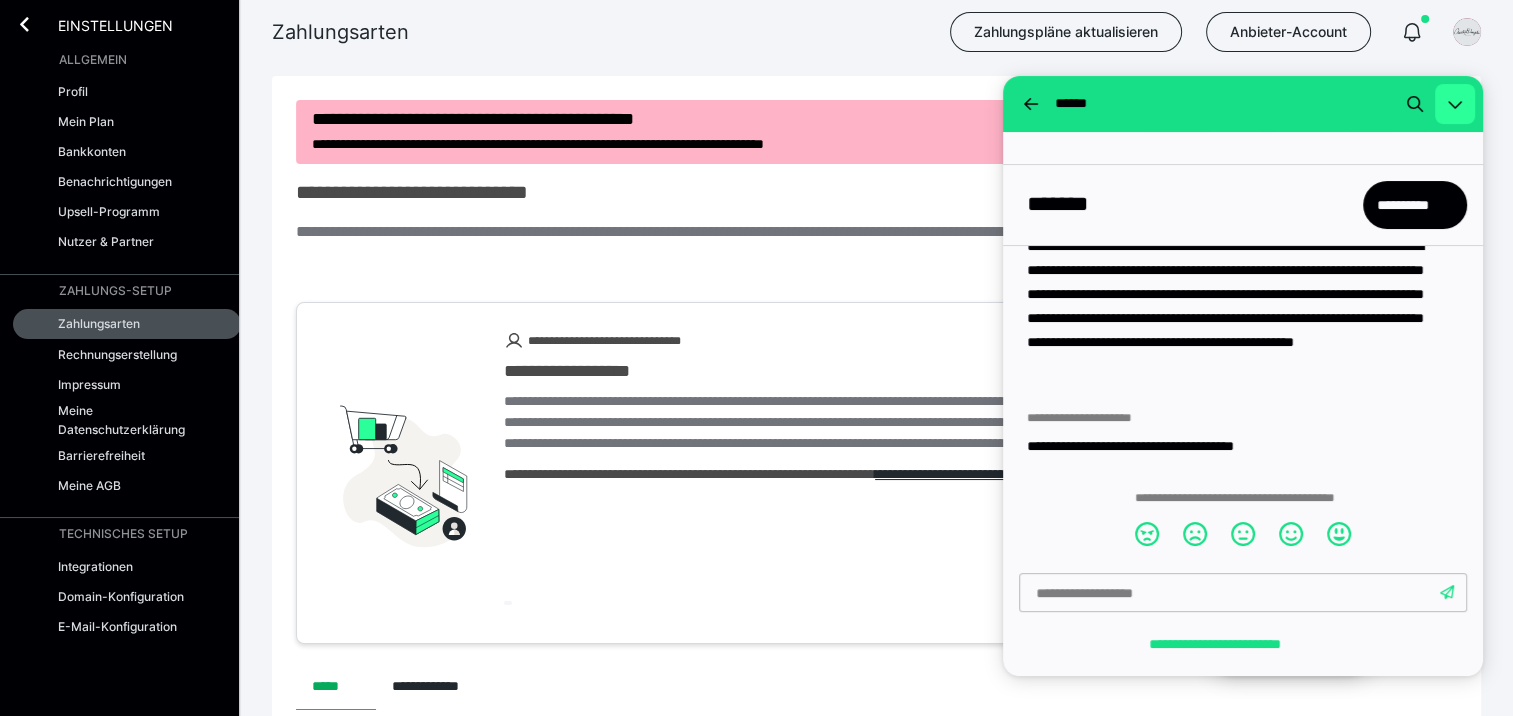 click 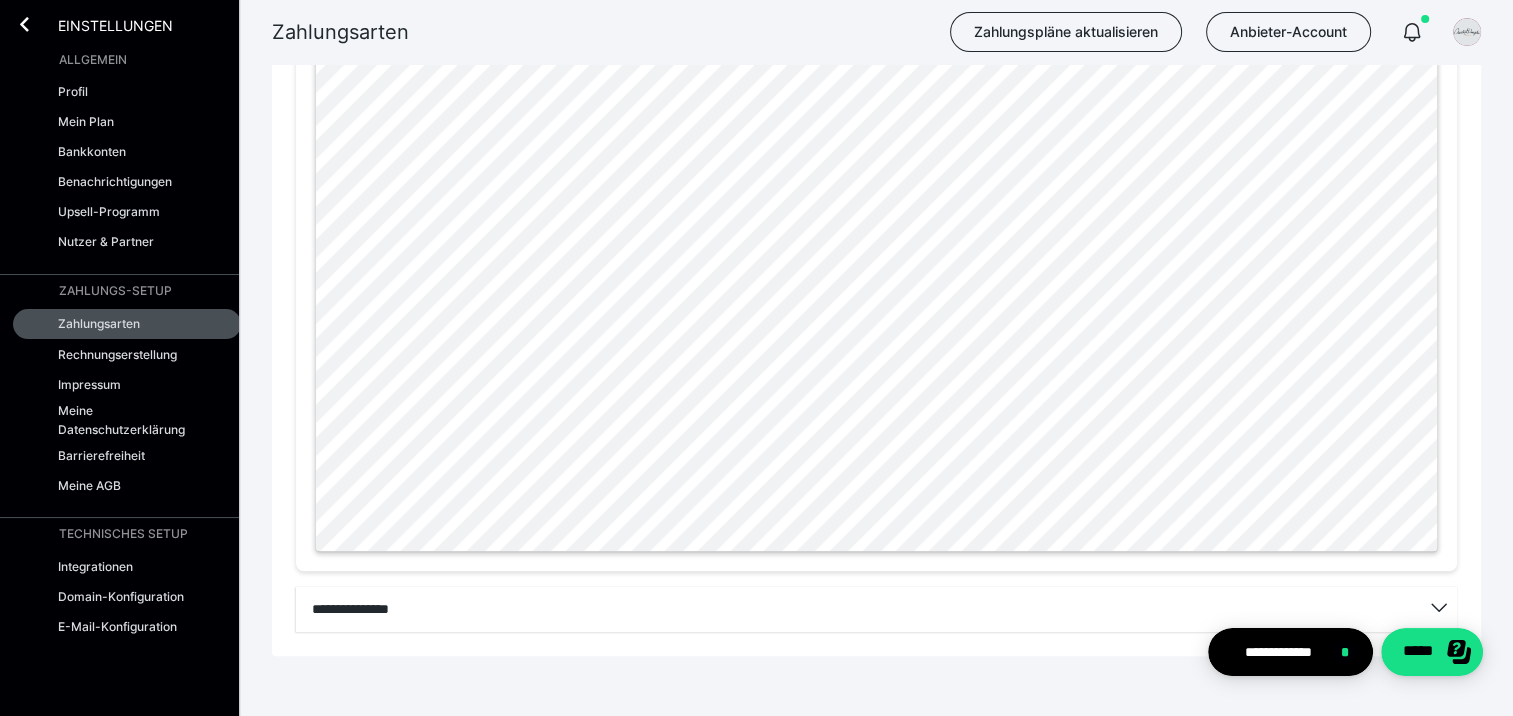 scroll, scrollTop: 1158, scrollLeft: 0, axis: vertical 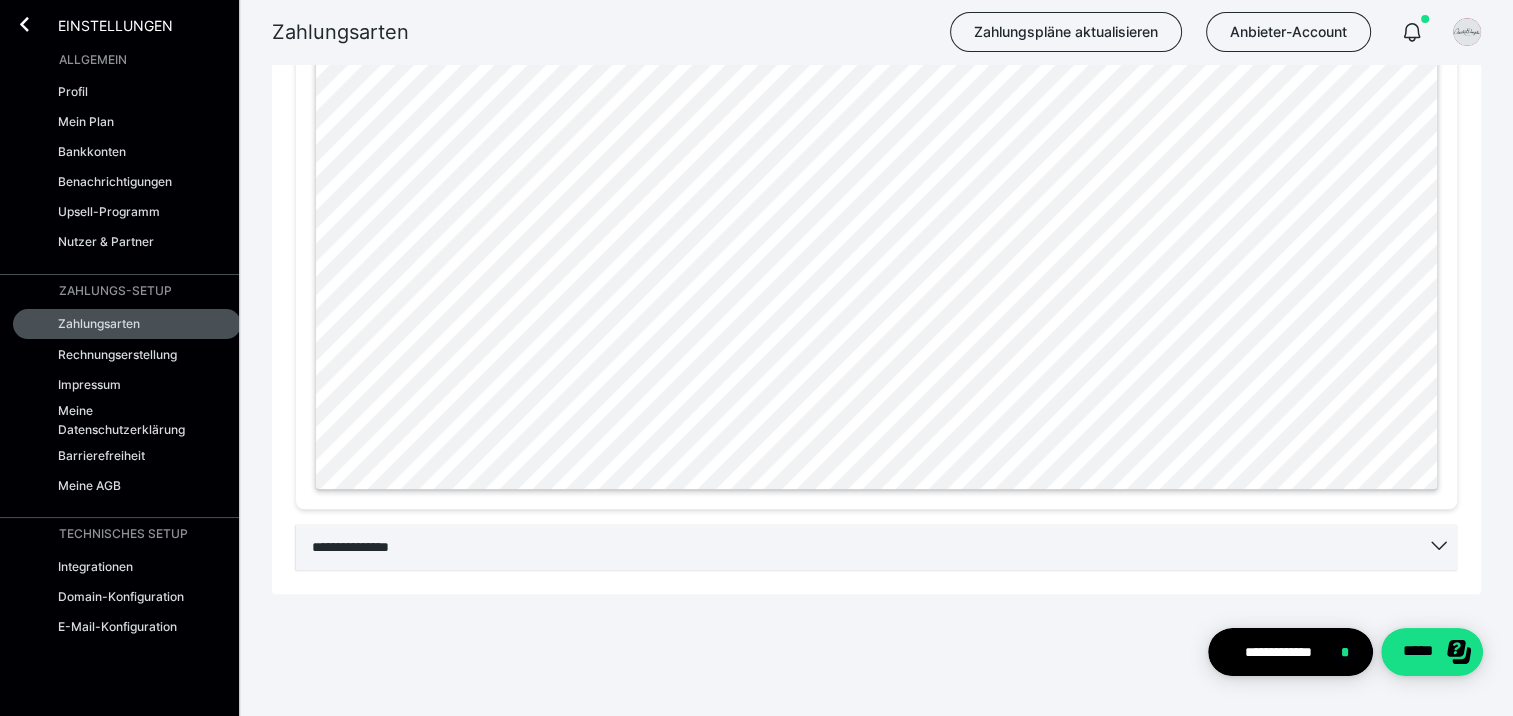 click 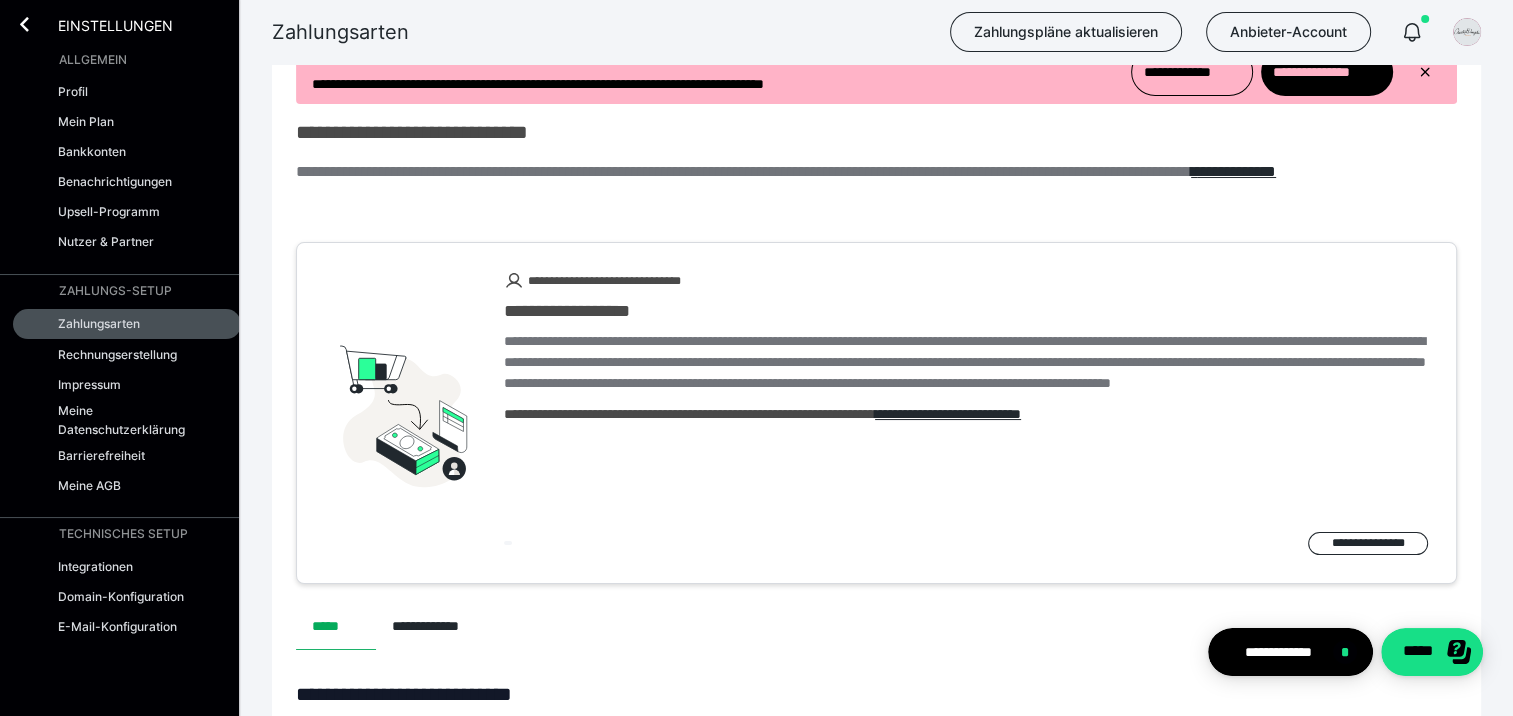 scroll, scrollTop: 0, scrollLeft: 0, axis: both 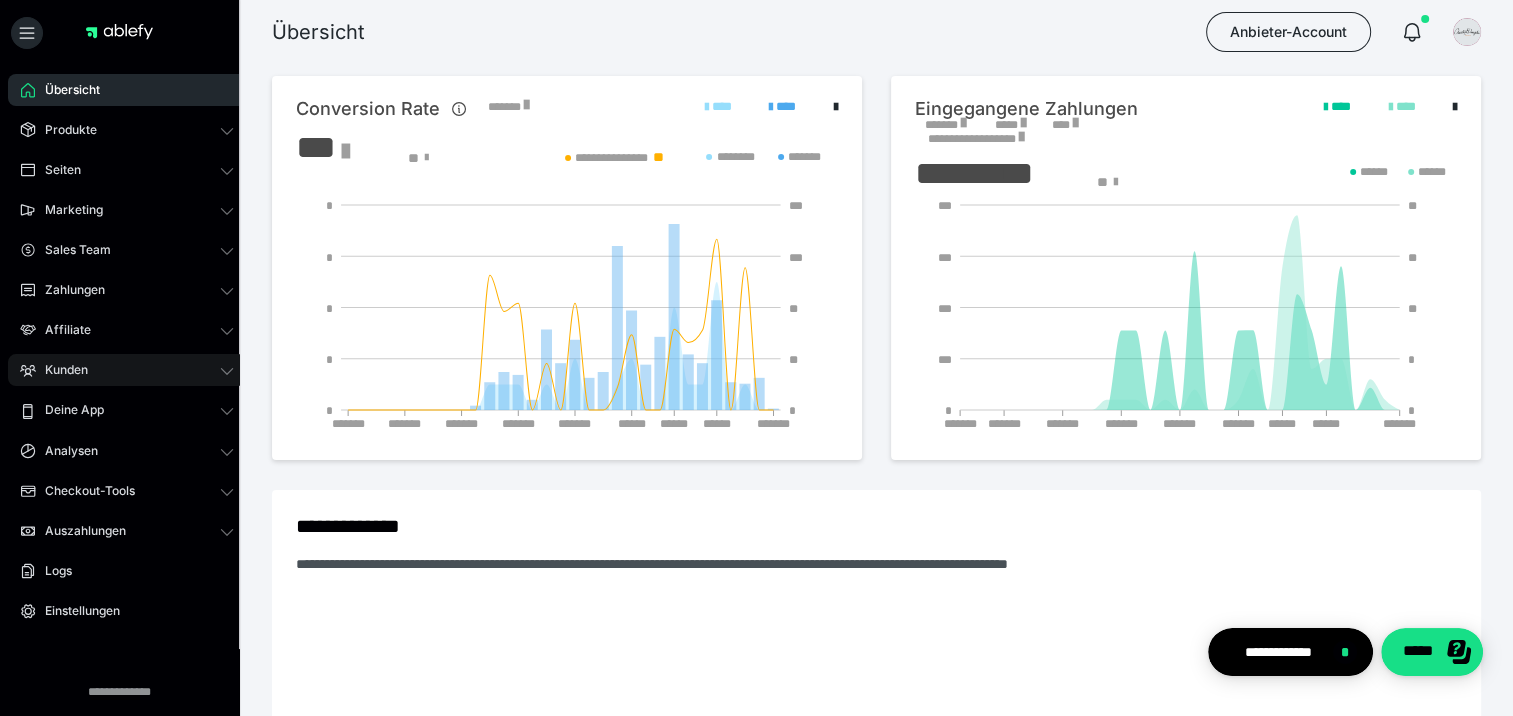 click on "Kunden" at bounding box center (59, 370) 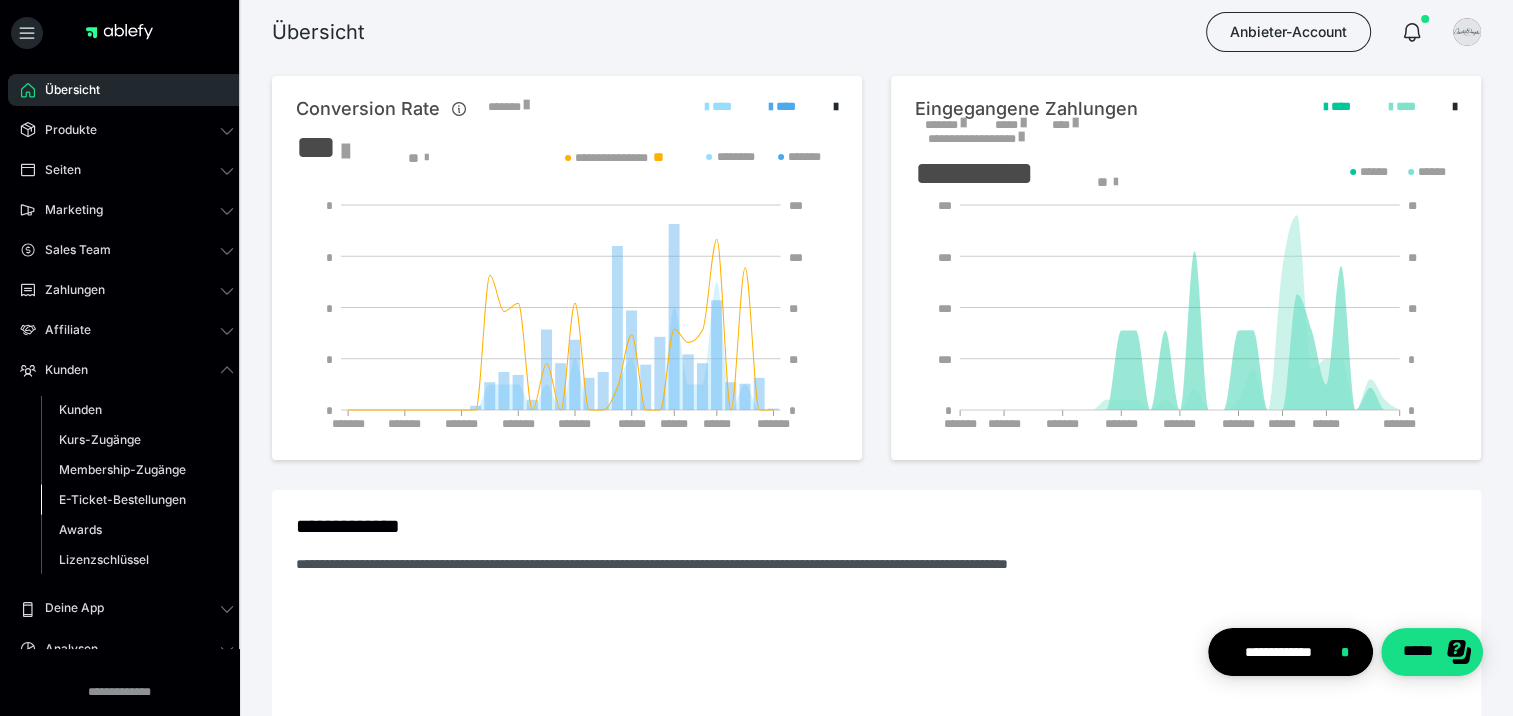 click on "E-Ticket-Bestellungen" at bounding box center [122, 499] 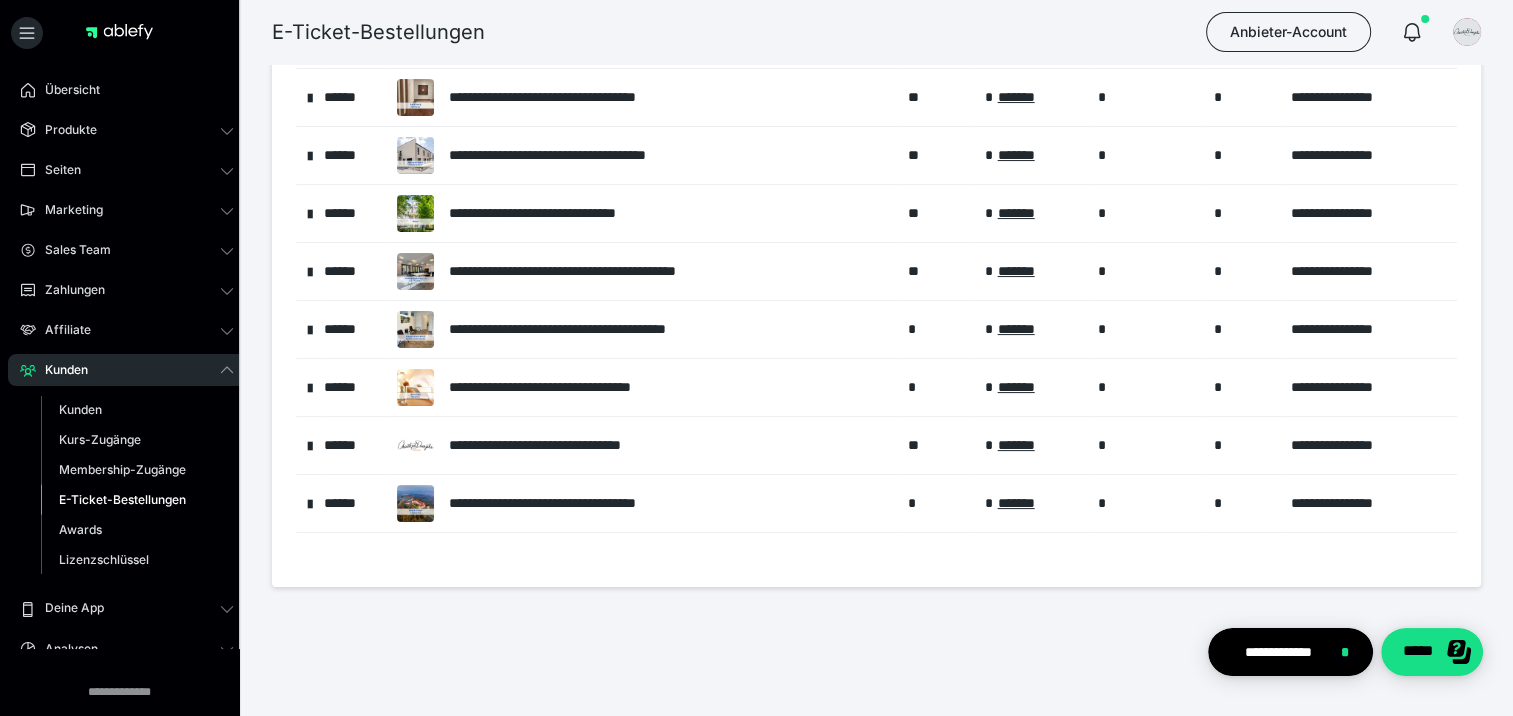scroll, scrollTop: 0, scrollLeft: 0, axis: both 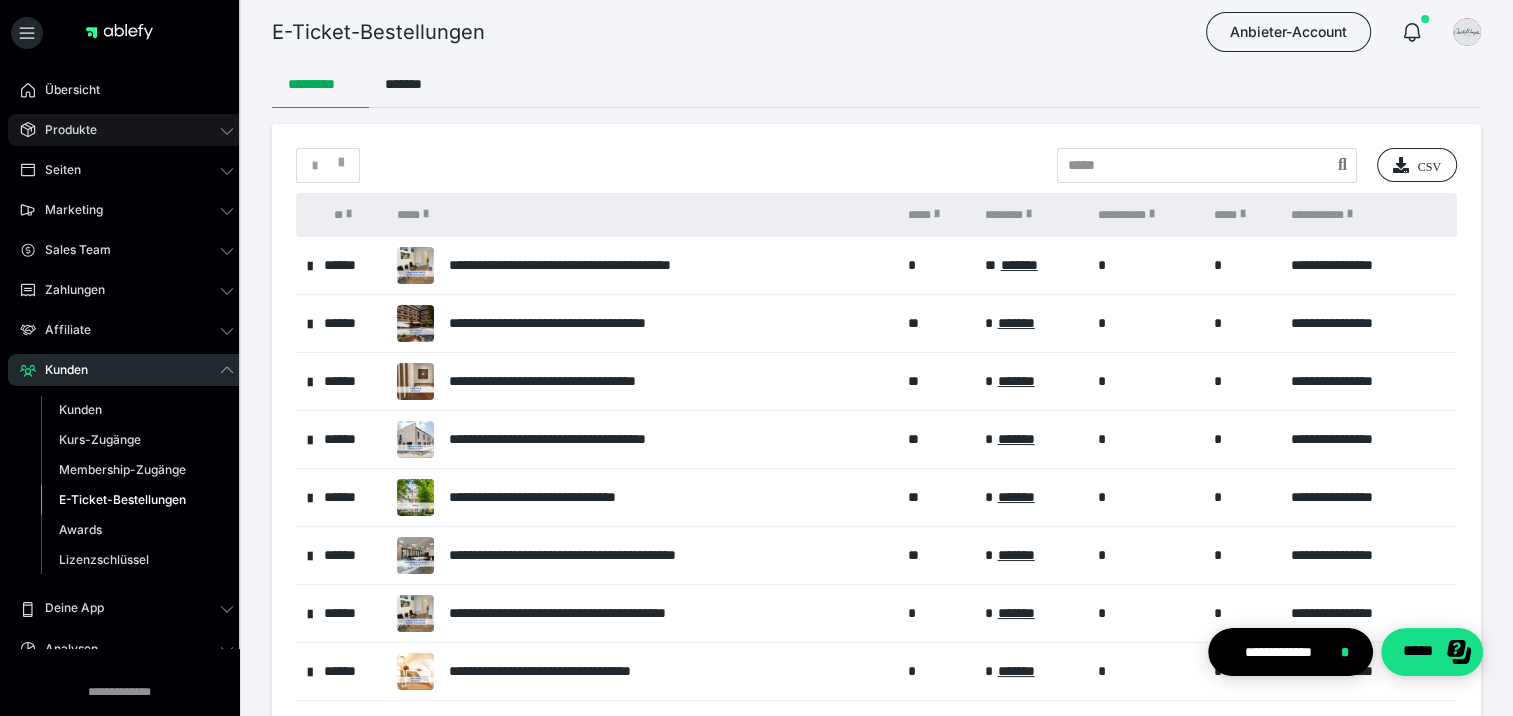 click on "Produkte" at bounding box center (64, 130) 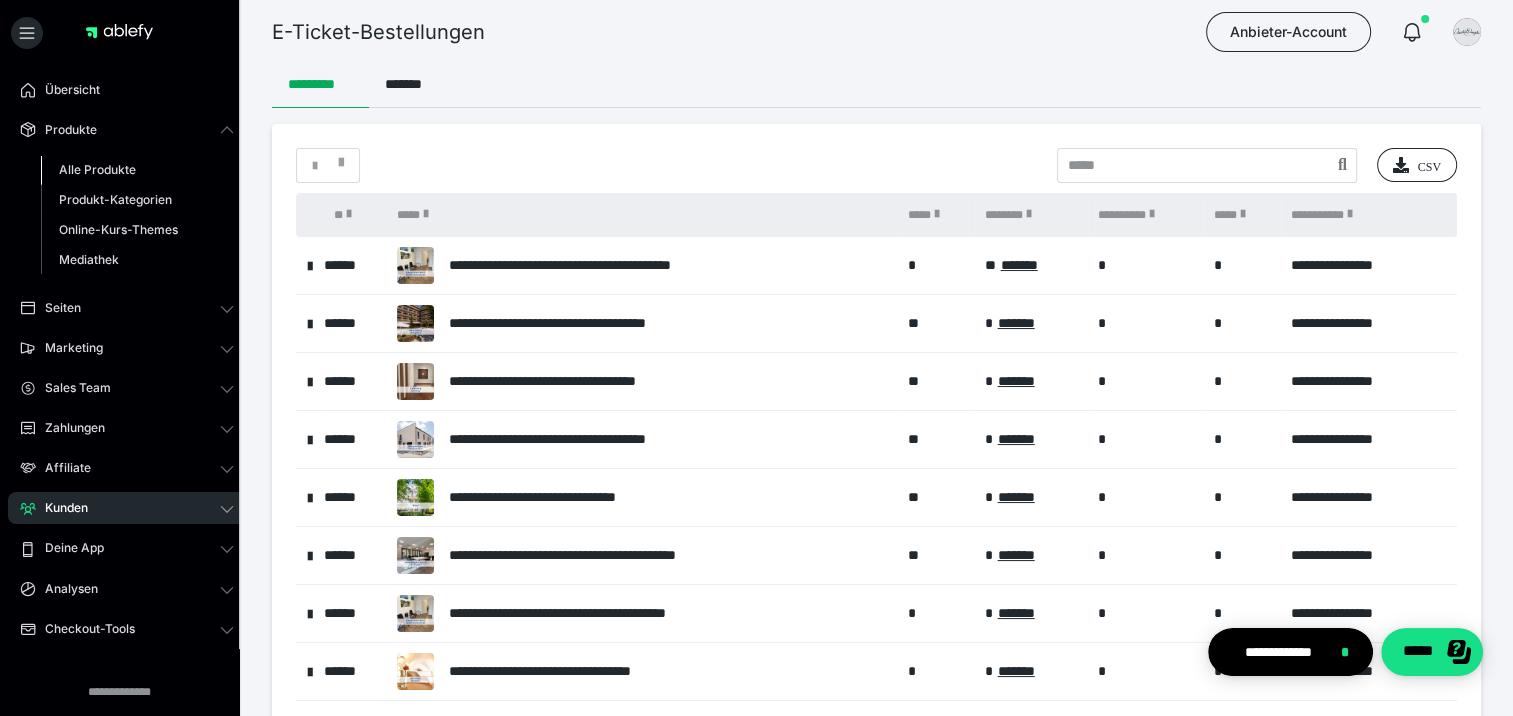 click on "Alle Produkte" at bounding box center [97, 169] 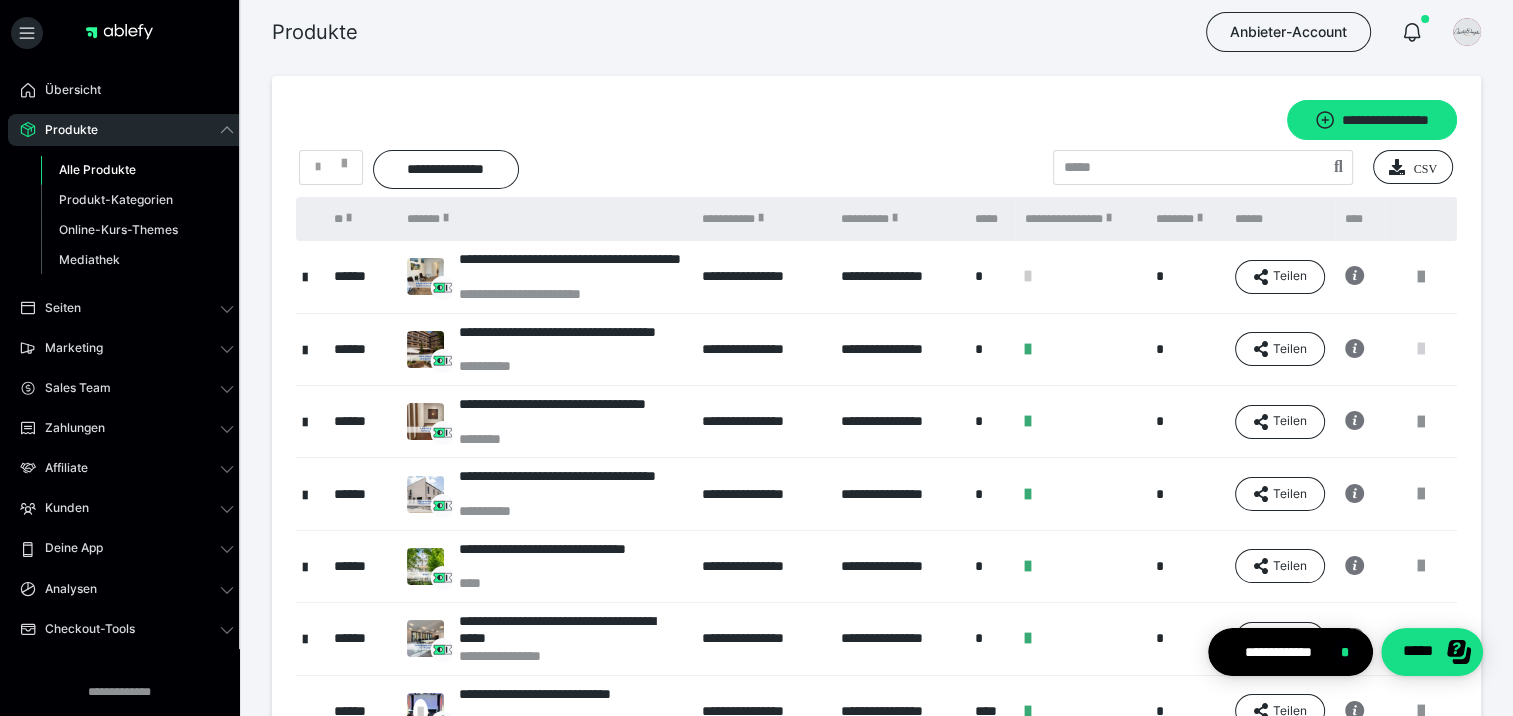 click at bounding box center (1421, 349) 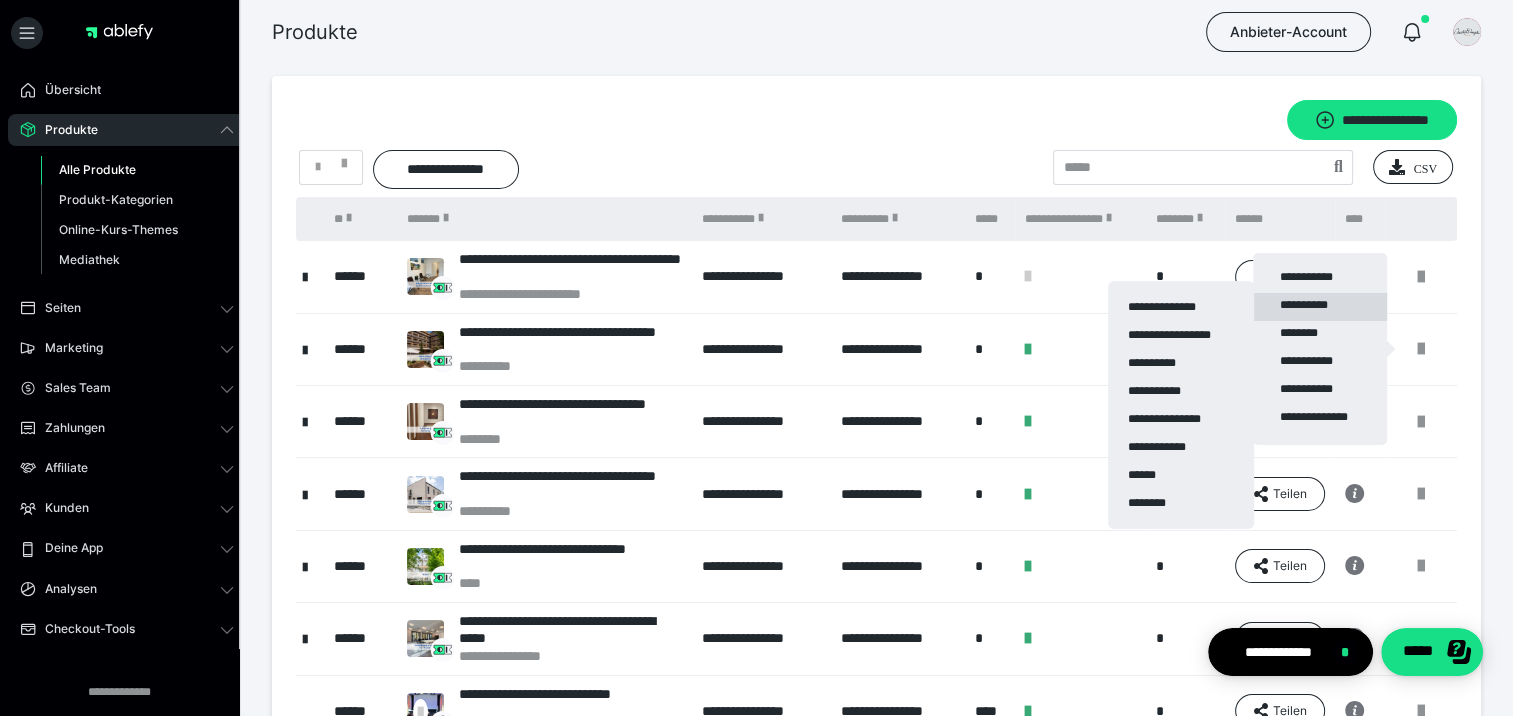 click on "**********" at bounding box center (1320, 307) 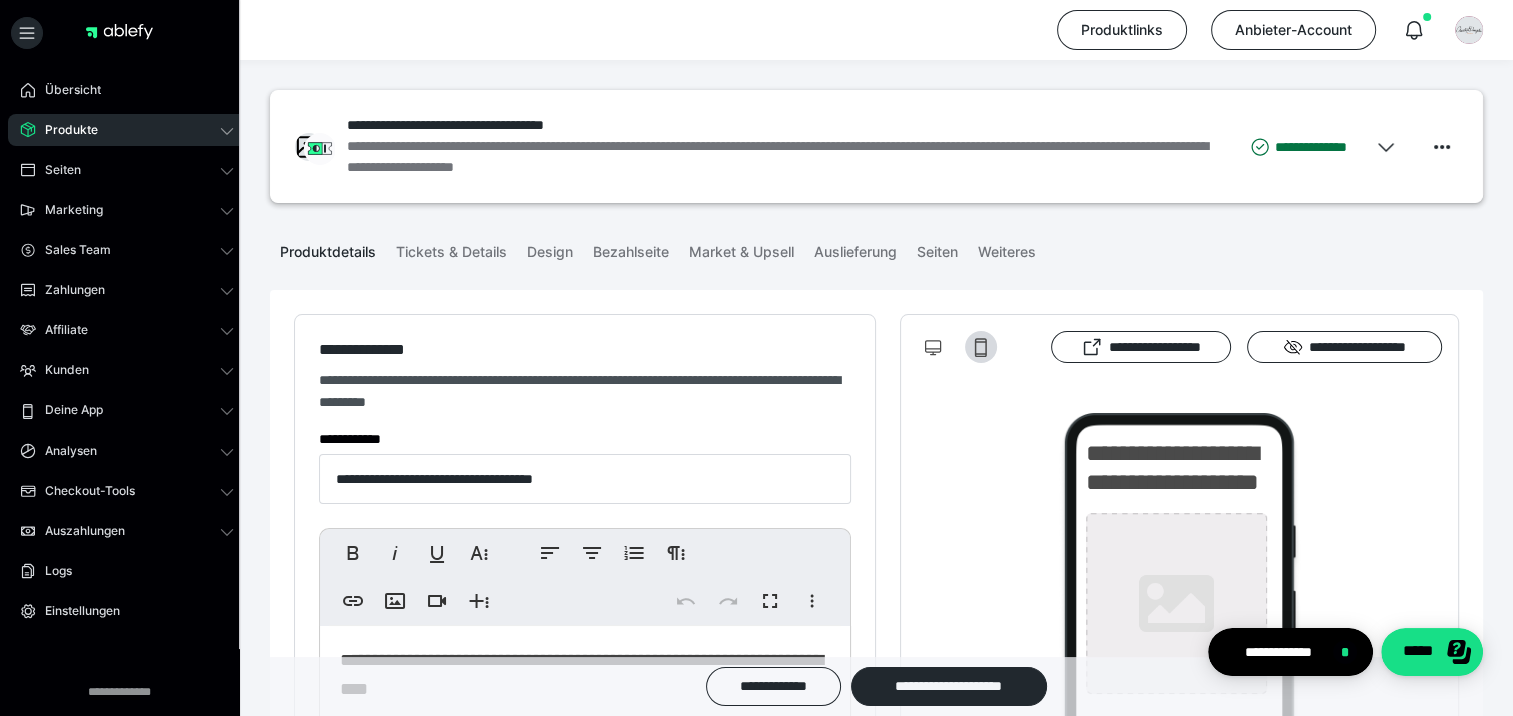 type on "**********" 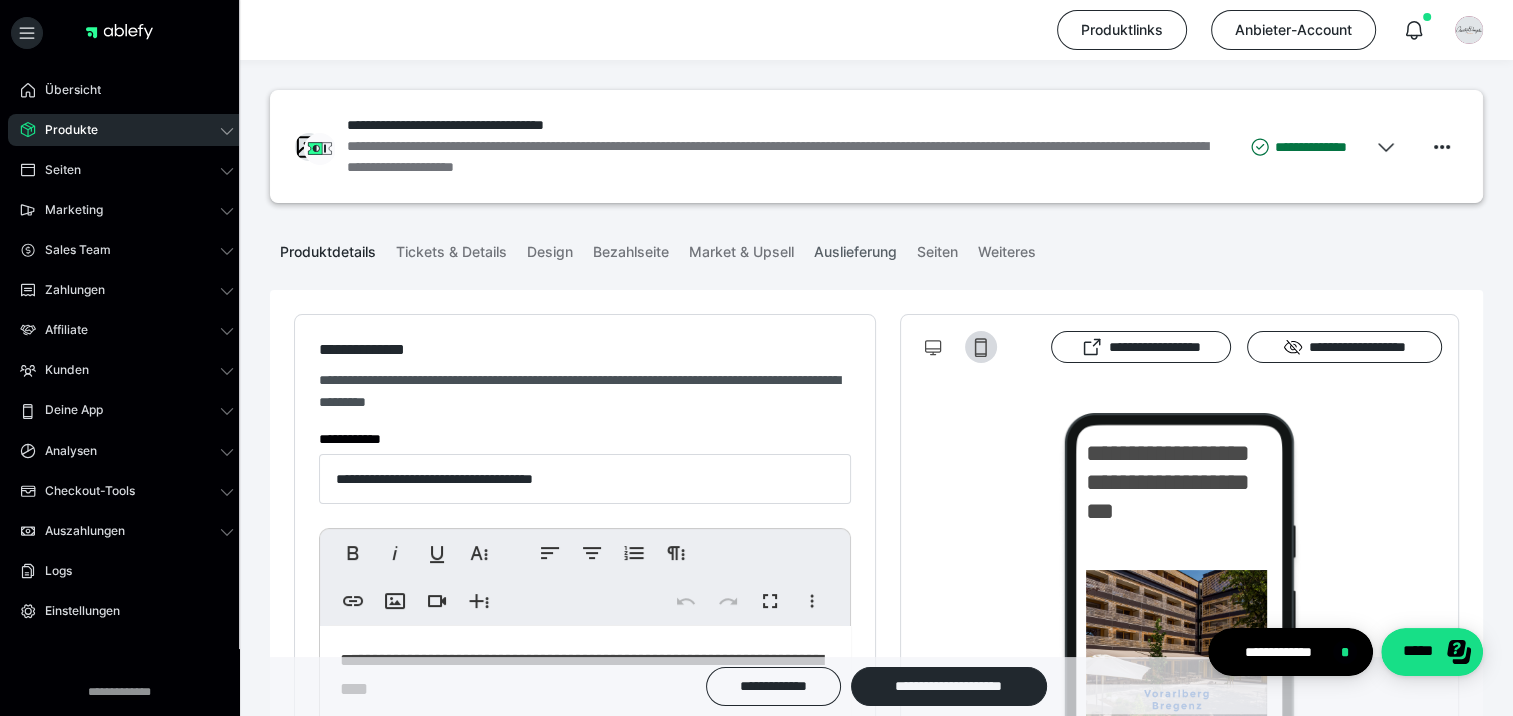 click on "Auslieferung" at bounding box center (855, 248) 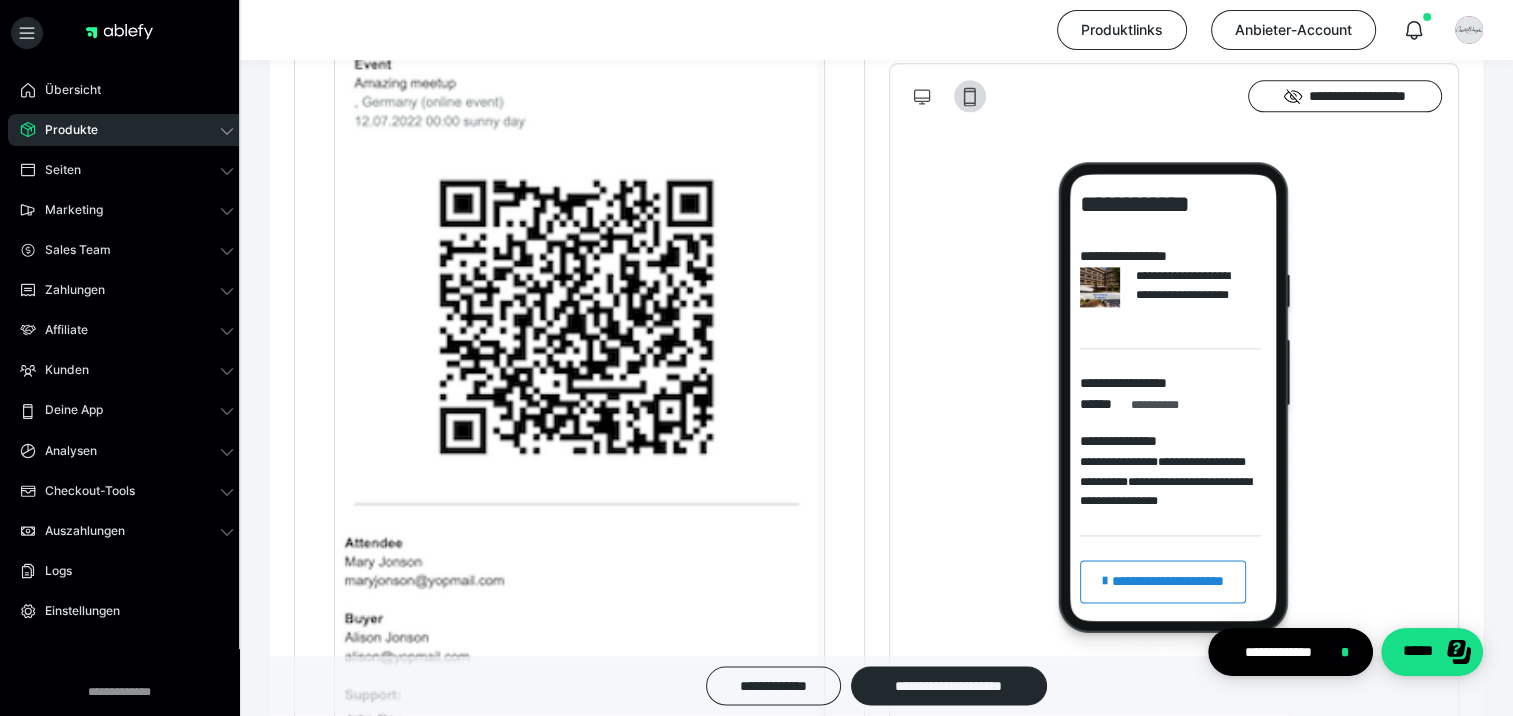 scroll, scrollTop: 2700, scrollLeft: 0, axis: vertical 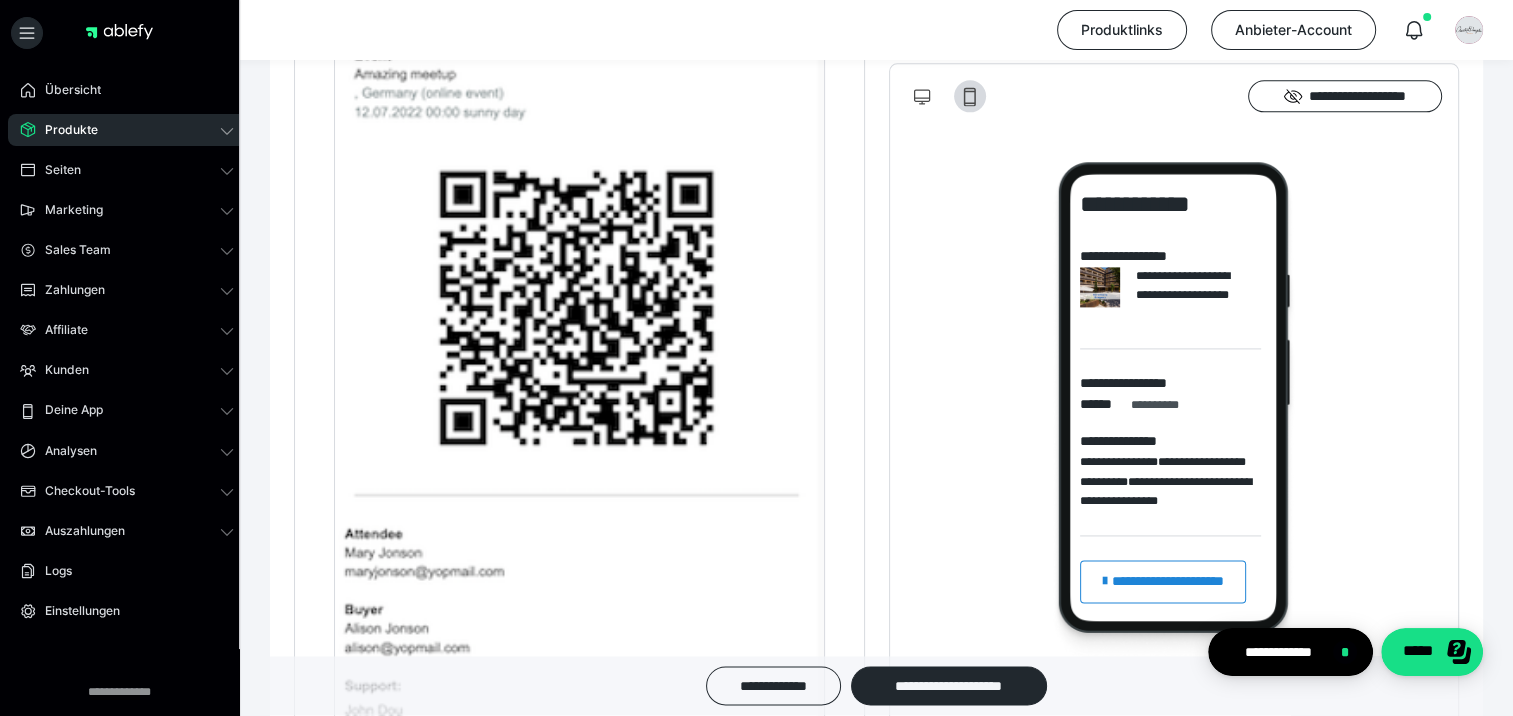 click on "Produkte" at bounding box center (64, 130) 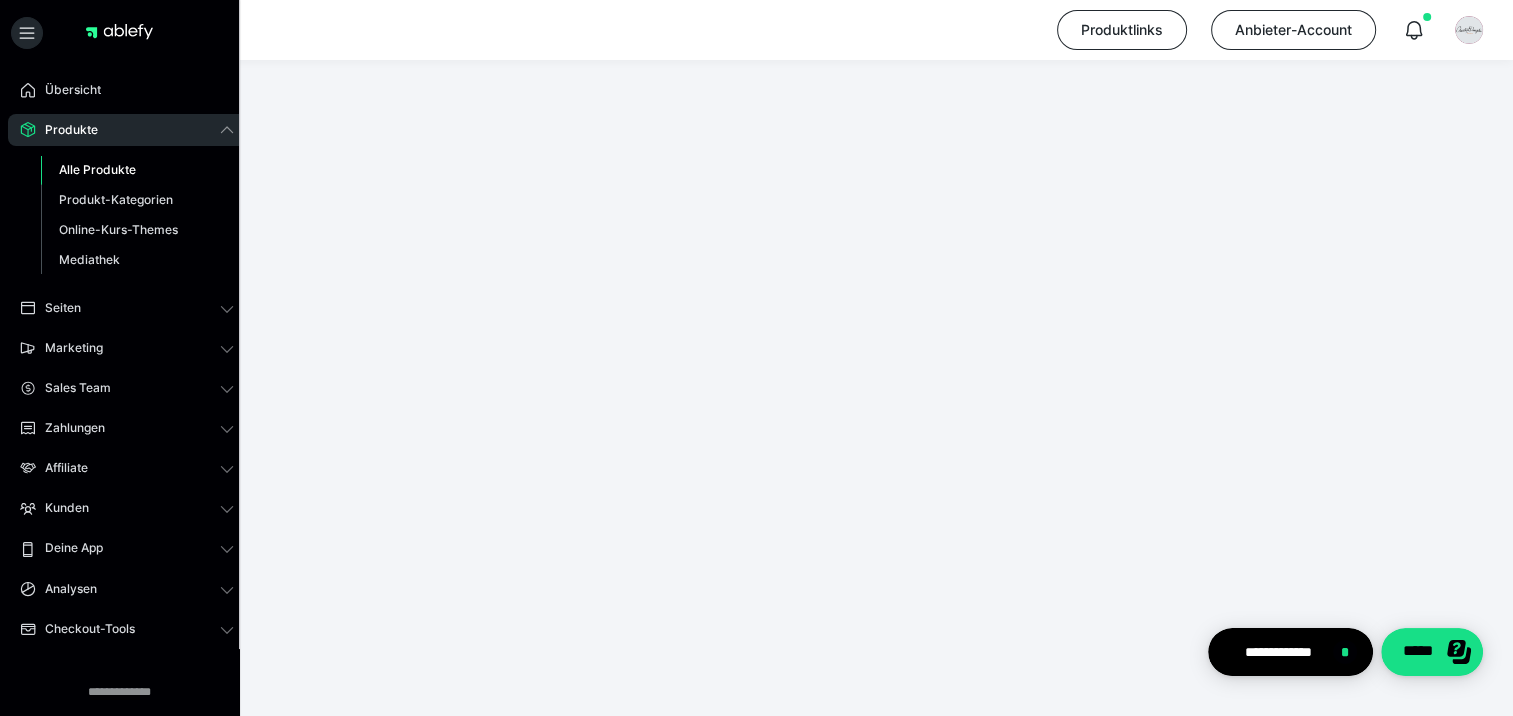 scroll, scrollTop: 2002, scrollLeft: 0, axis: vertical 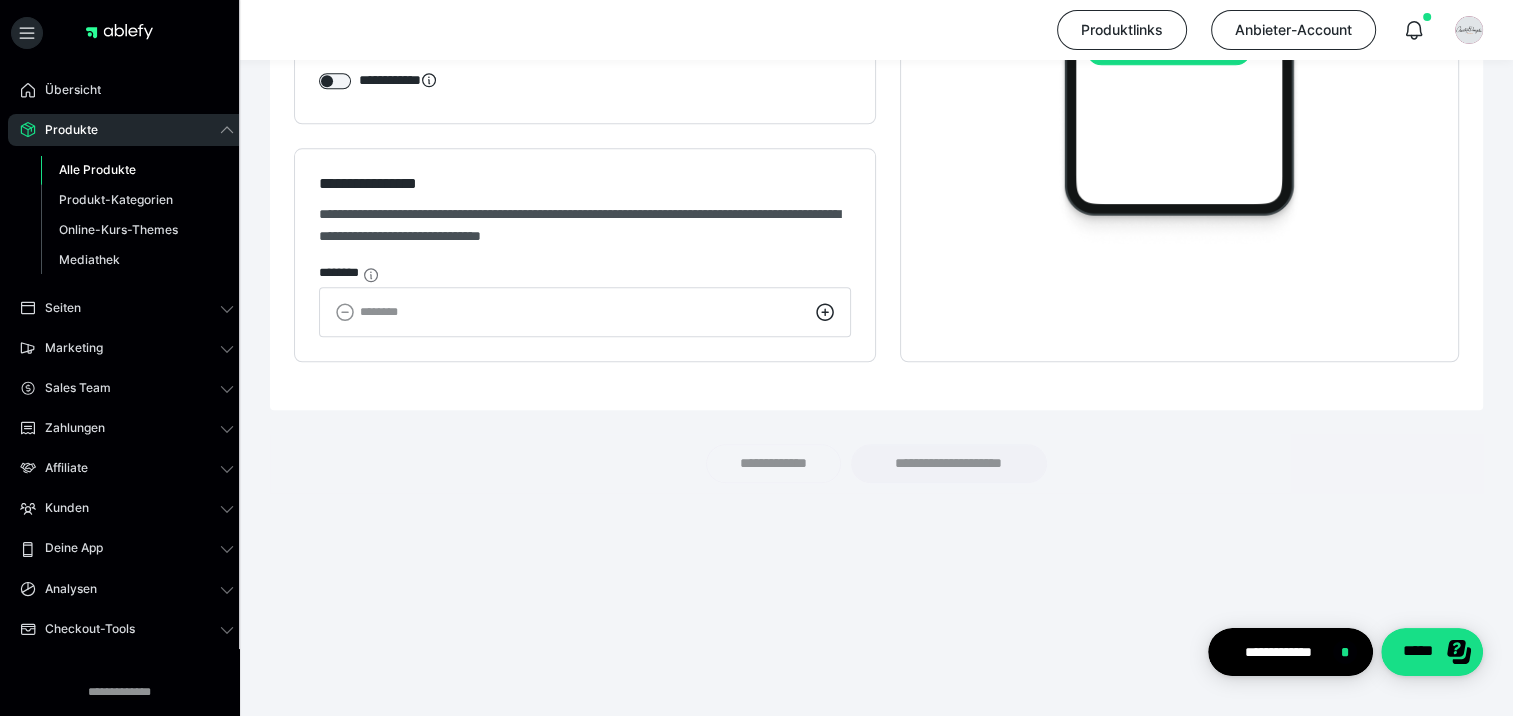type on "**********" 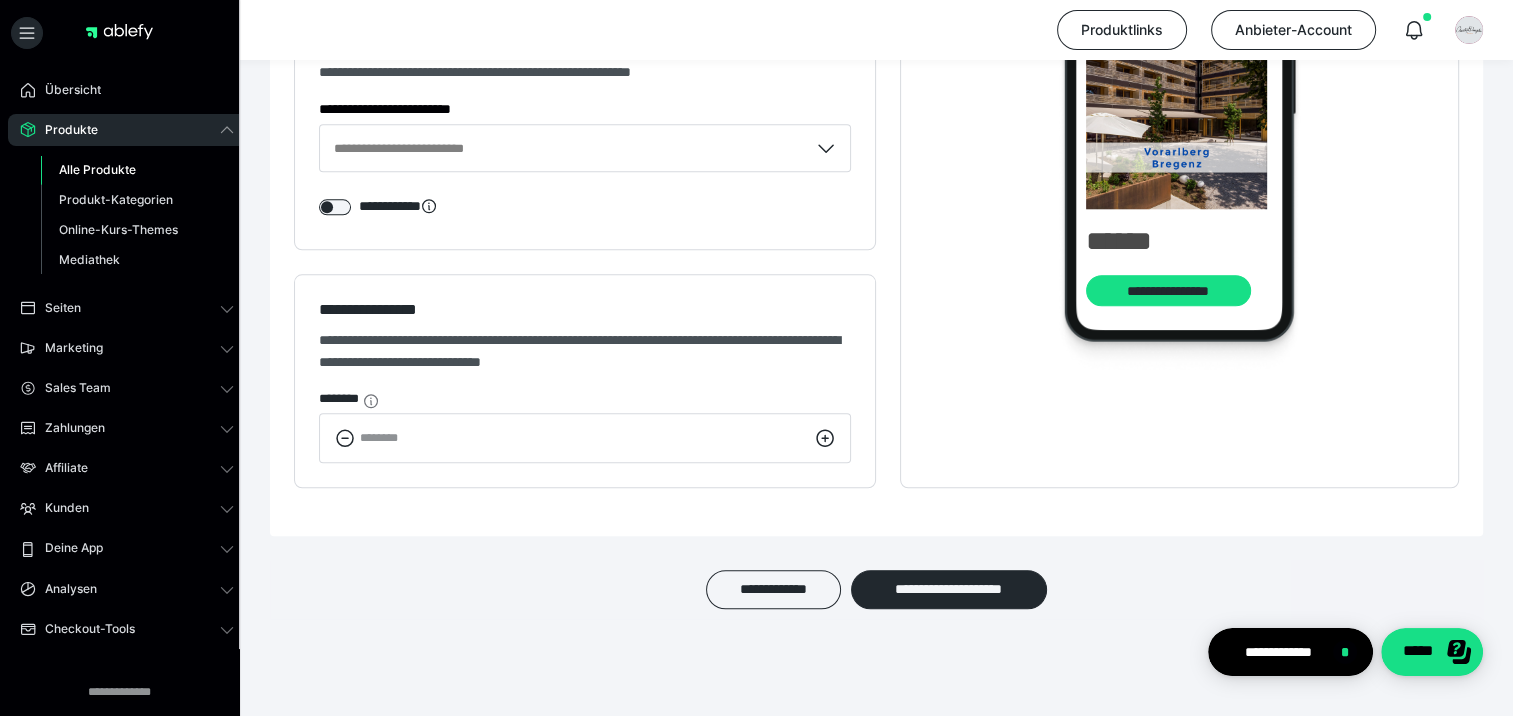 click on "Alle Produkte" at bounding box center (97, 169) 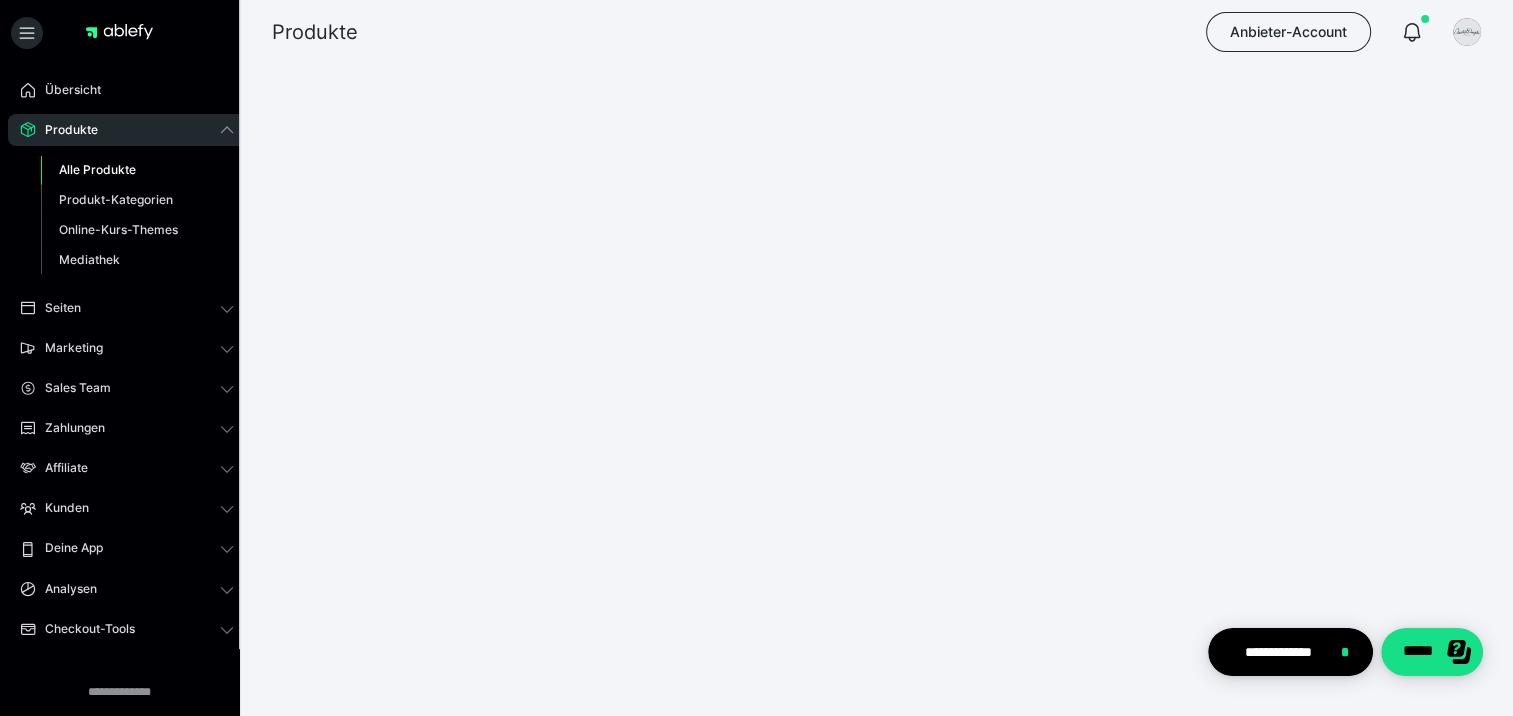 scroll, scrollTop: 0, scrollLeft: 0, axis: both 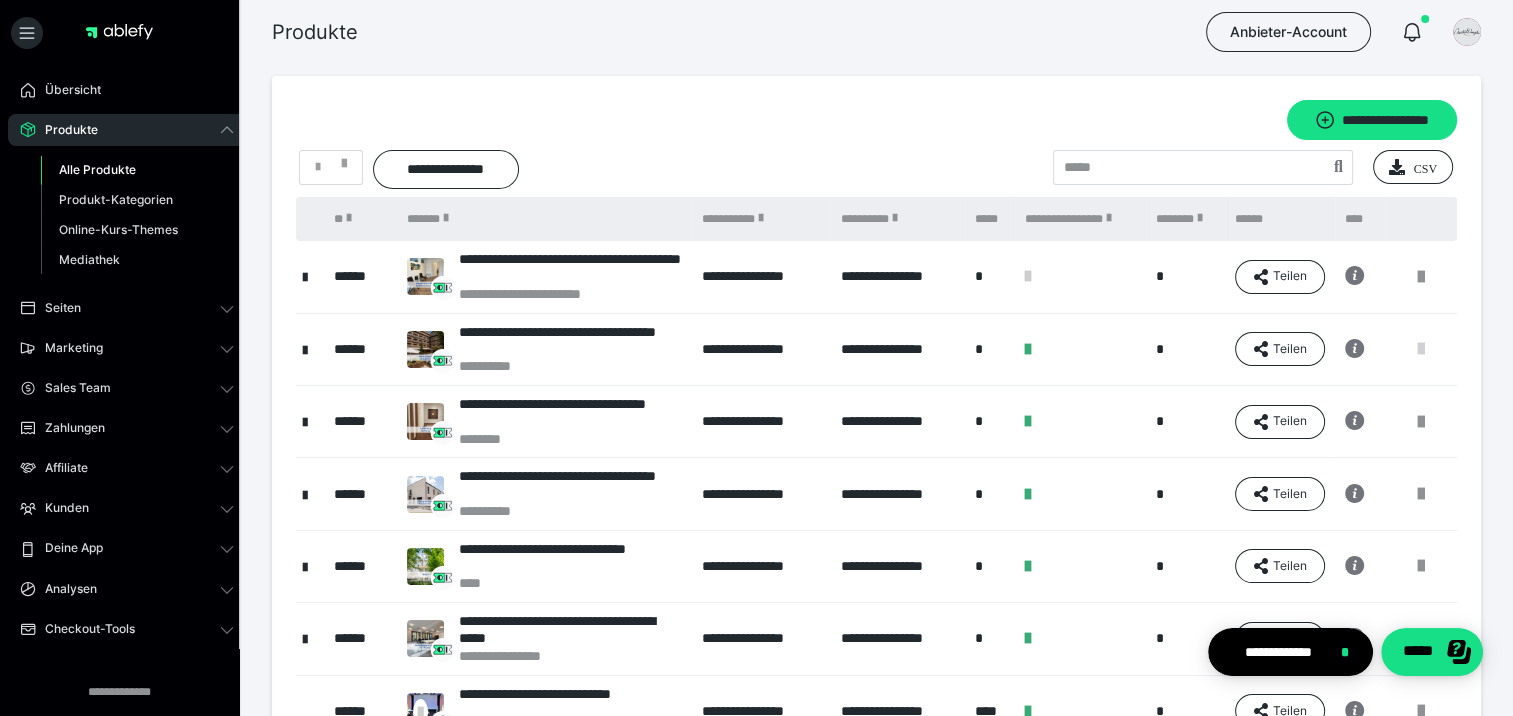 click at bounding box center (1421, 349) 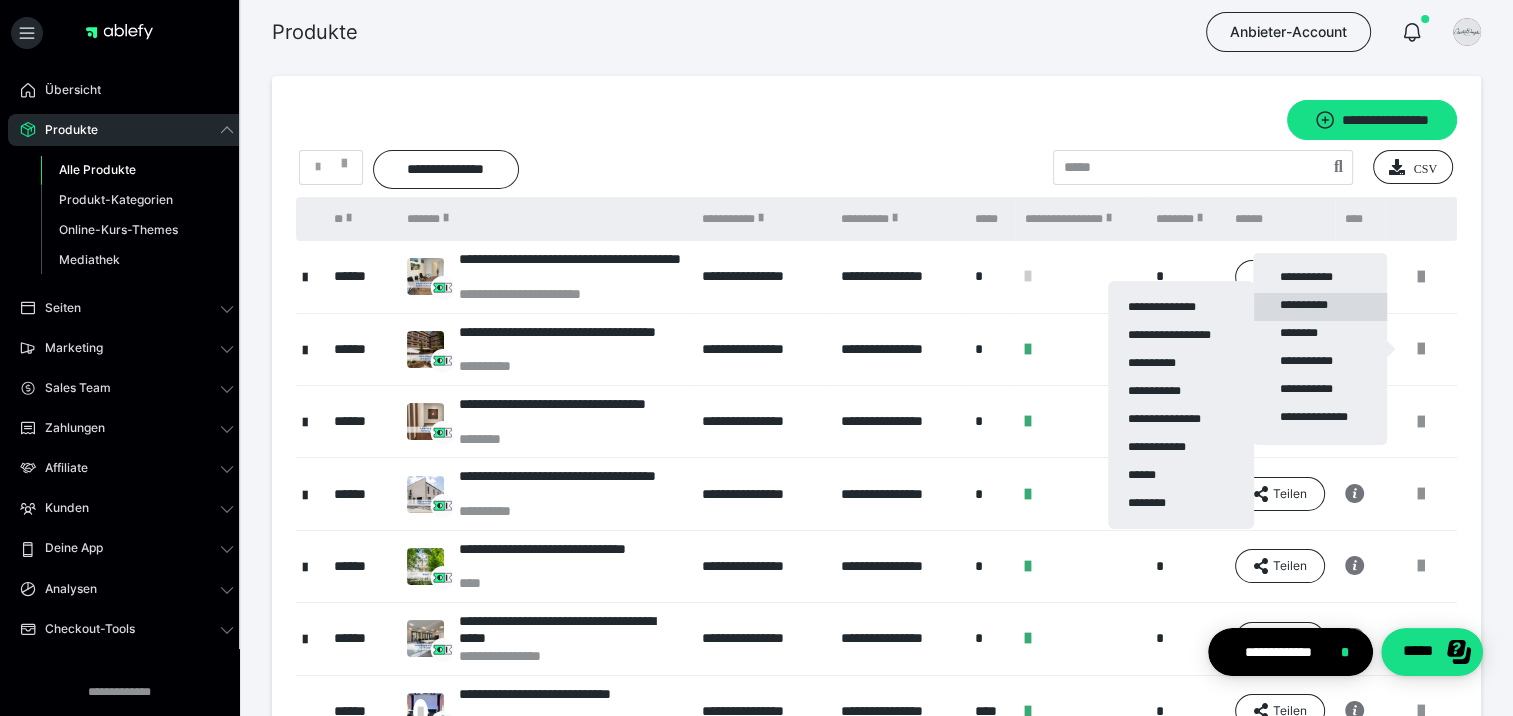 click on "**********" at bounding box center (1320, 307) 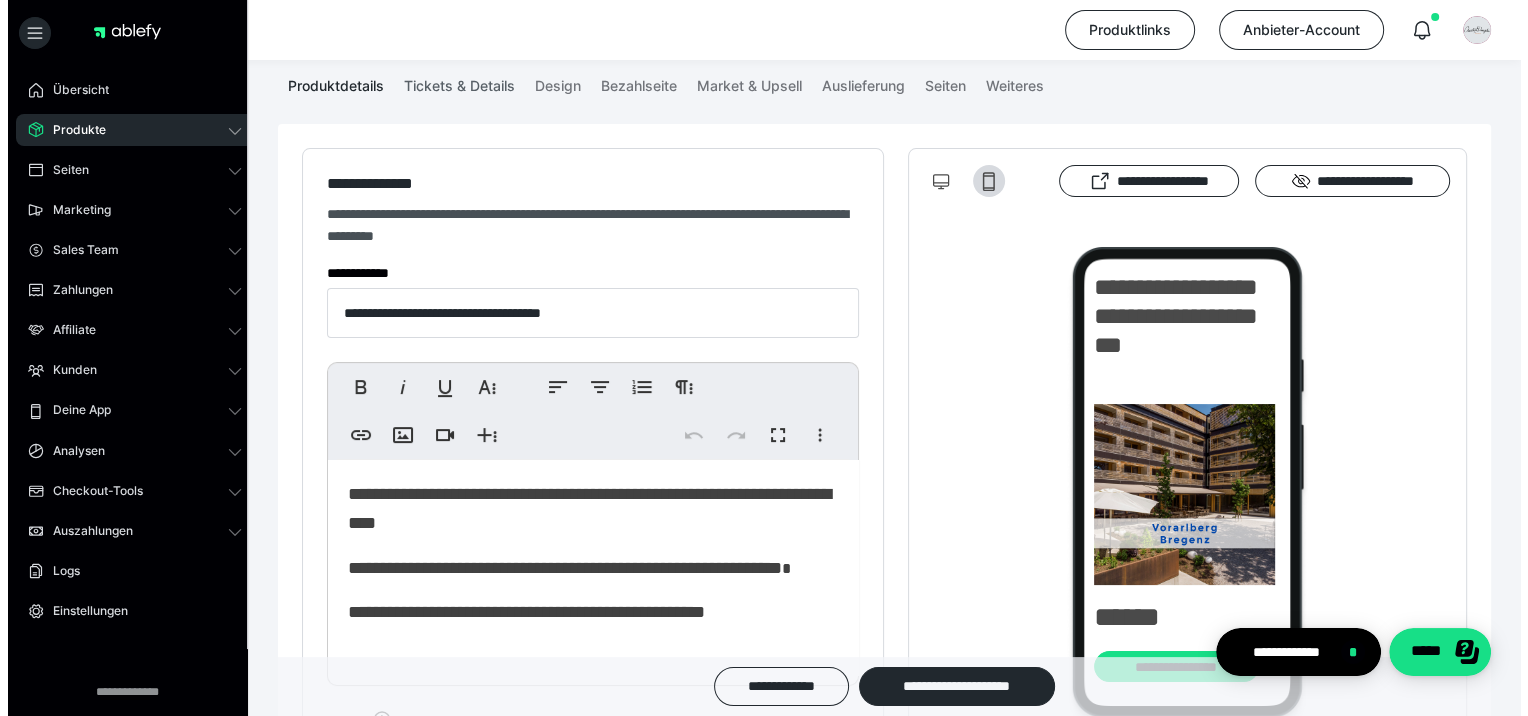 scroll, scrollTop: 0, scrollLeft: 0, axis: both 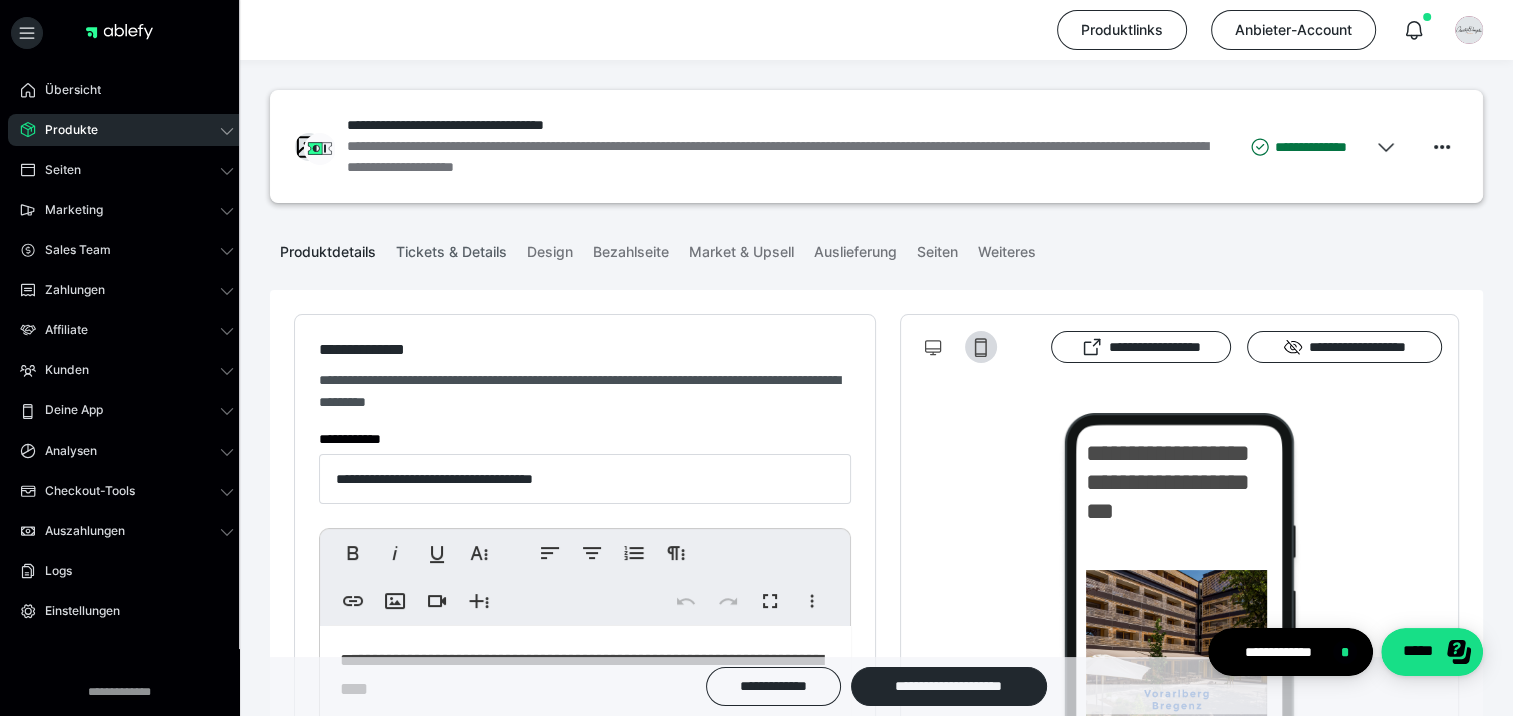 click on "Tickets & Details" at bounding box center (451, 248) 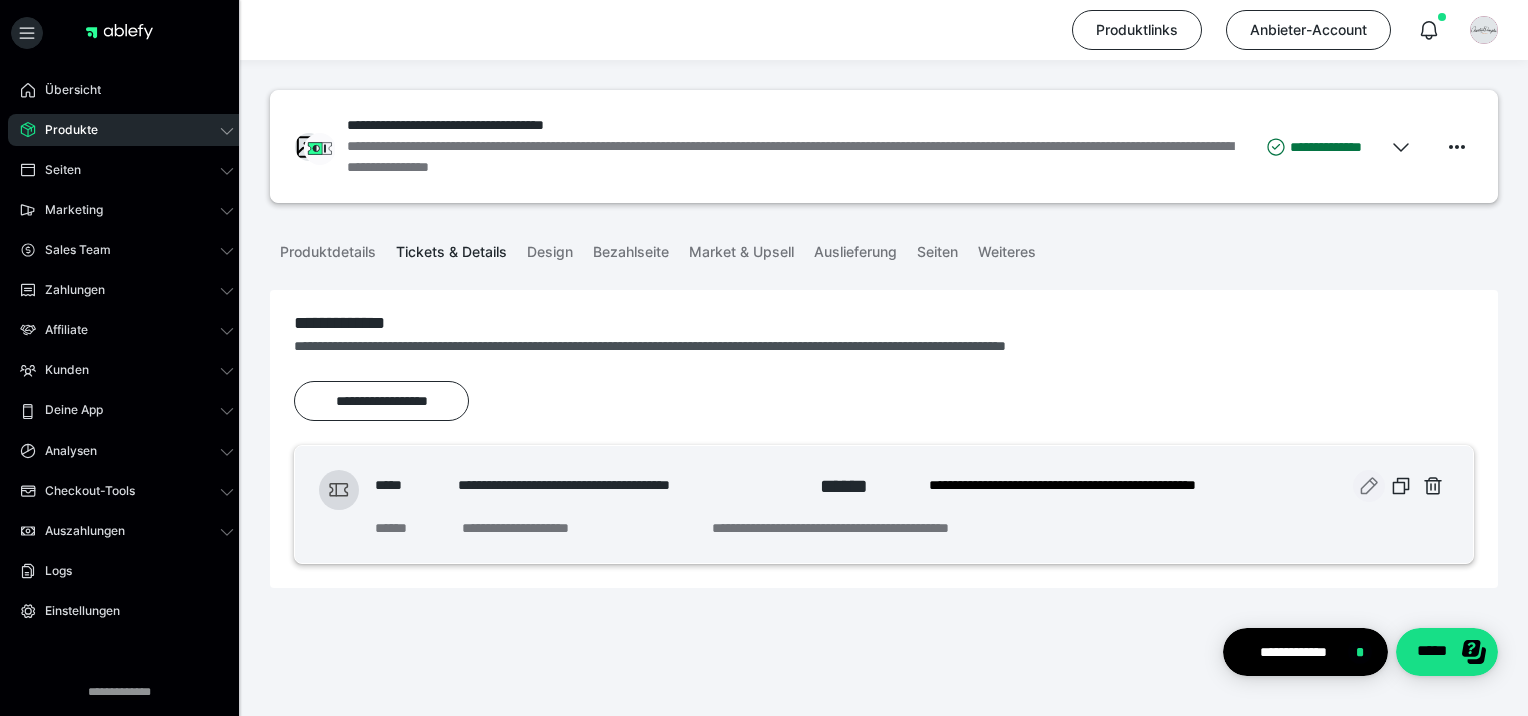 click 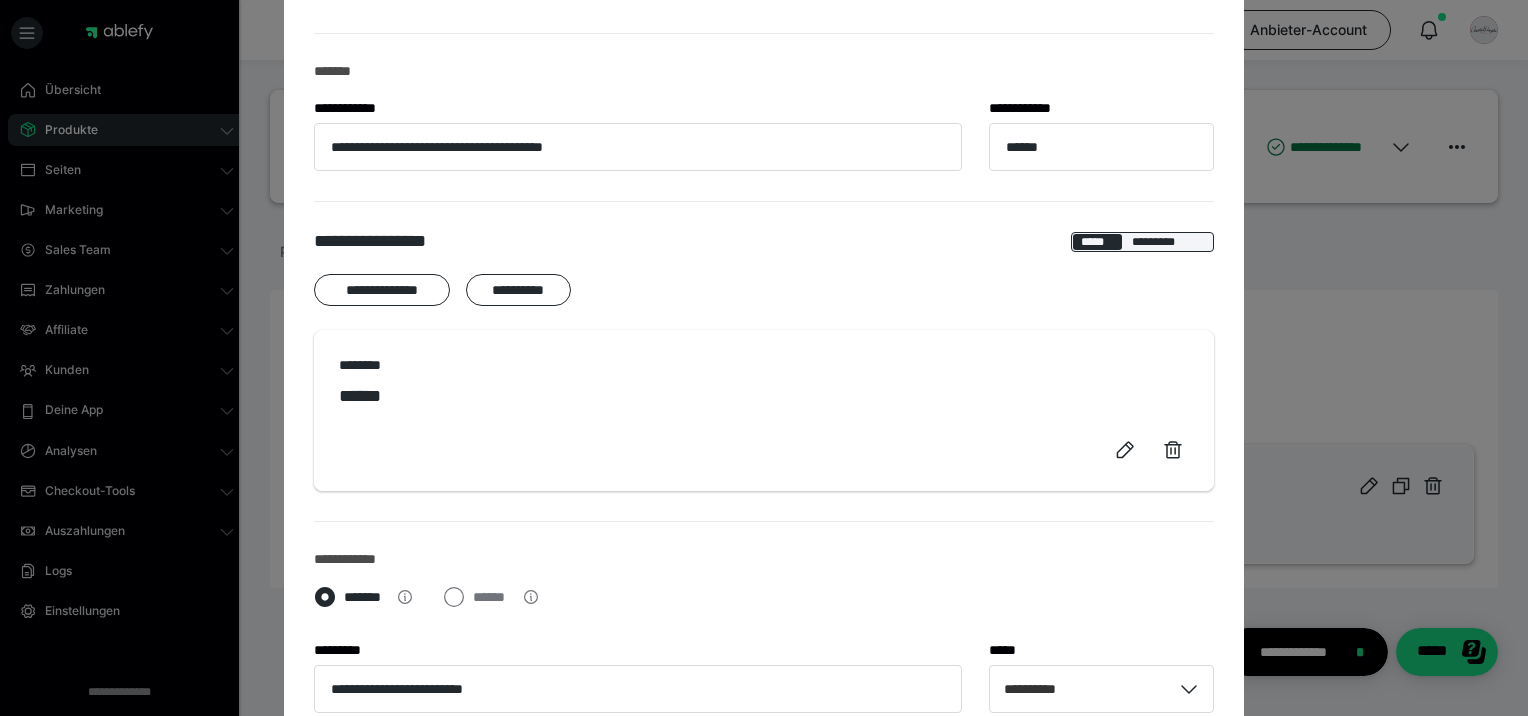 scroll, scrollTop: 0, scrollLeft: 0, axis: both 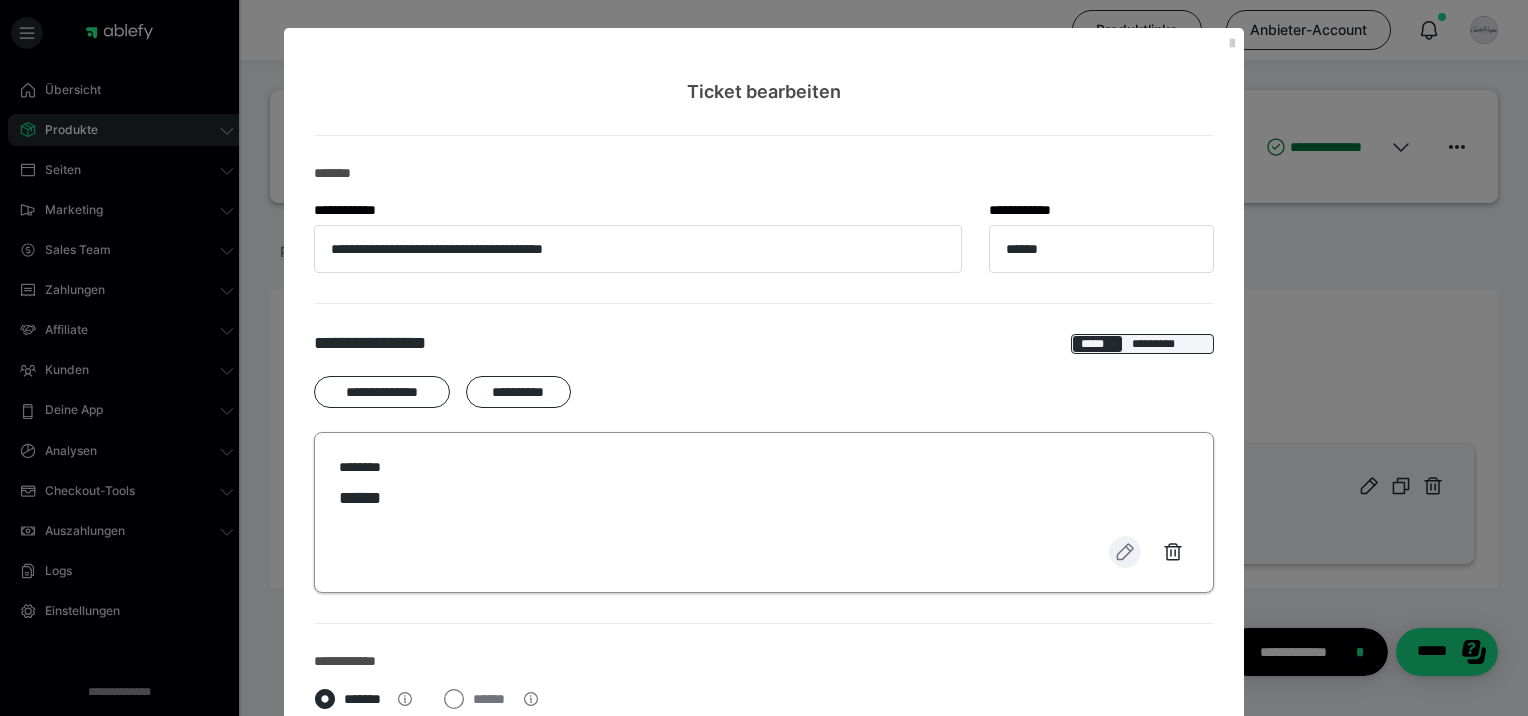 click 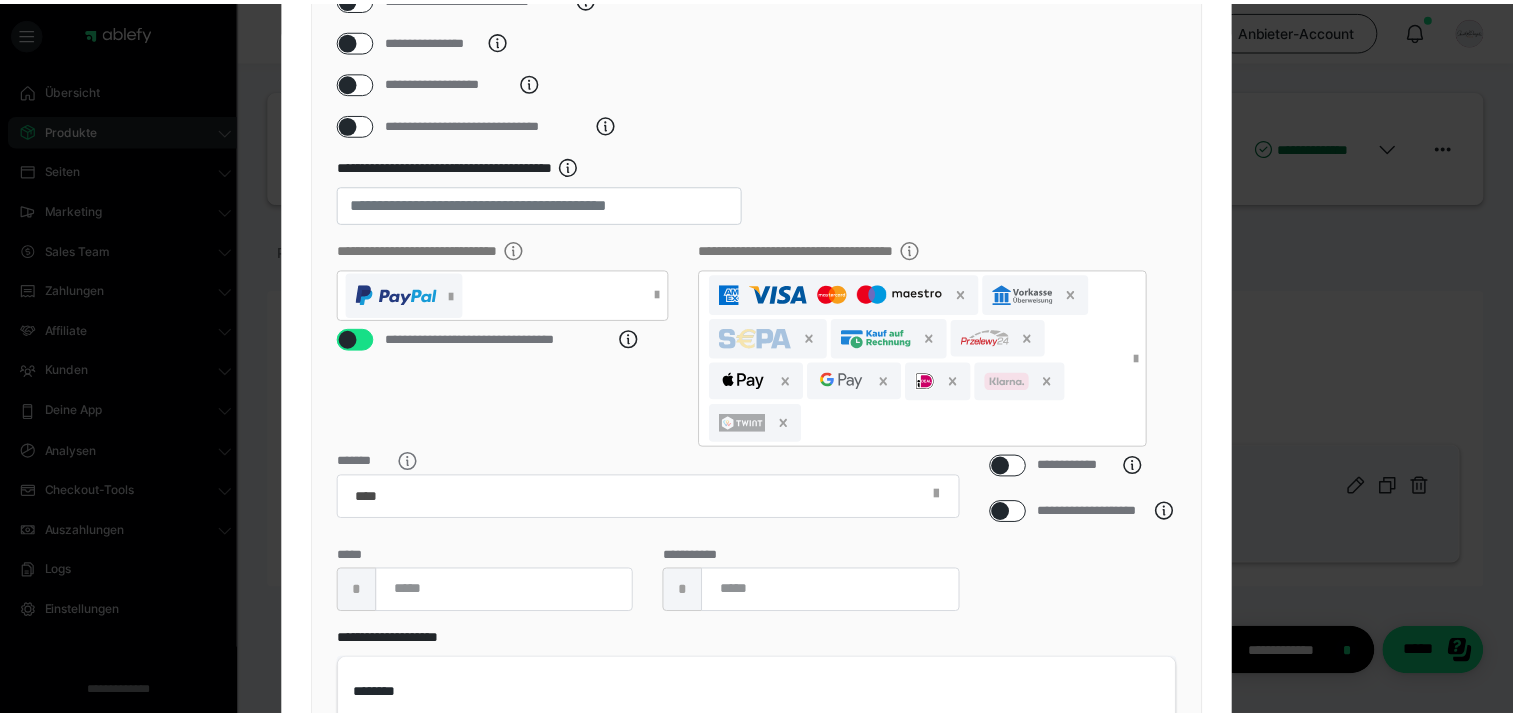 scroll, scrollTop: 0, scrollLeft: 0, axis: both 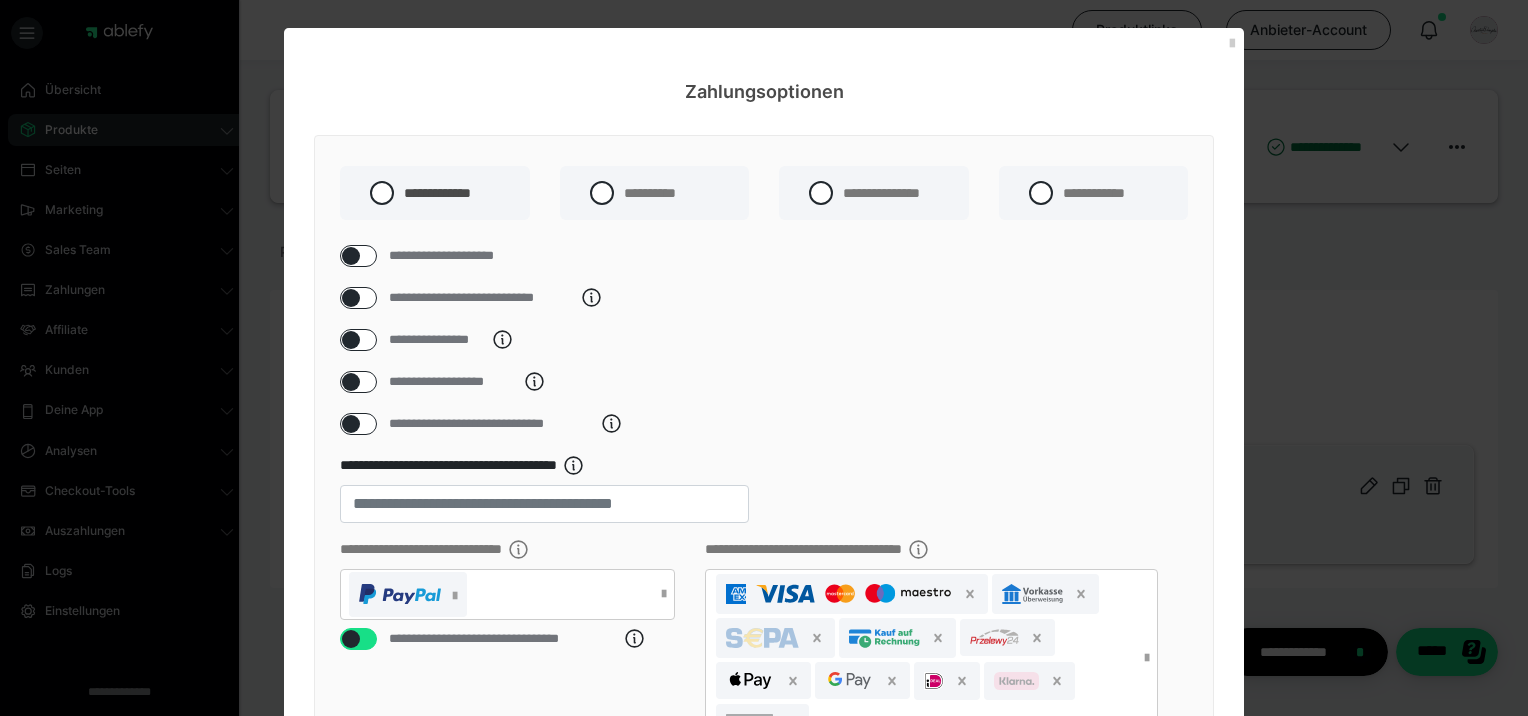 click on "Zahlungsoptionen" at bounding box center (764, 66) 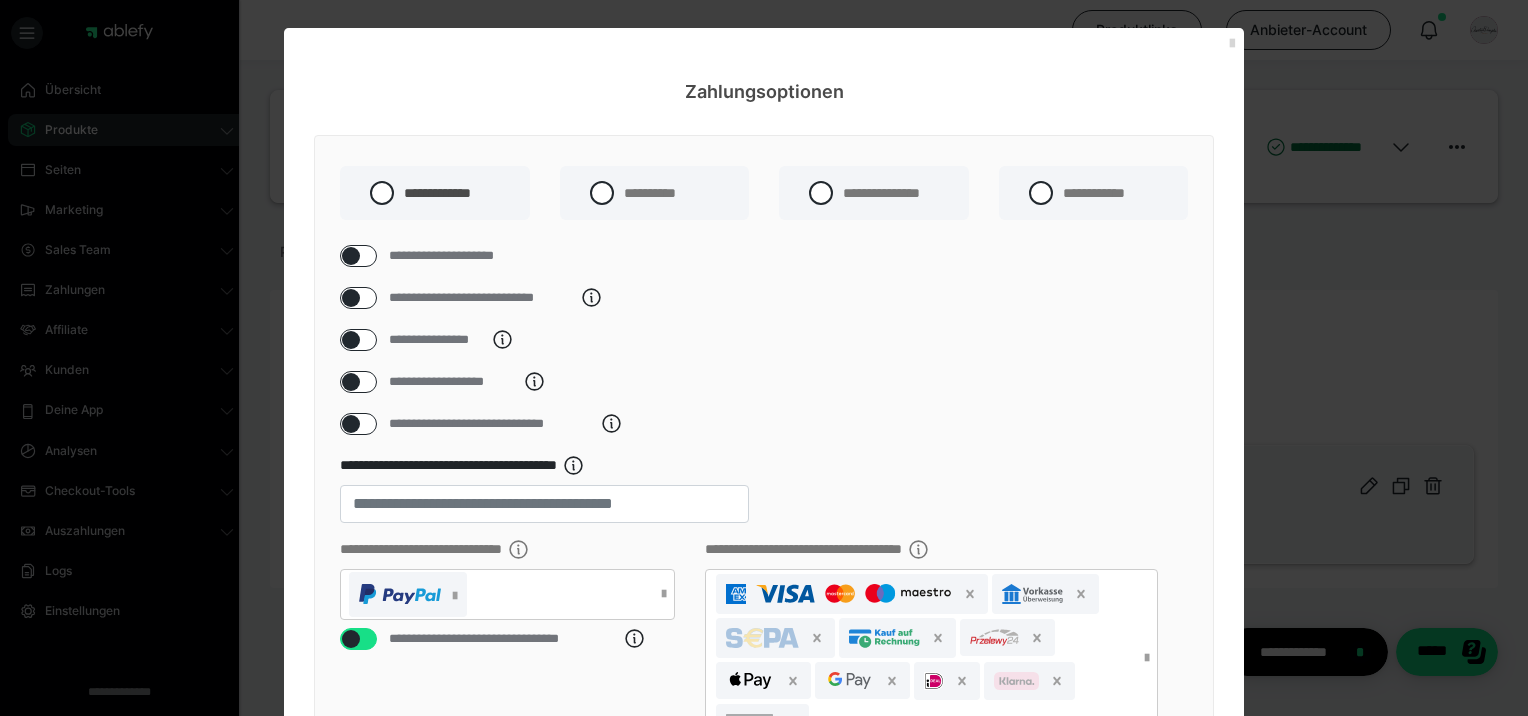 click at bounding box center (1232, 44) 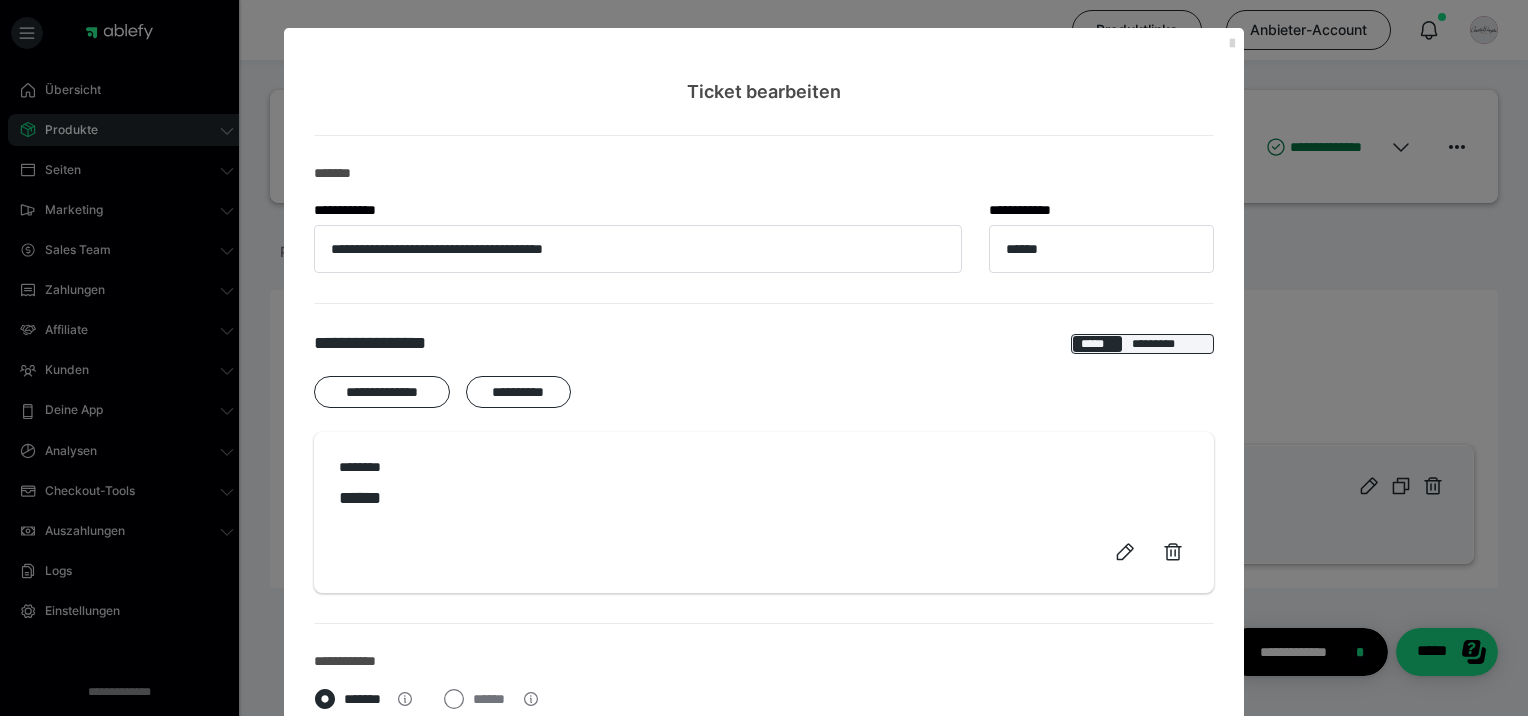 click at bounding box center [1232, 44] 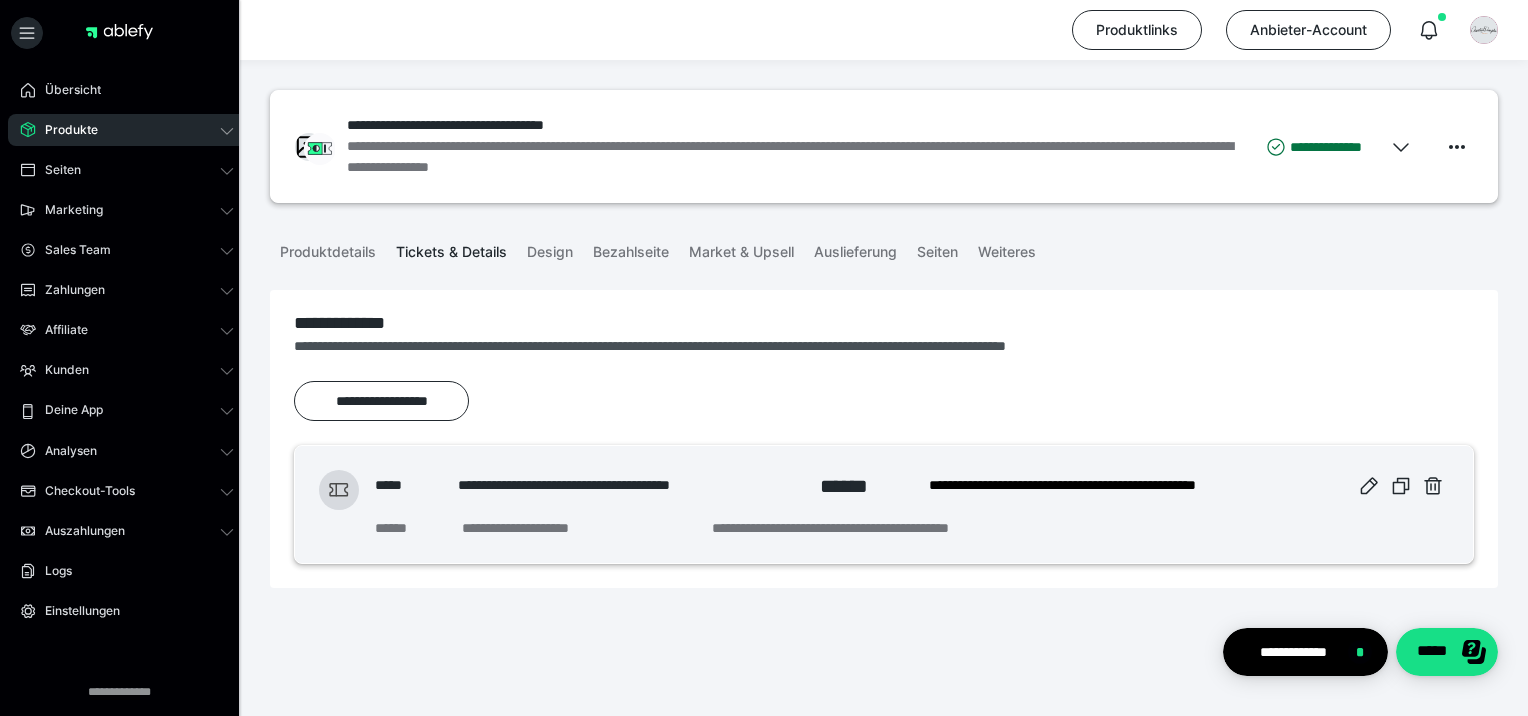 click on "Produkte" at bounding box center (64, 130) 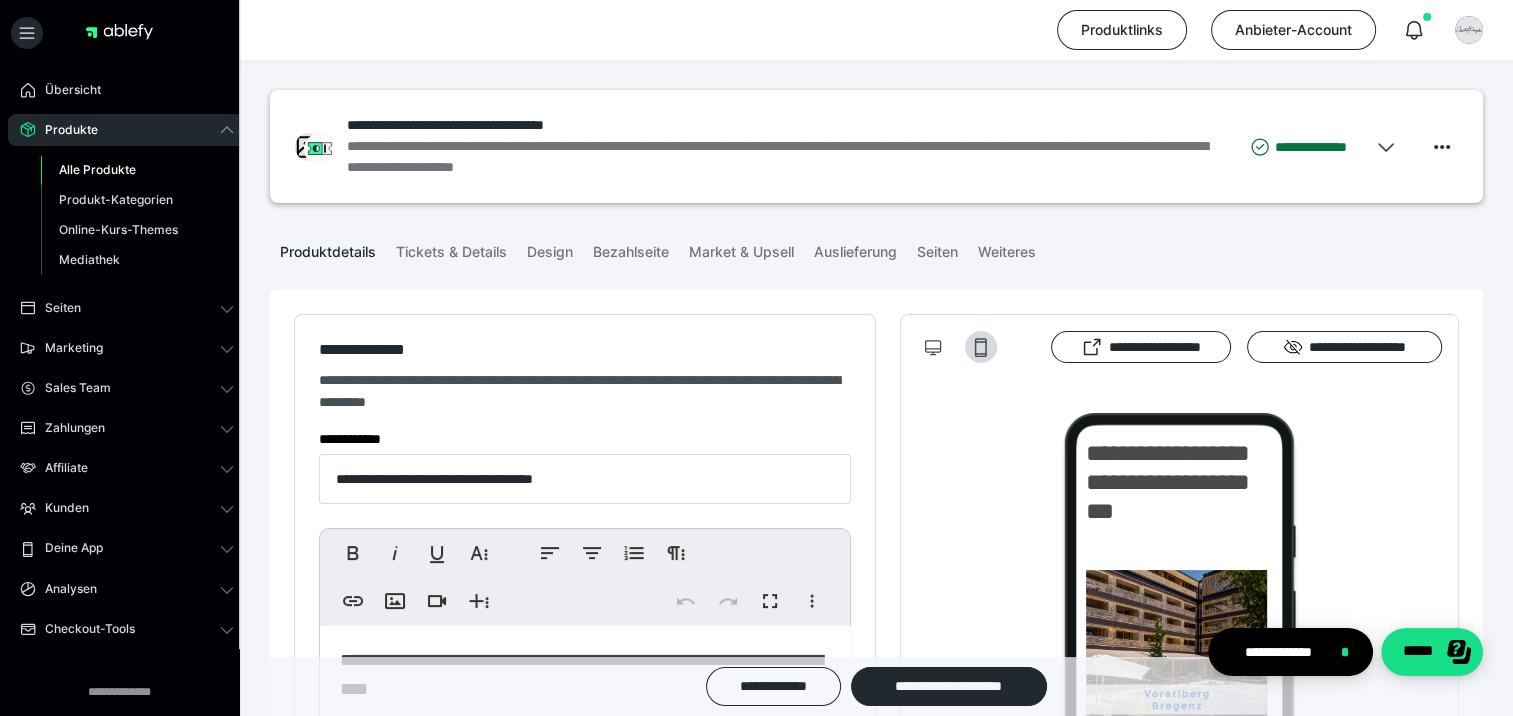 click on "Alle Produkte" at bounding box center [97, 169] 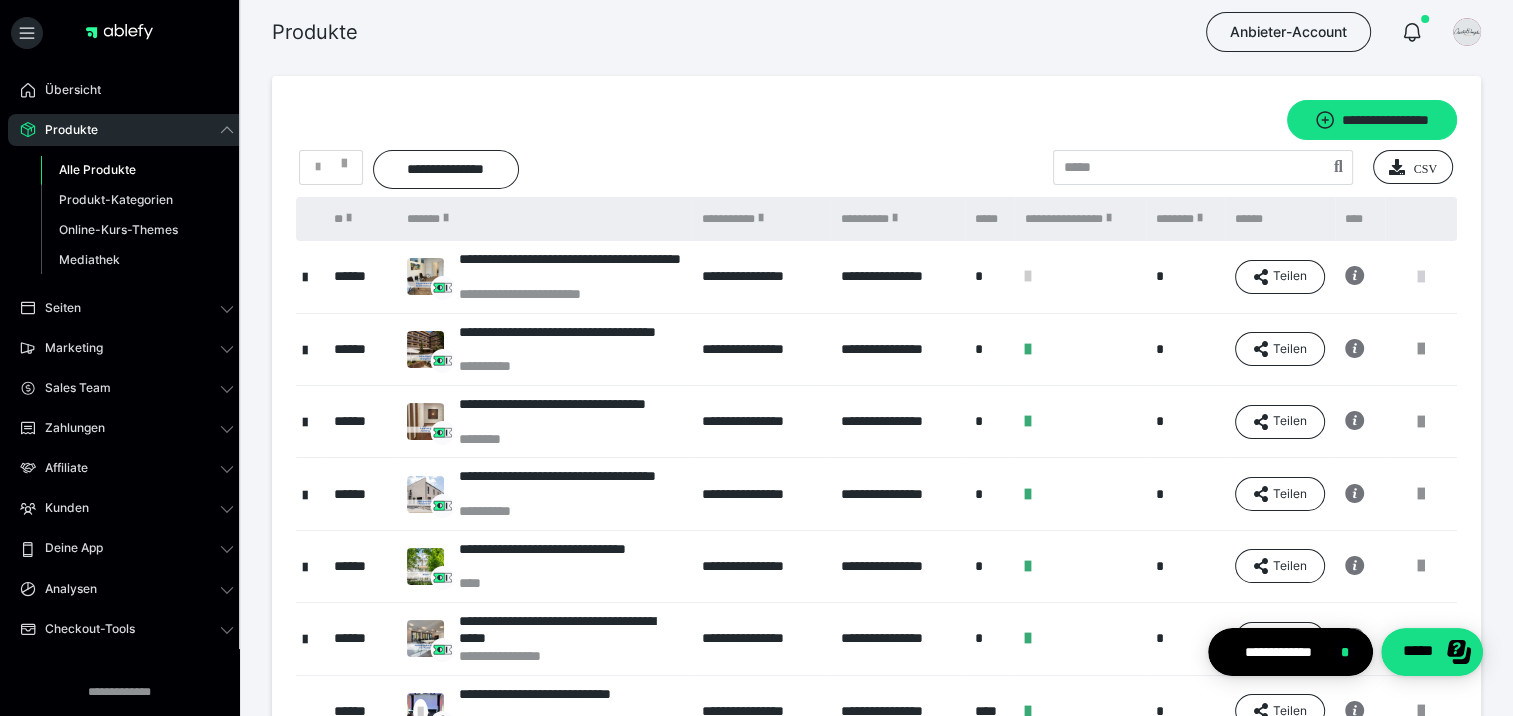 click at bounding box center (1421, 277) 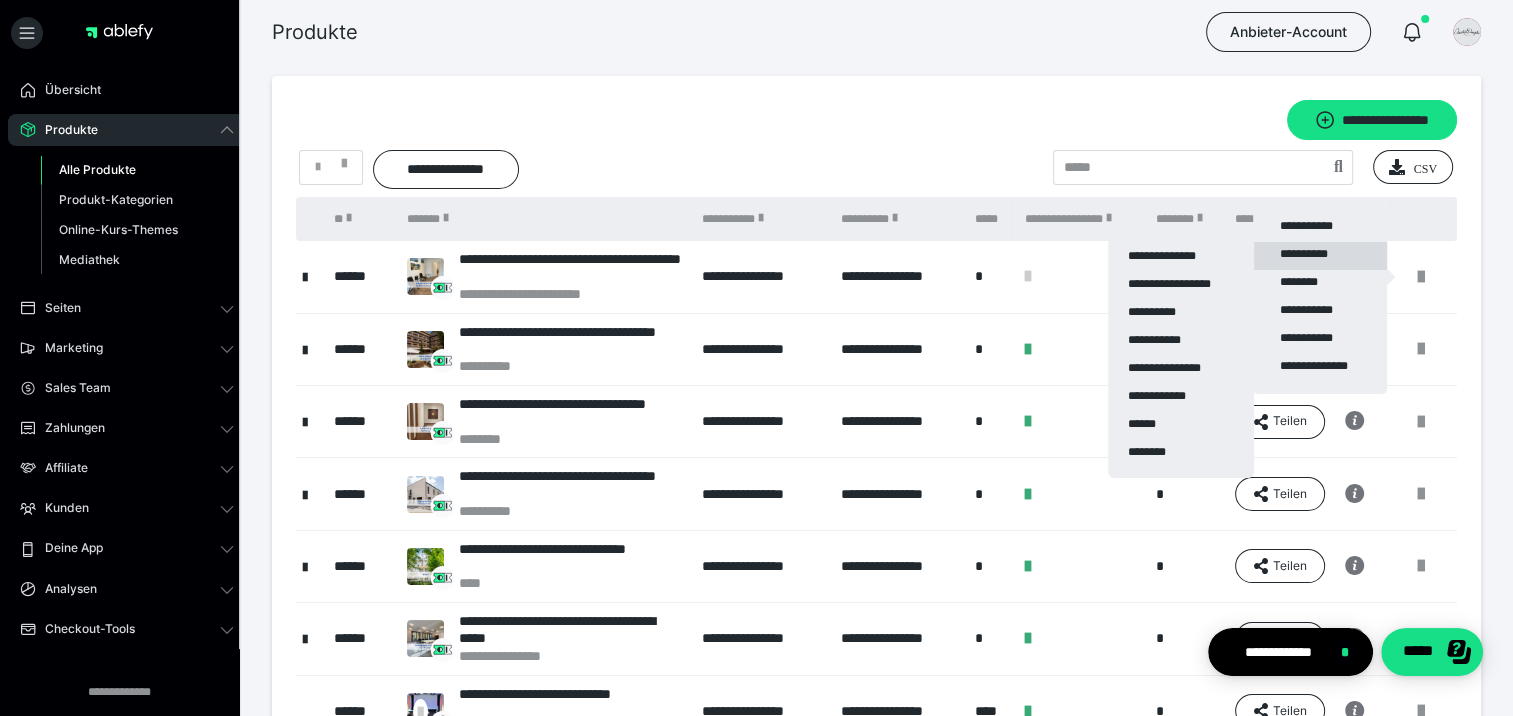 click on "**********" at bounding box center (1320, 256) 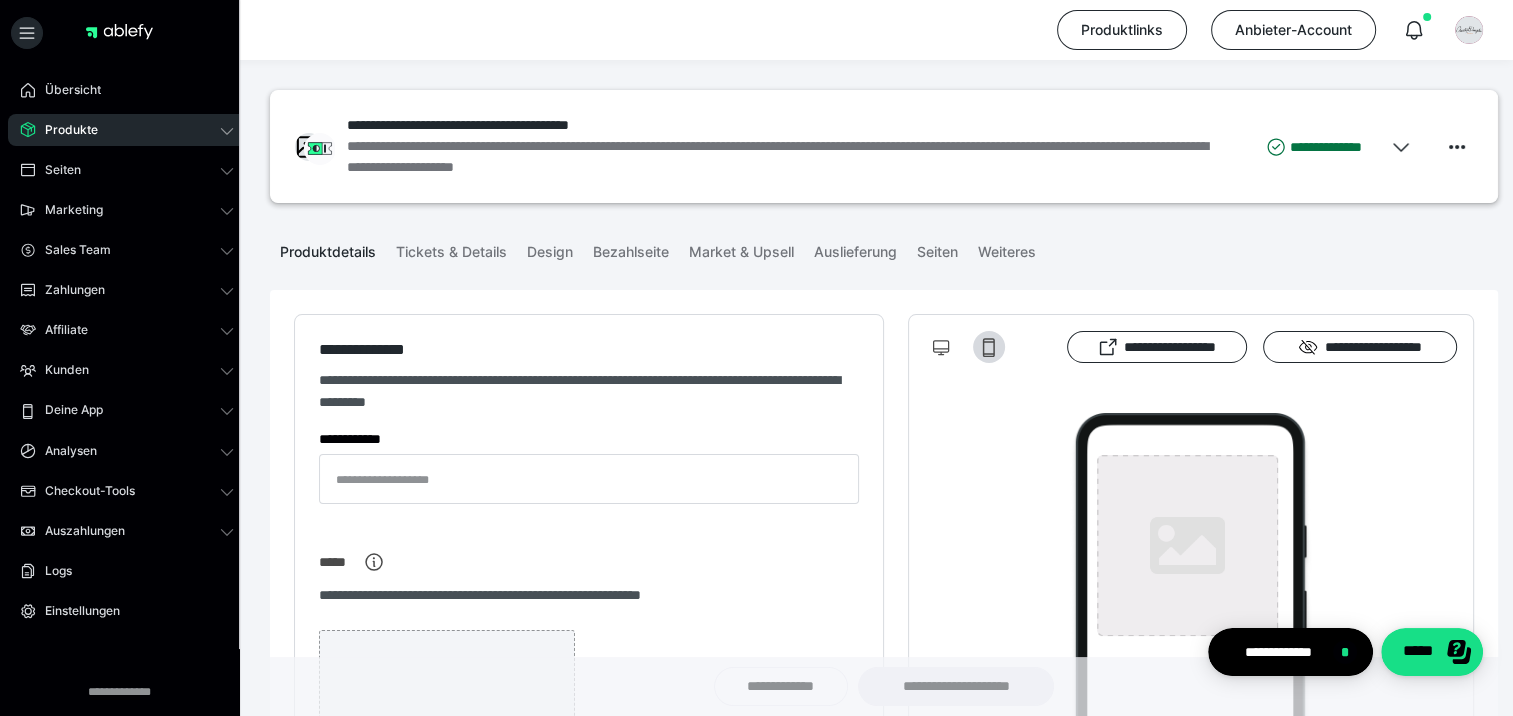 type on "**********" 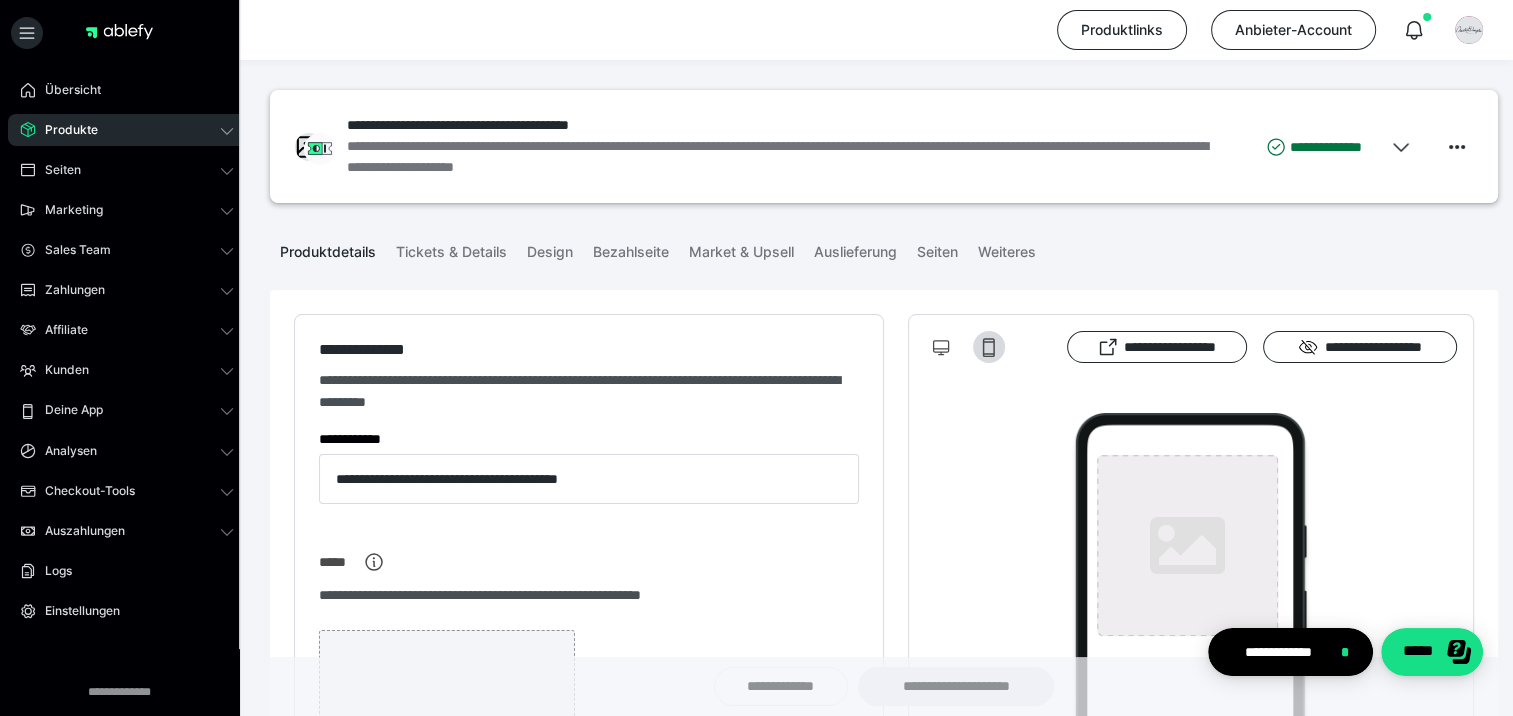 type on "**********" 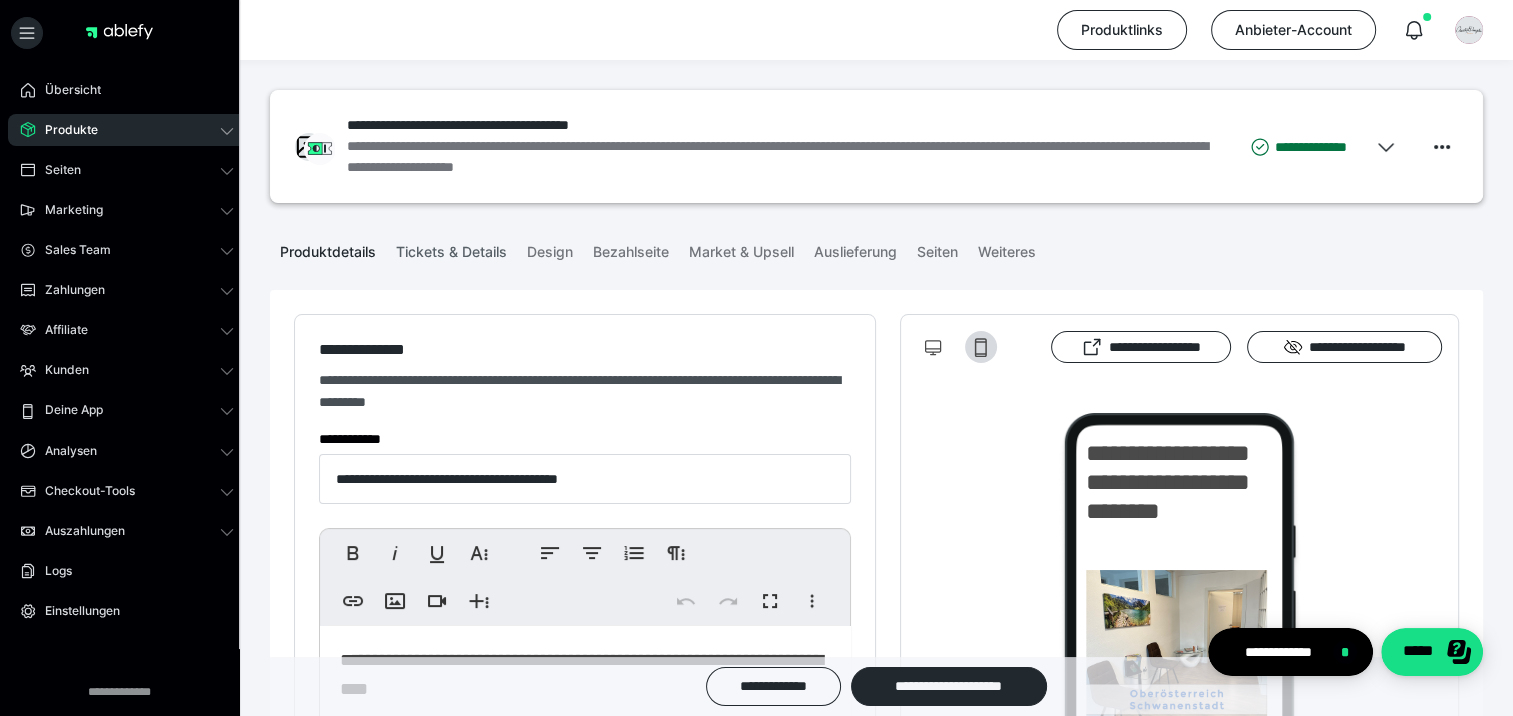 click on "Tickets & Details" at bounding box center [451, 248] 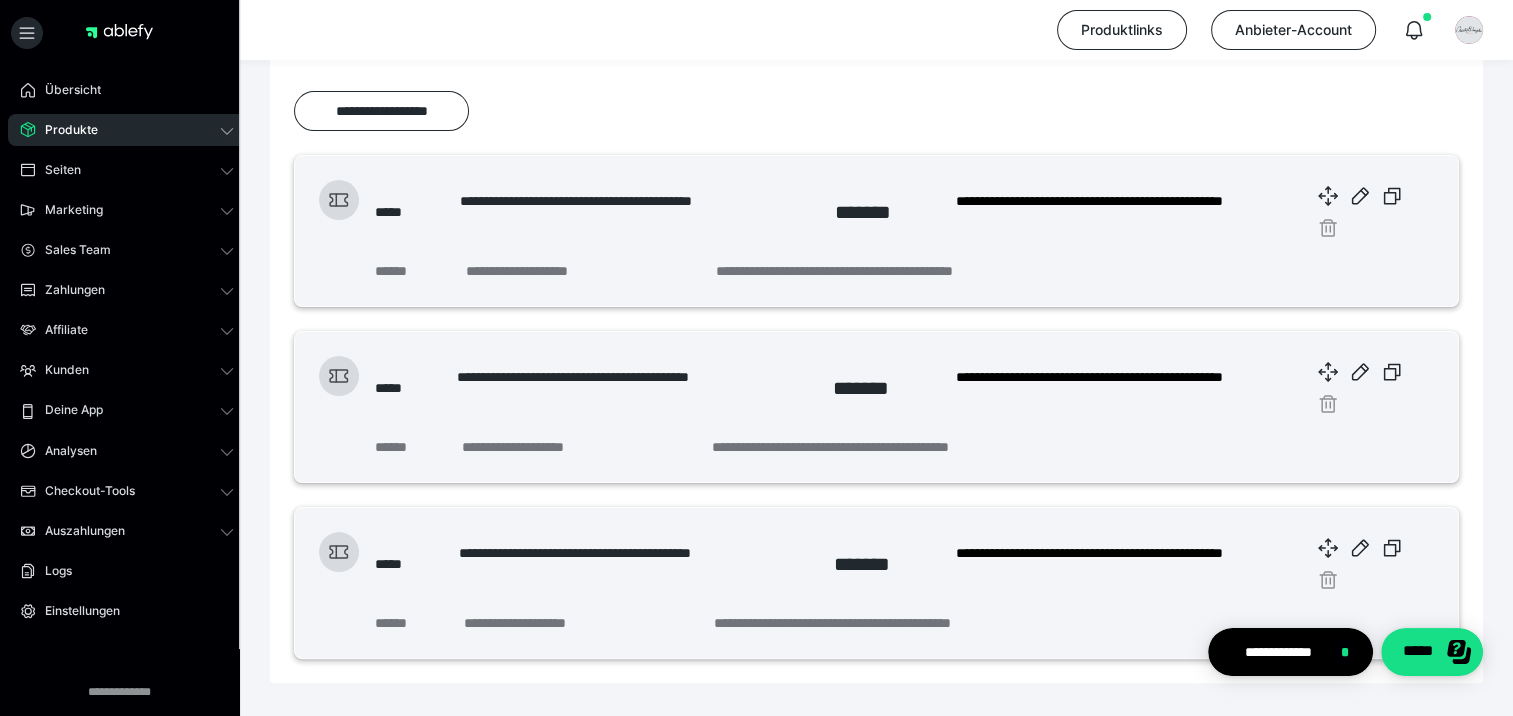 scroll, scrollTop: 300, scrollLeft: 0, axis: vertical 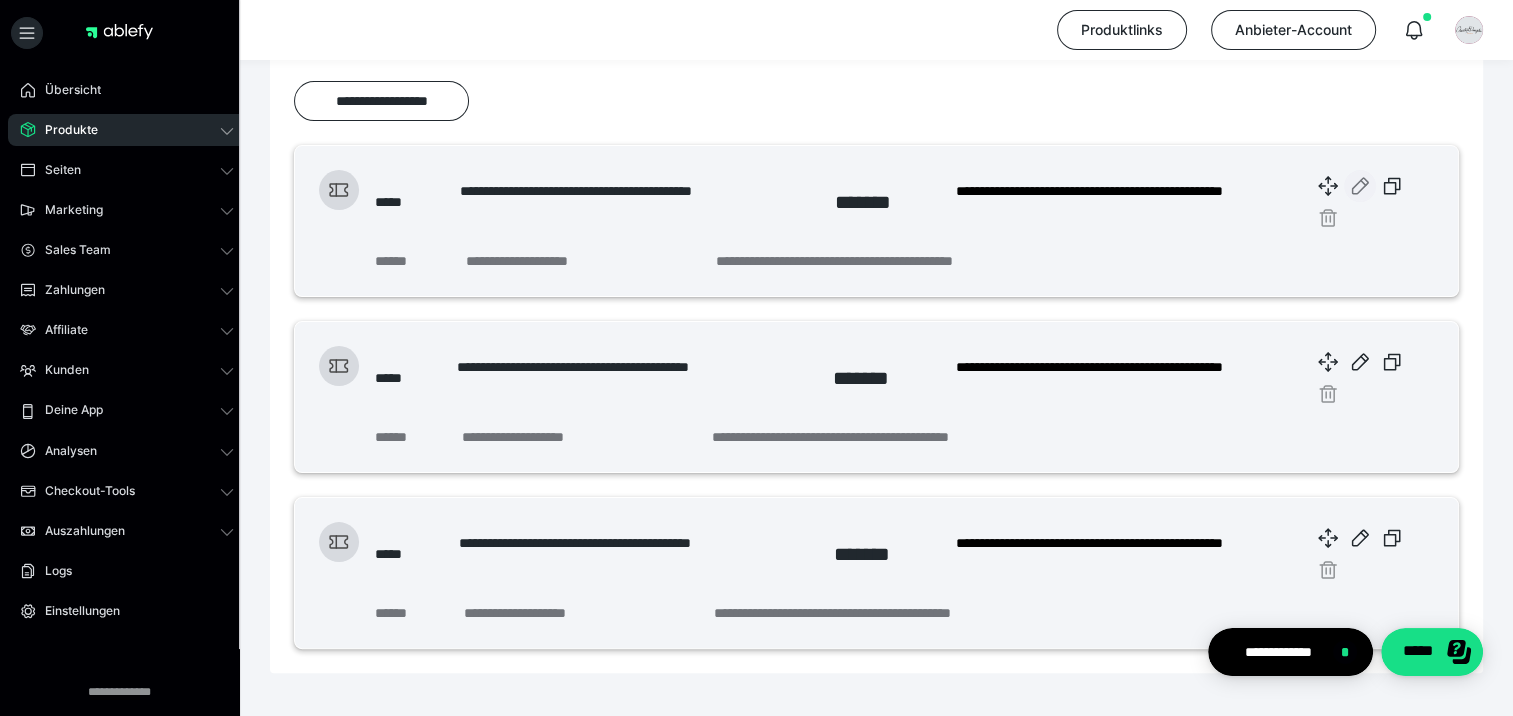 click 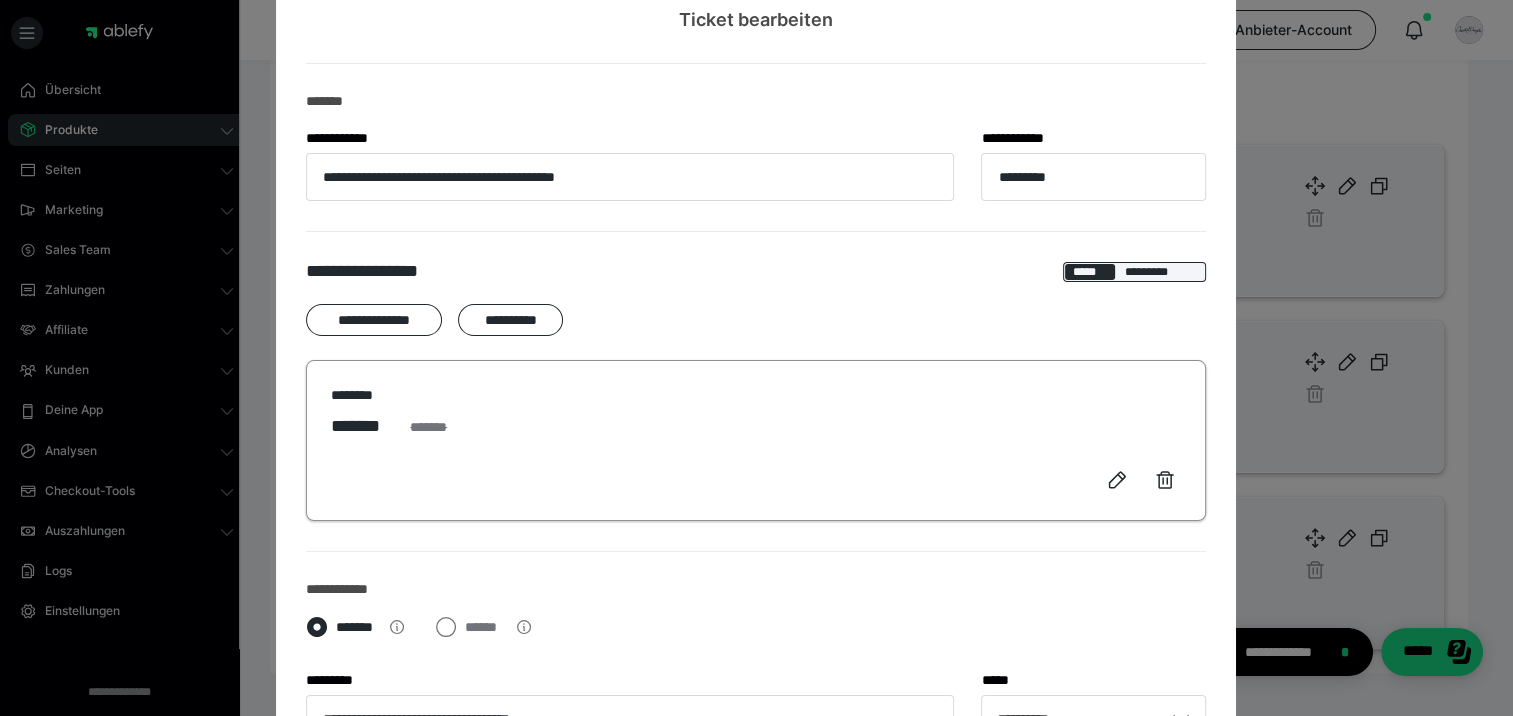 scroll, scrollTop: 300, scrollLeft: 0, axis: vertical 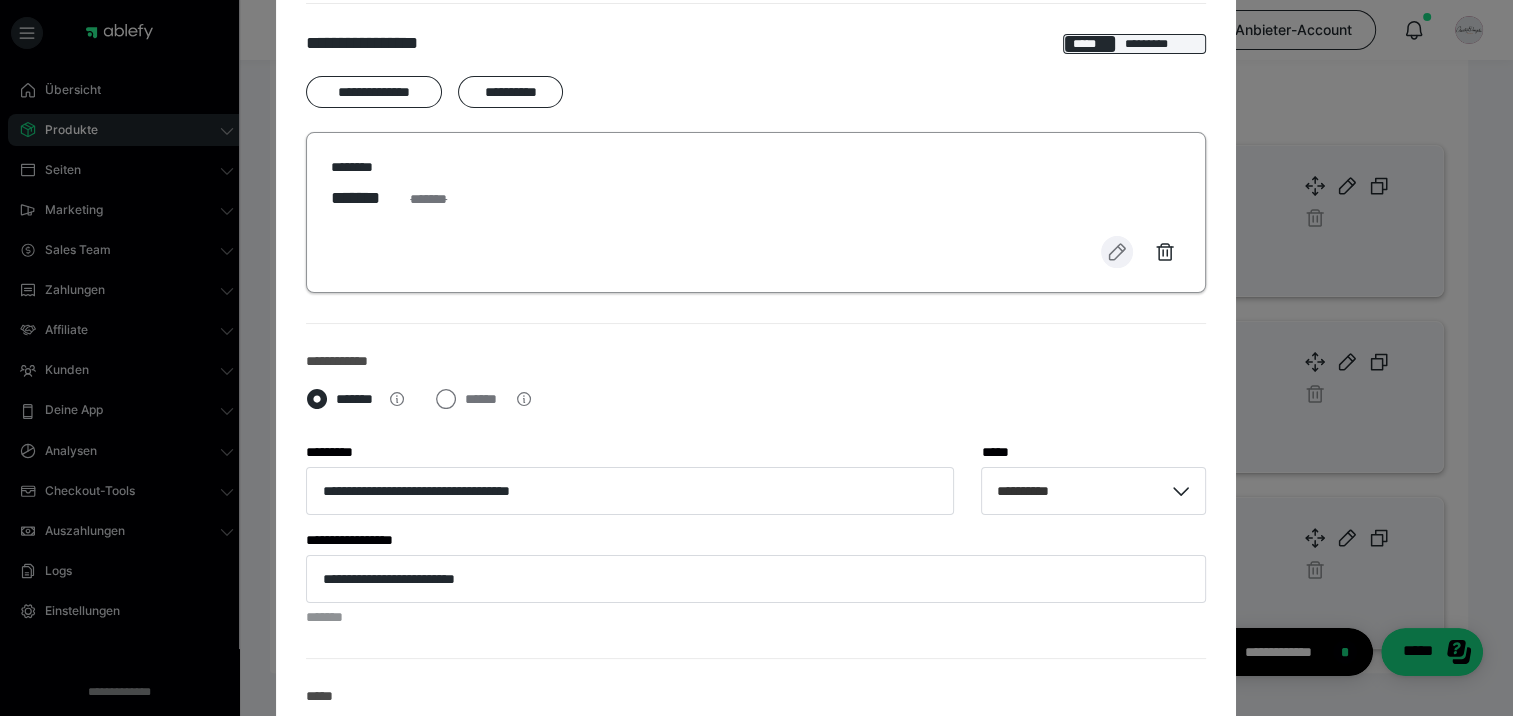 click 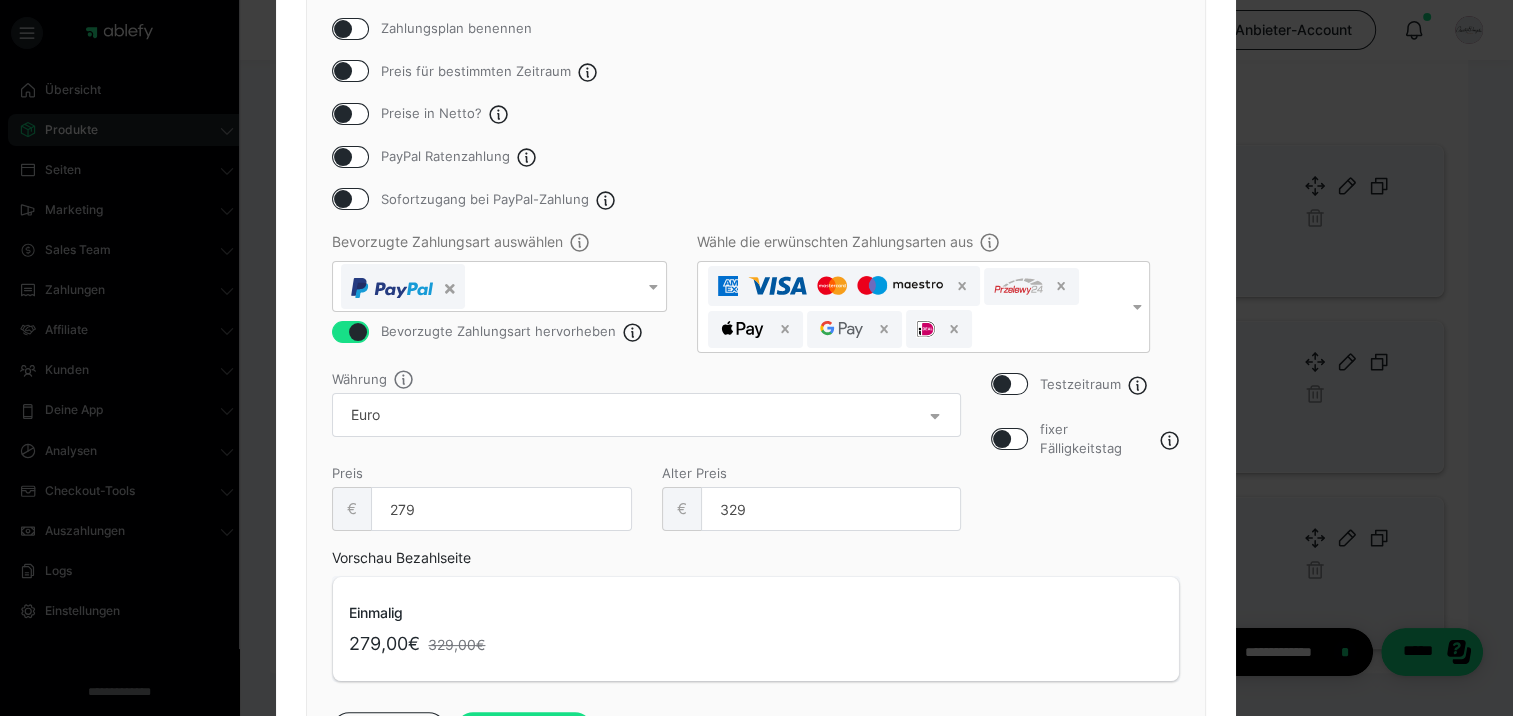 scroll, scrollTop: 300, scrollLeft: 0, axis: vertical 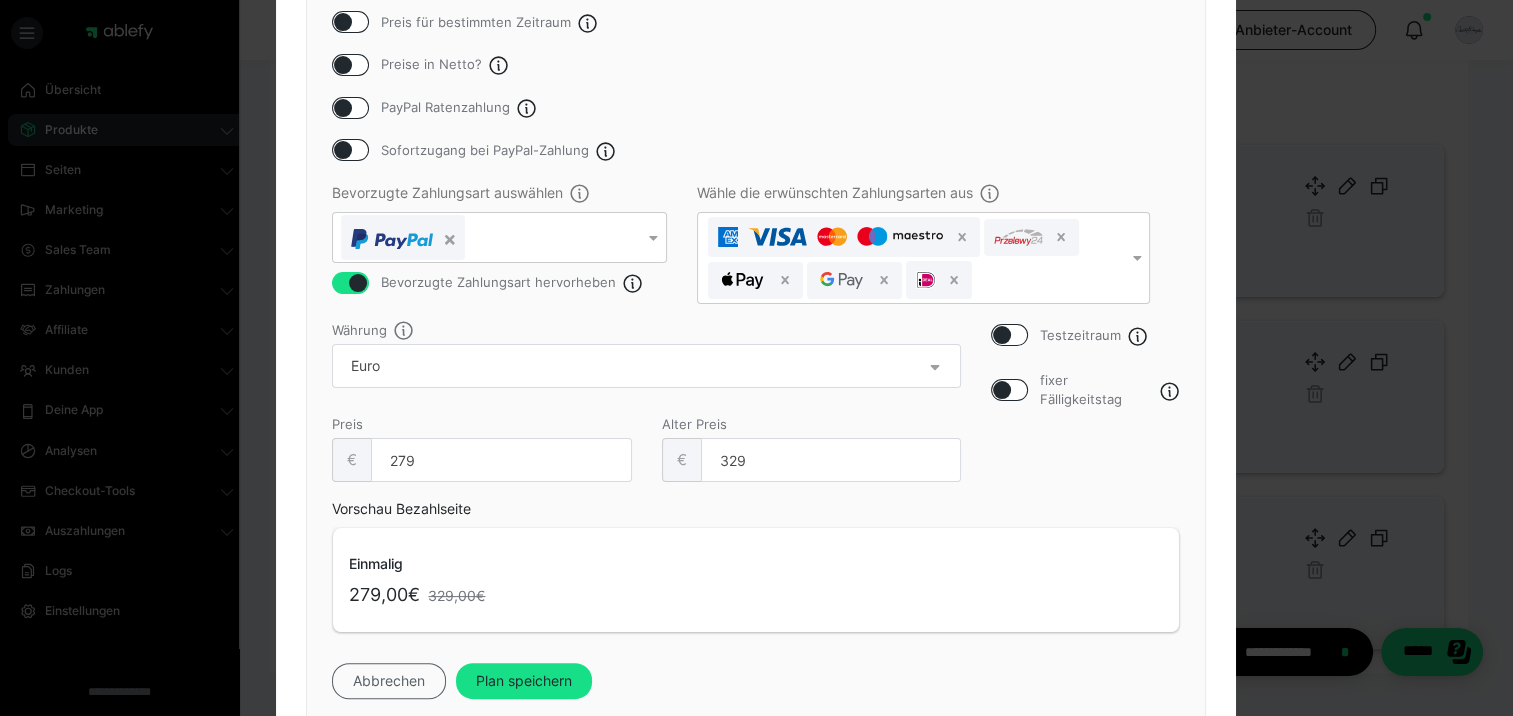 click on "Abbrechen" at bounding box center [389, 681] 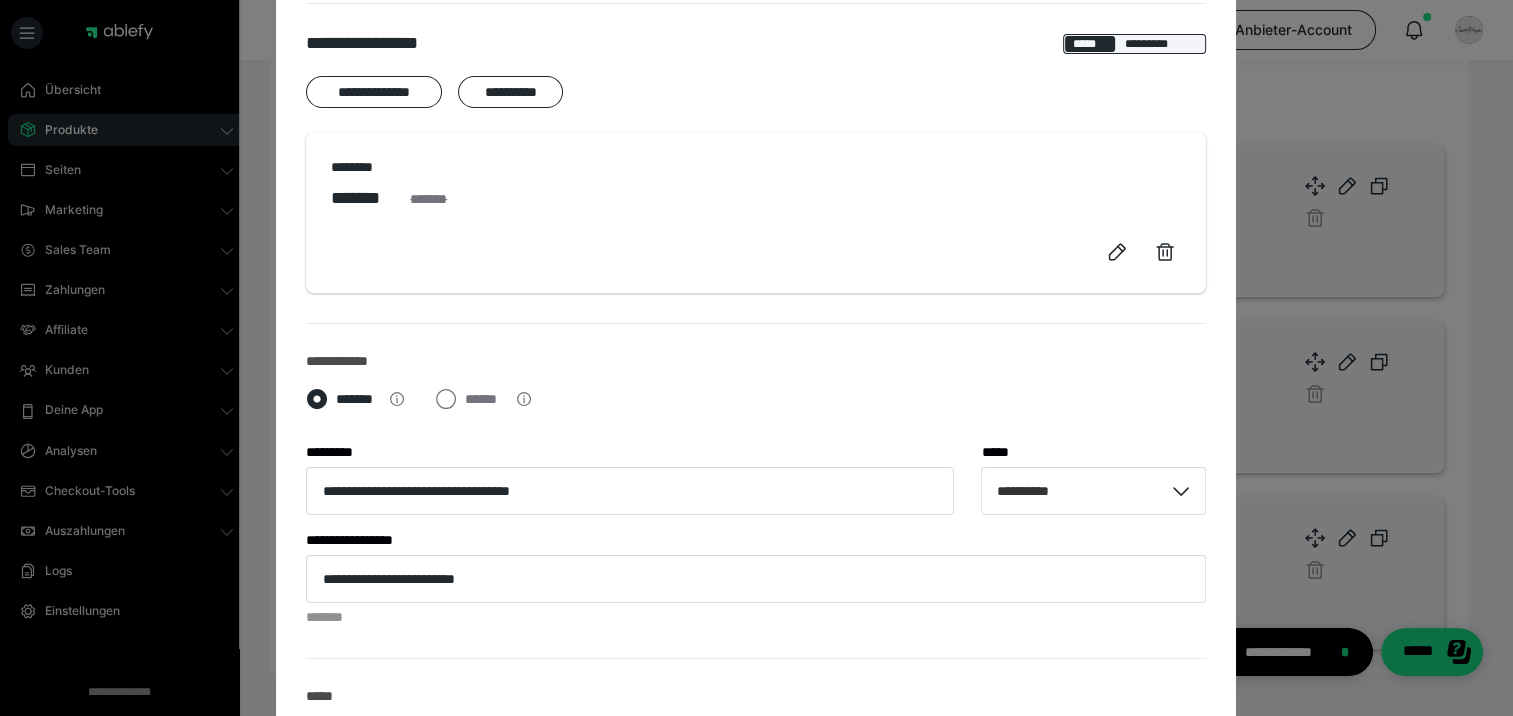 click on "**********" at bounding box center (756, 358) 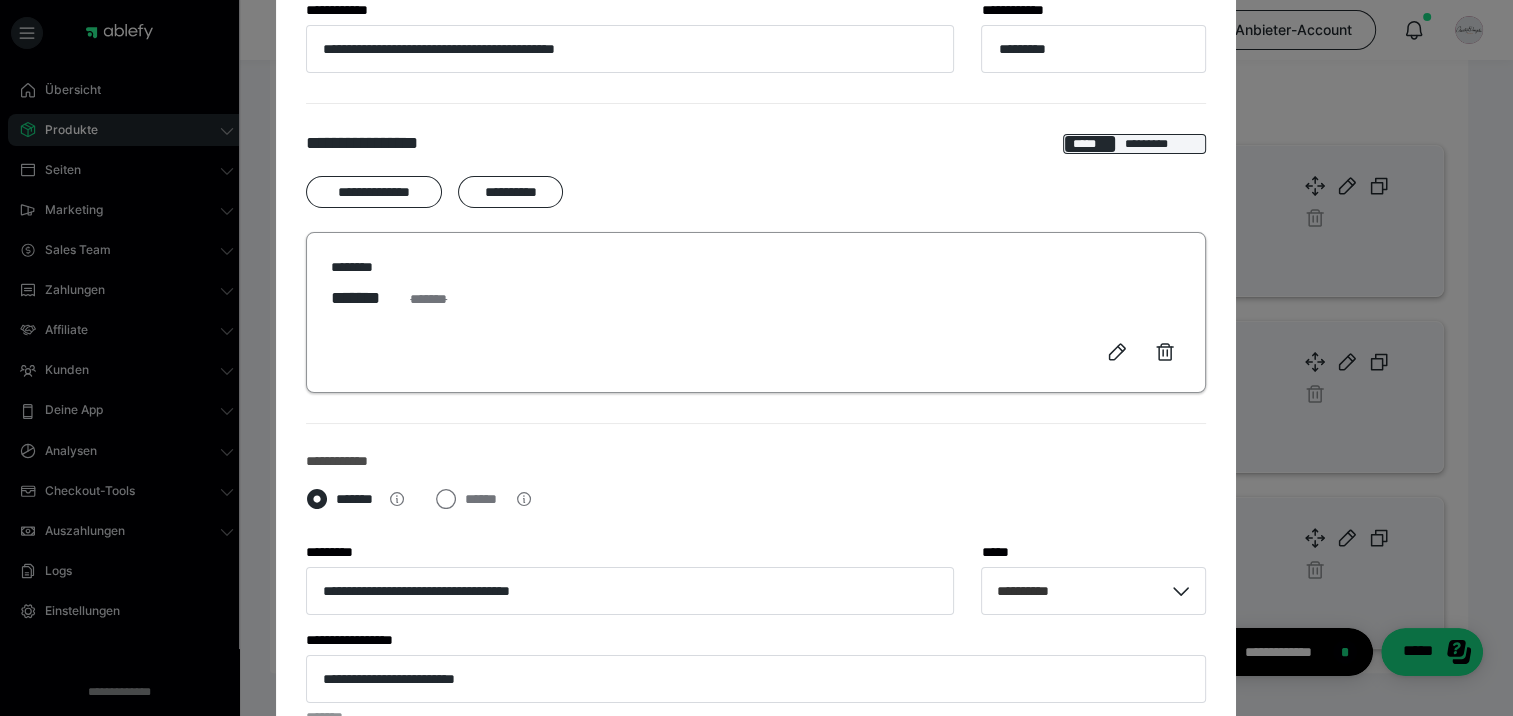 scroll, scrollTop: 0, scrollLeft: 0, axis: both 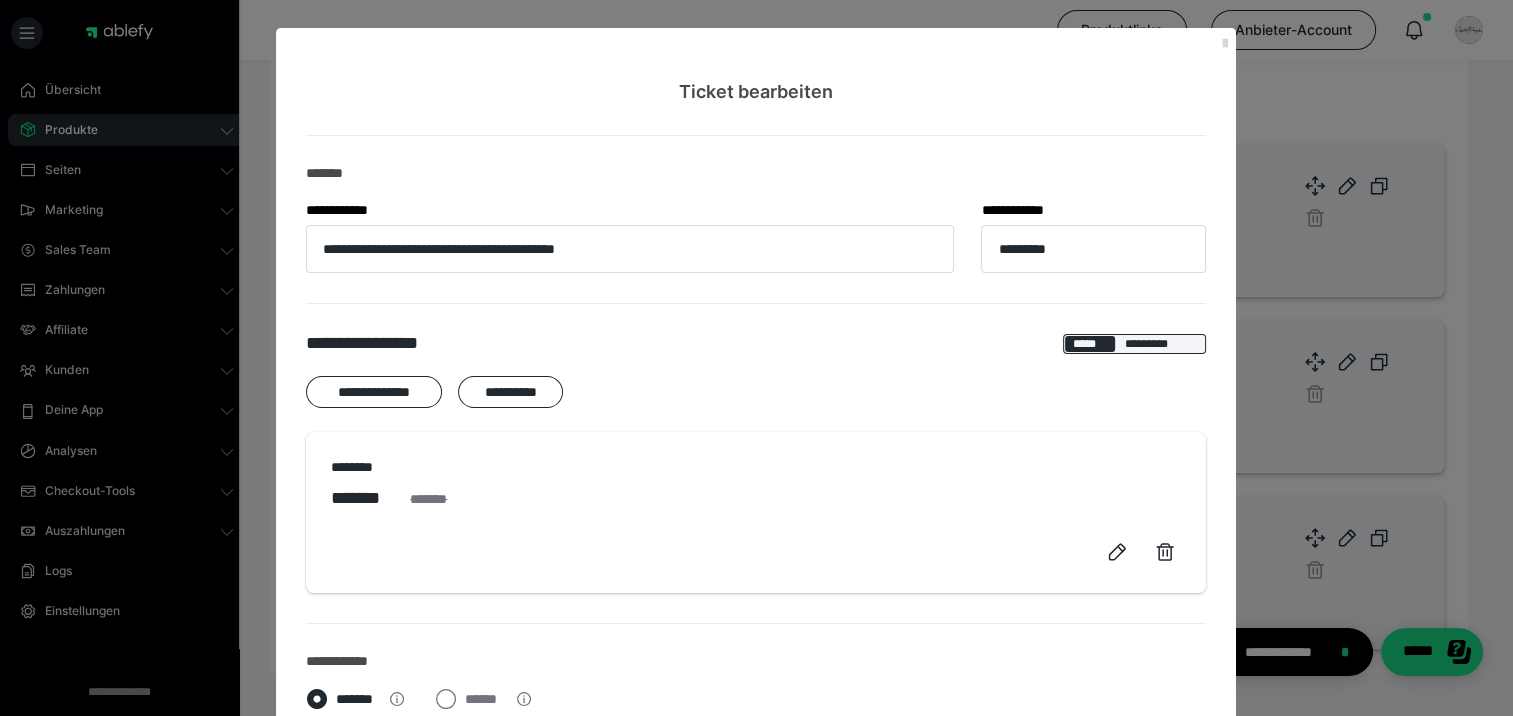 click at bounding box center [1224, 44] 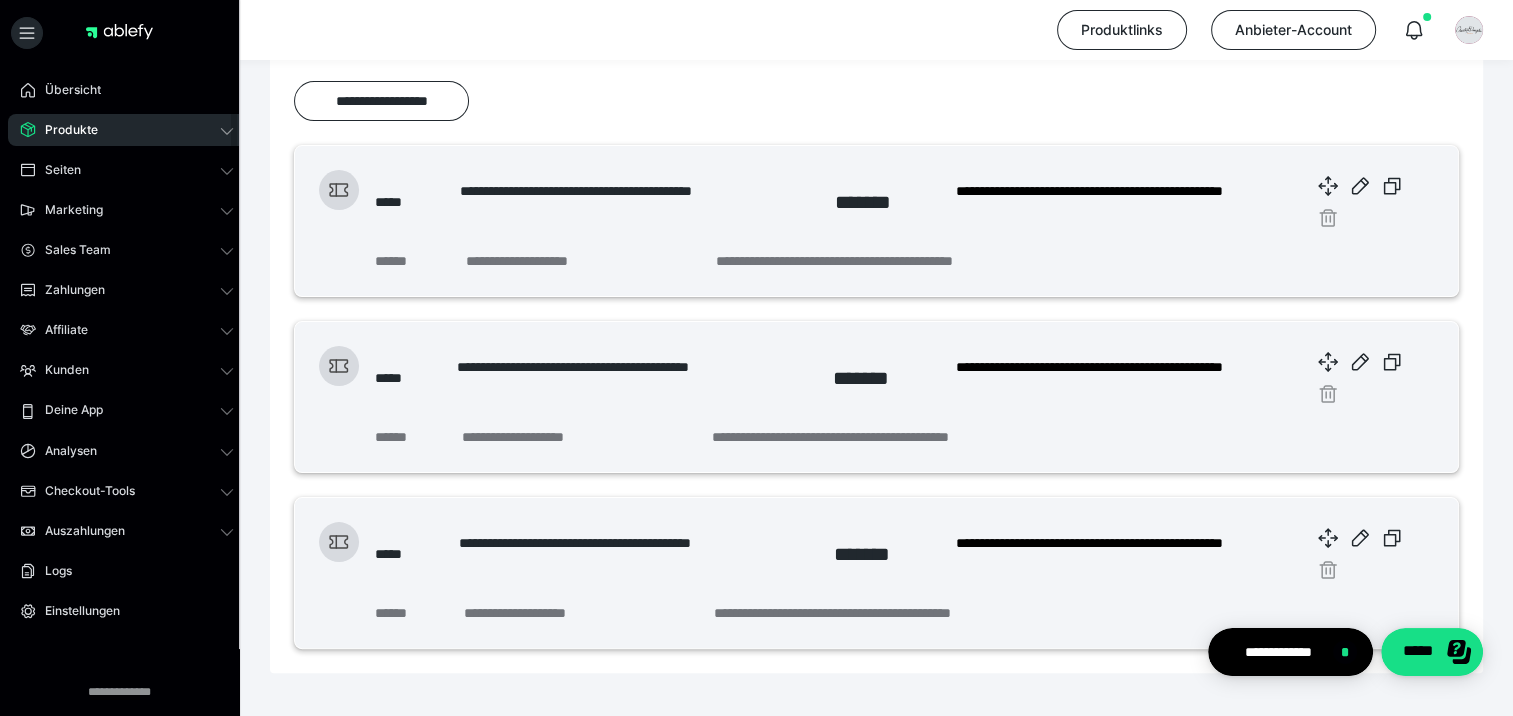 click 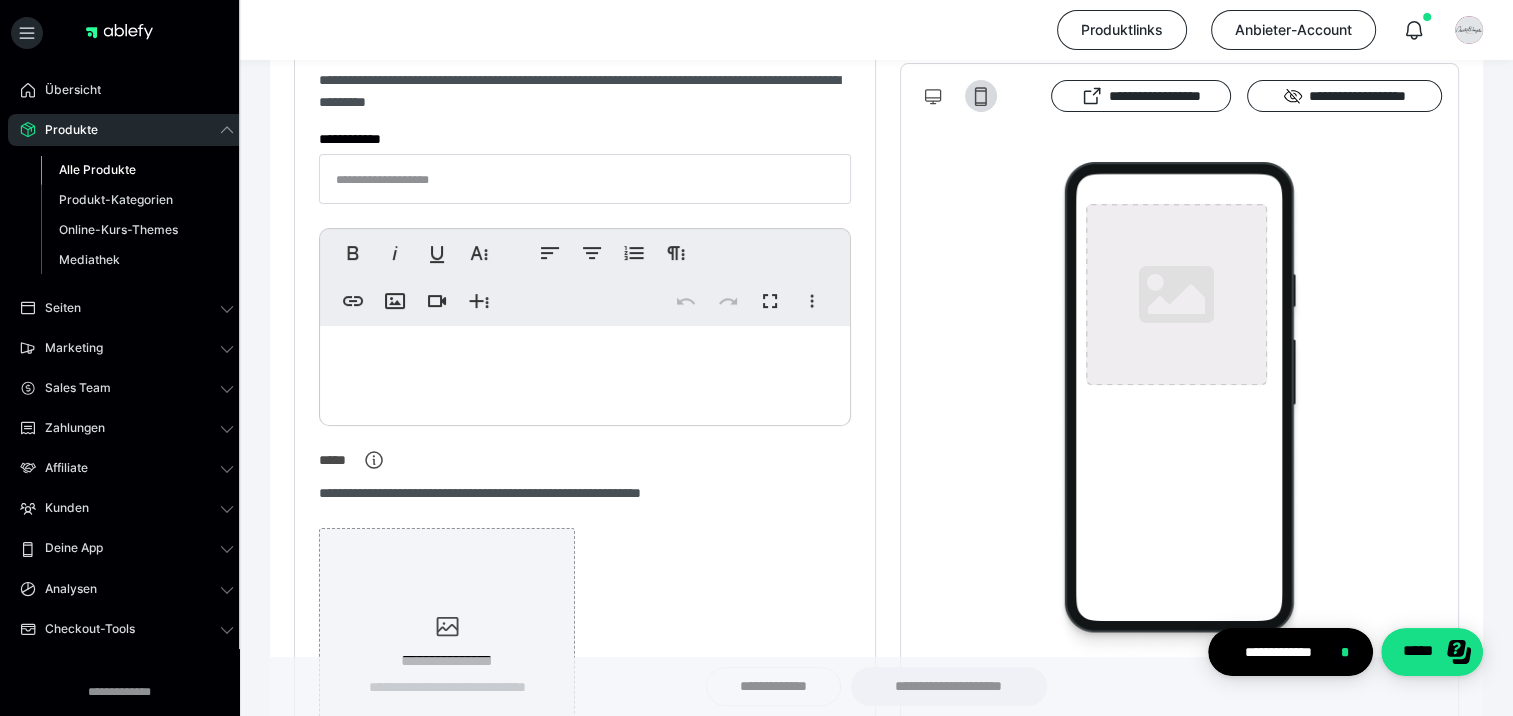 type on "**********" 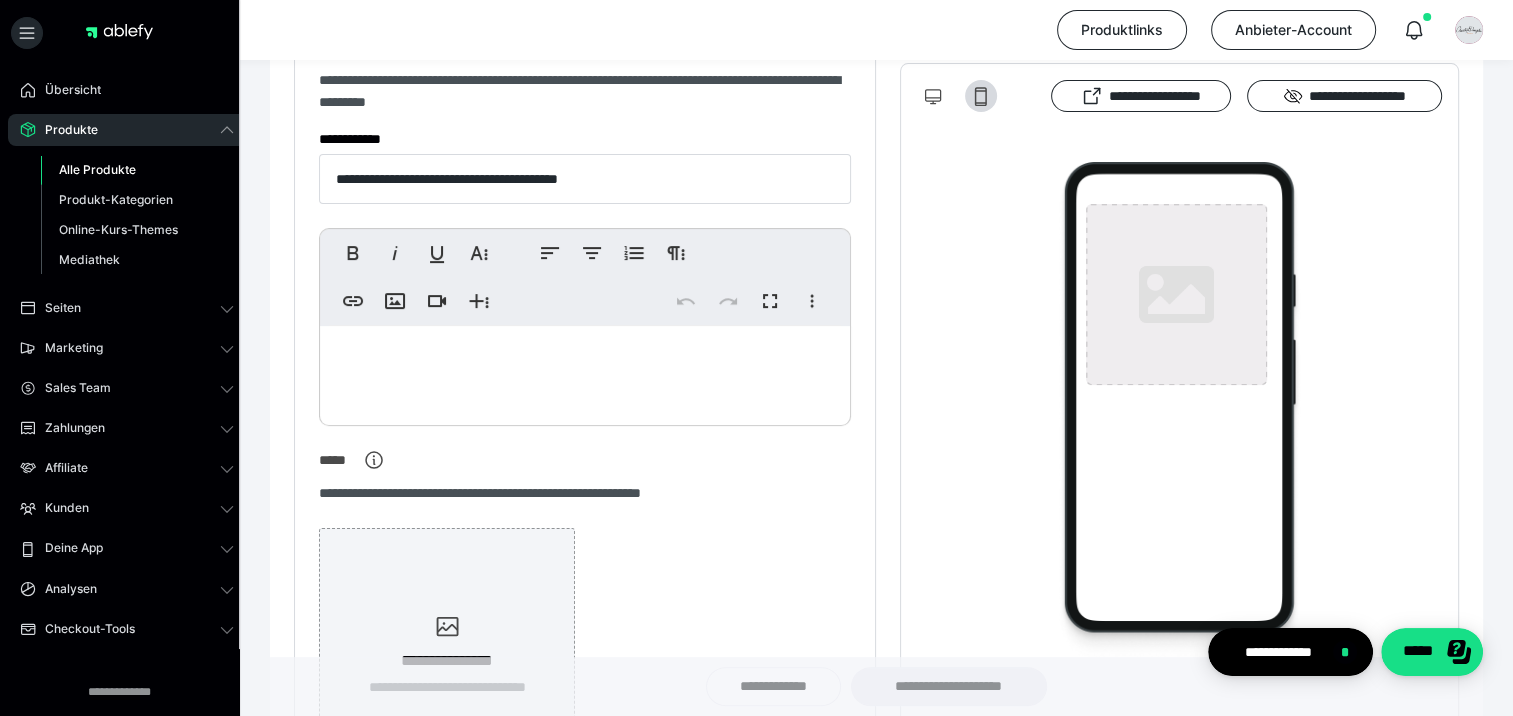 type on "**********" 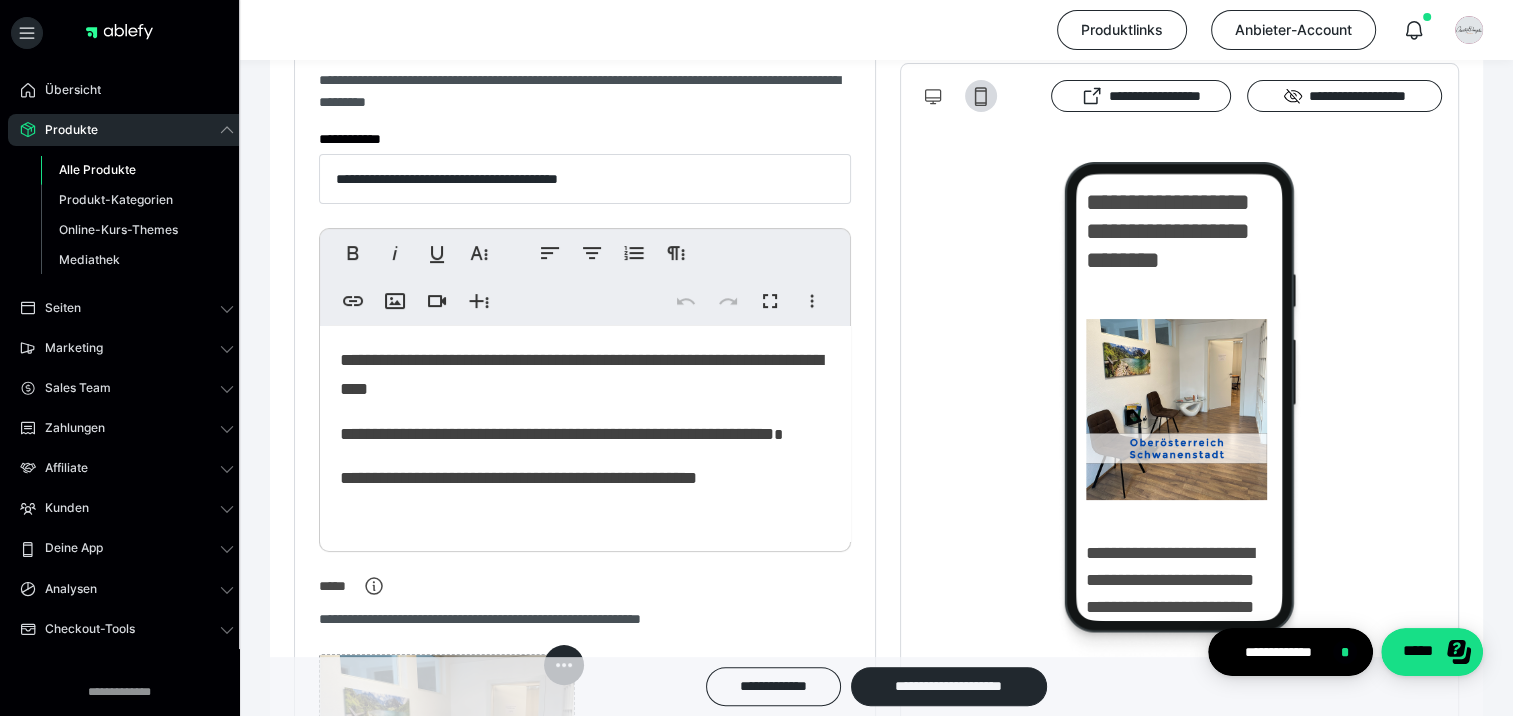 click on "Alle Produkte" at bounding box center [97, 169] 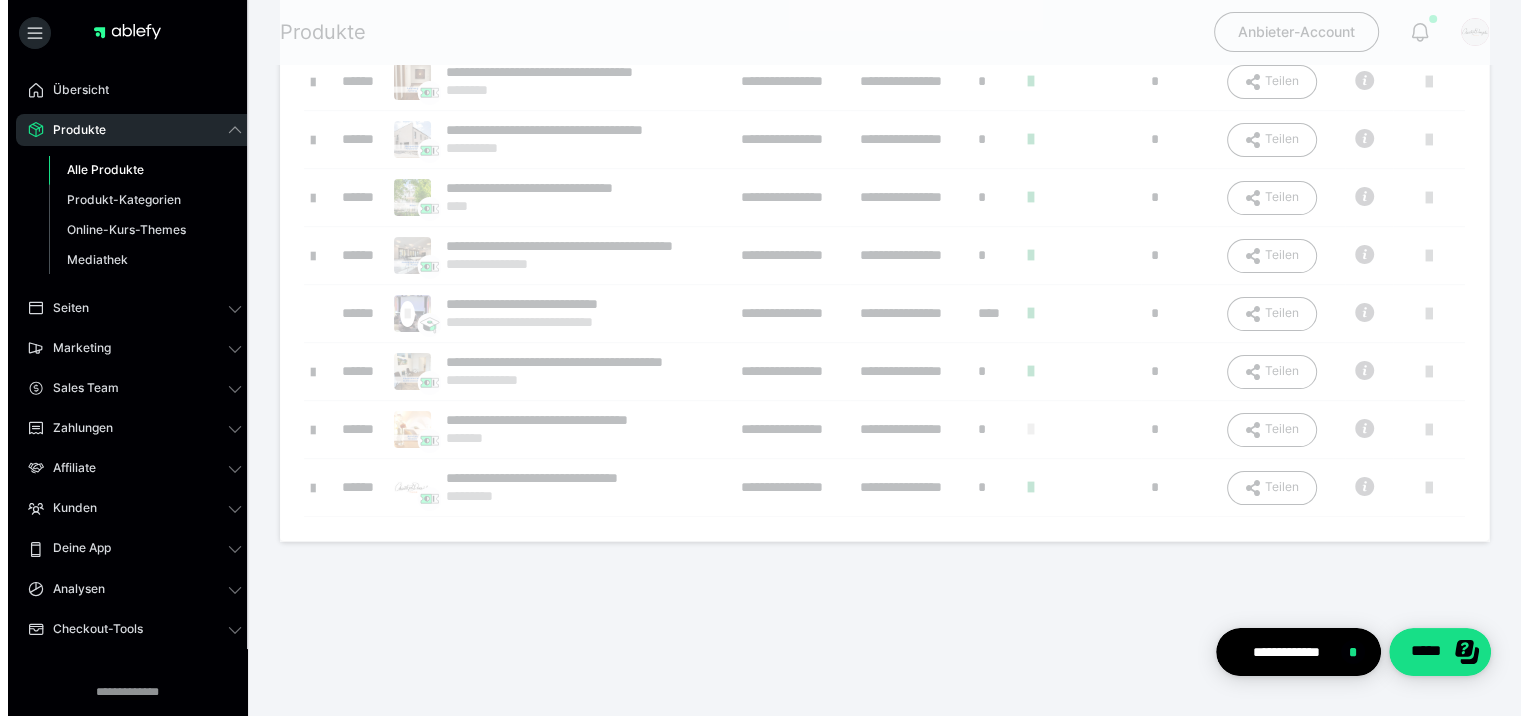 scroll, scrollTop: 0, scrollLeft: 0, axis: both 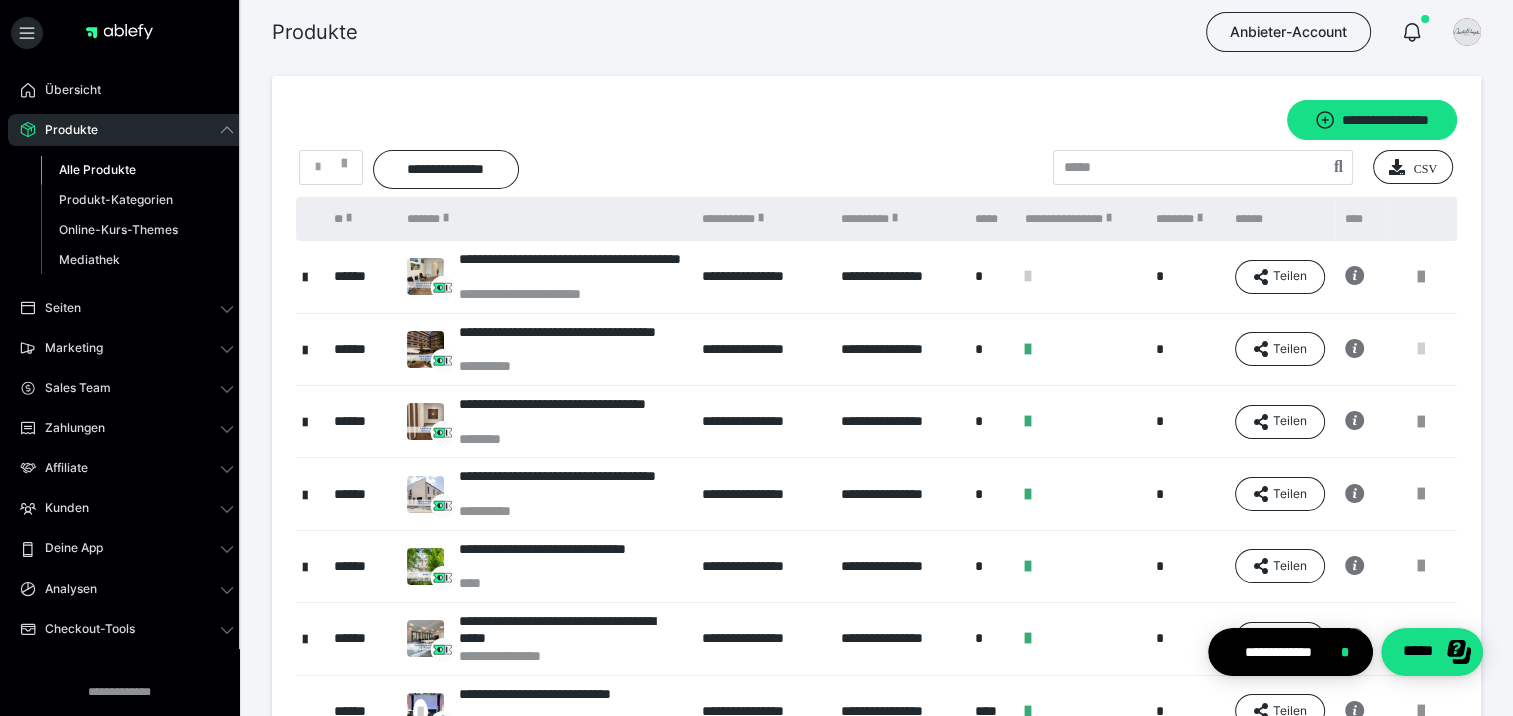 click at bounding box center [1421, 349] 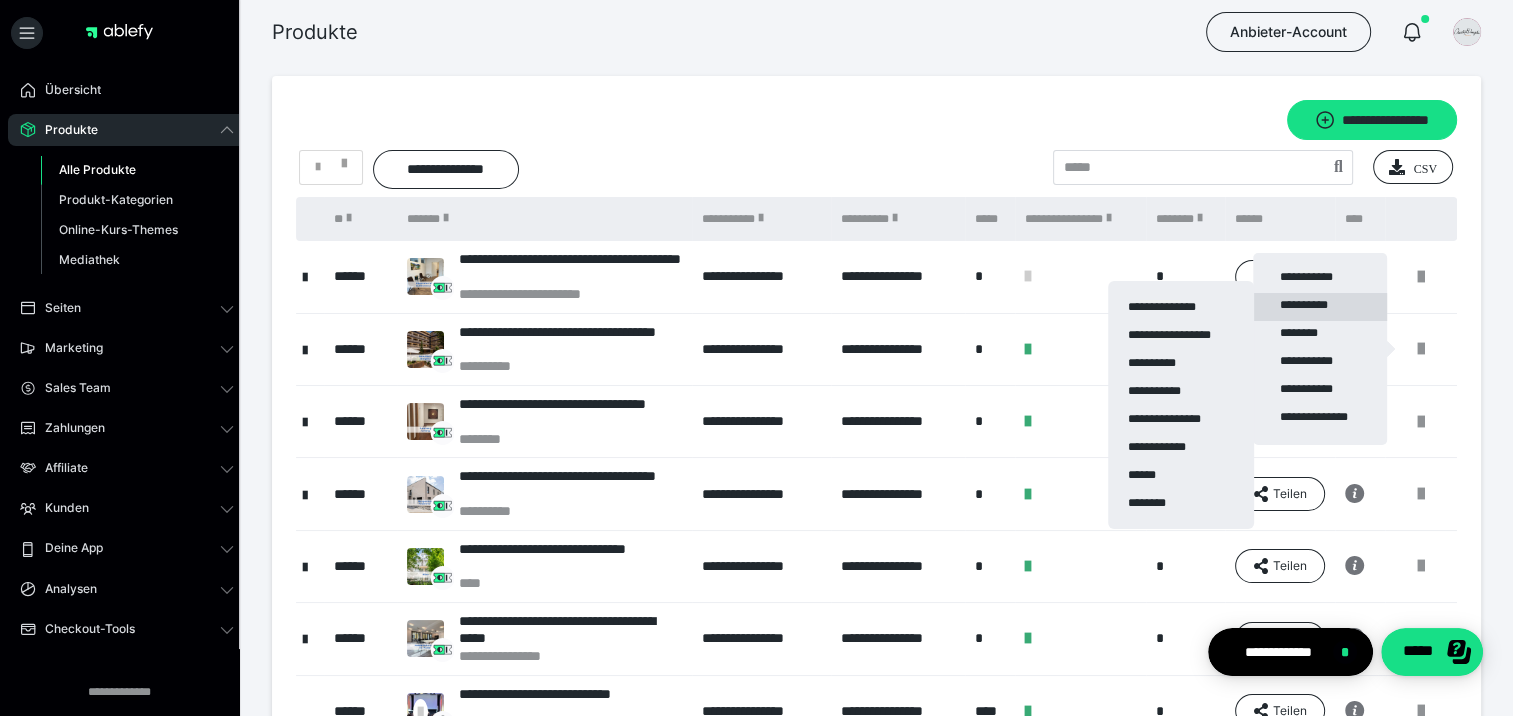 click on "**********" at bounding box center [1320, 307] 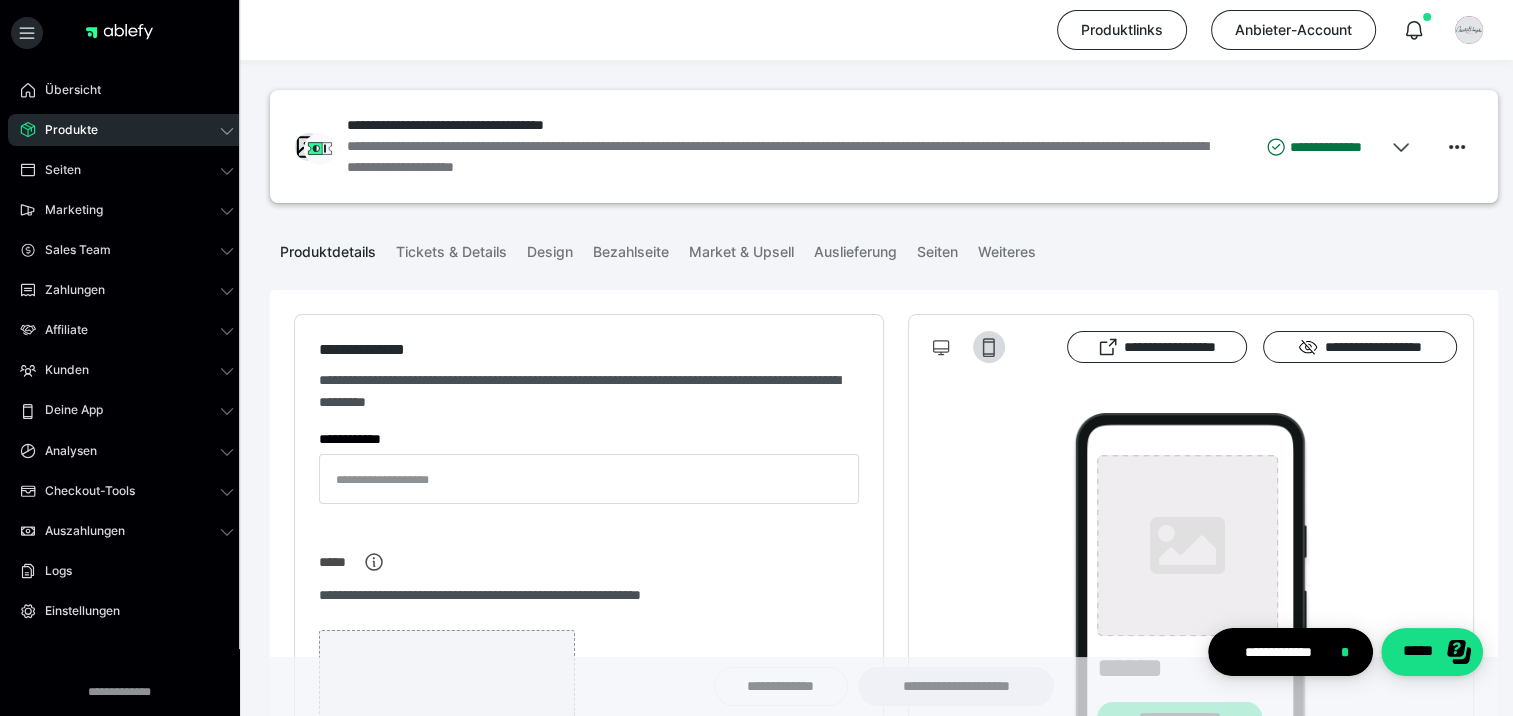 type on "**********" 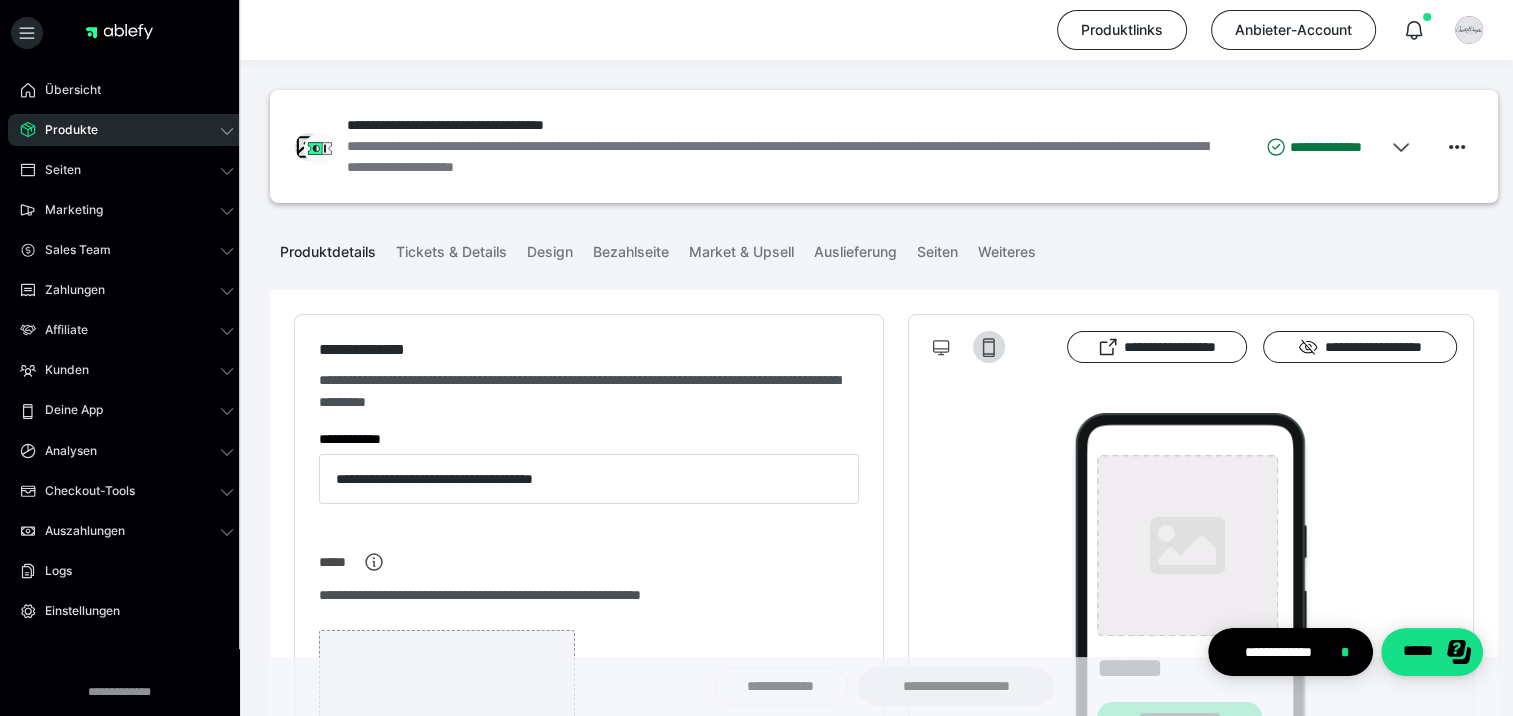 type on "**********" 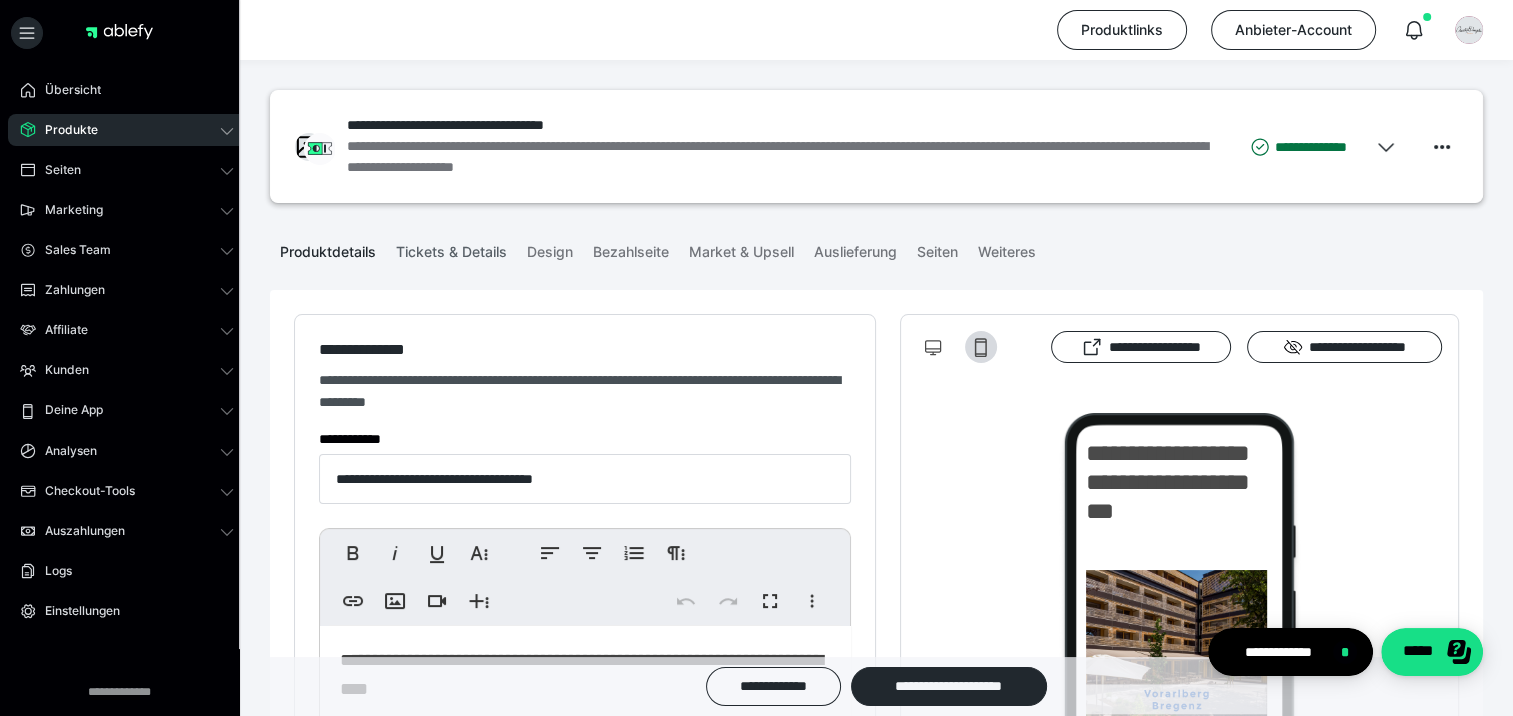 click on "Tickets & Details" at bounding box center [451, 248] 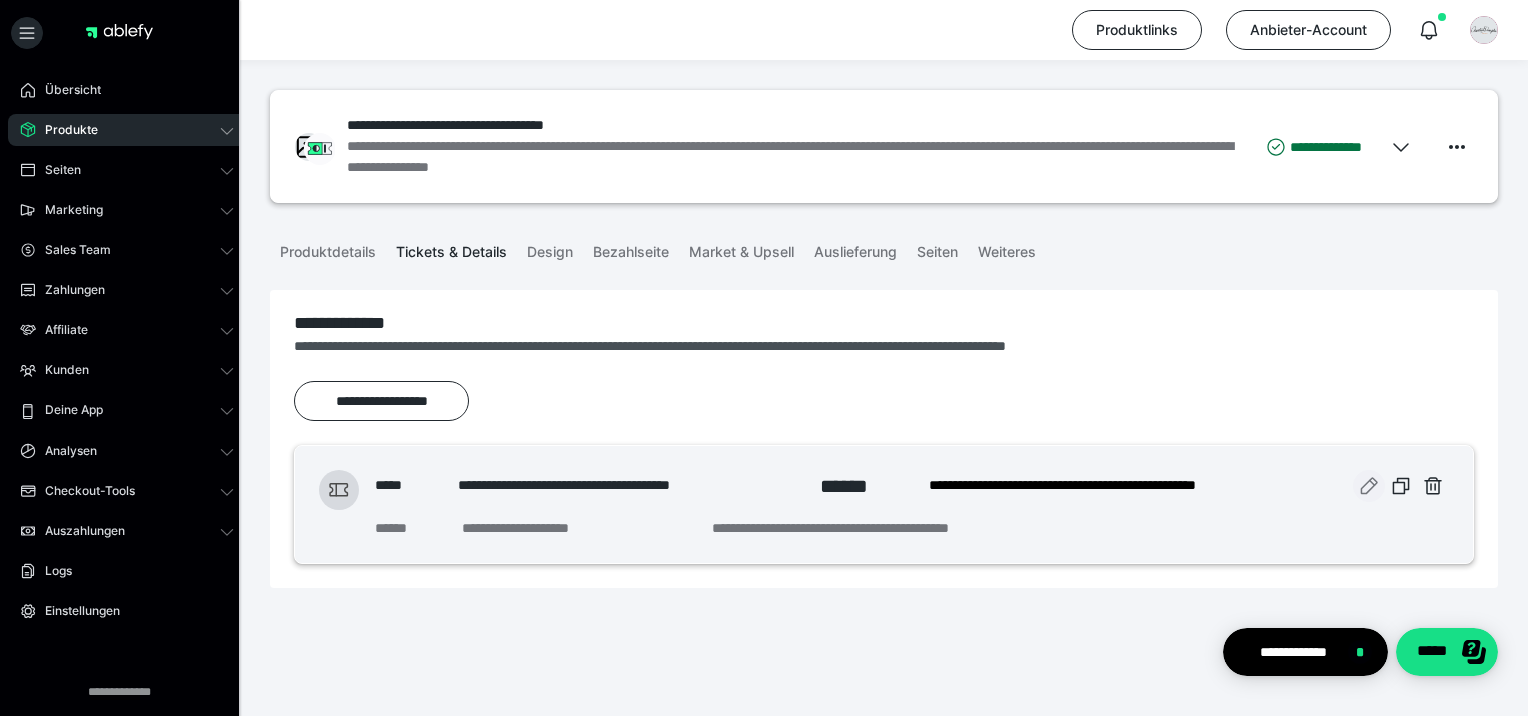 click 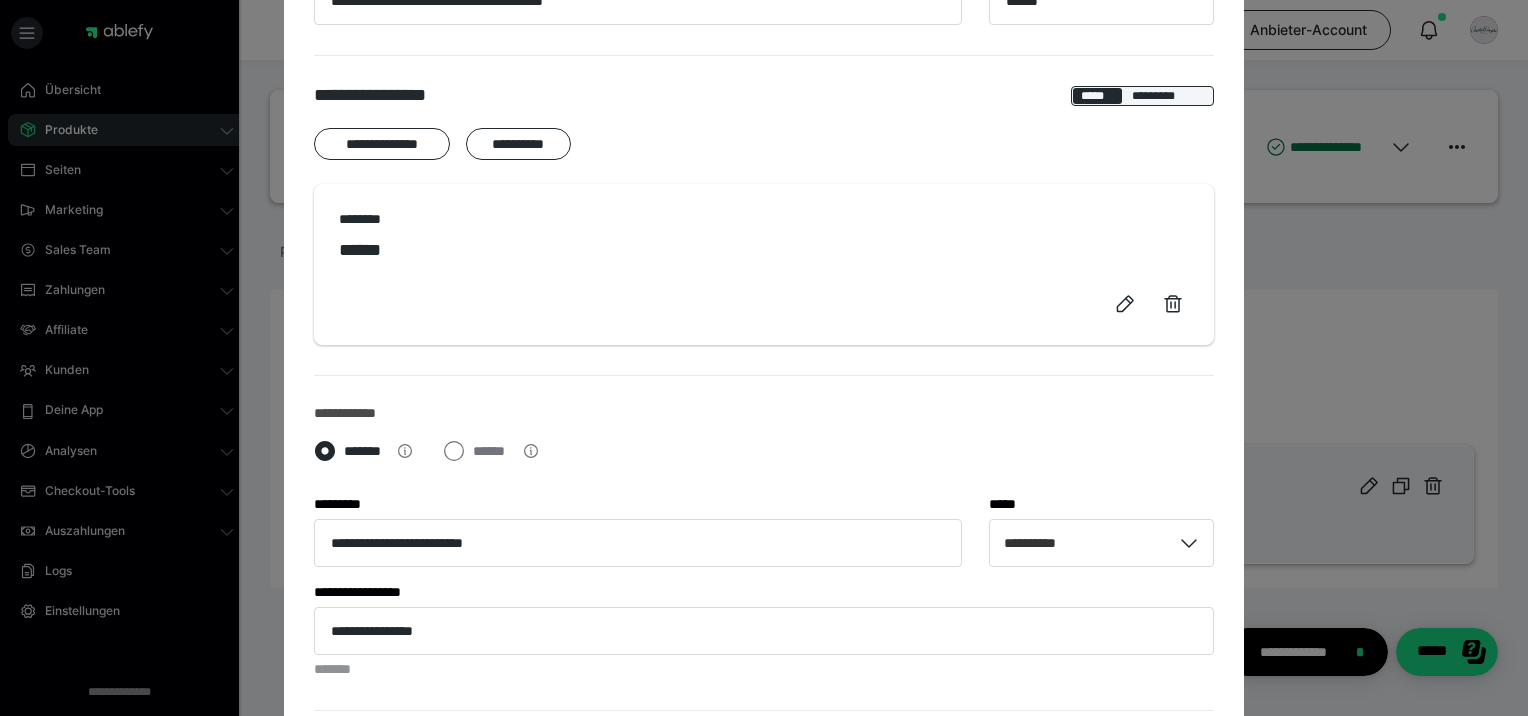 scroll, scrollTop: 200, scrollLeft: 0, axis: vertical 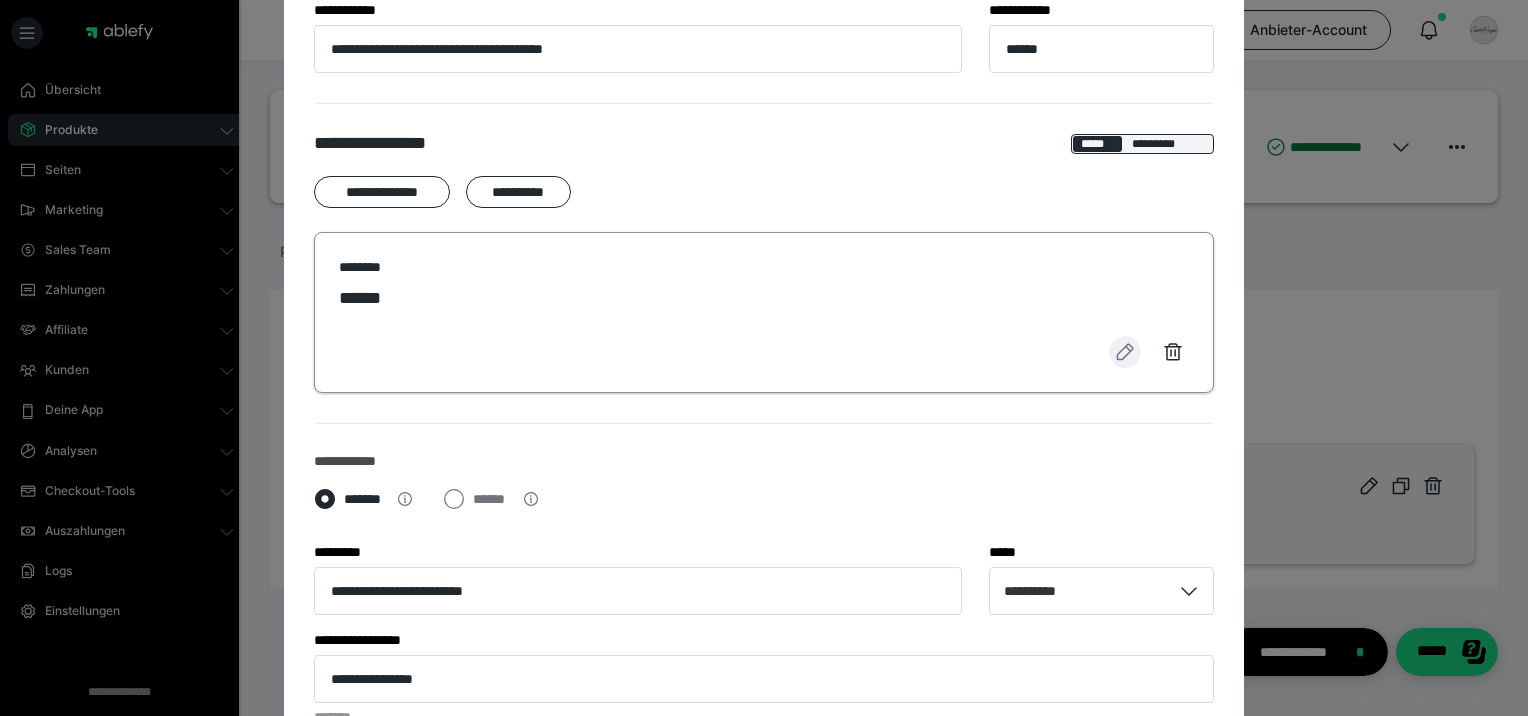 click 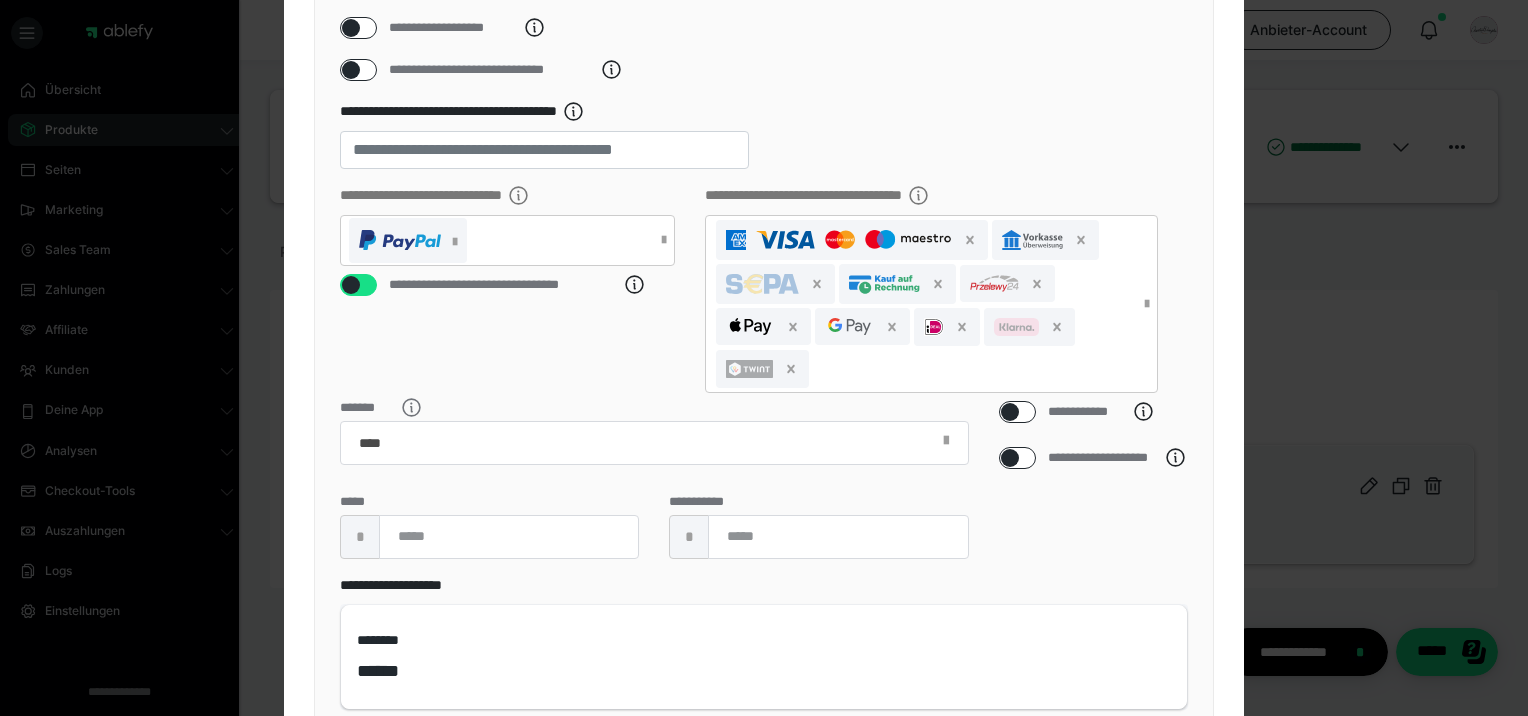 scroll, scrollTop: 400, scrollLeft: 0, axis: vertical 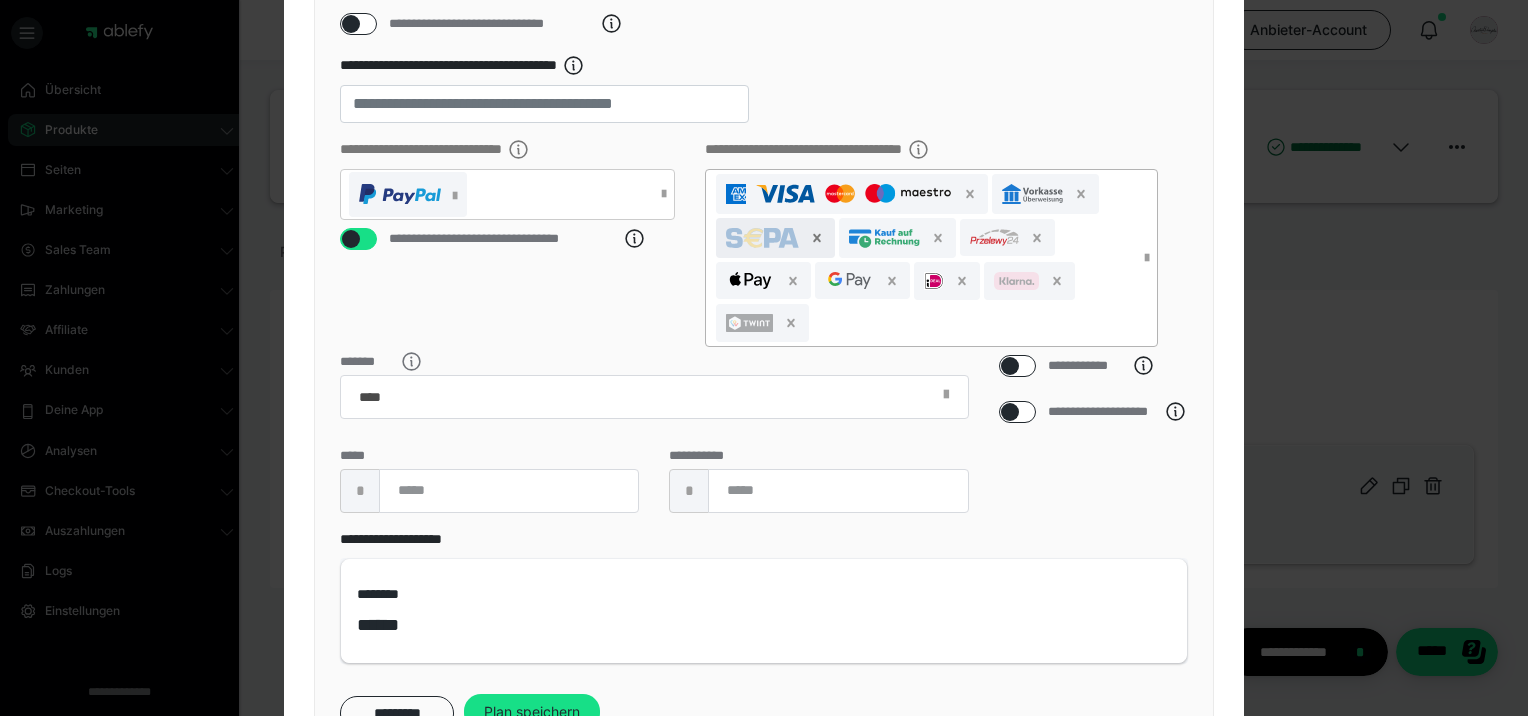 click 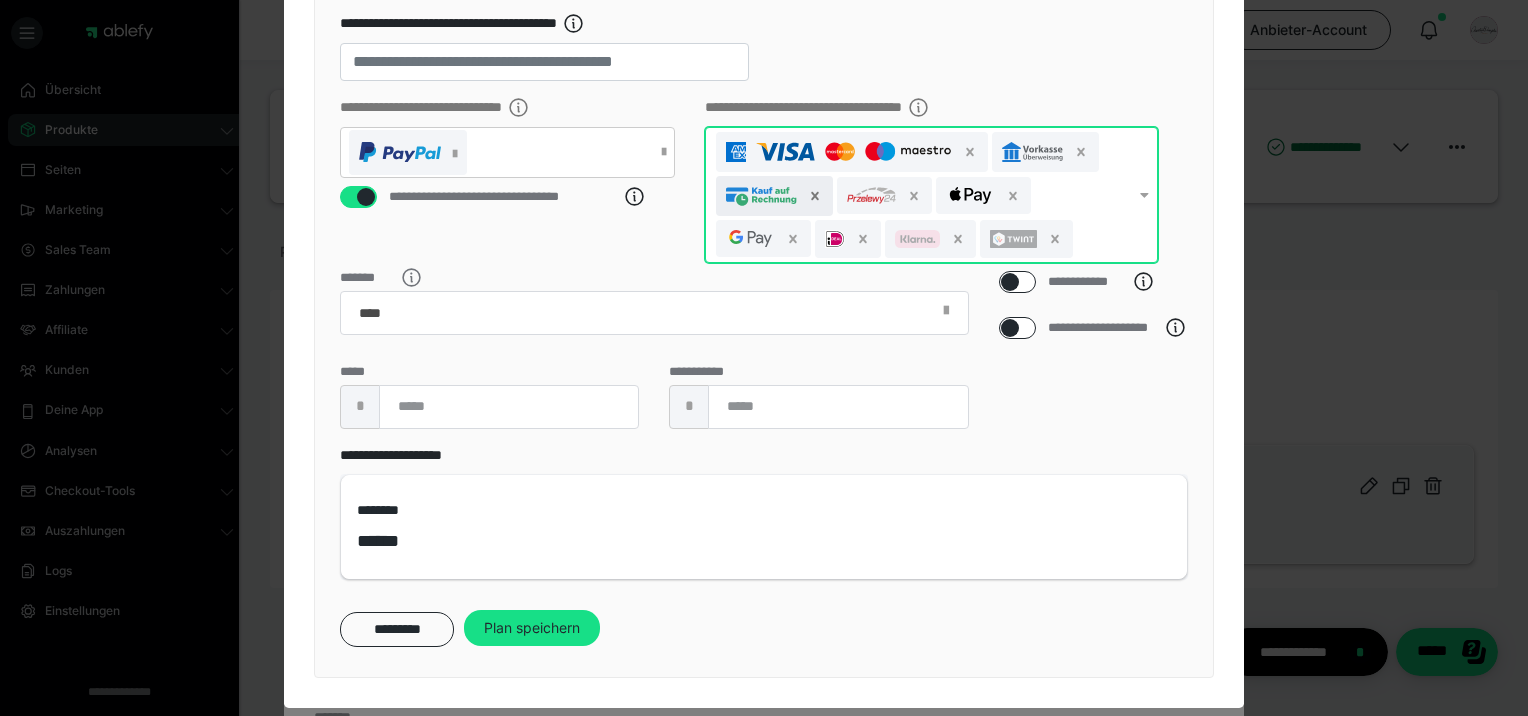 click 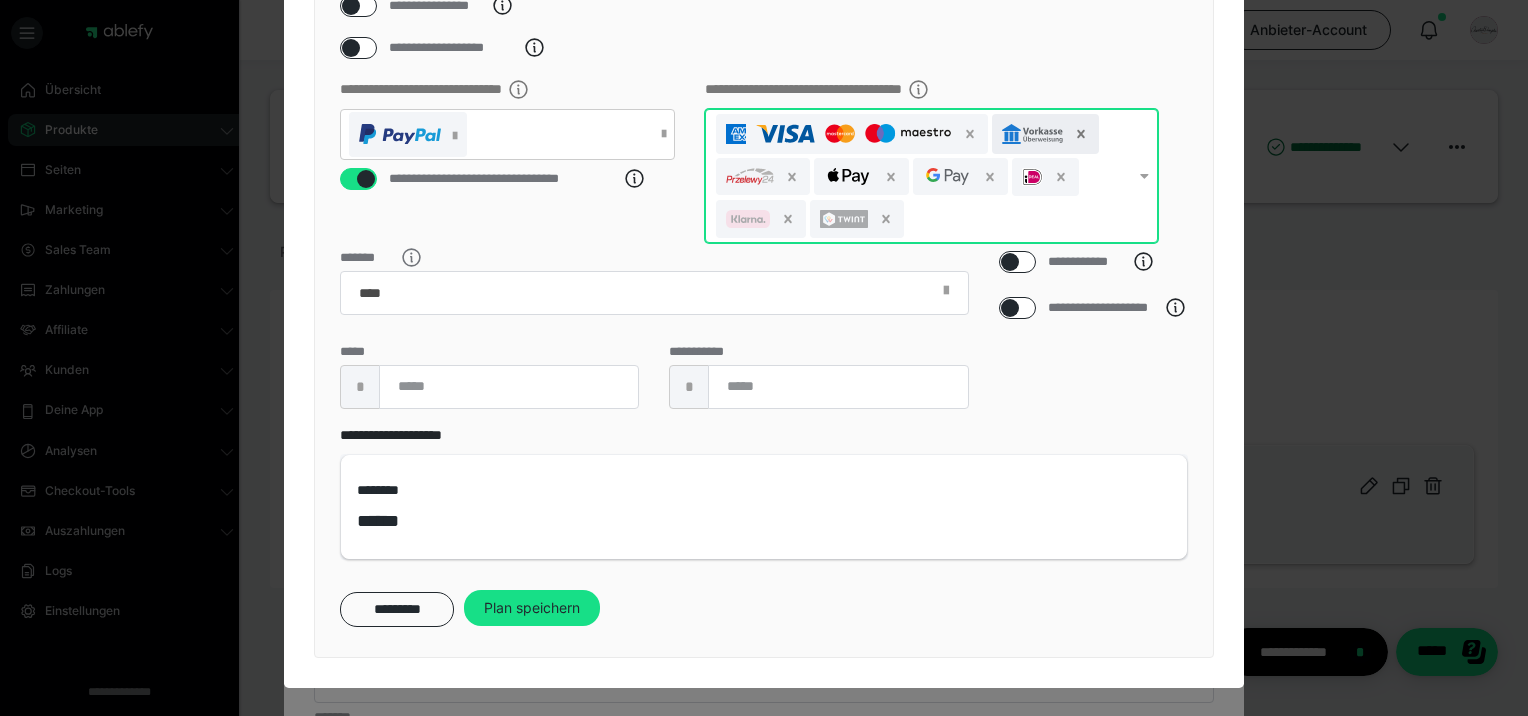 click 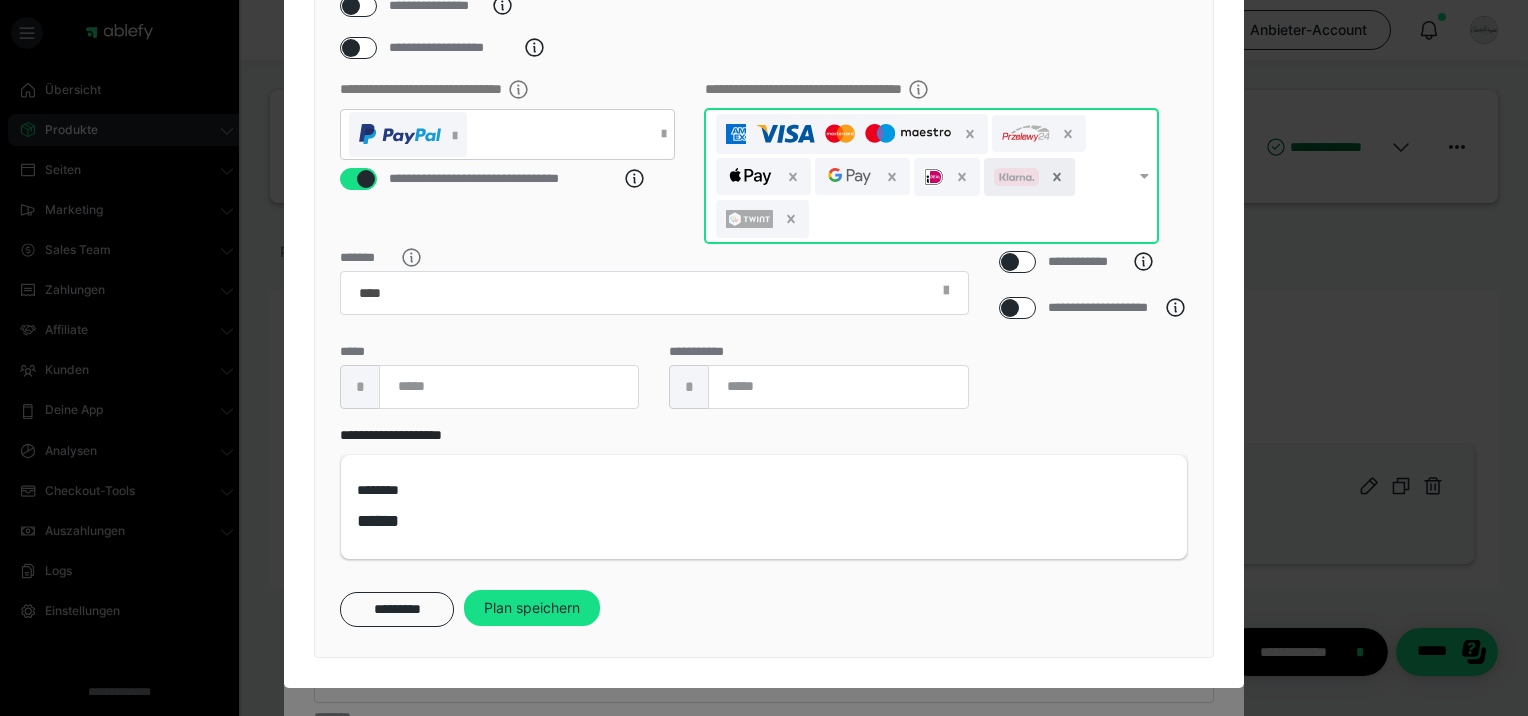 click 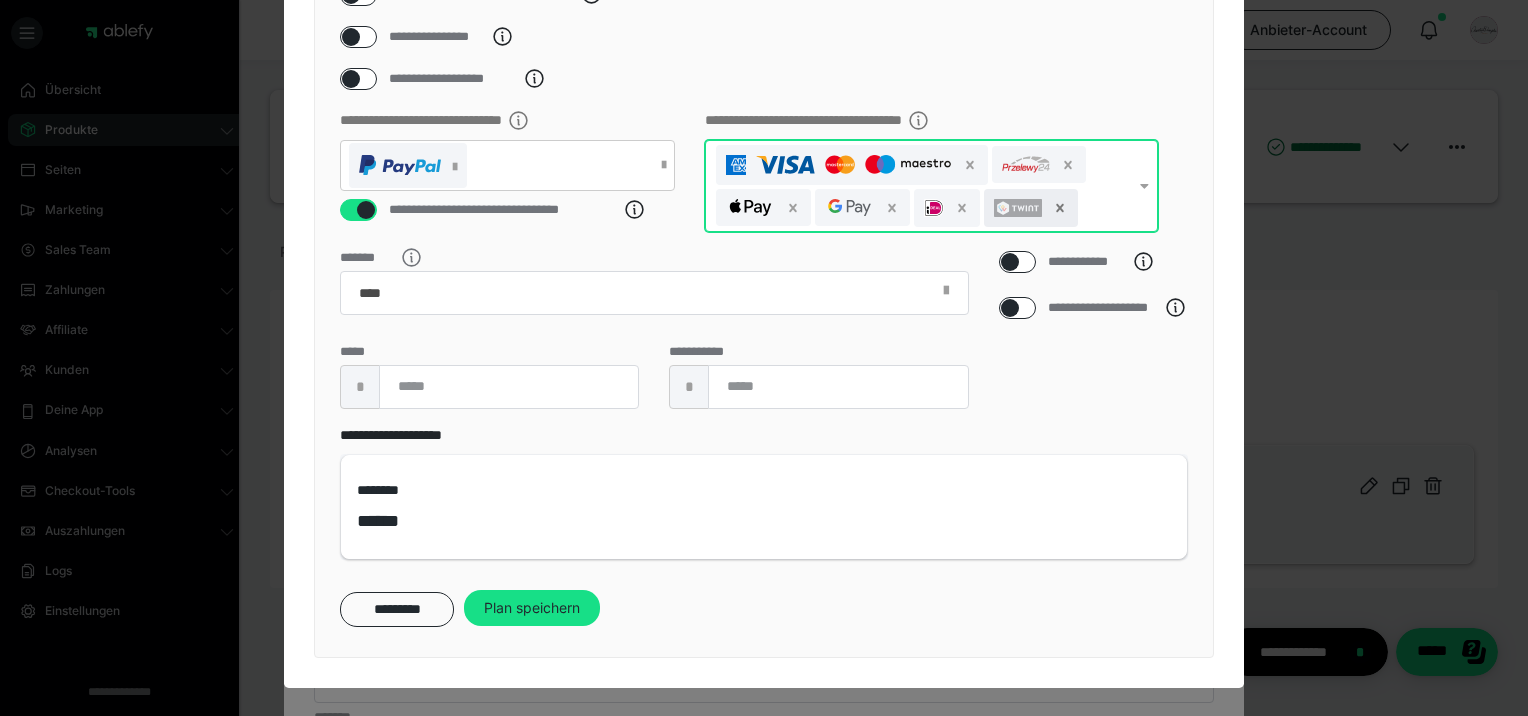 click 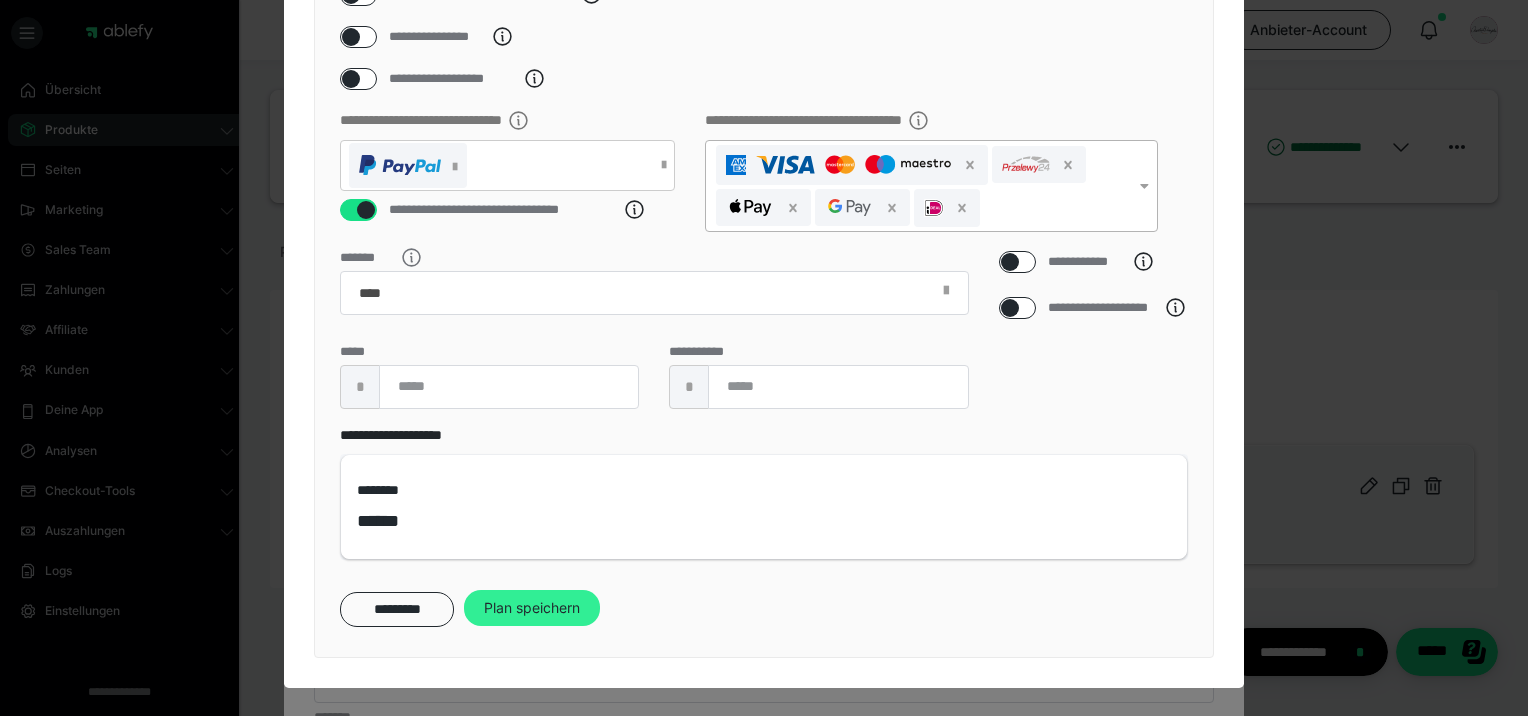 click on "Plan speichern" at bounding box center [532, 608] 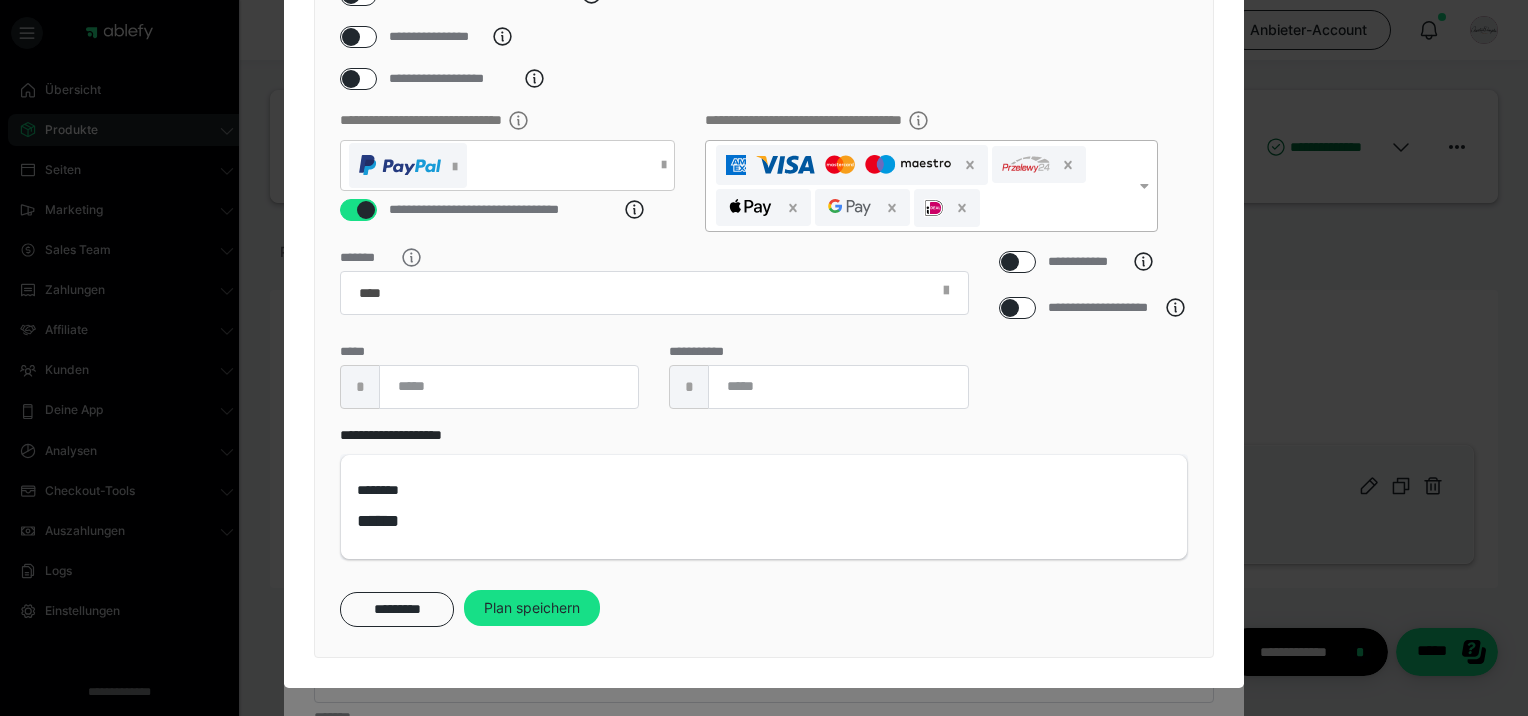 scroll, scrollTop: 0, scrollLeft: 0, axis: both 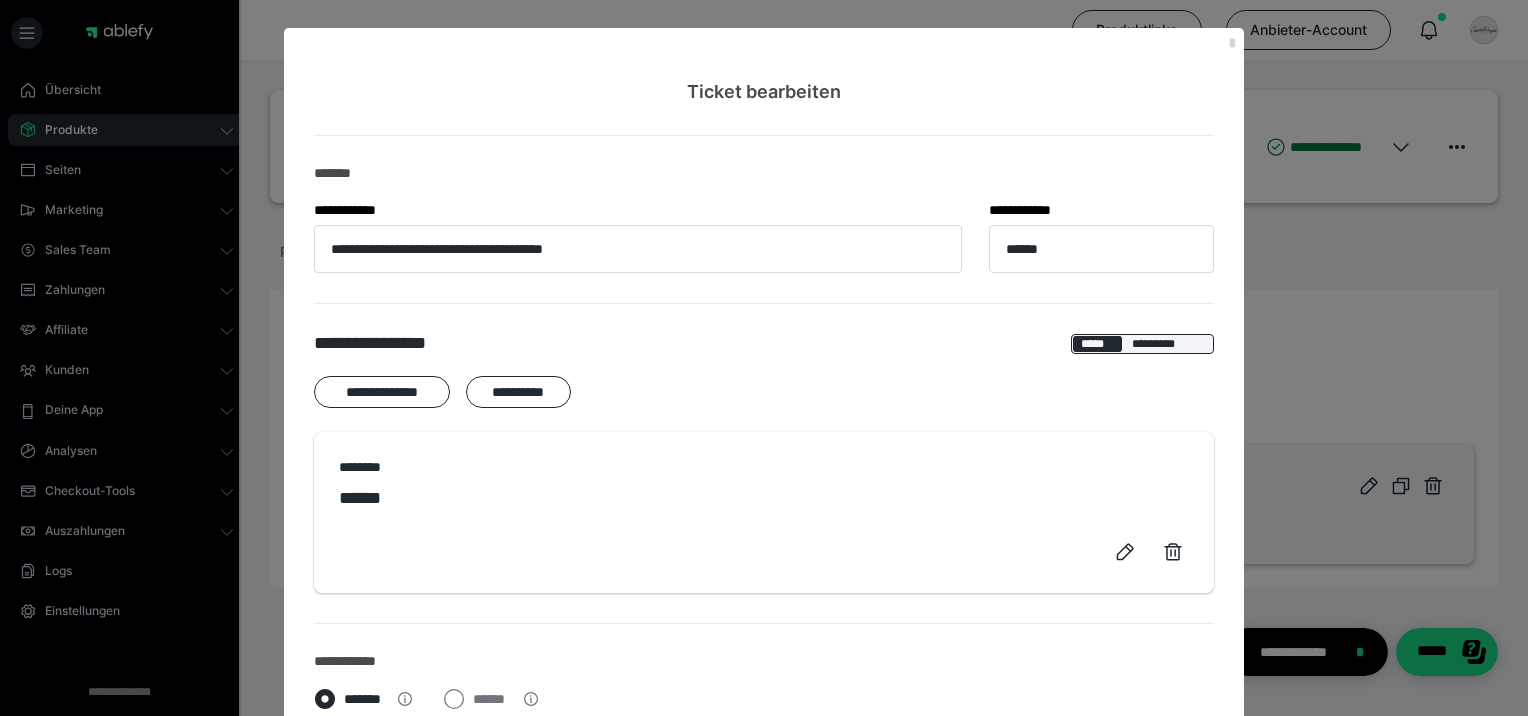 click at bounding box center [1232, 44] 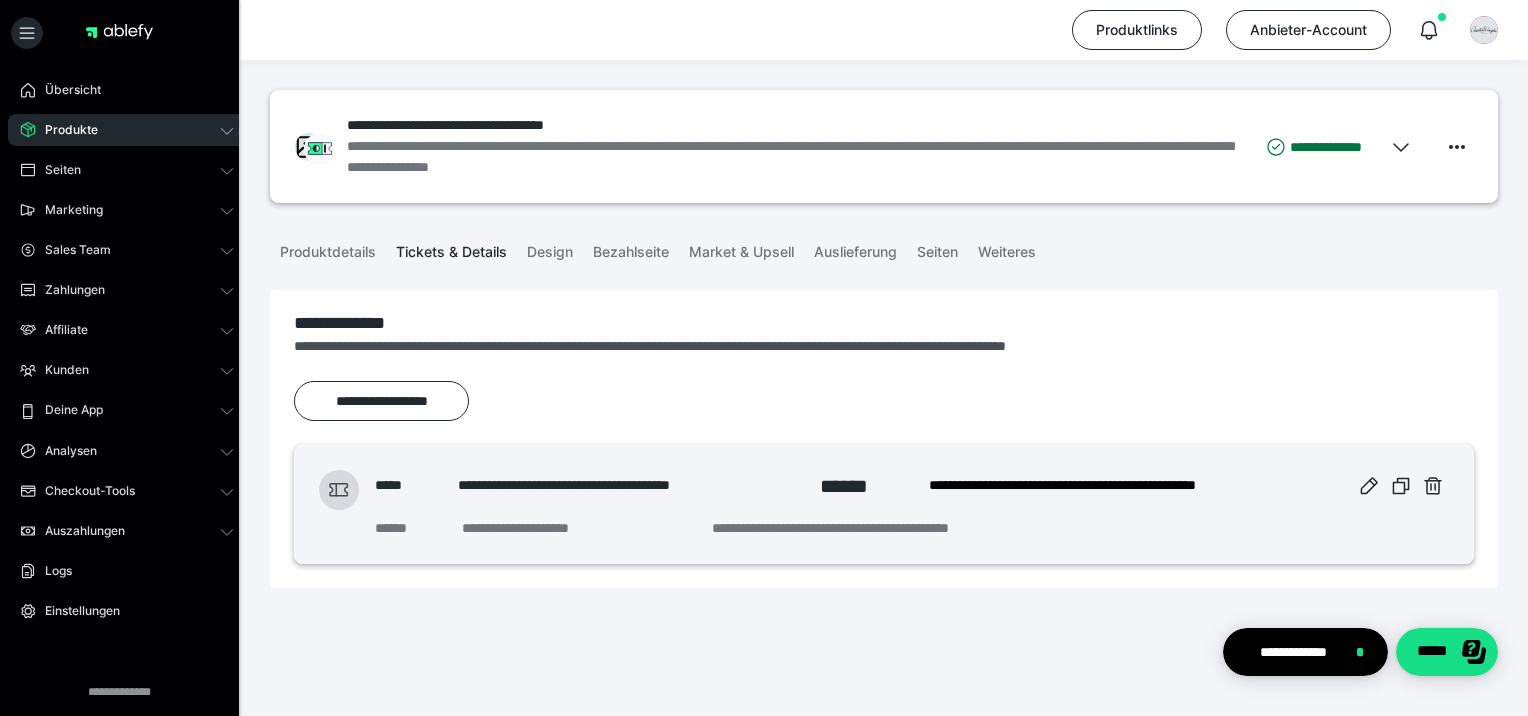 click on "Produkte" at bounding box center (64, 130) 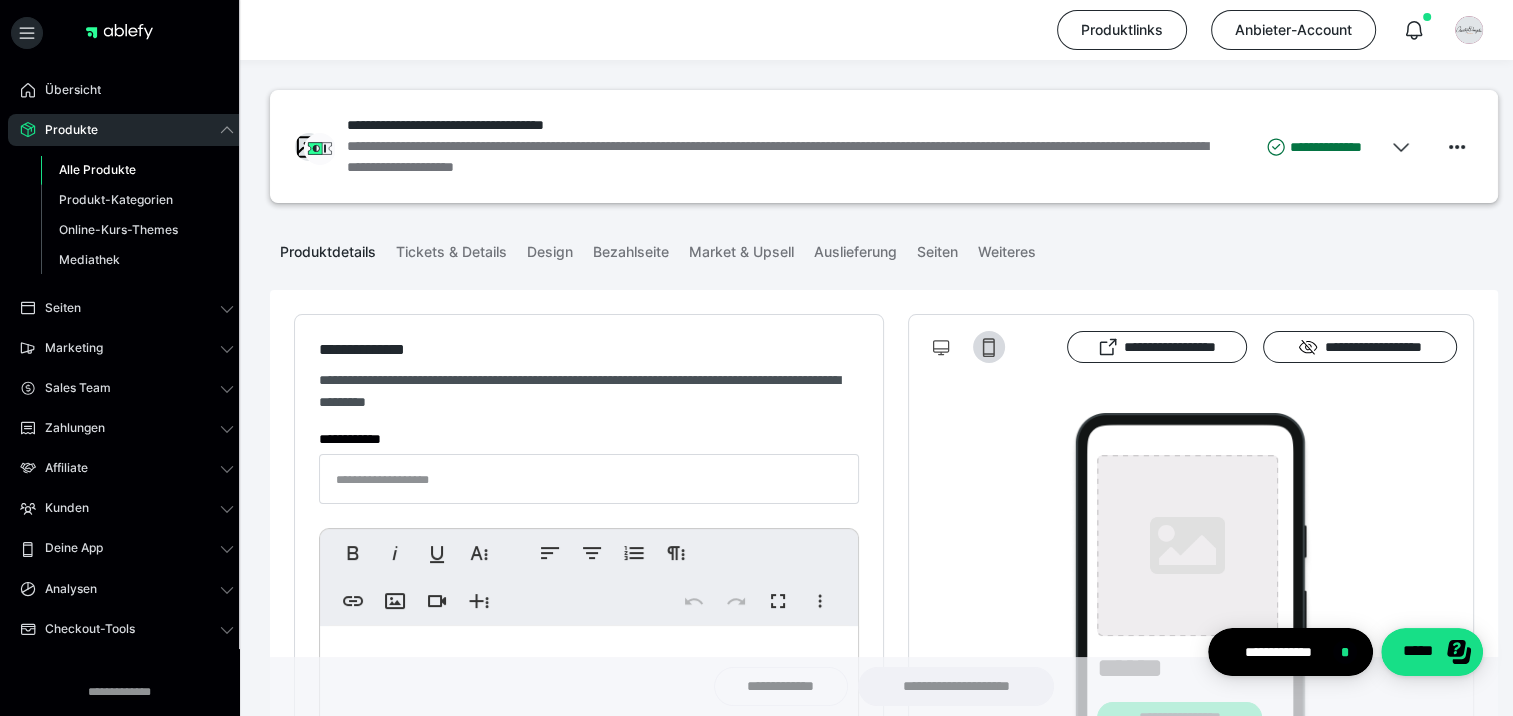 type on "**********" 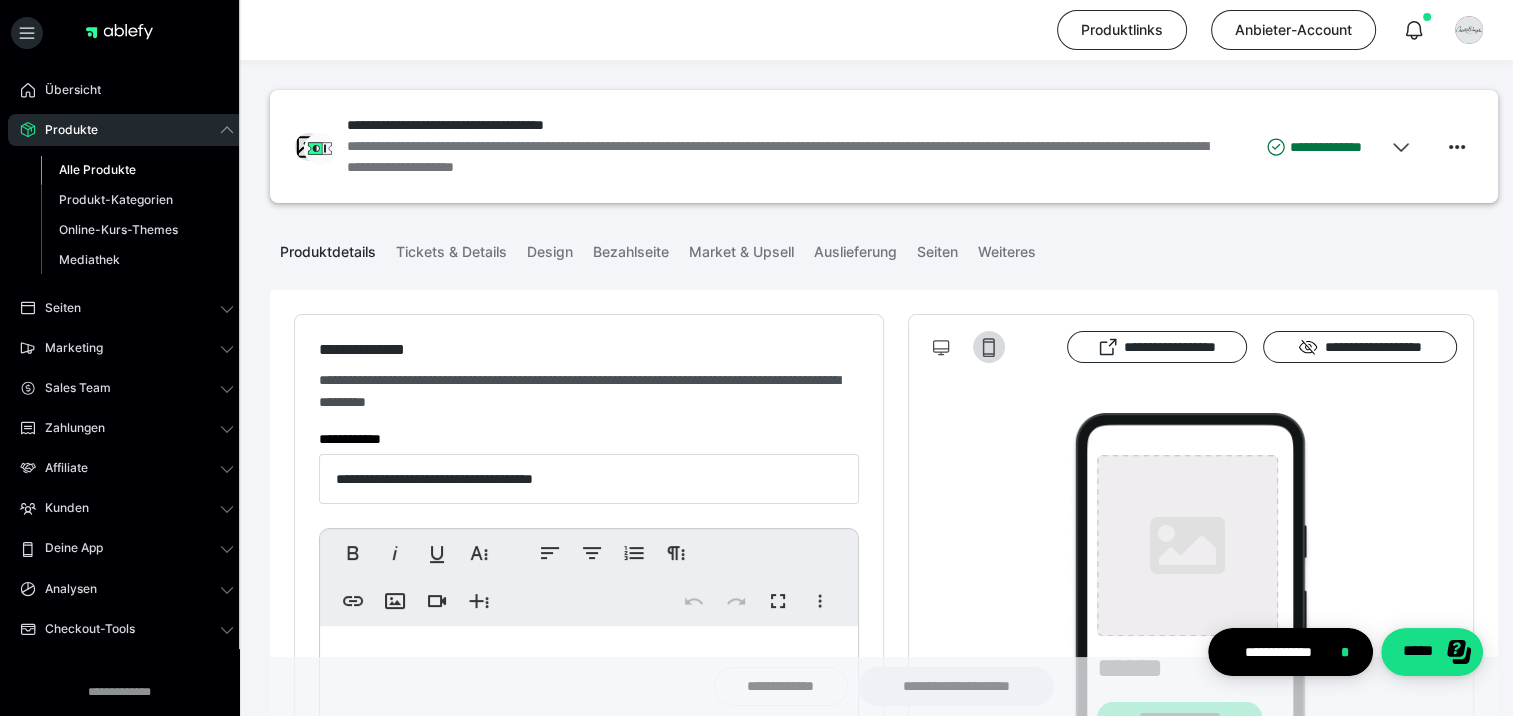 type on "**********" 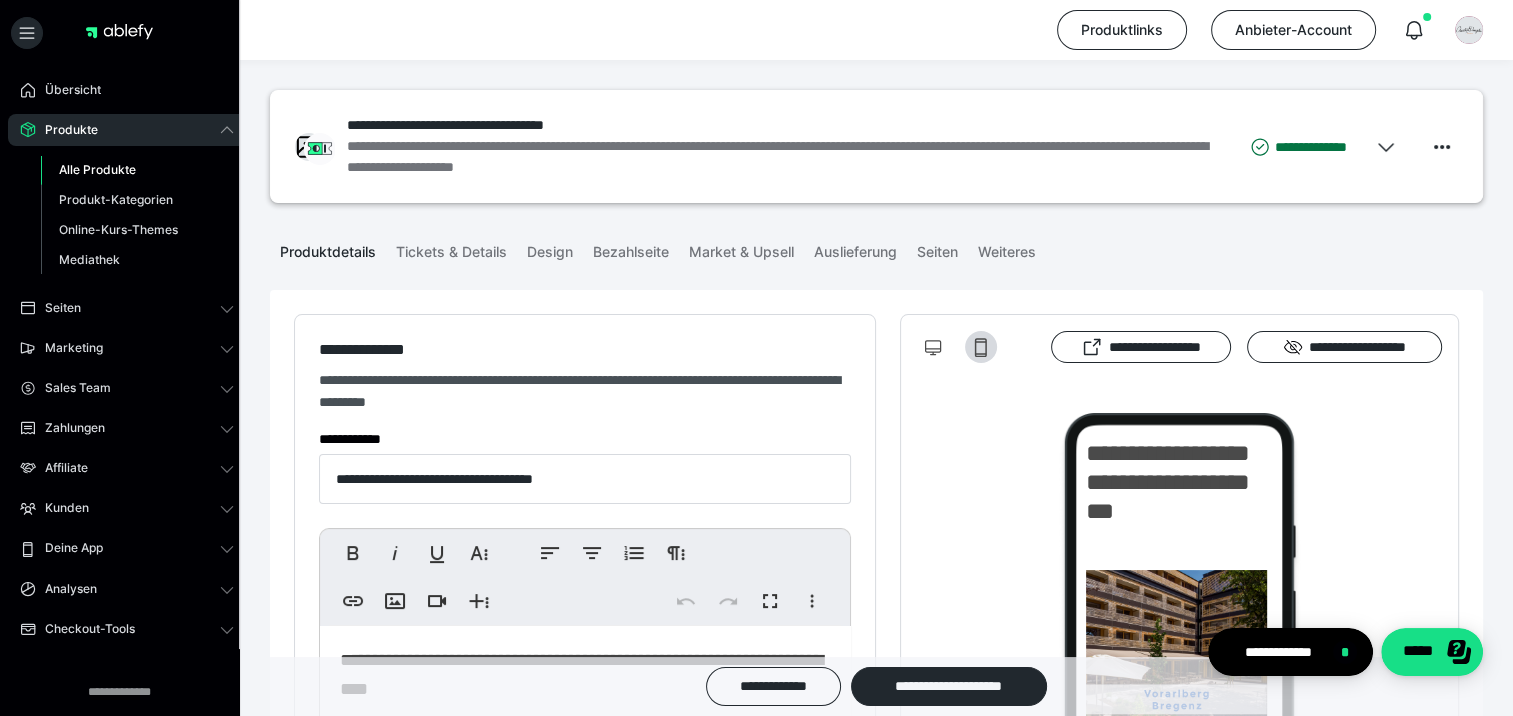 click on "Alle Produkte" at bounding box center (97, 169) 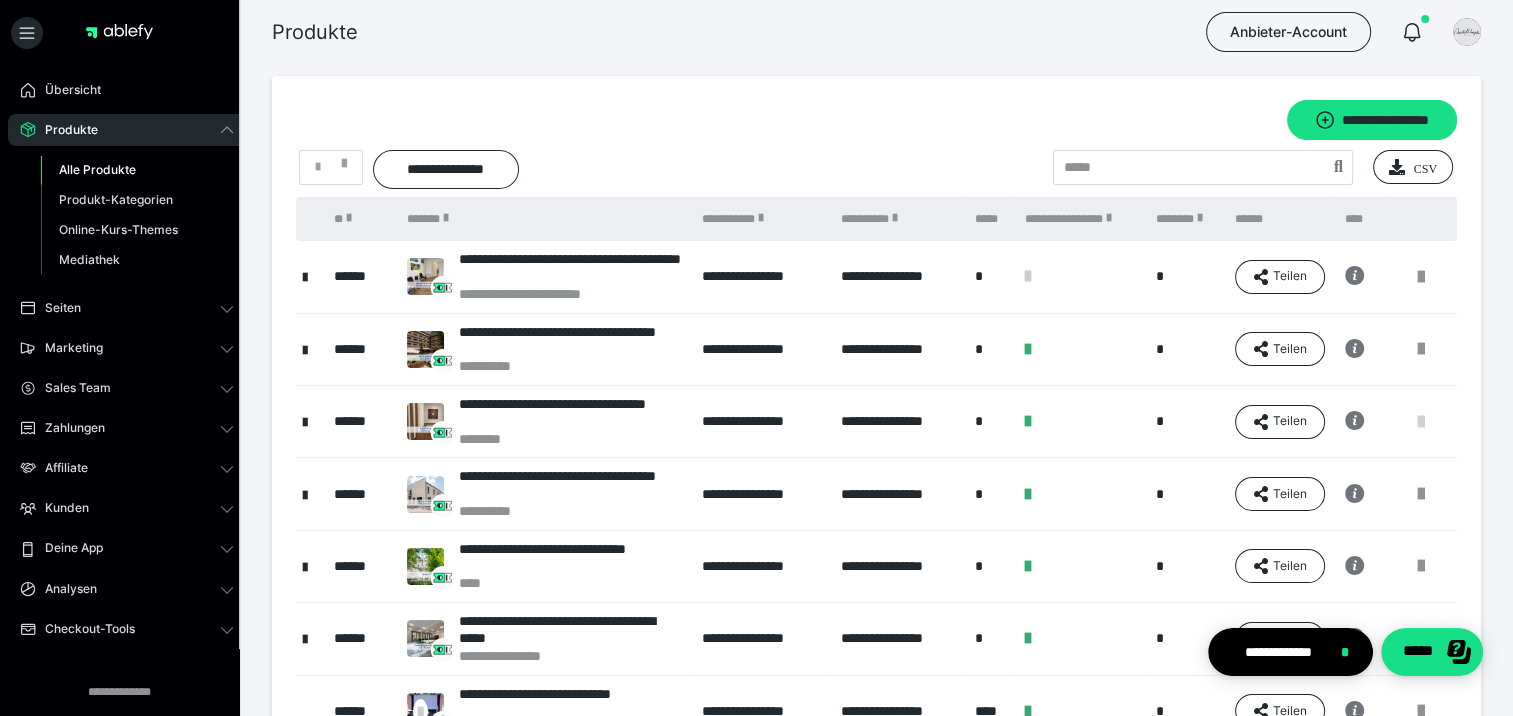 click at bounding box center (1421, 422) 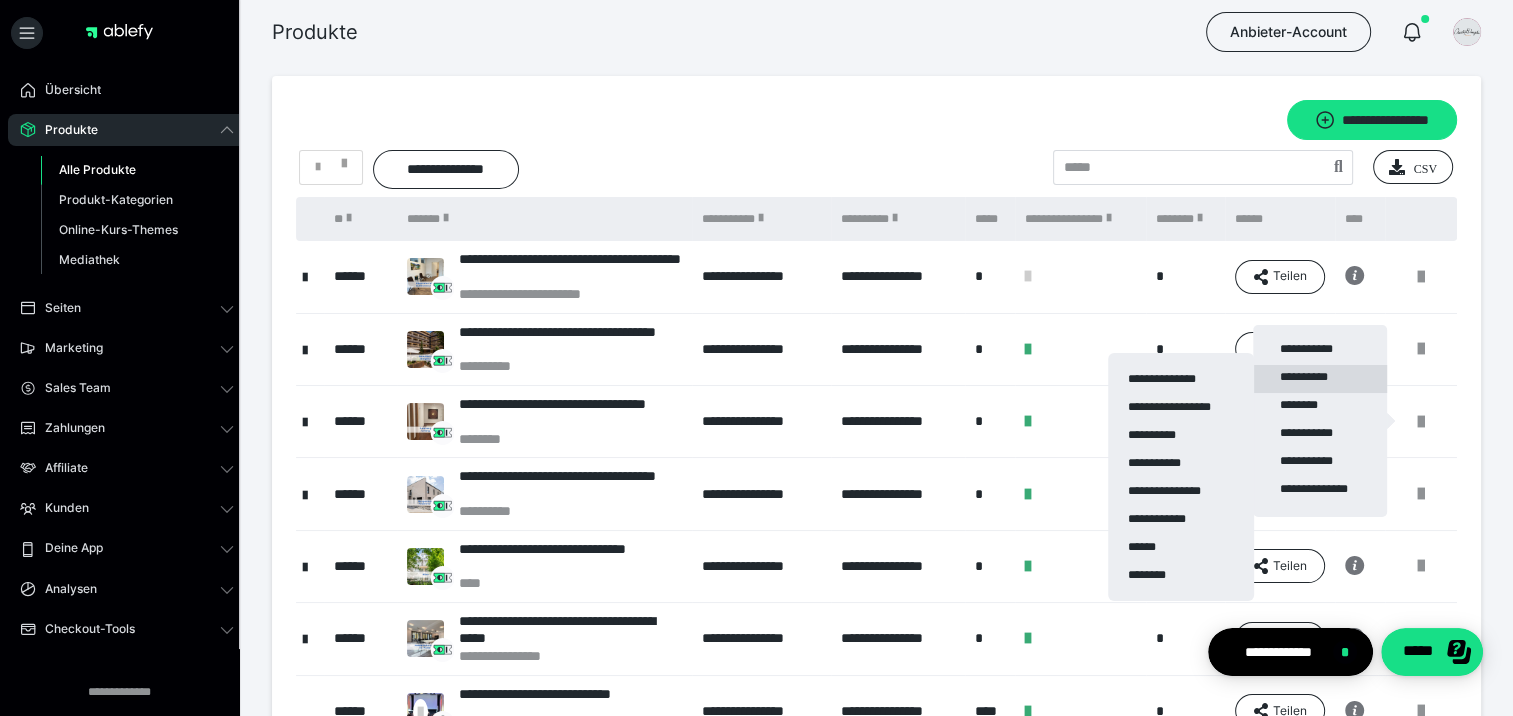 click on "**********" at bounding box center (1320, 379) 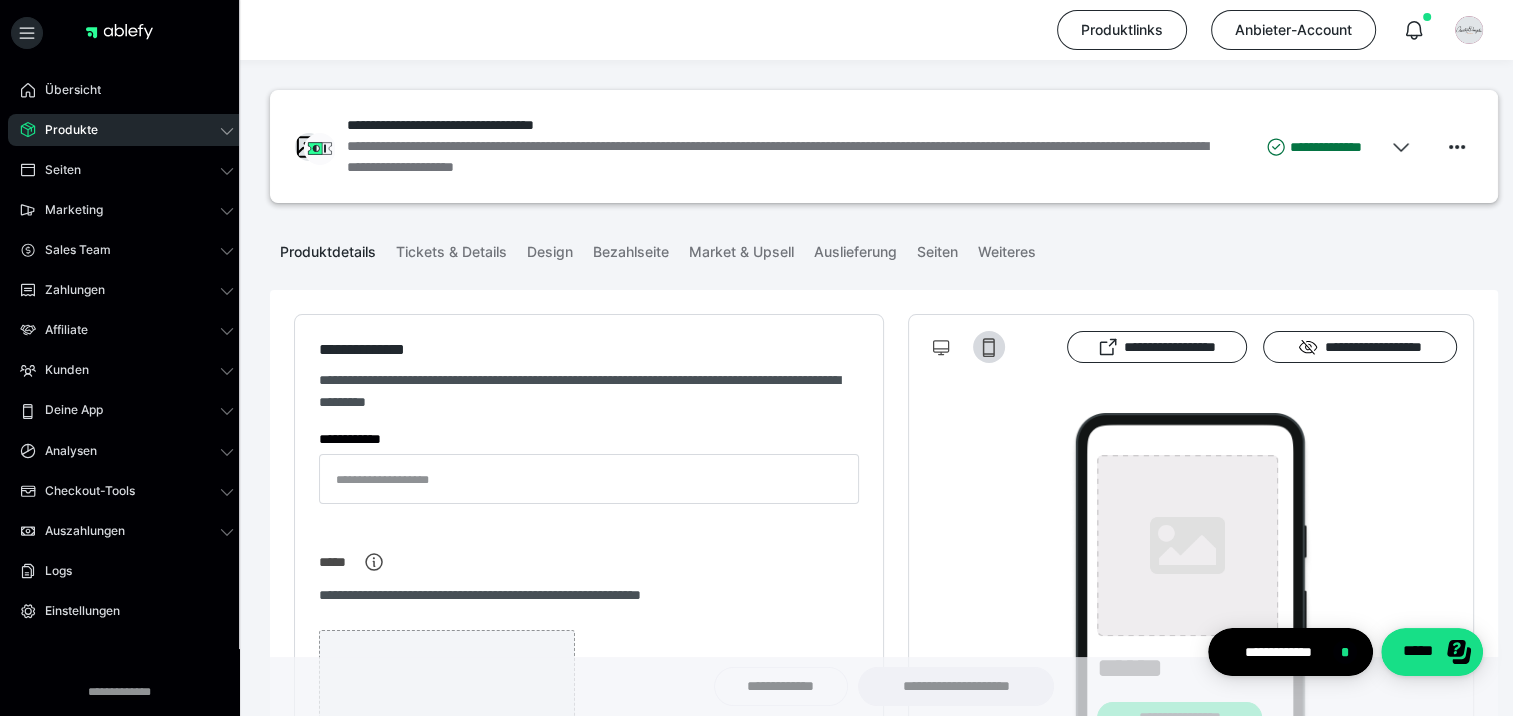 type on "**********" 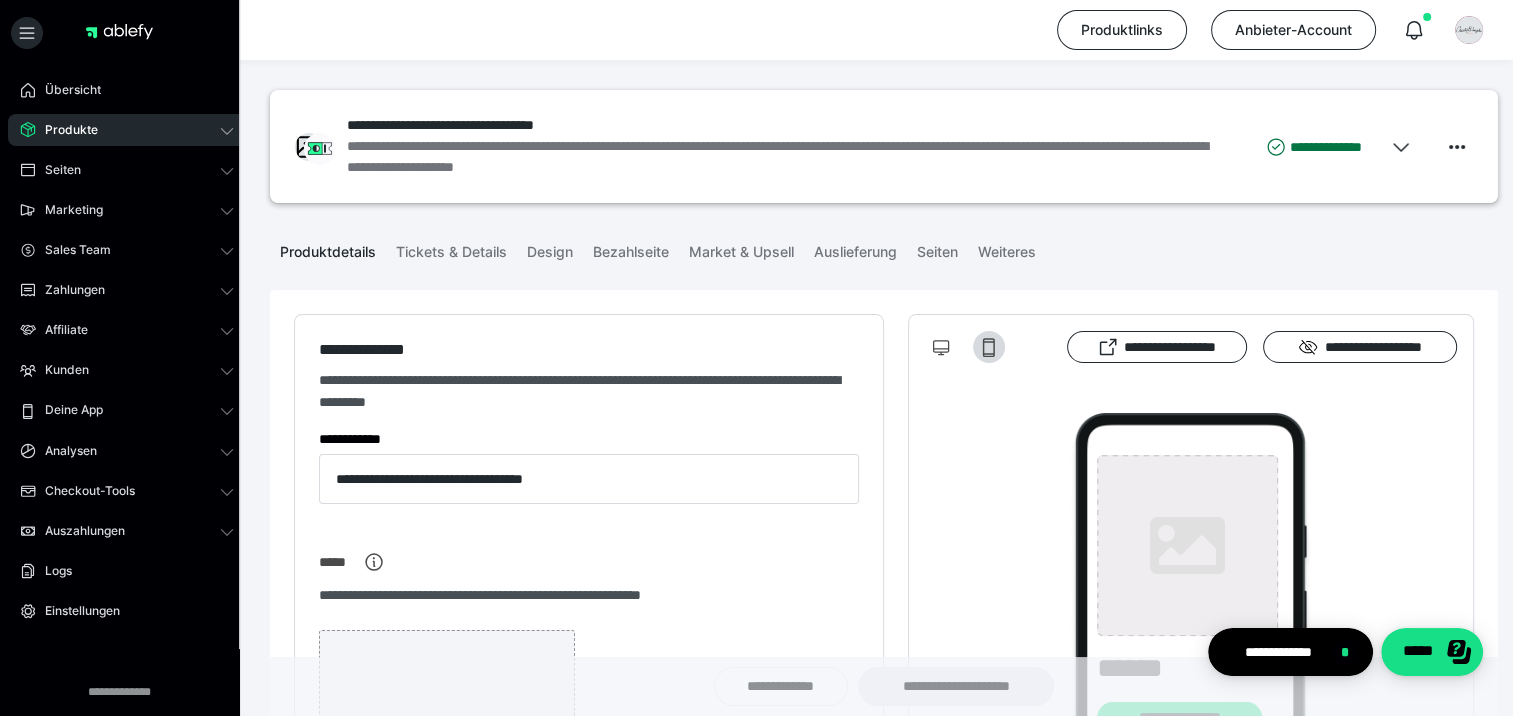 type on "**********" 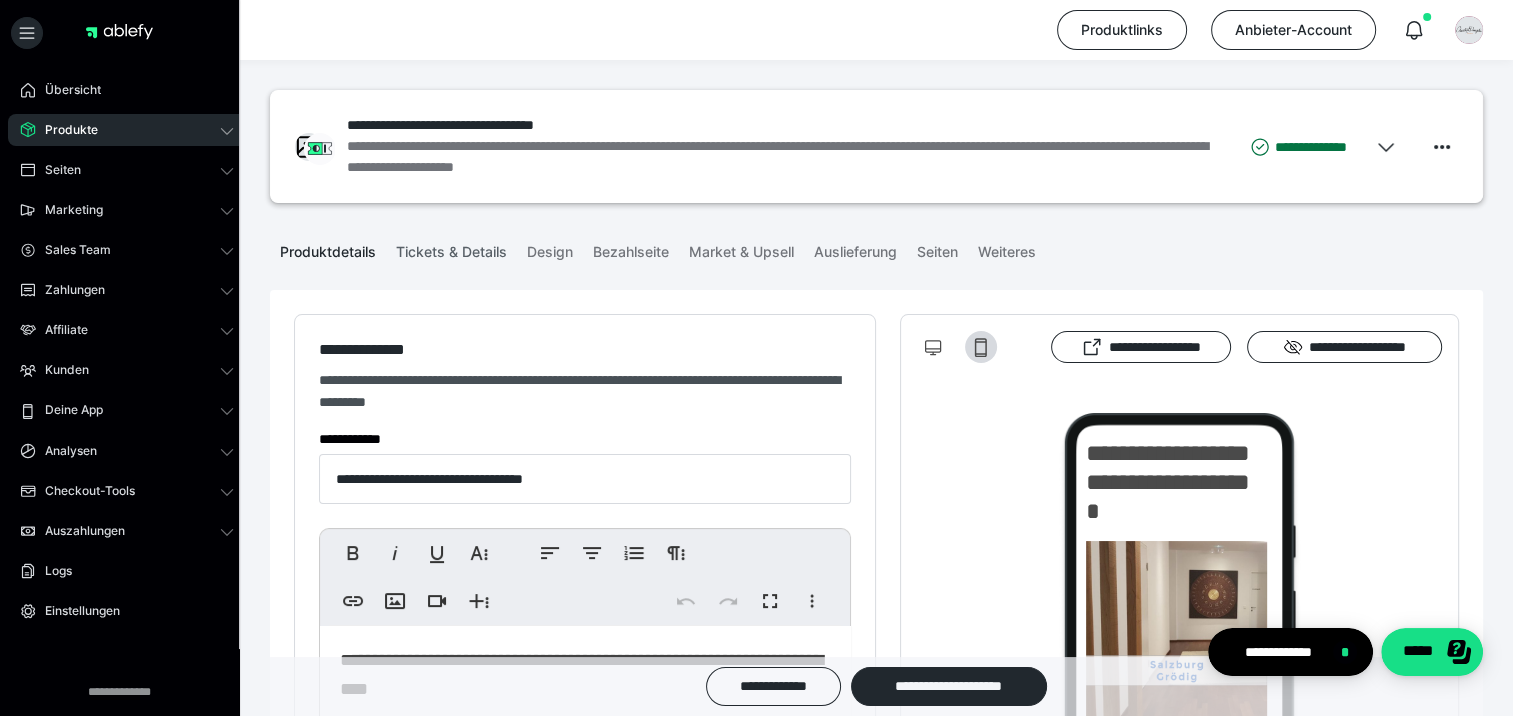 click on "Tickets & Details" at bounding box center (451, 248) 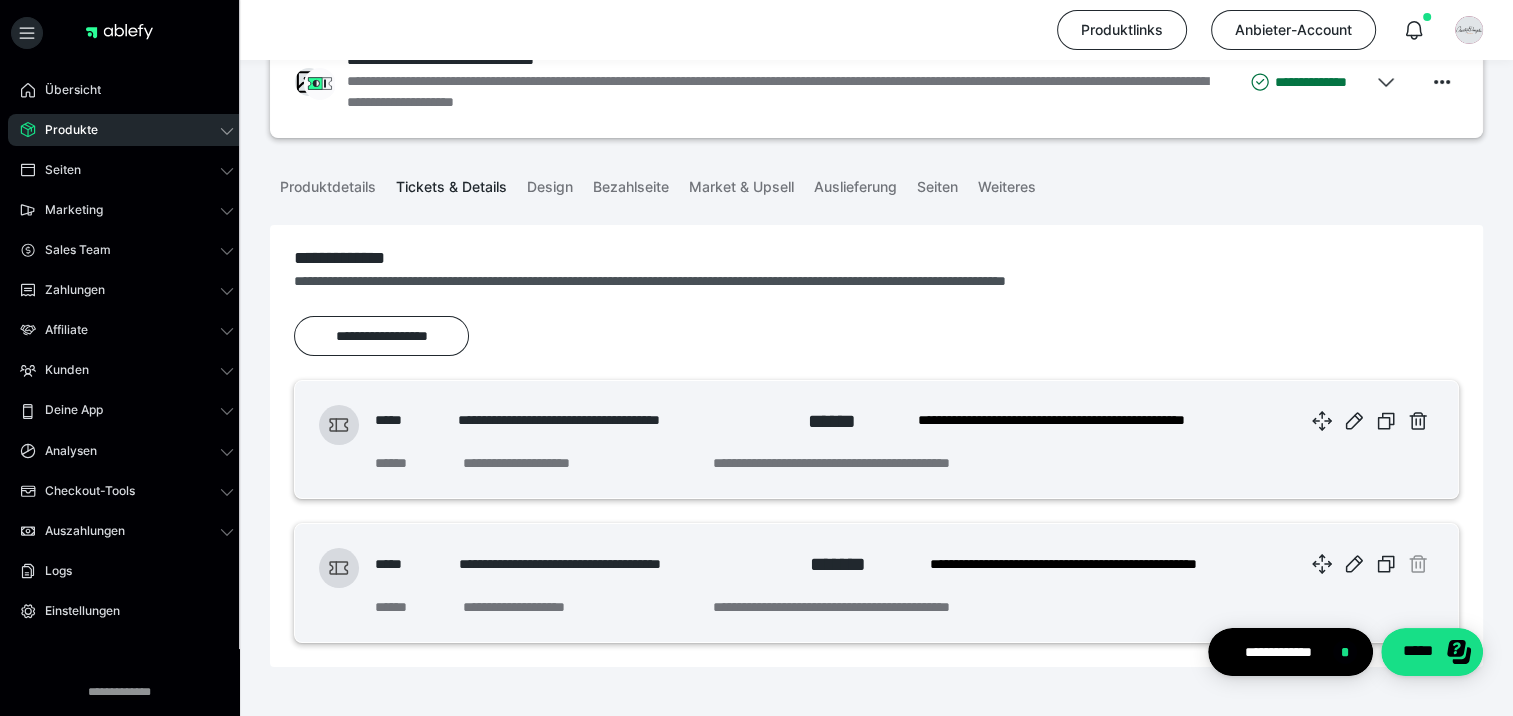 scroll, scrollTop: 136, scrollLeft: 0, axis: vertical 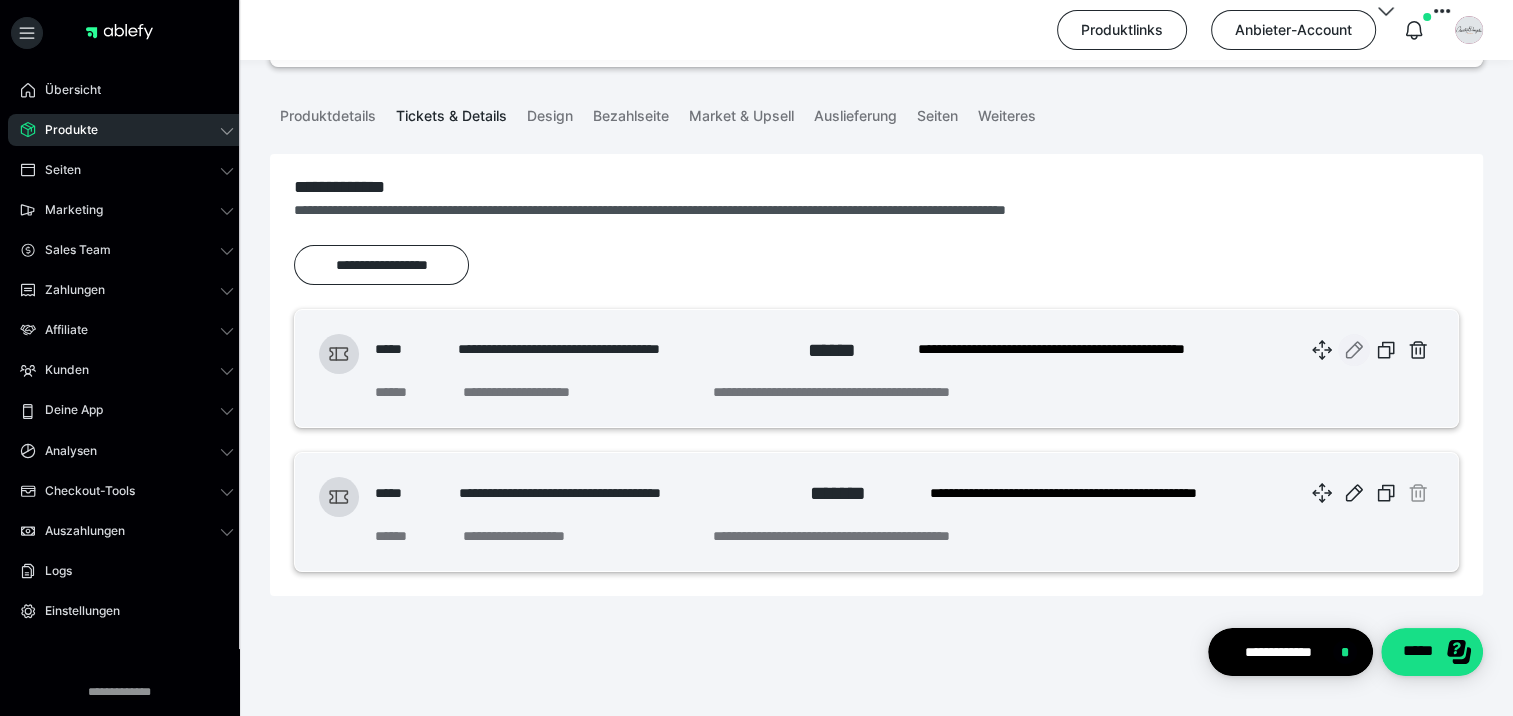click 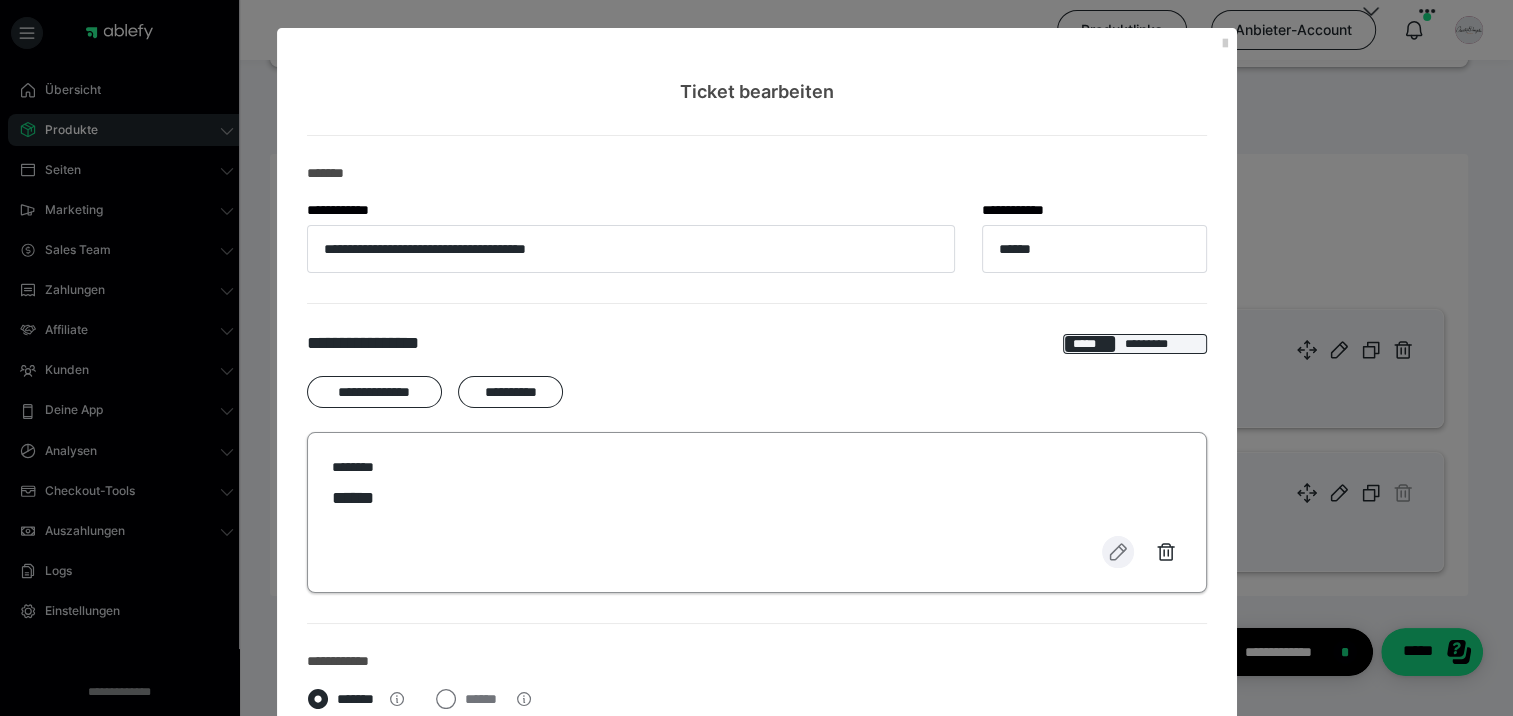 click 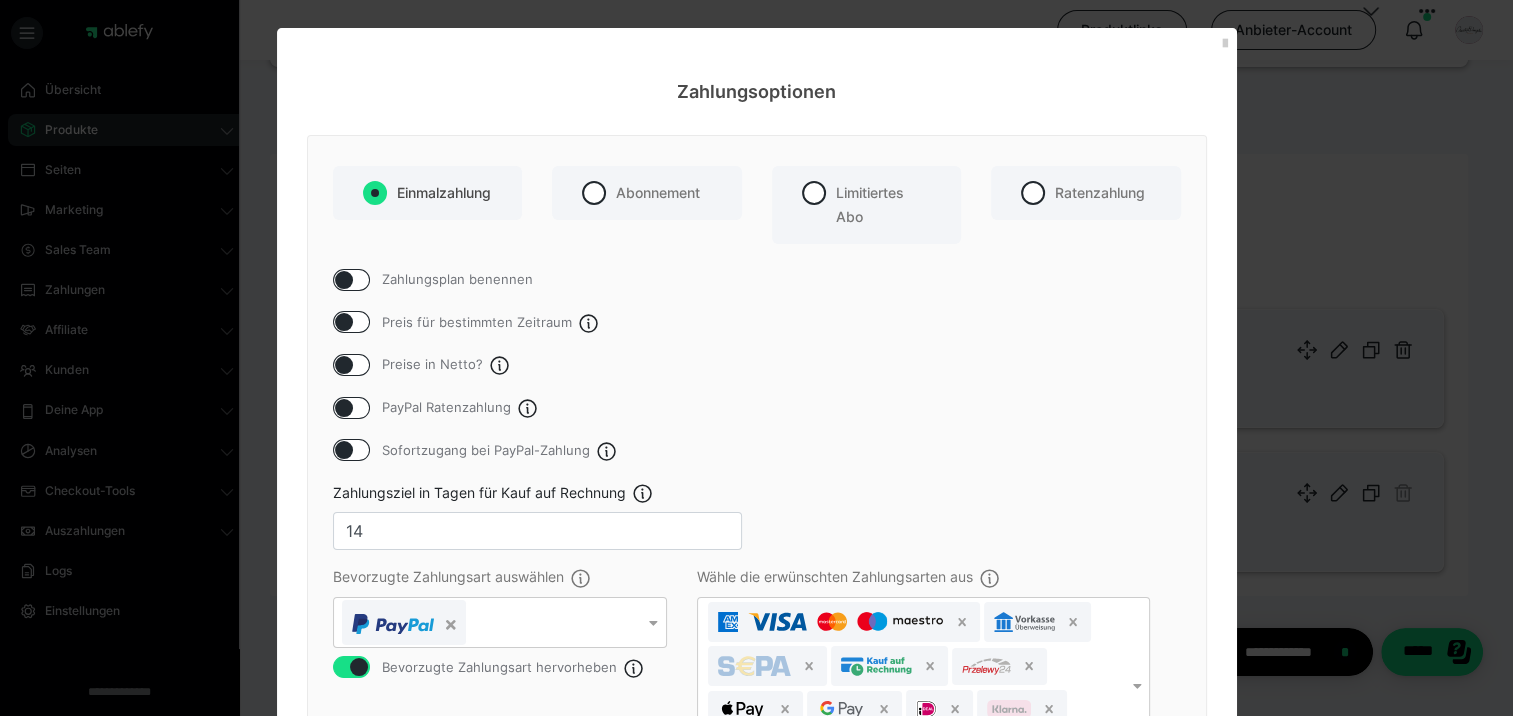 scroll, scrollTop: 300, scrollLeft: 0, axis: vertical 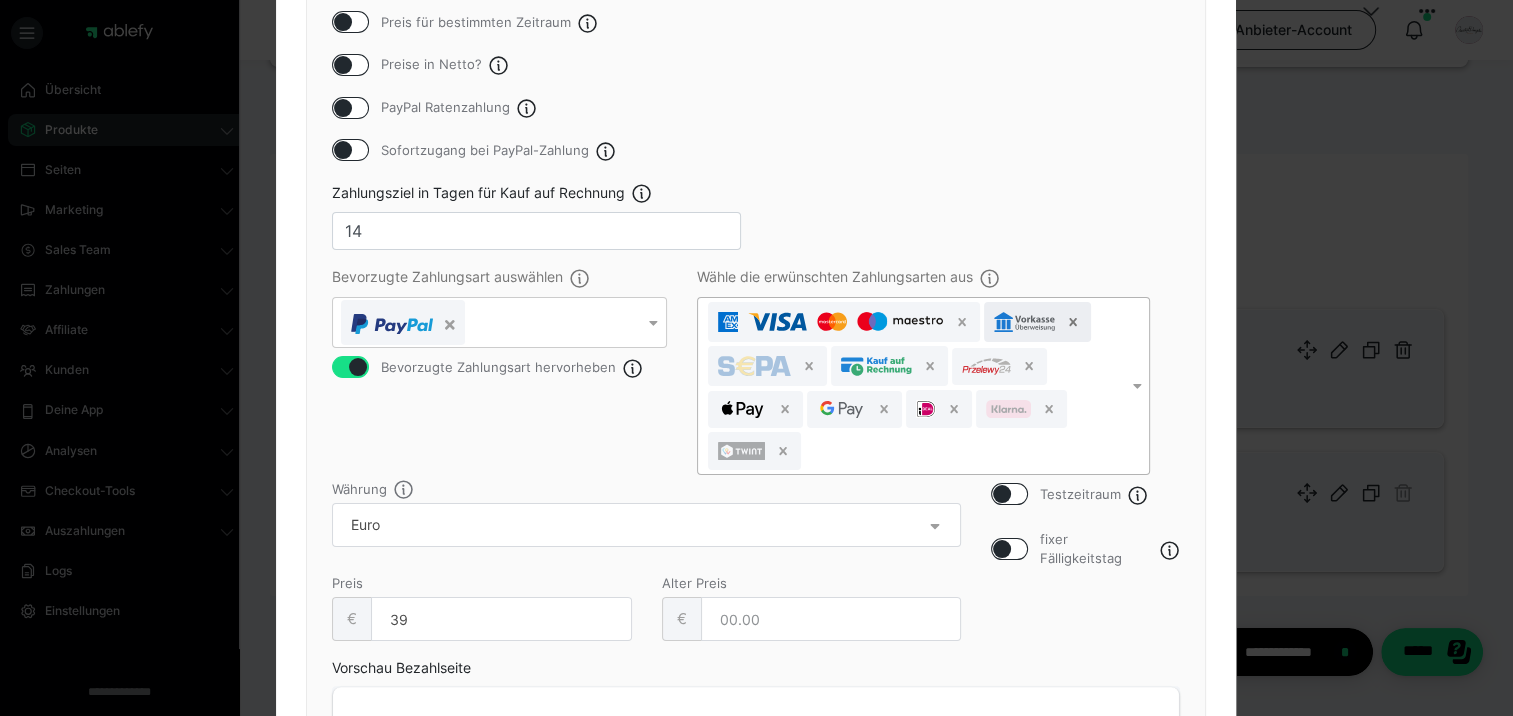 click 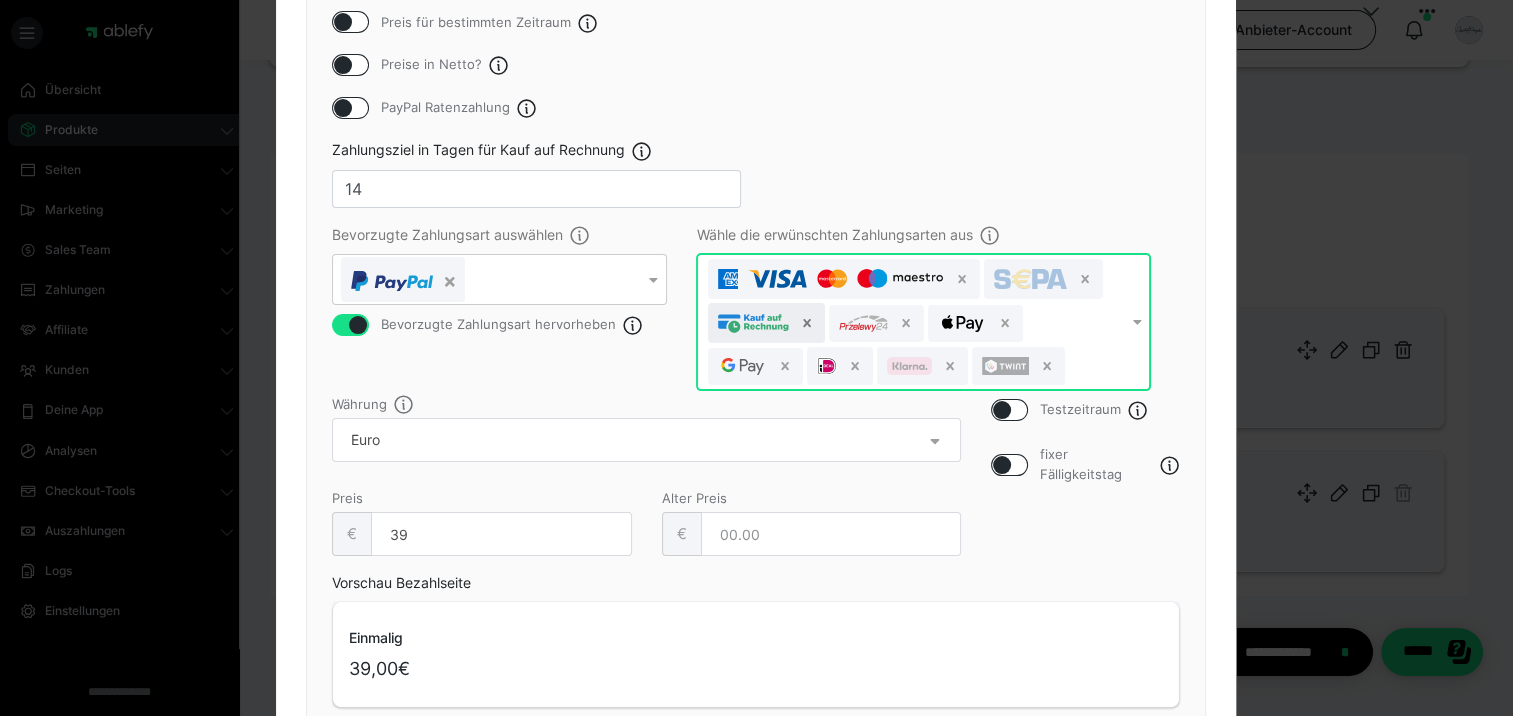 click 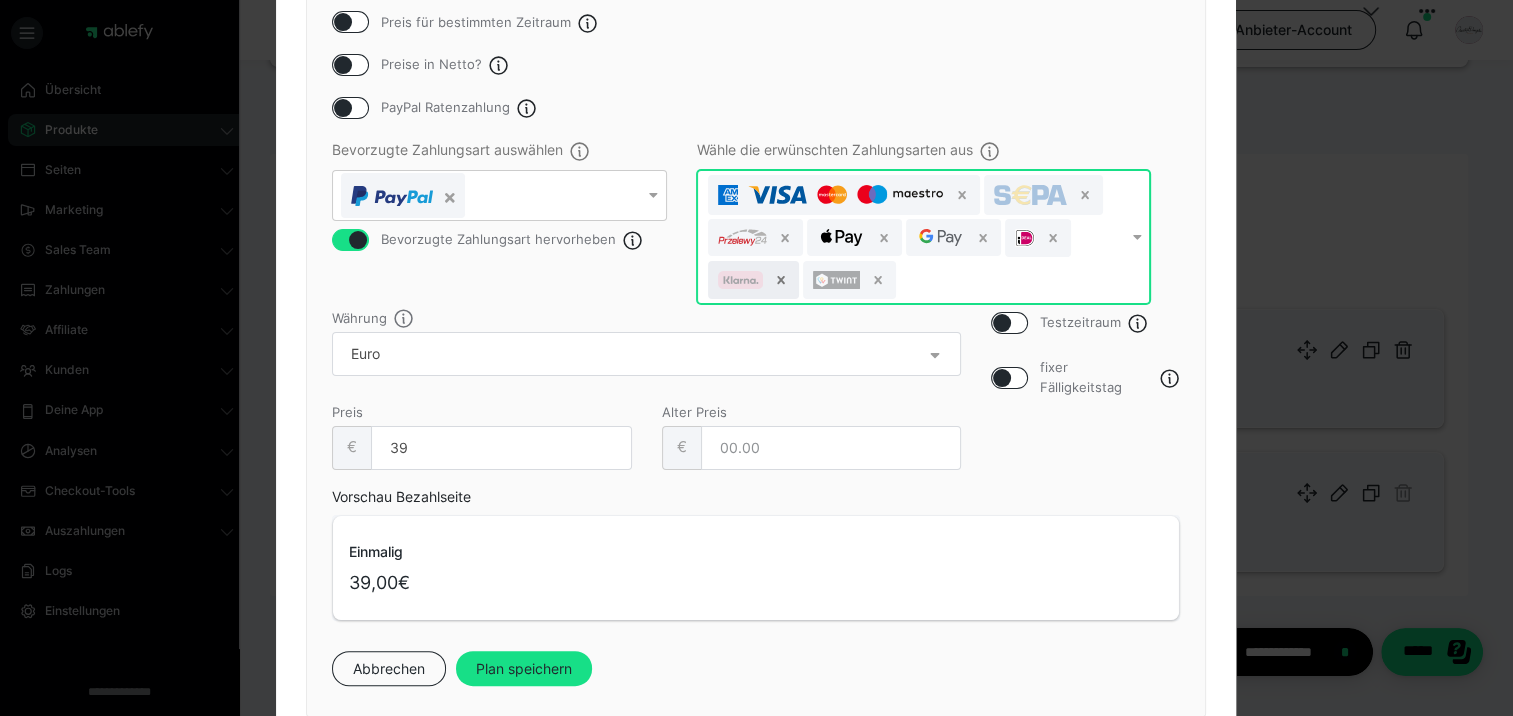 click 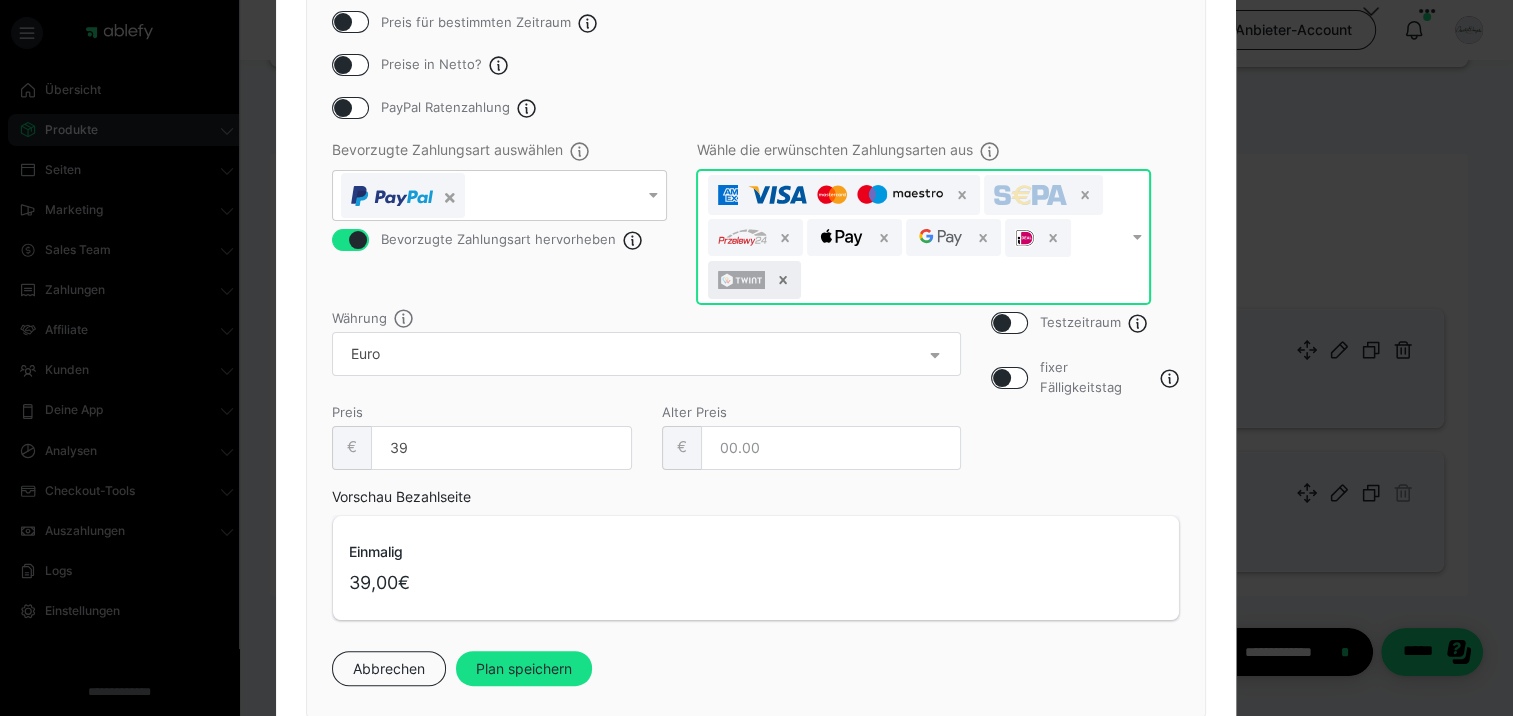 click 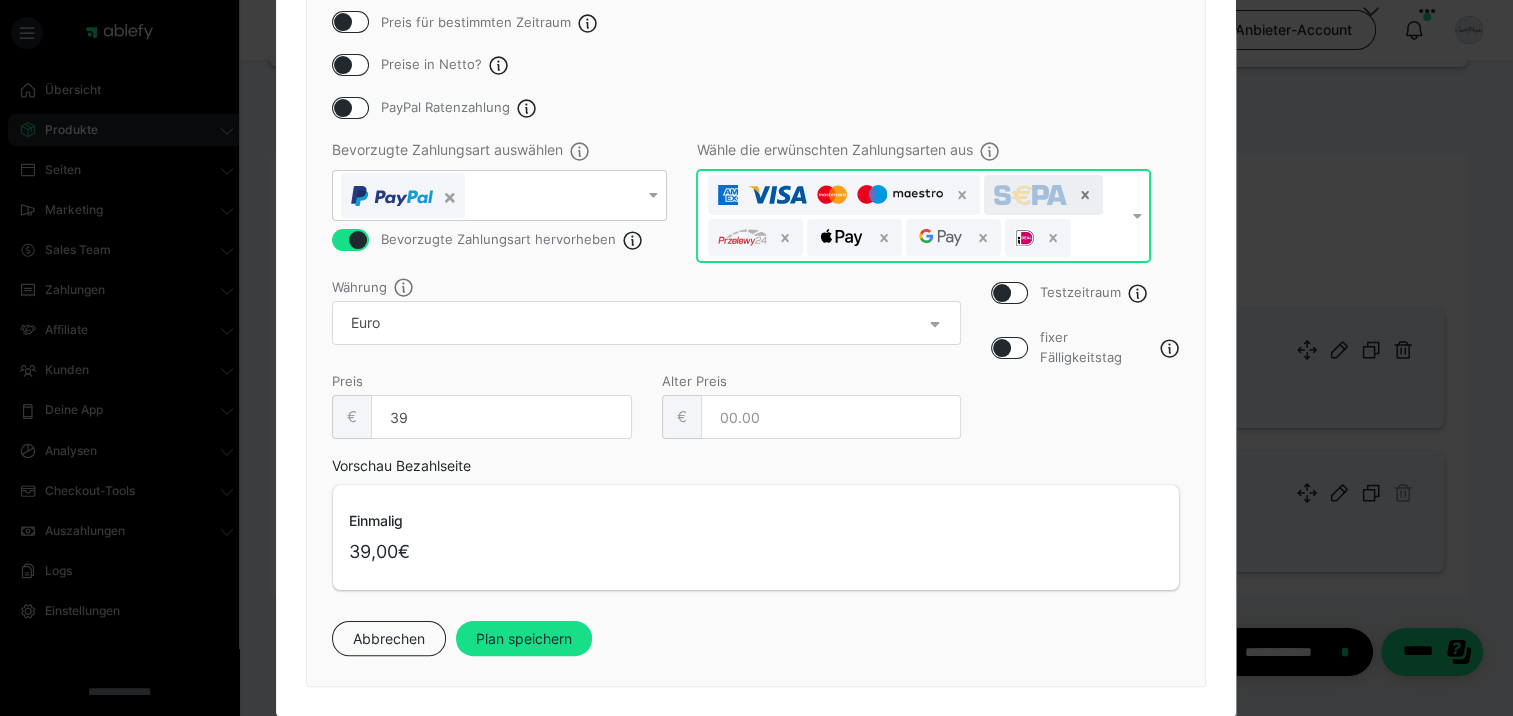 click 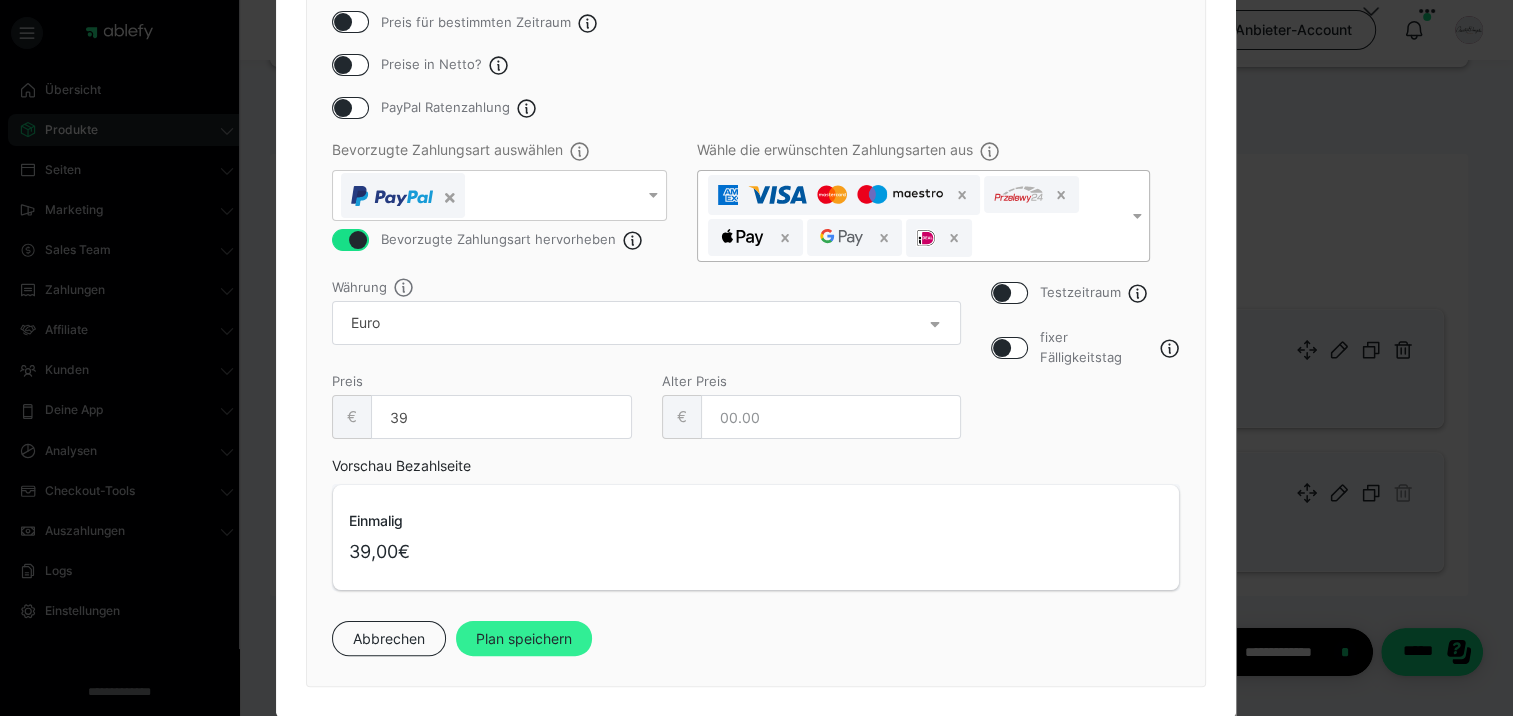 click on "Plan speichern" at bounding box center [524, 639] 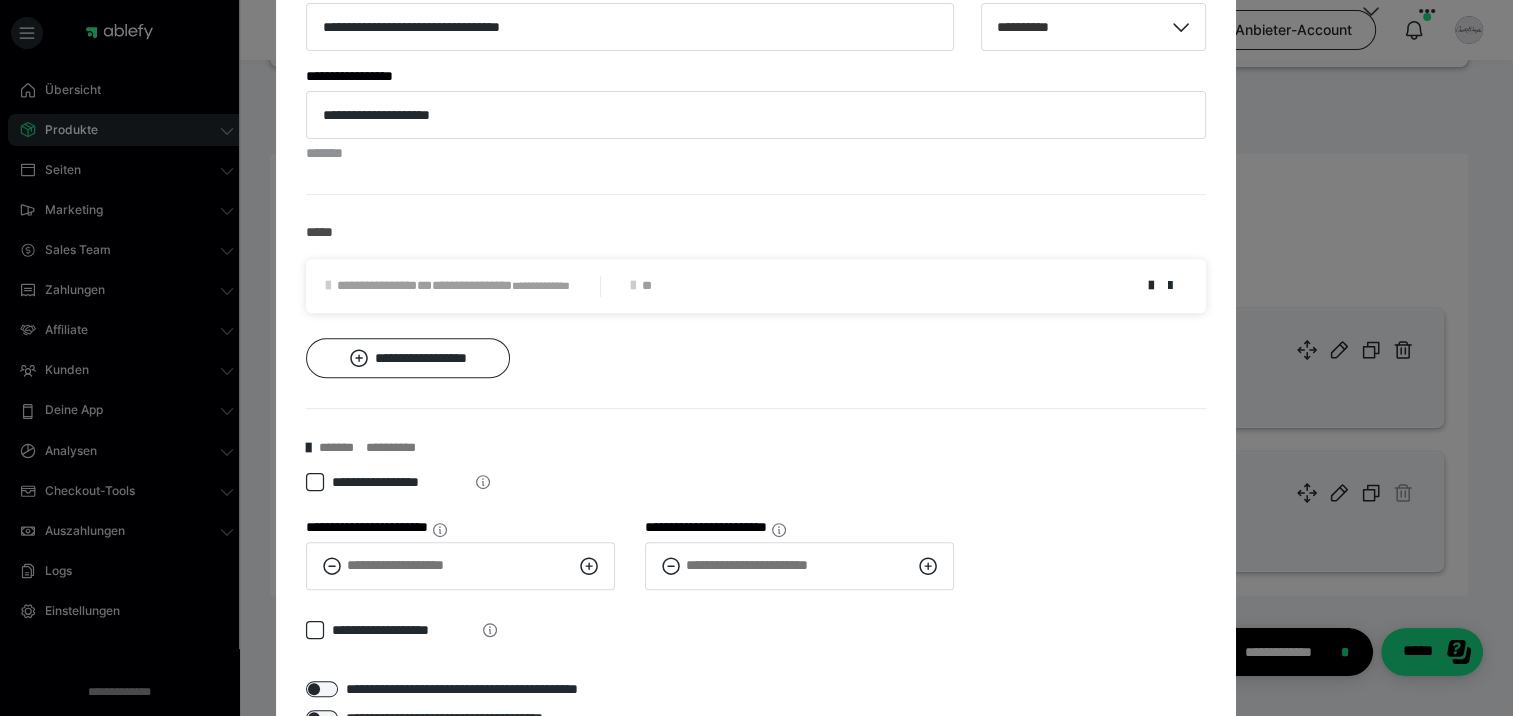 scroll, scrollTop: 939, scrollLeft: 0, axis: vertical 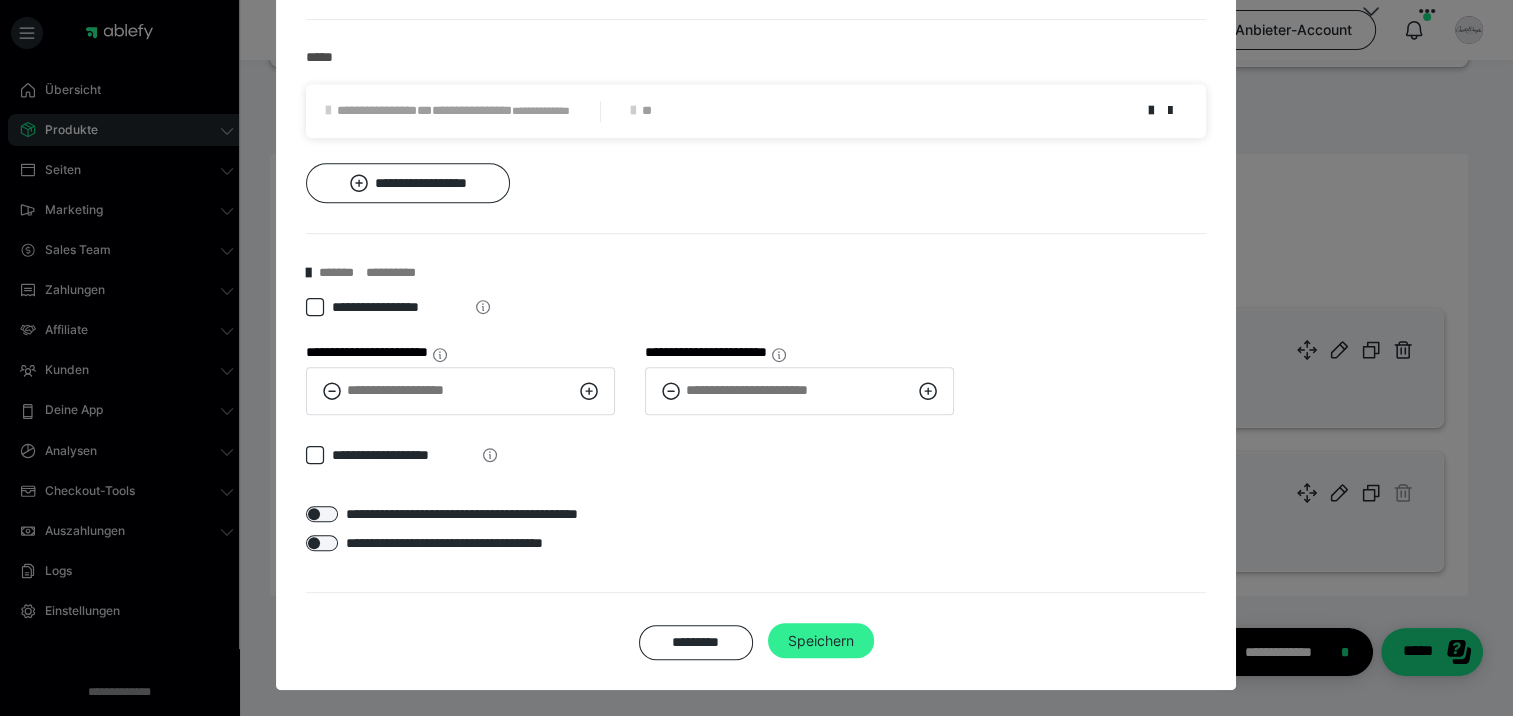 click on "Speichern" at bounding box center (821, 641) 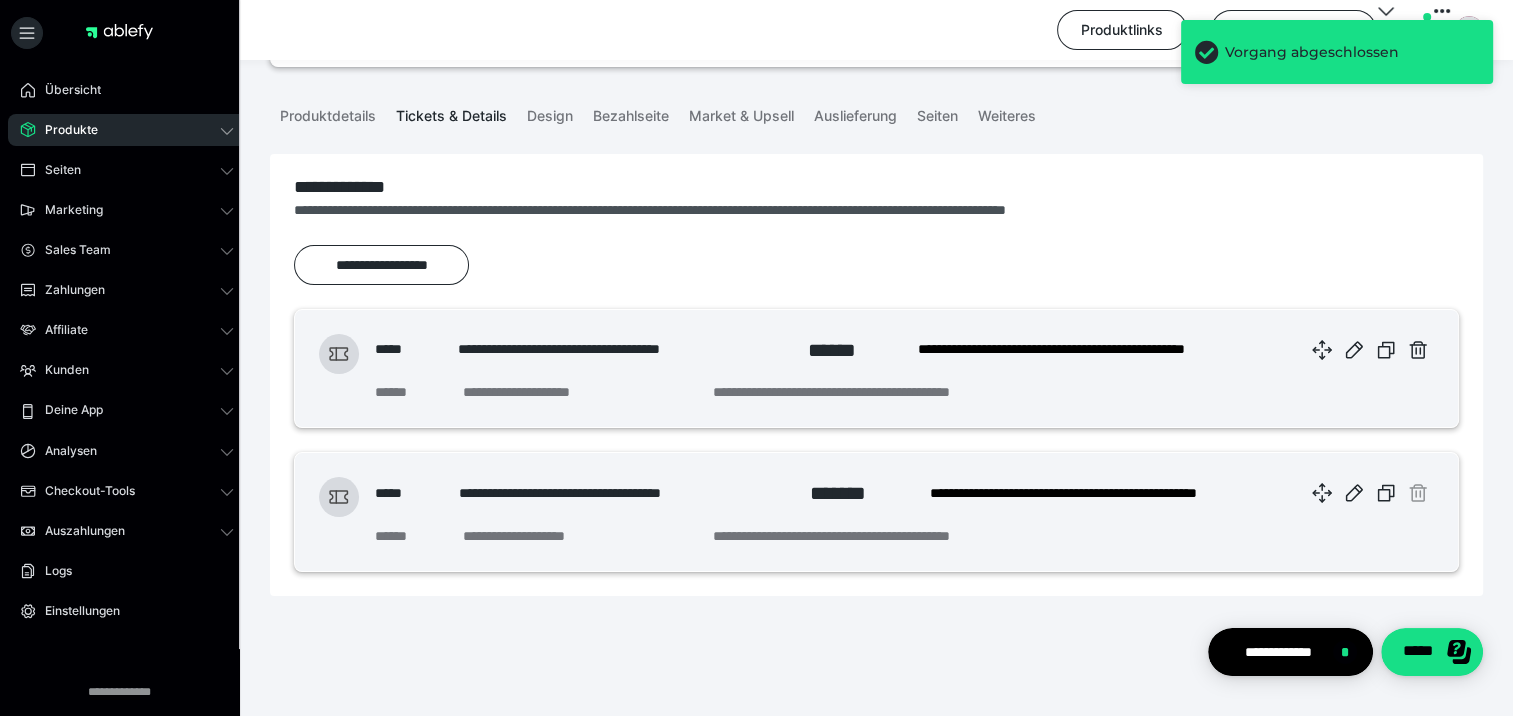 click on "Produkte" at bounding box center (64, 130) 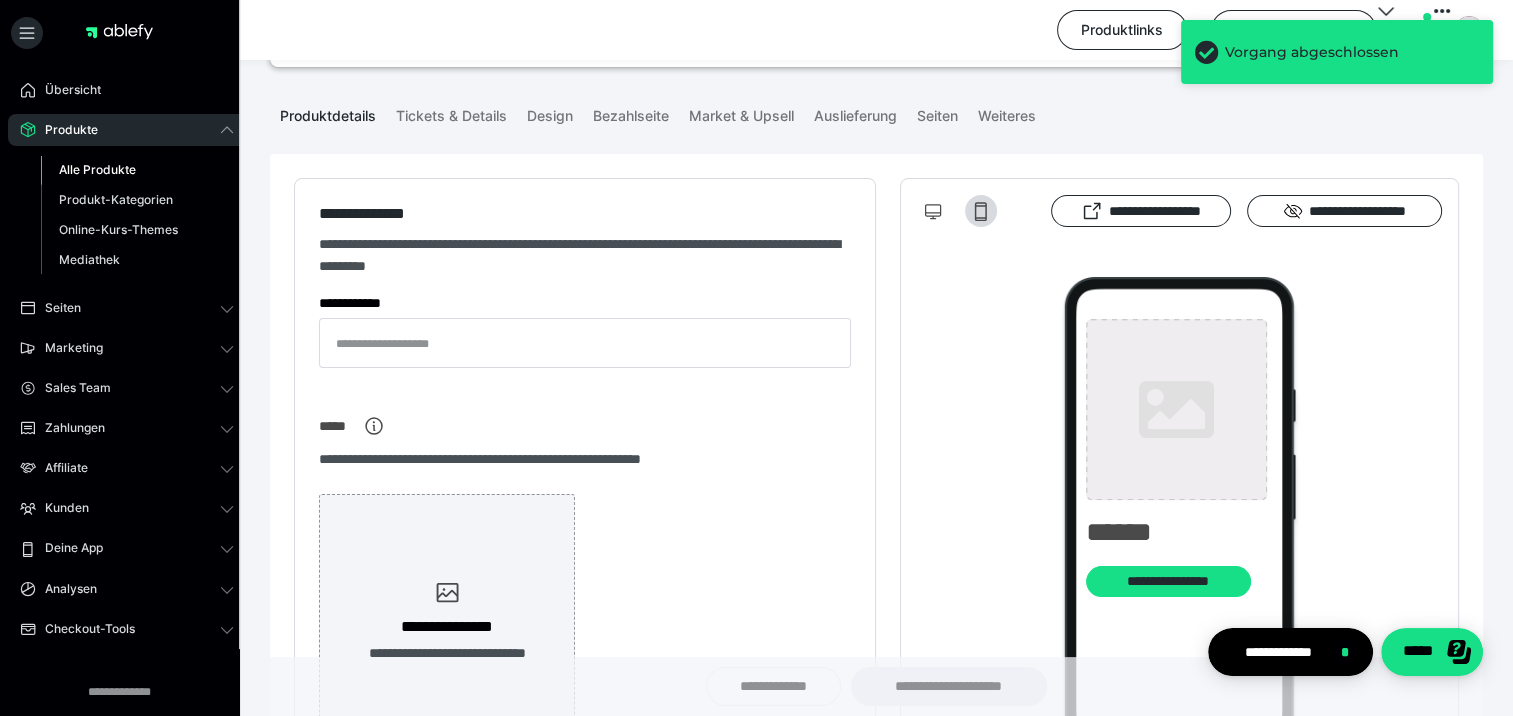 type on "**********" 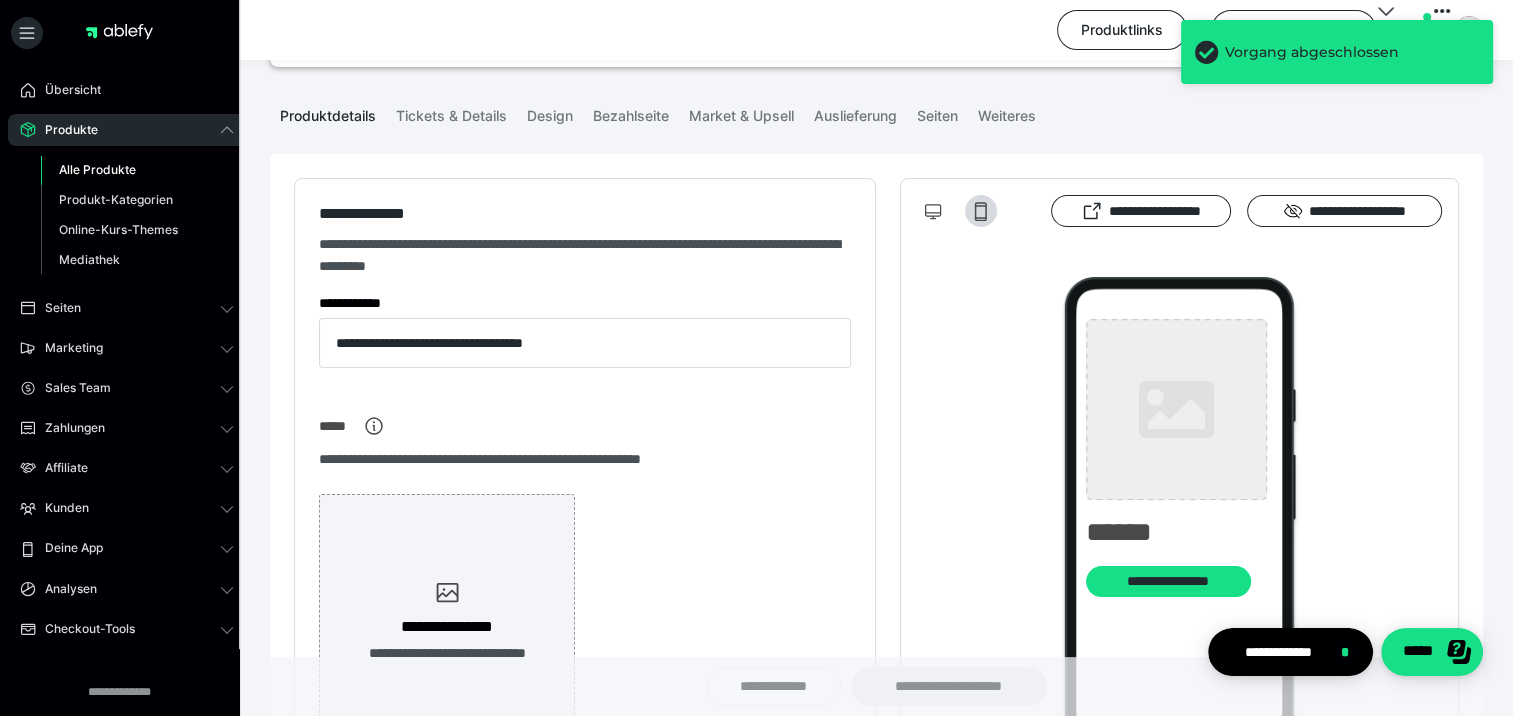 type on "**********" 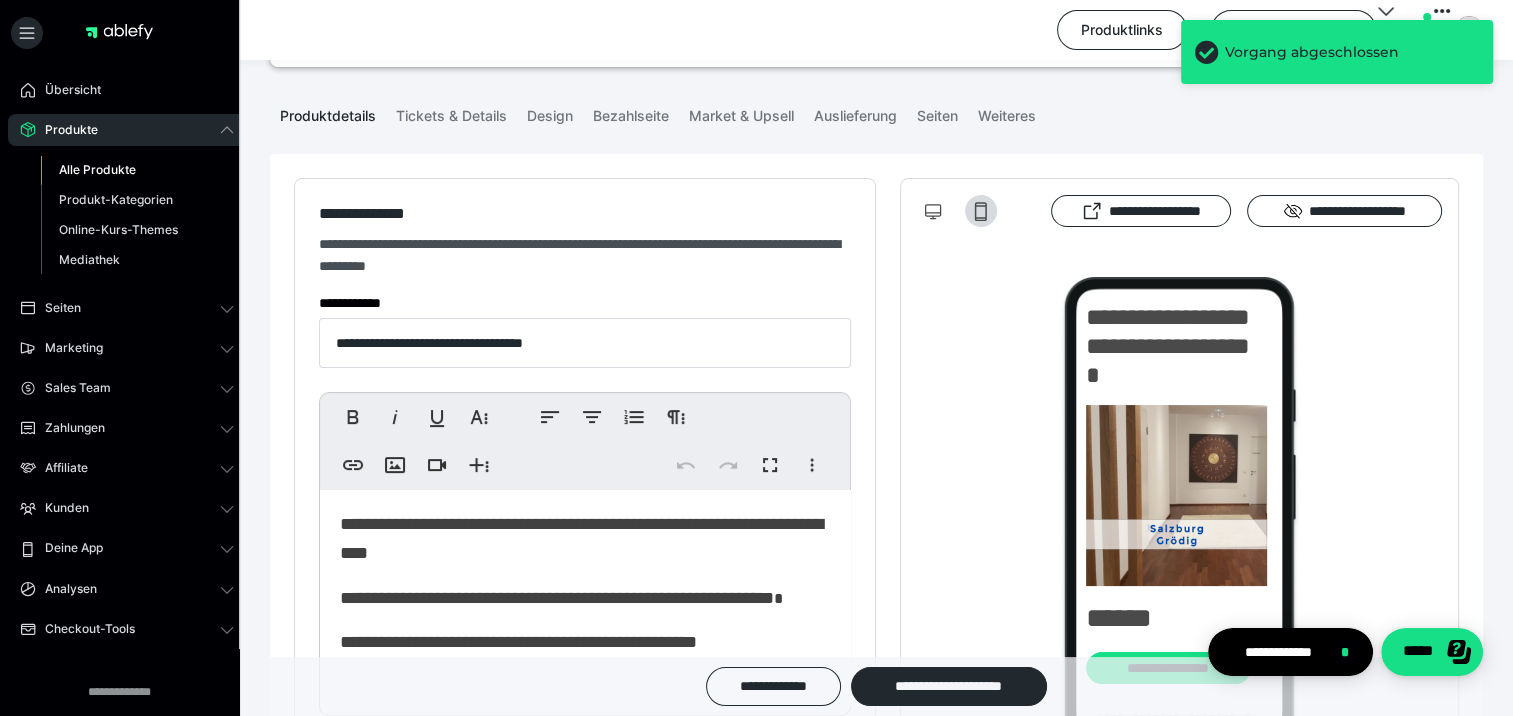 click on "Alle Produkte" at bounding box center [97, 169] 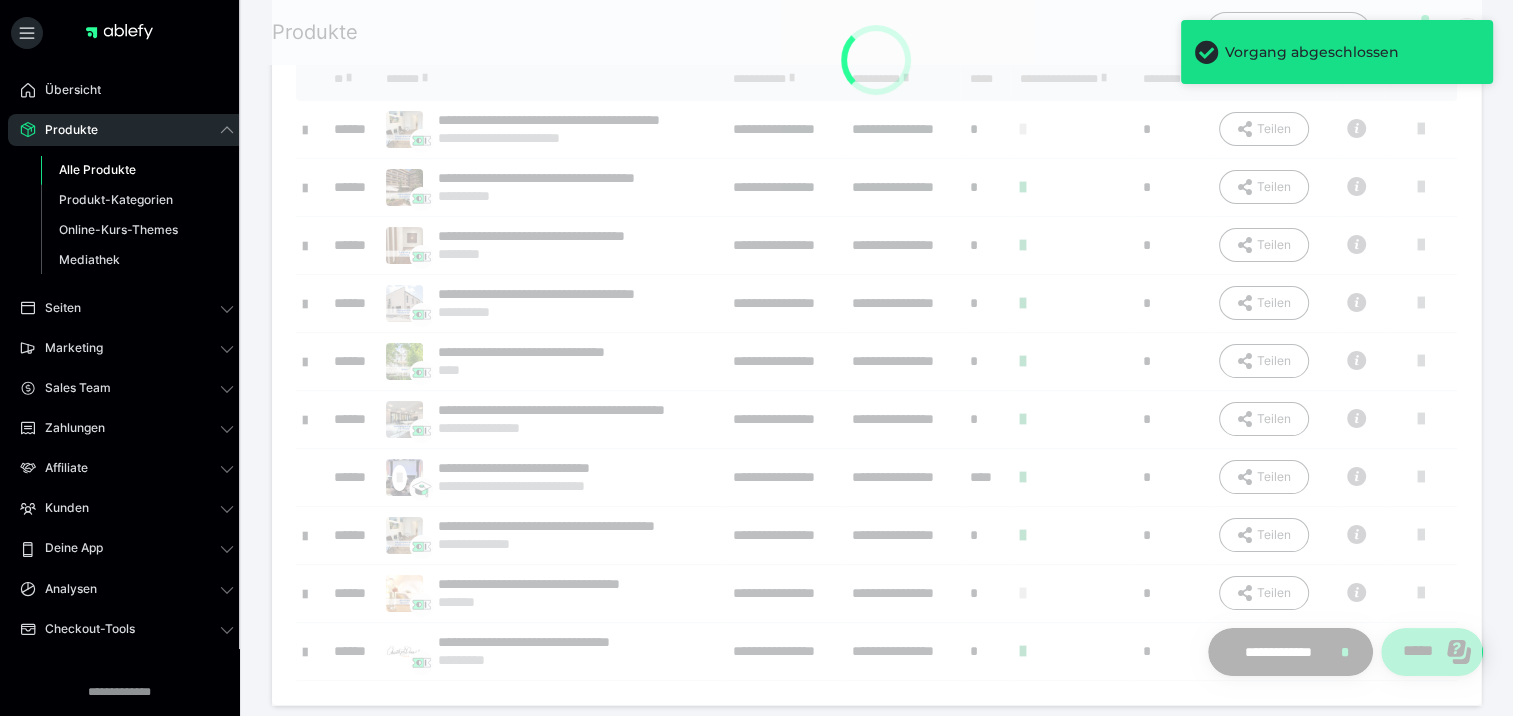 scroll, scrollTop: 0, scrollLeft: 0, axis: both 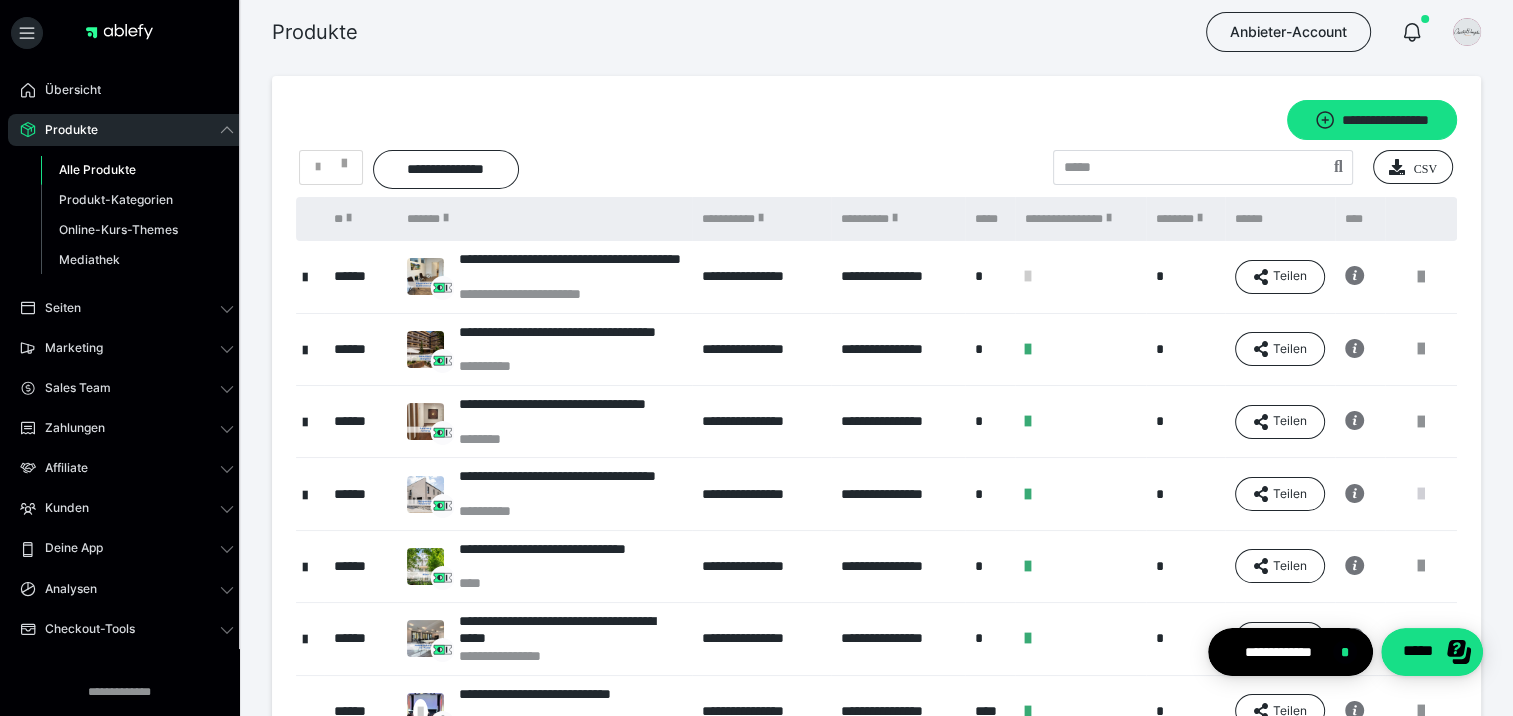 click at bounding box center (1421, 494) 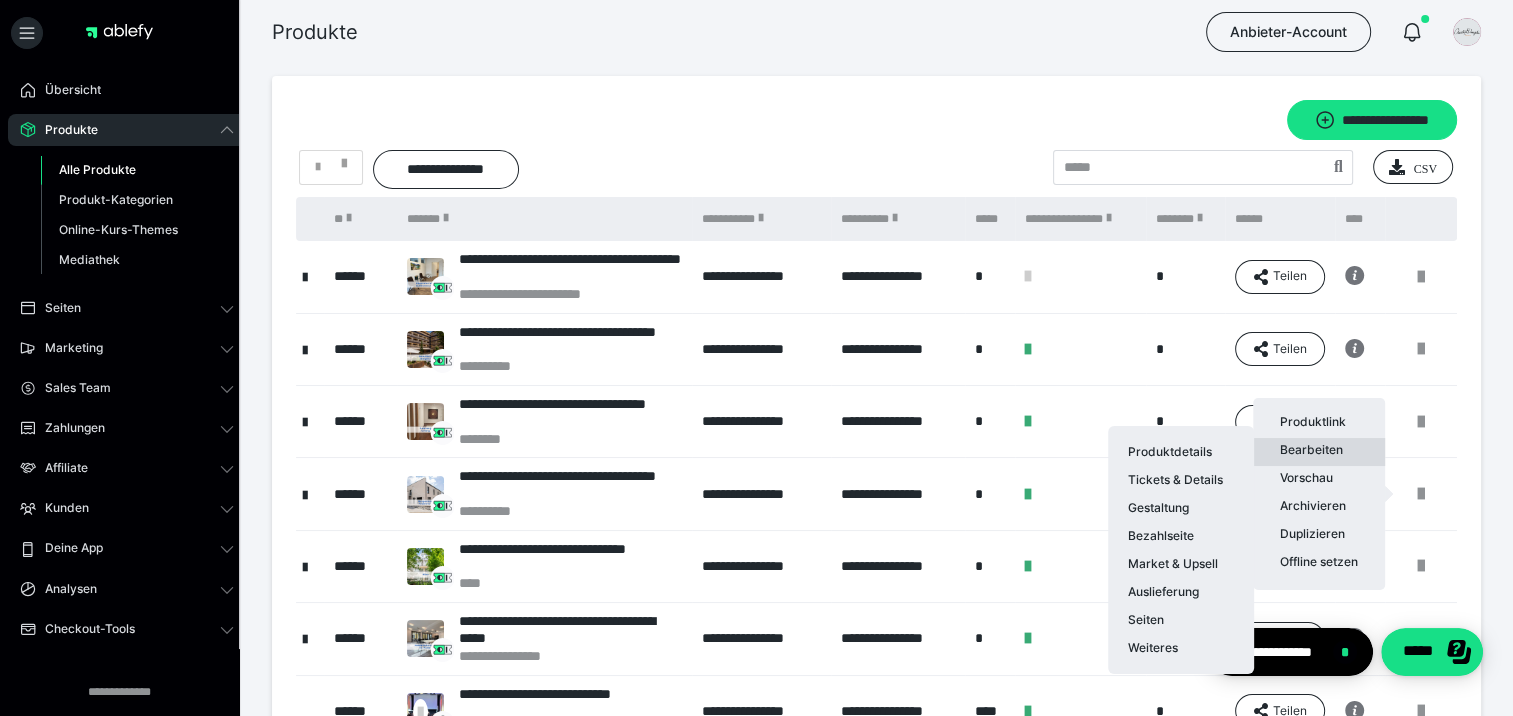 click on "Bearbeiten Produktdetails Tickets & Details Gestaltung Bezahlseite Market & Upsell Auslieferung Seiten Weiteres" at bounding box center (1319, 452) 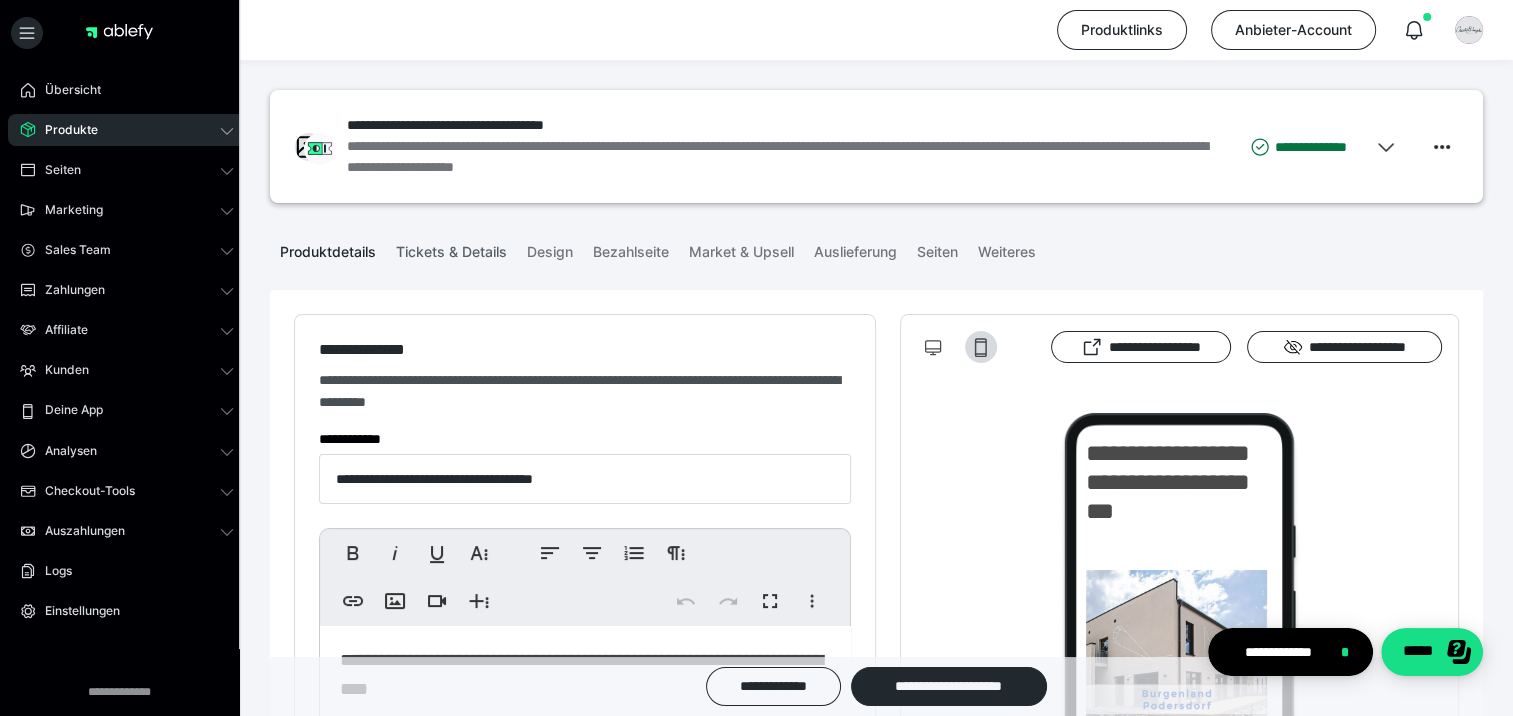 click on "Tickets & Details" at bounding box center [451, 248] 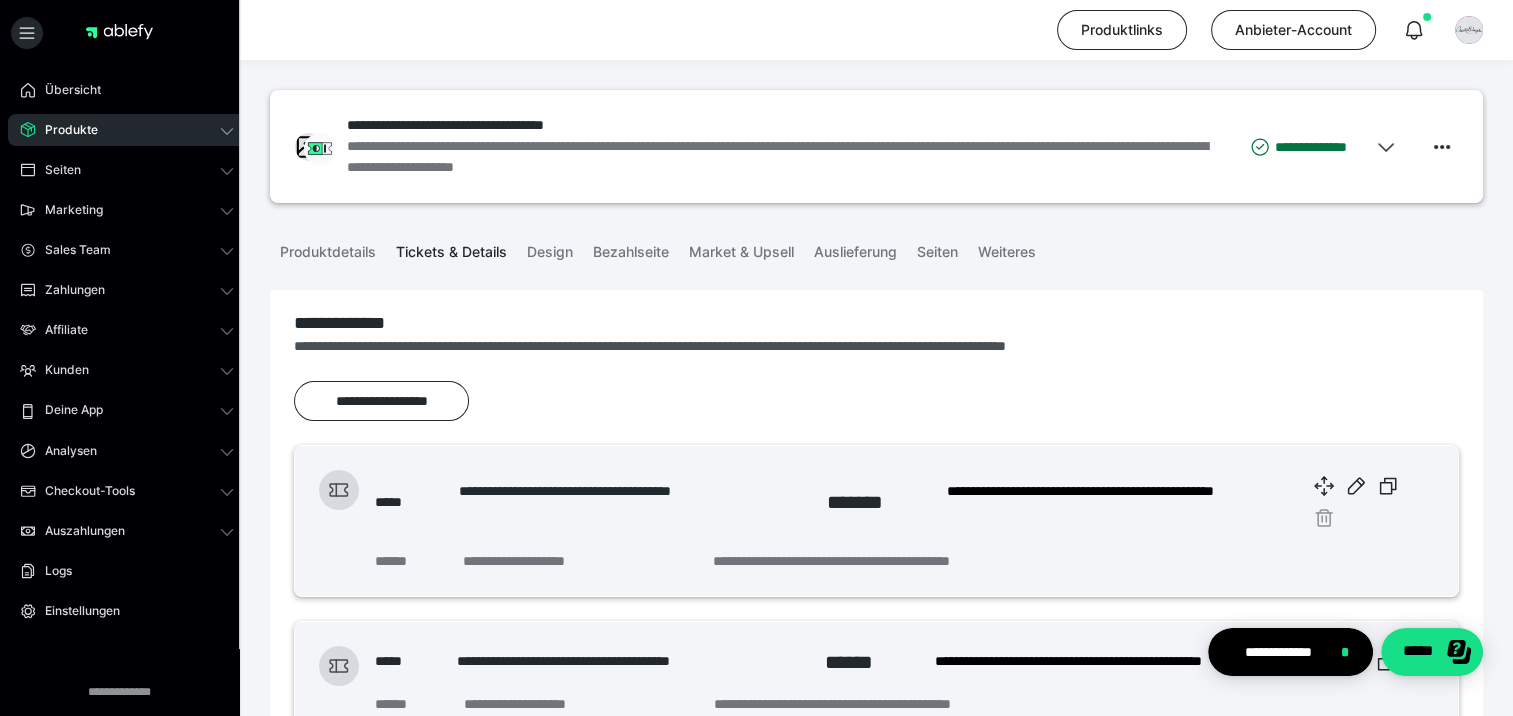 scroll, scrollTop: 147, scrollLeft: 0, axis: vertical 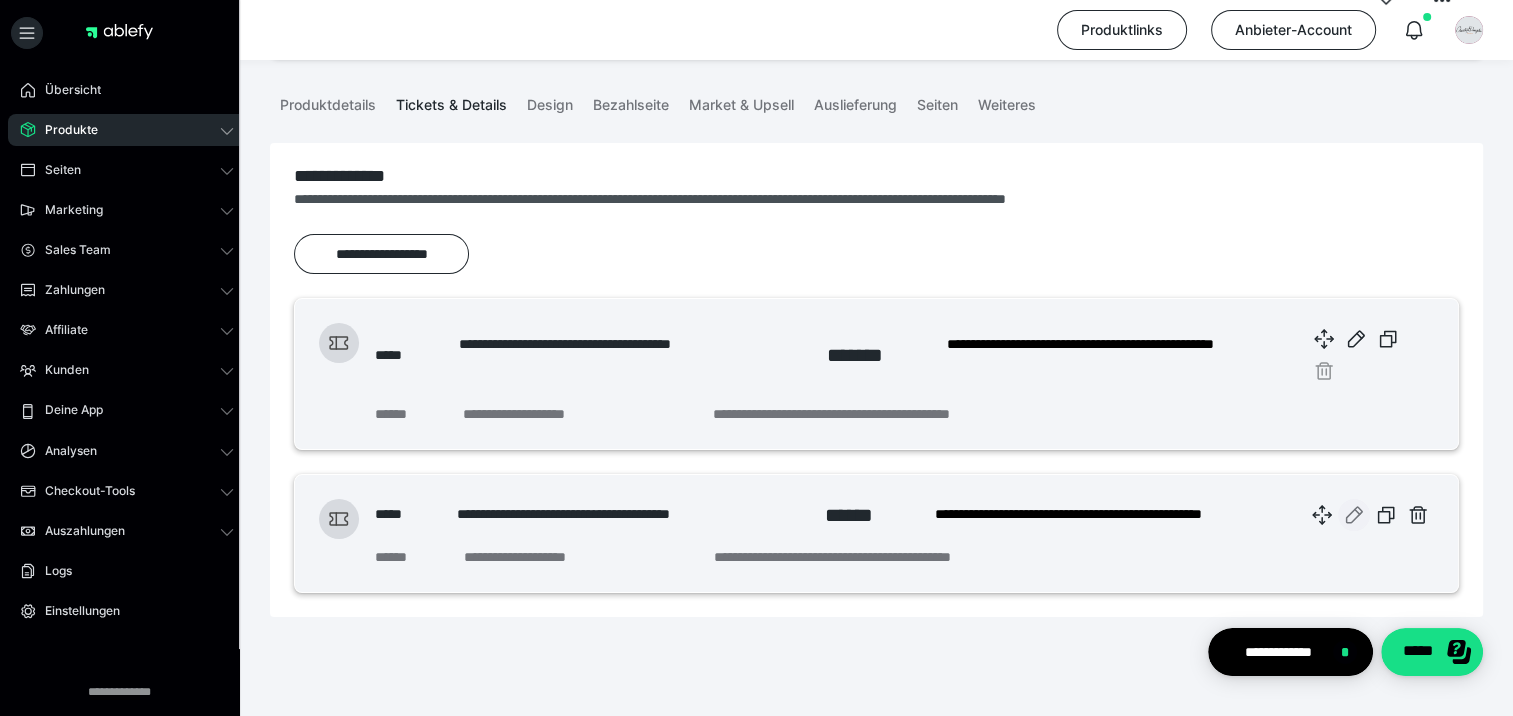 click 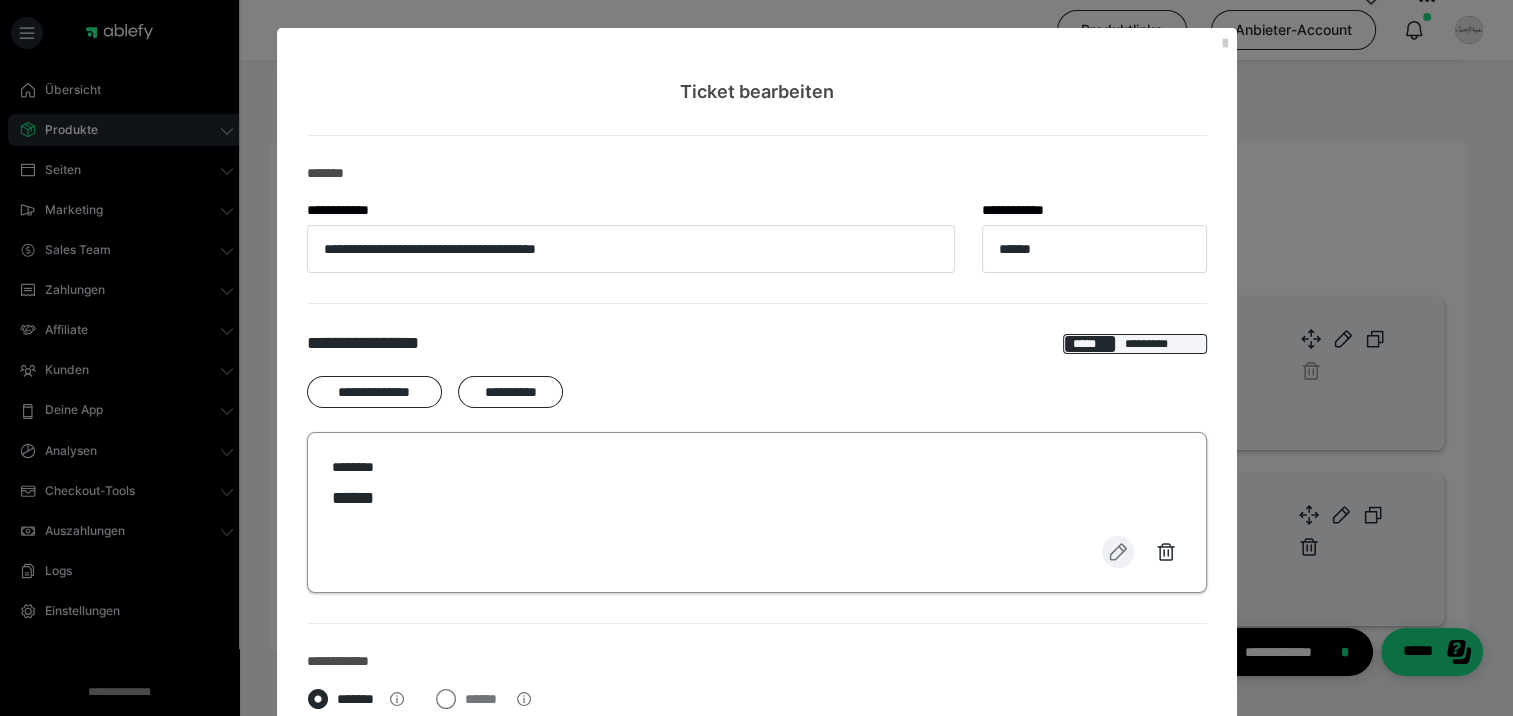 click 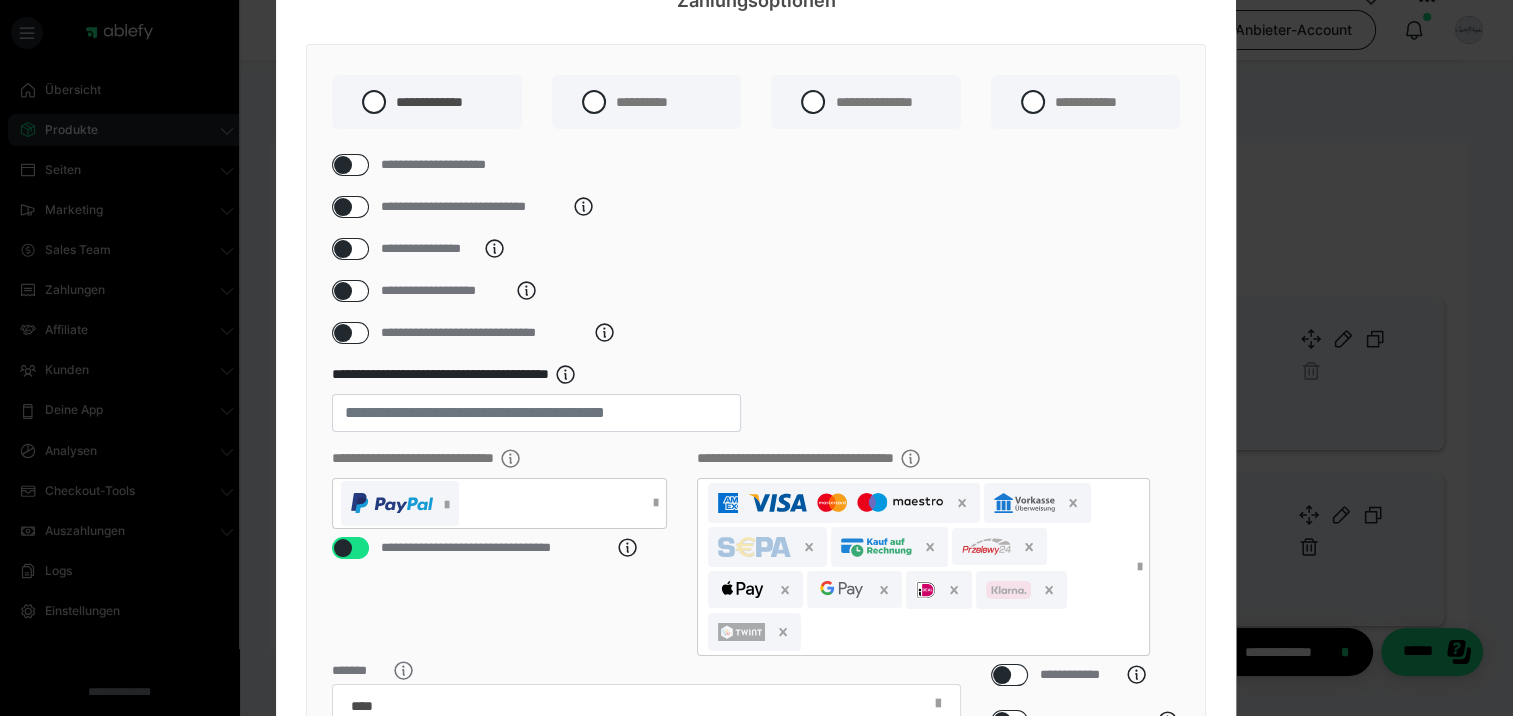 scroll, scrollTop: 300, scrollLeft: 0, axis: vertical 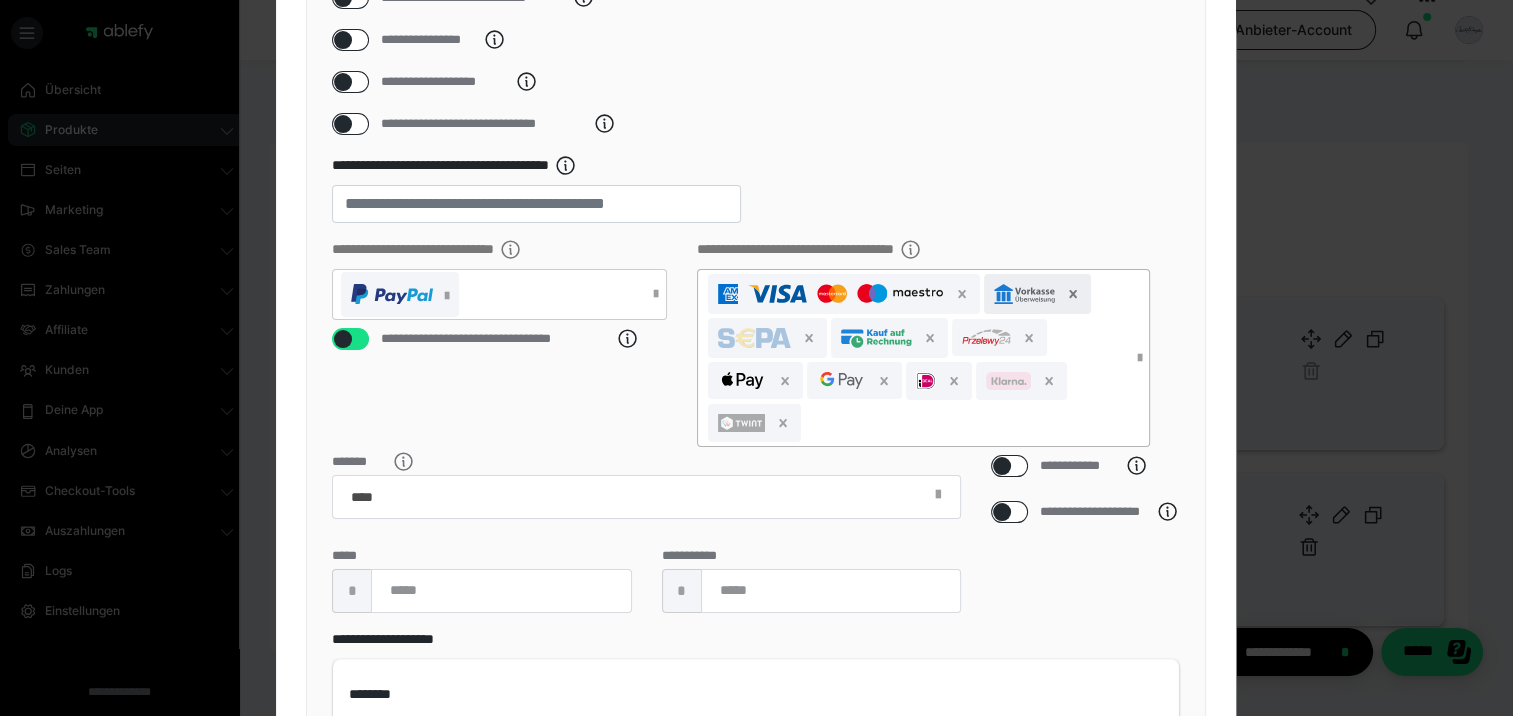 click 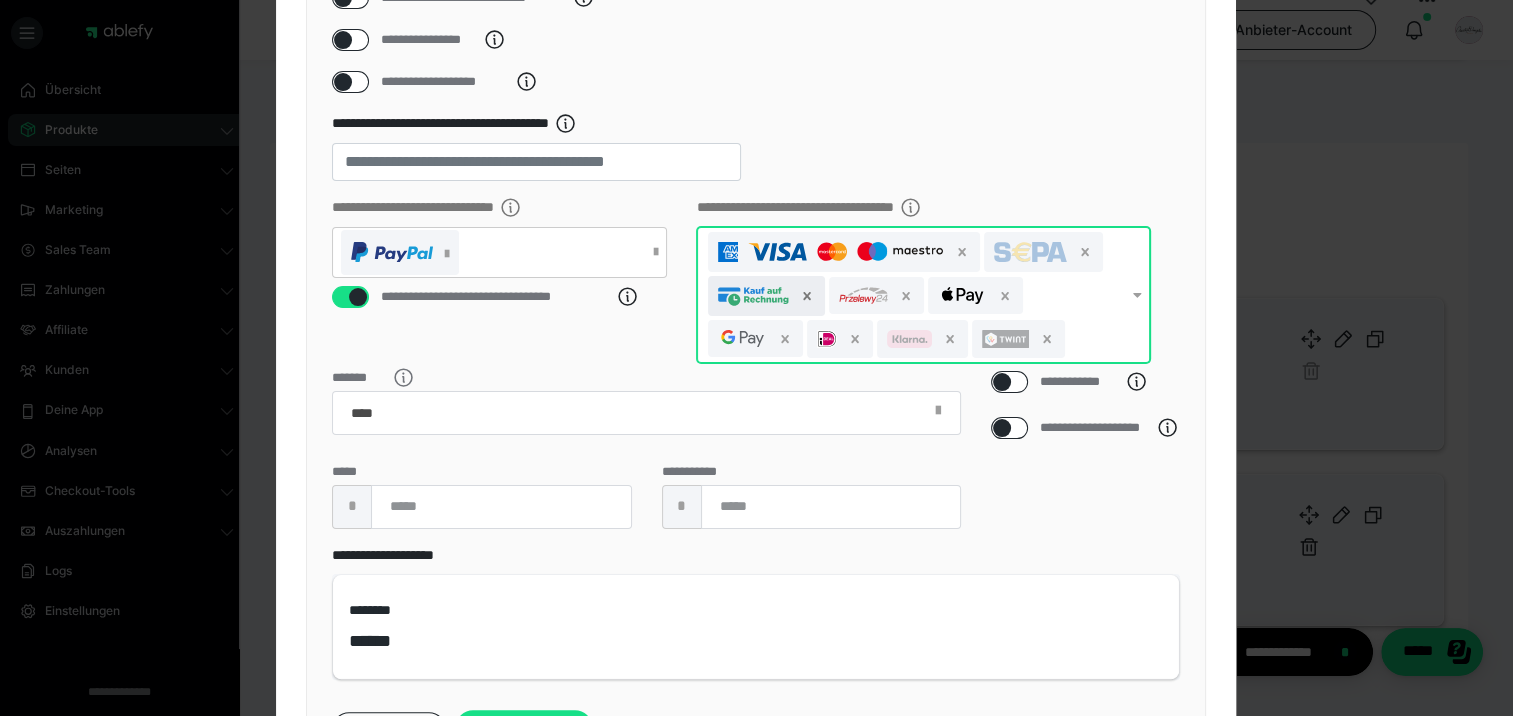 click 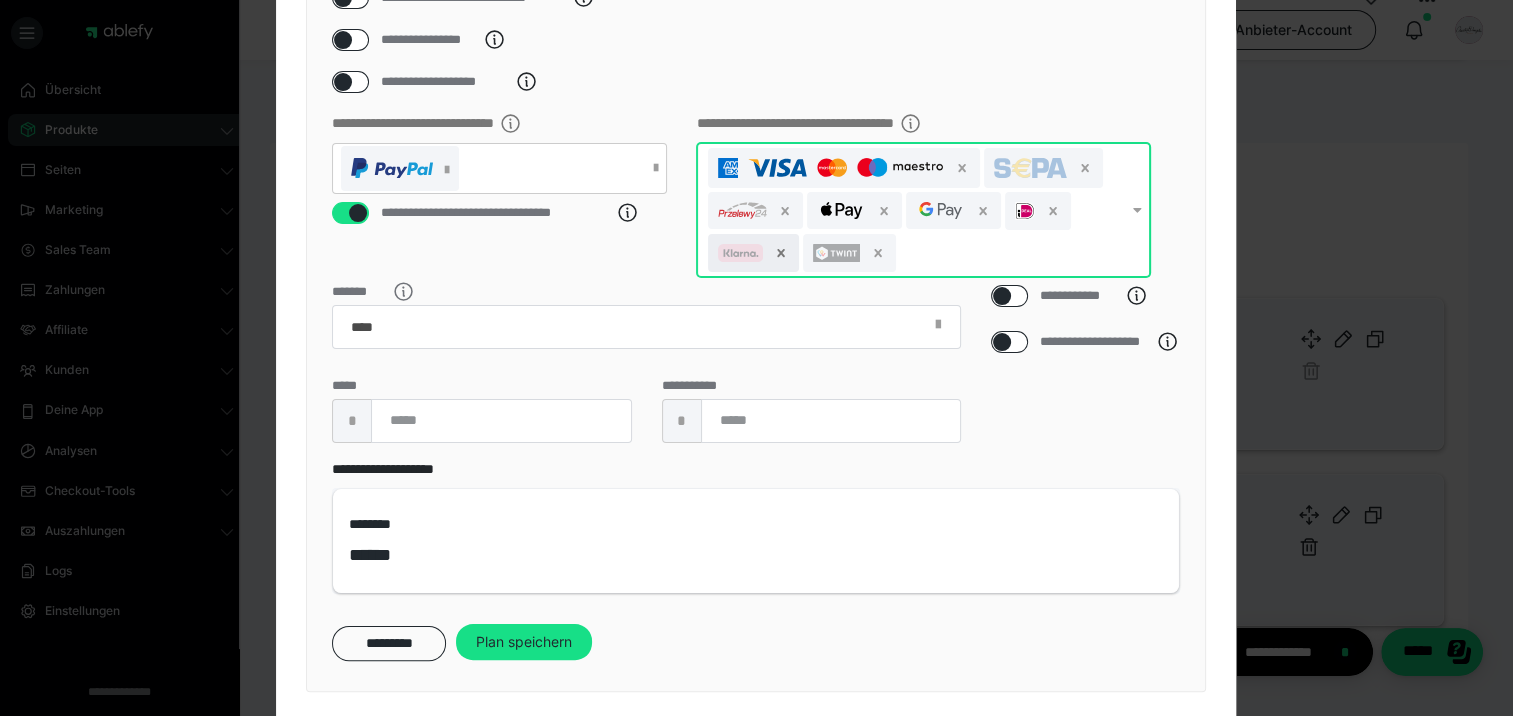 click 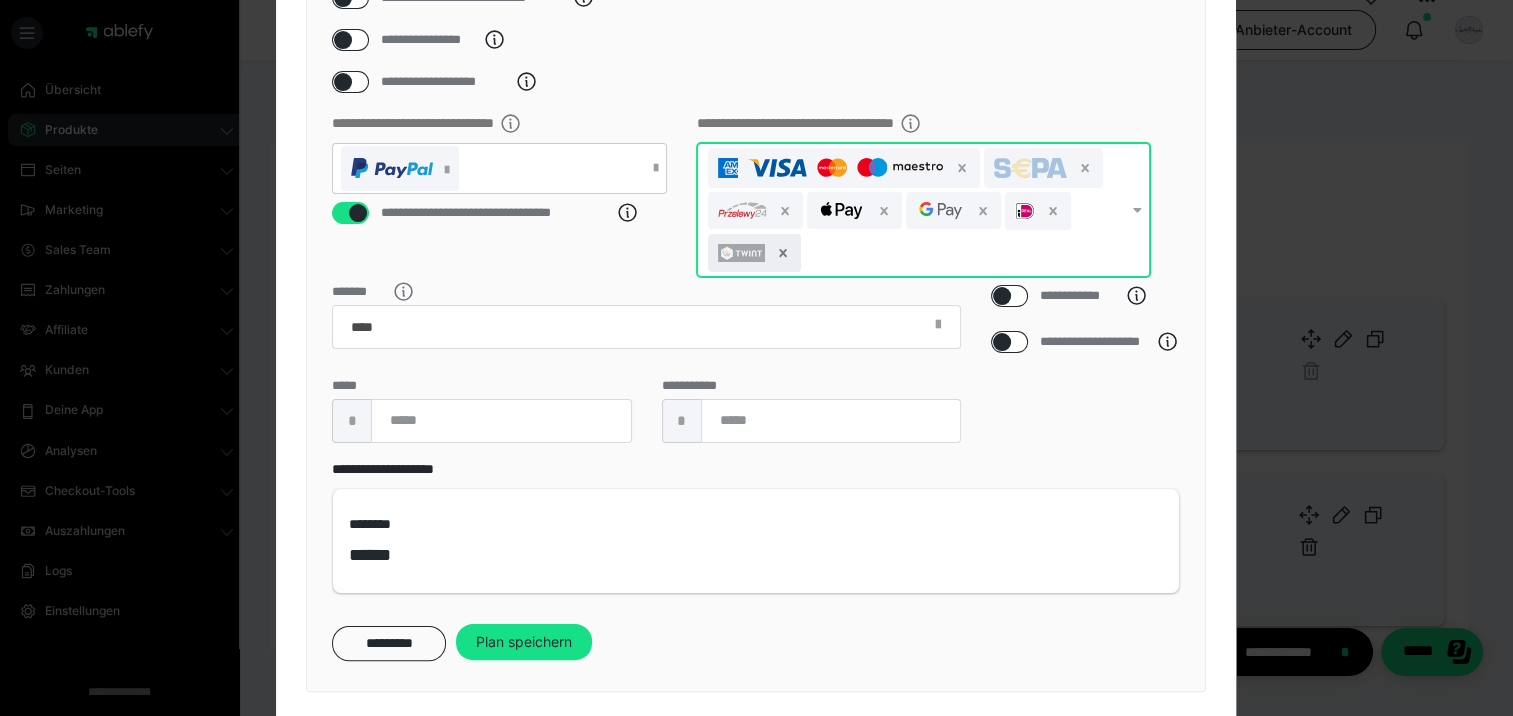 click 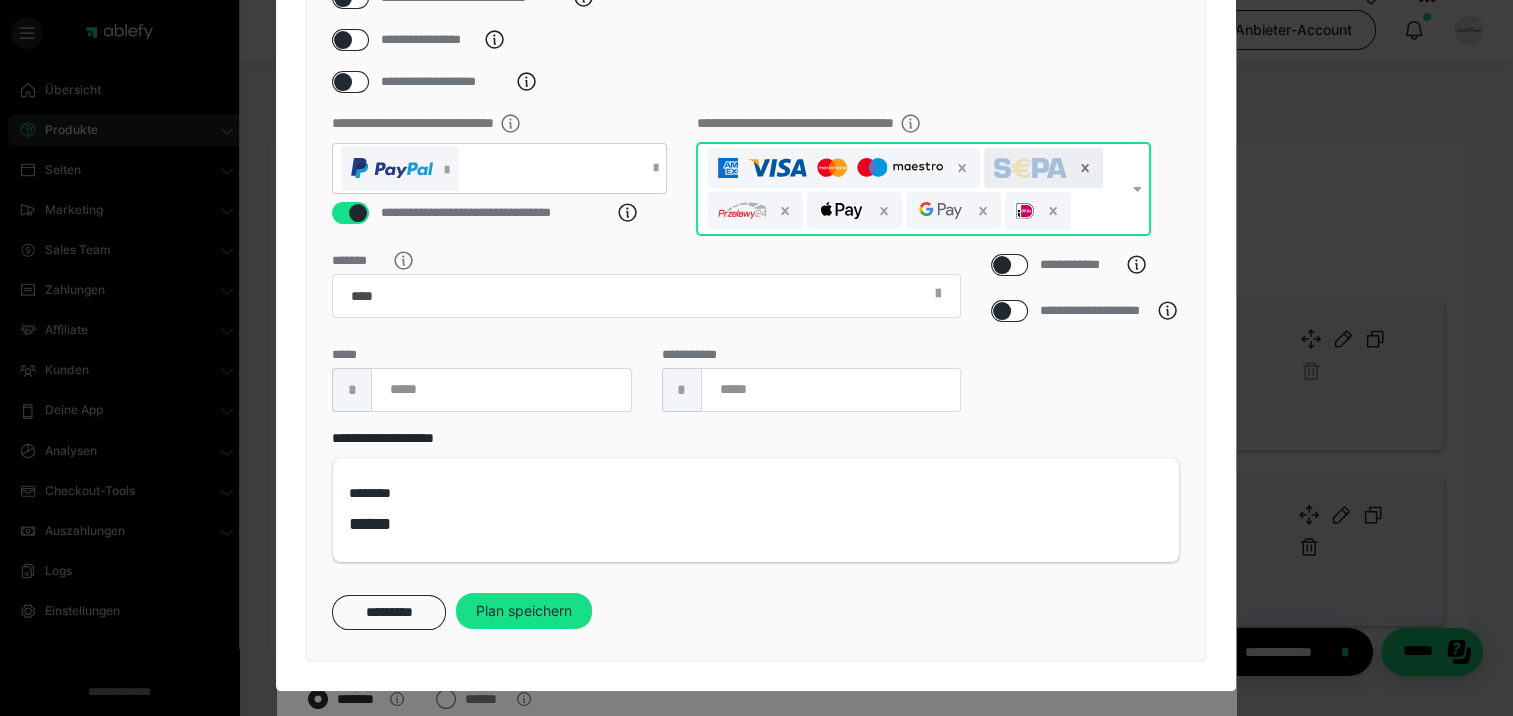click 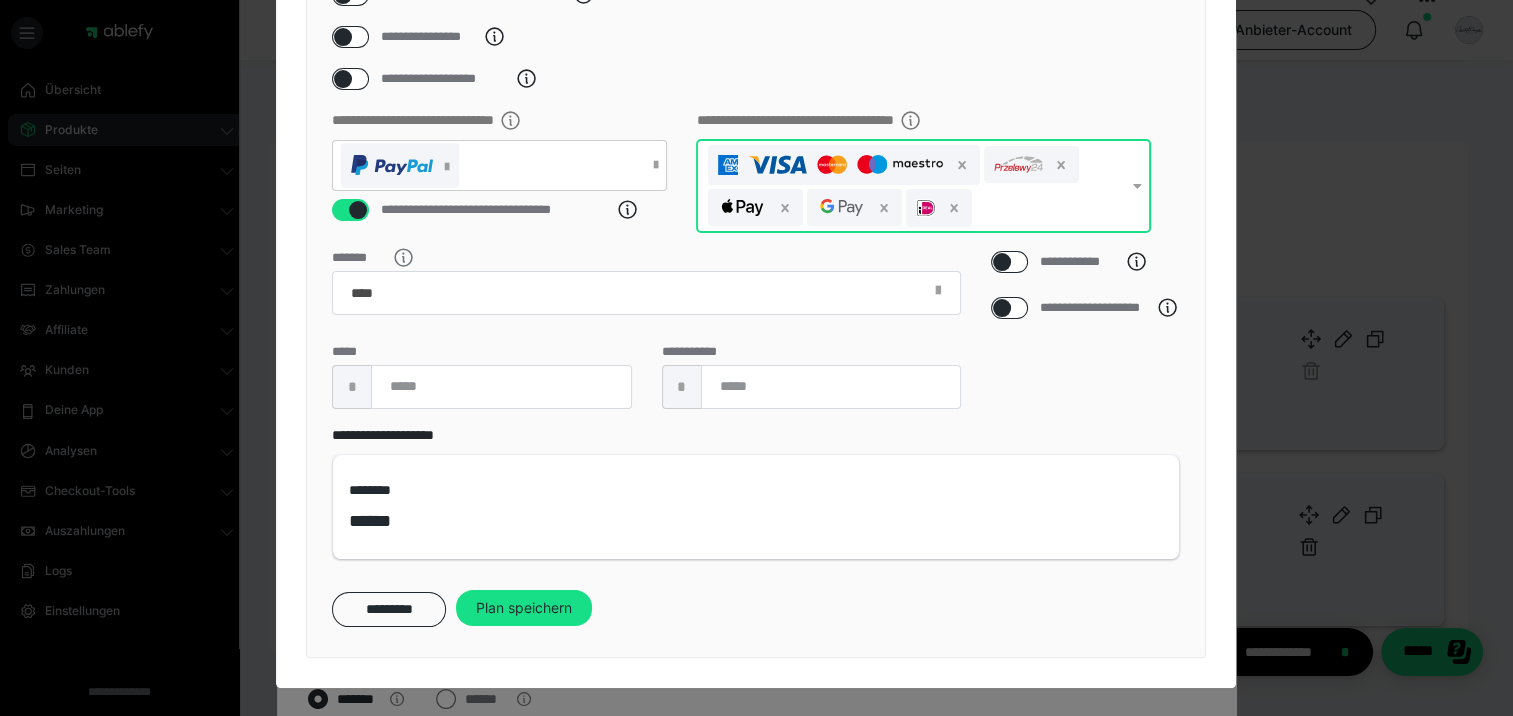 scroll, scrollTop: 324, scrollLeft: 0, axis: vertical 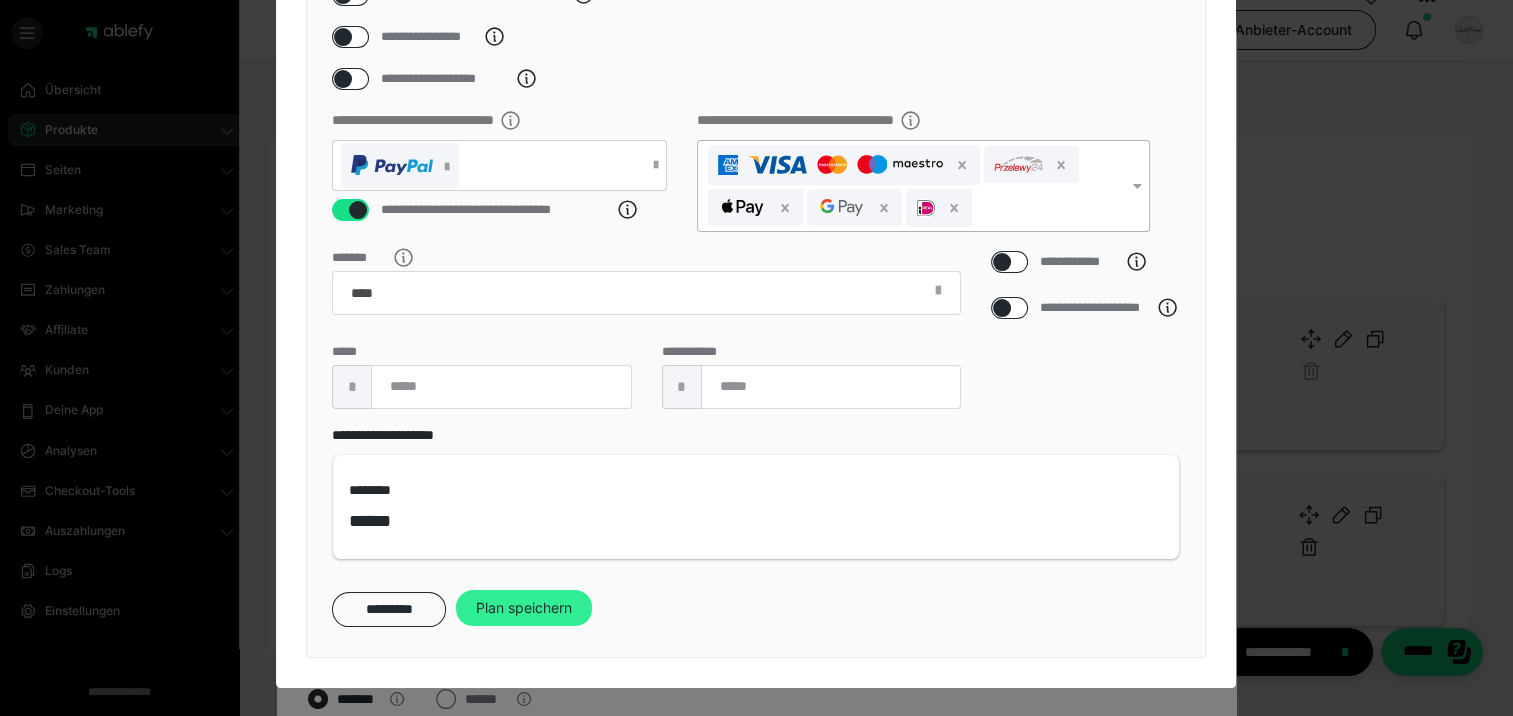 click on "Plan speichern" at bounding box center (524, 608) 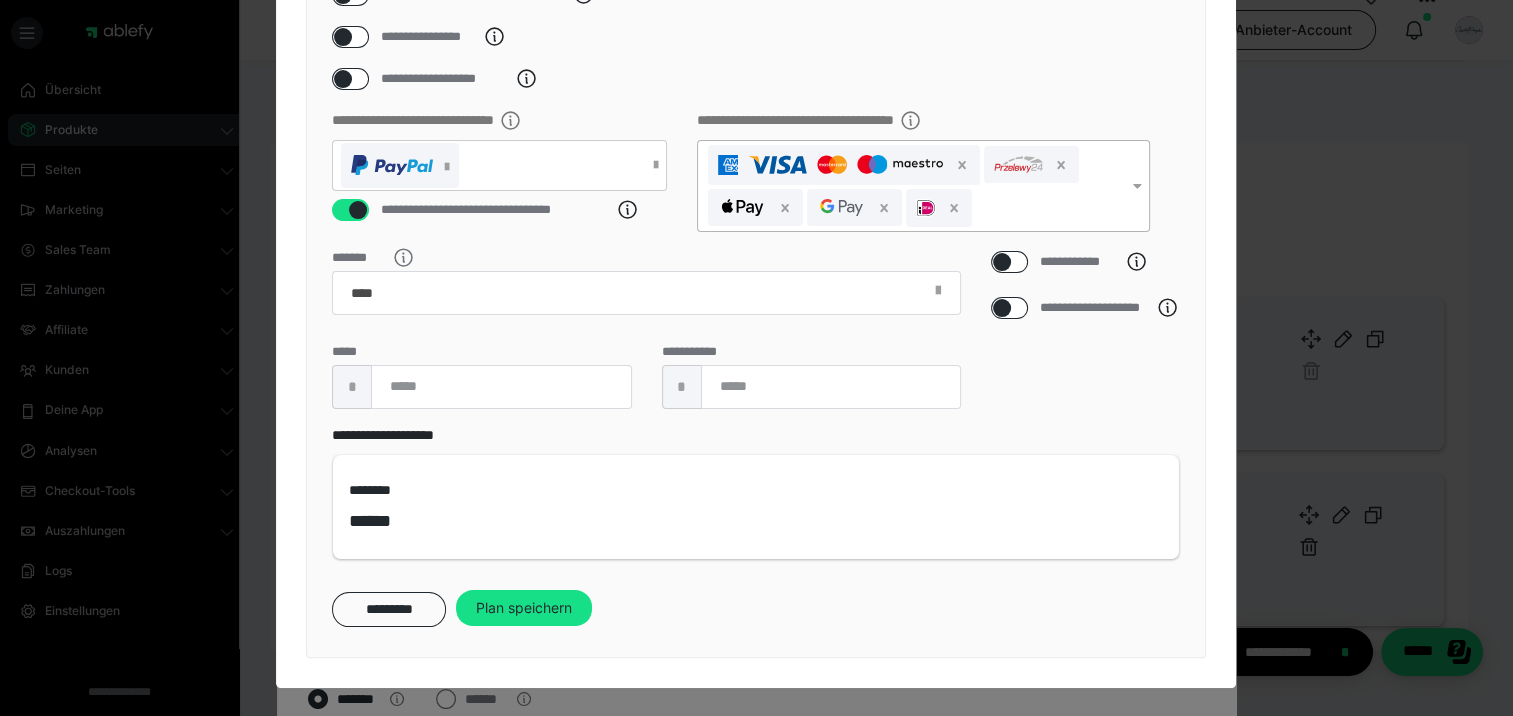 scroll, scrollTop: 0, scrollLeft: 0, axis: both 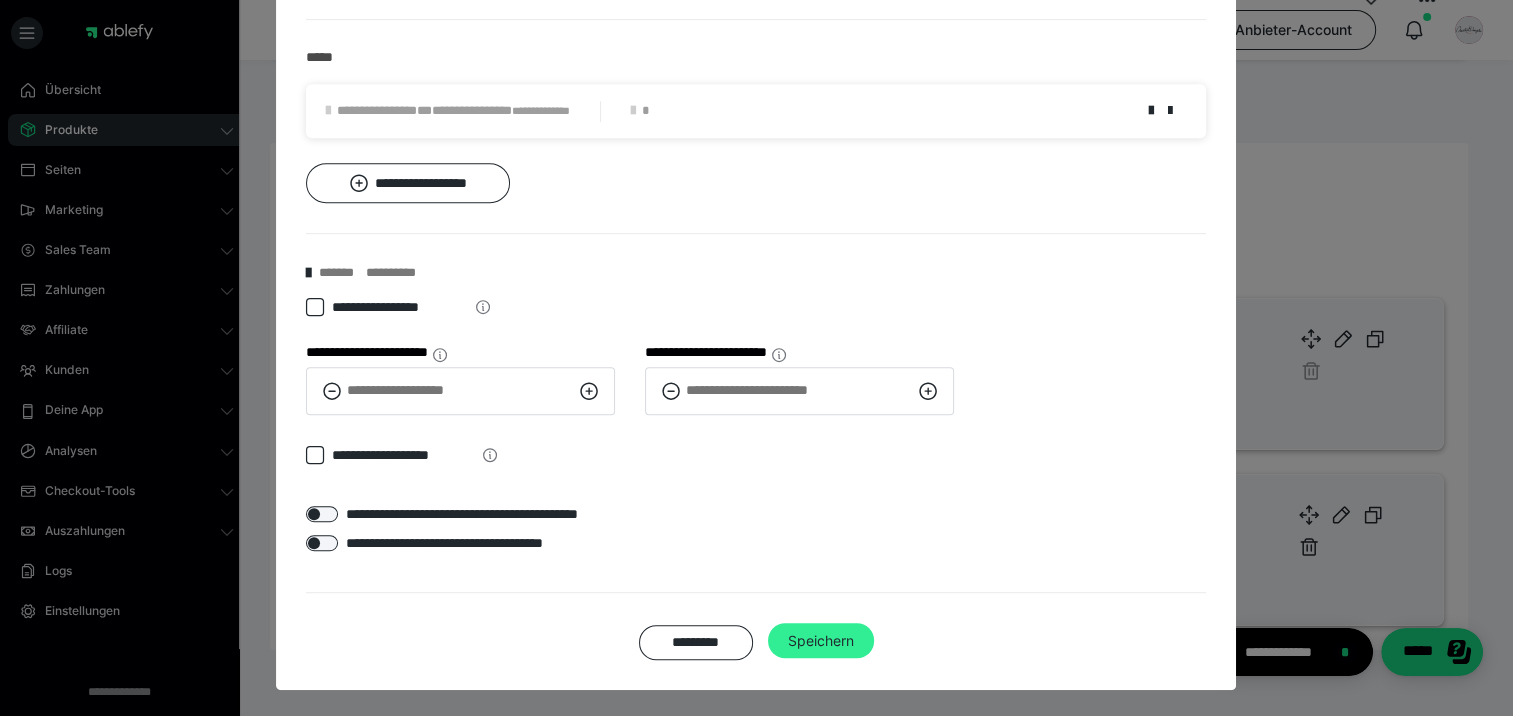 click on "Speichern" at bounding box center [821, 641] 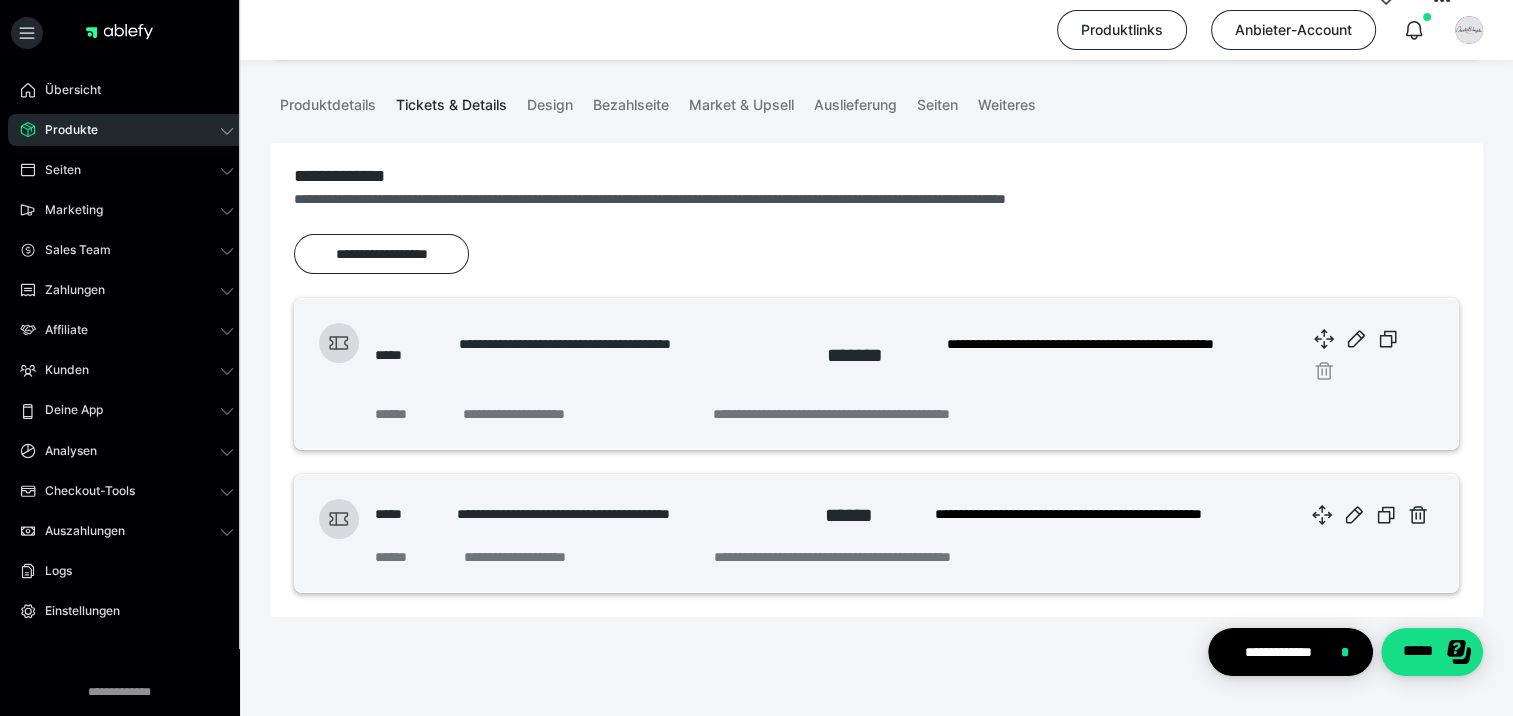 click on "Produkte" at bounding box center [64, 130] 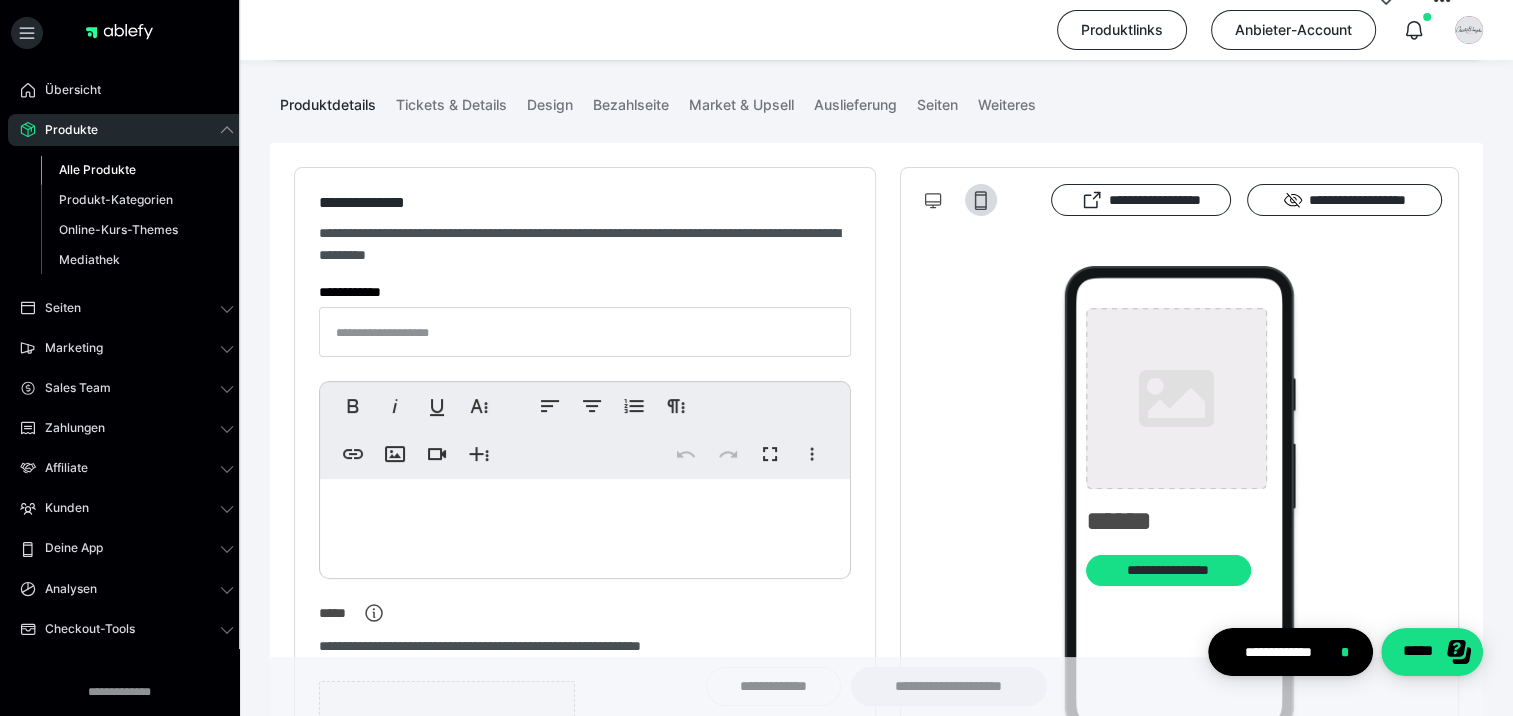 type on "**********" 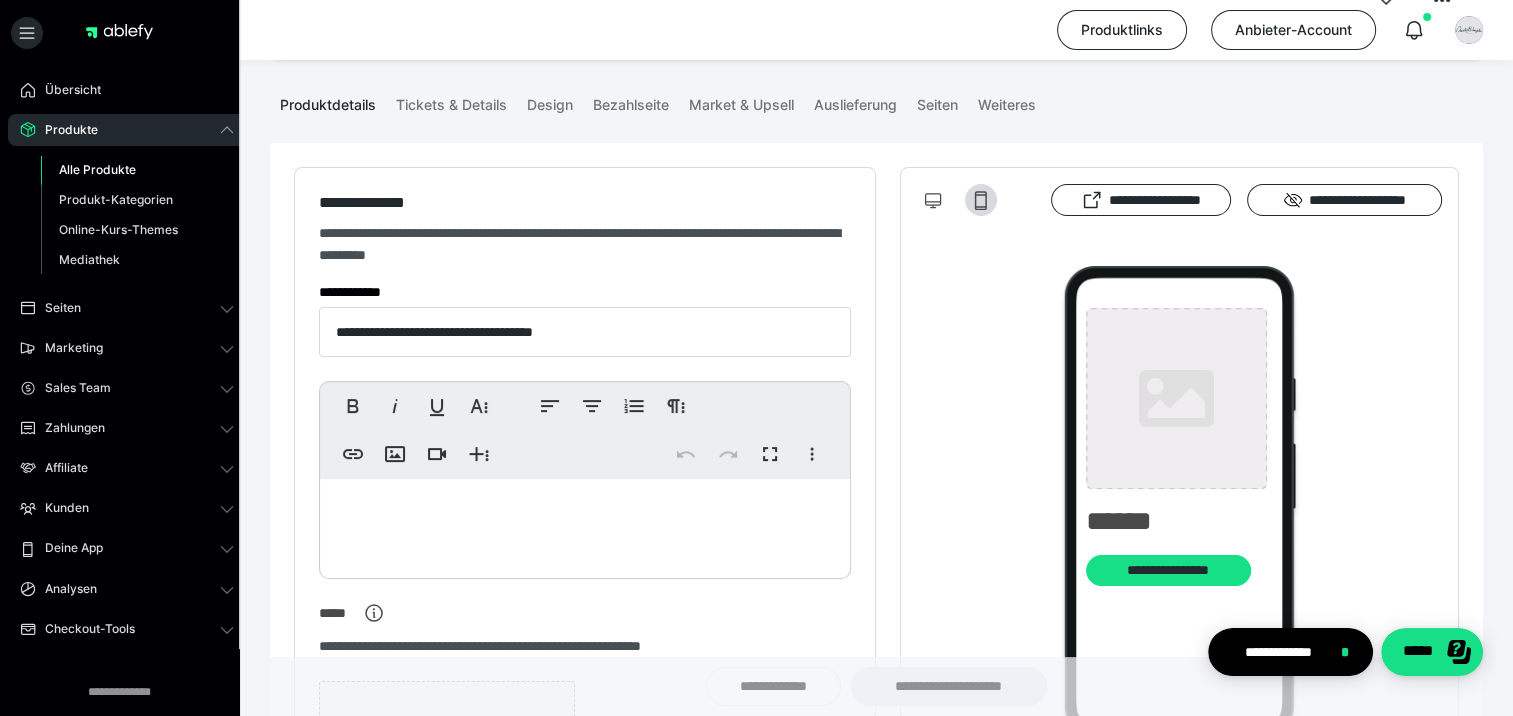 type on "**********" 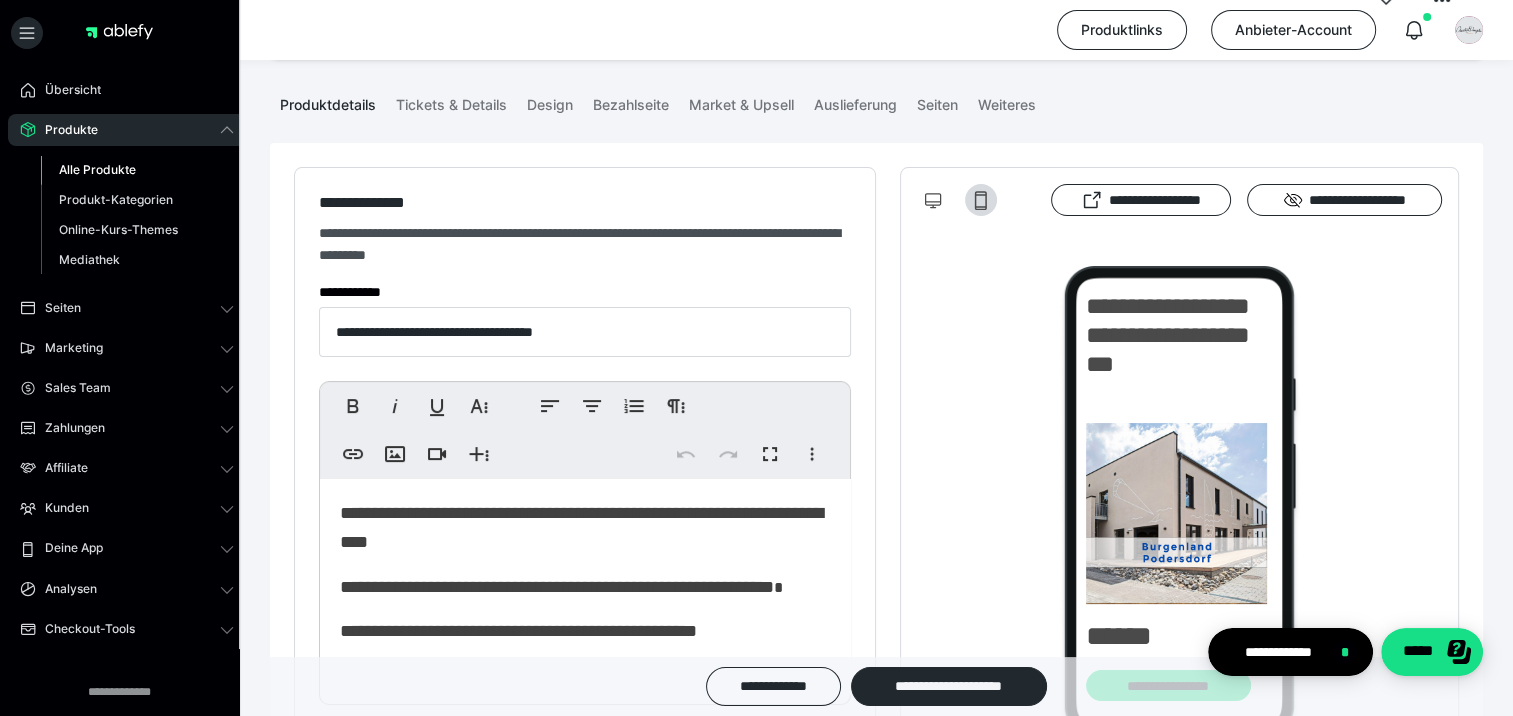 click on "Alle Produkte" at bounding box center (97, 169) 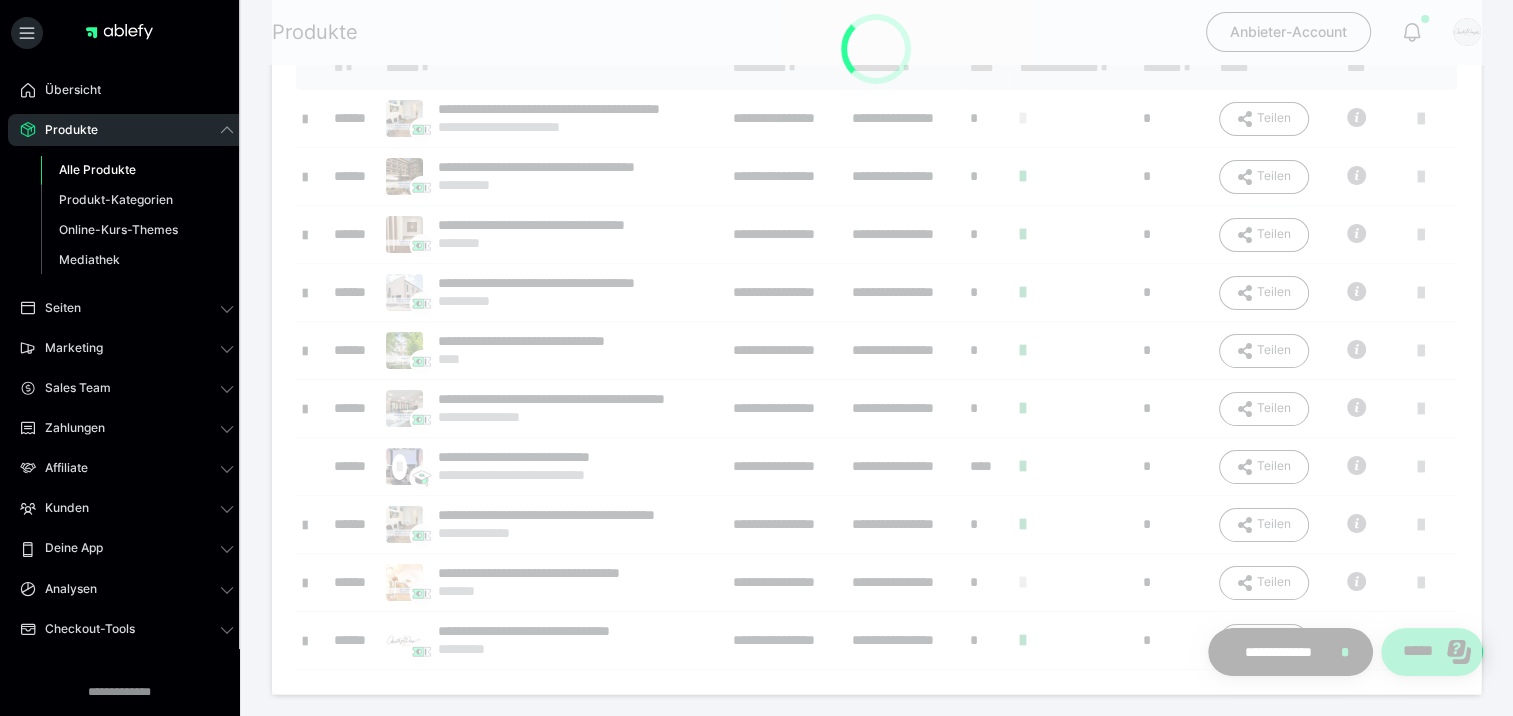 scroll, scrollTop: 0, scrollLeft: 0, axis: both 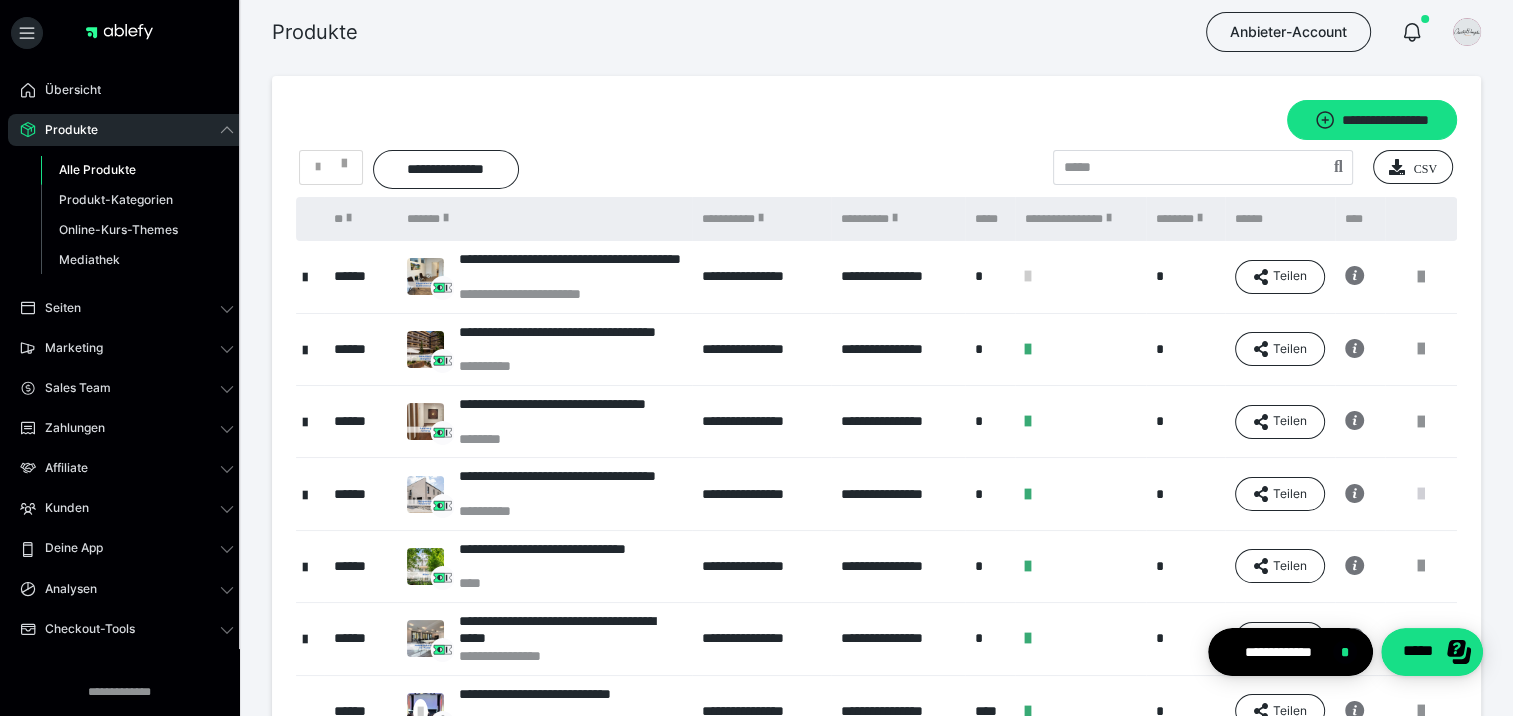 click at bounding box center (1421, 494) 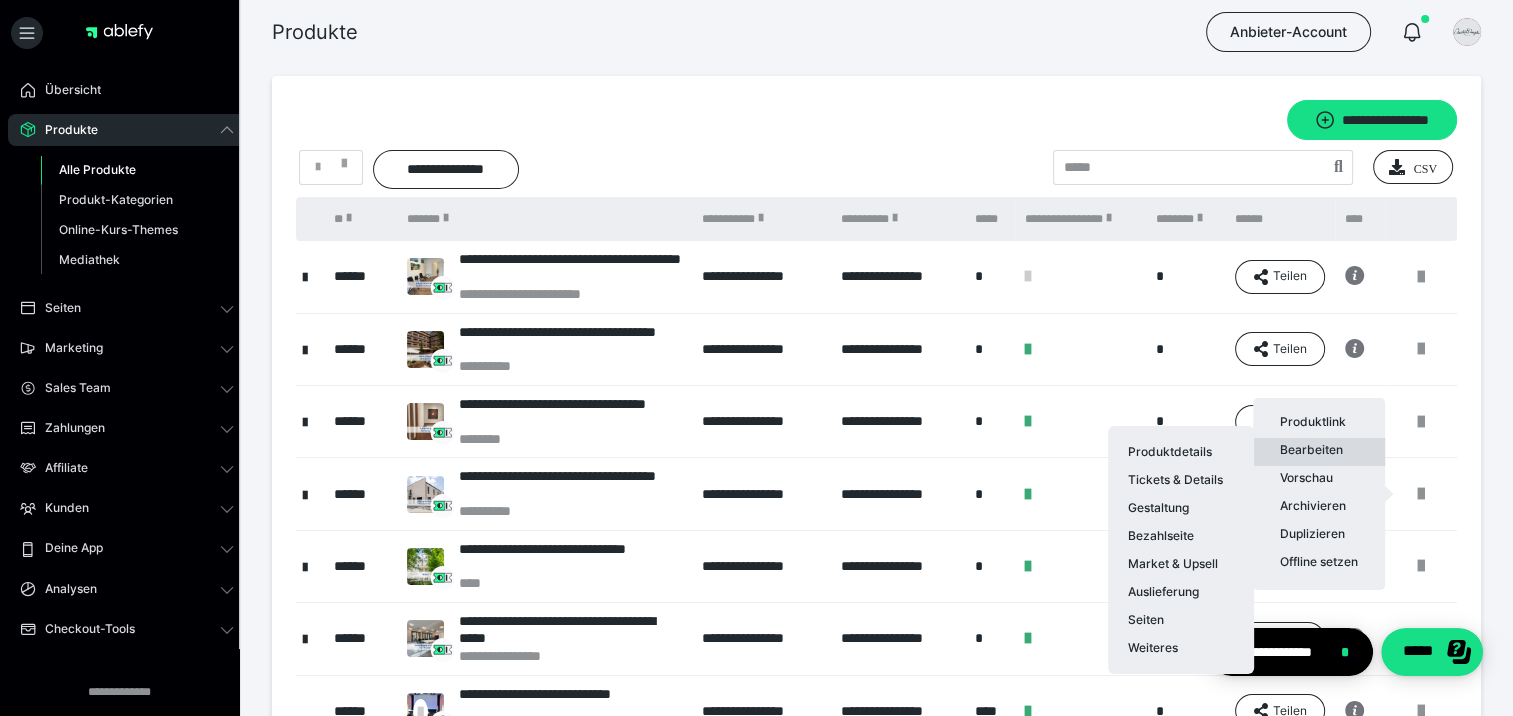 click on "Bearbeiten Produktdetails Tickets & Details Gestaltung Bezahlseite Market & Upsell Auslieferung Seiten Weiteres" at bounding box center [1319, 452] 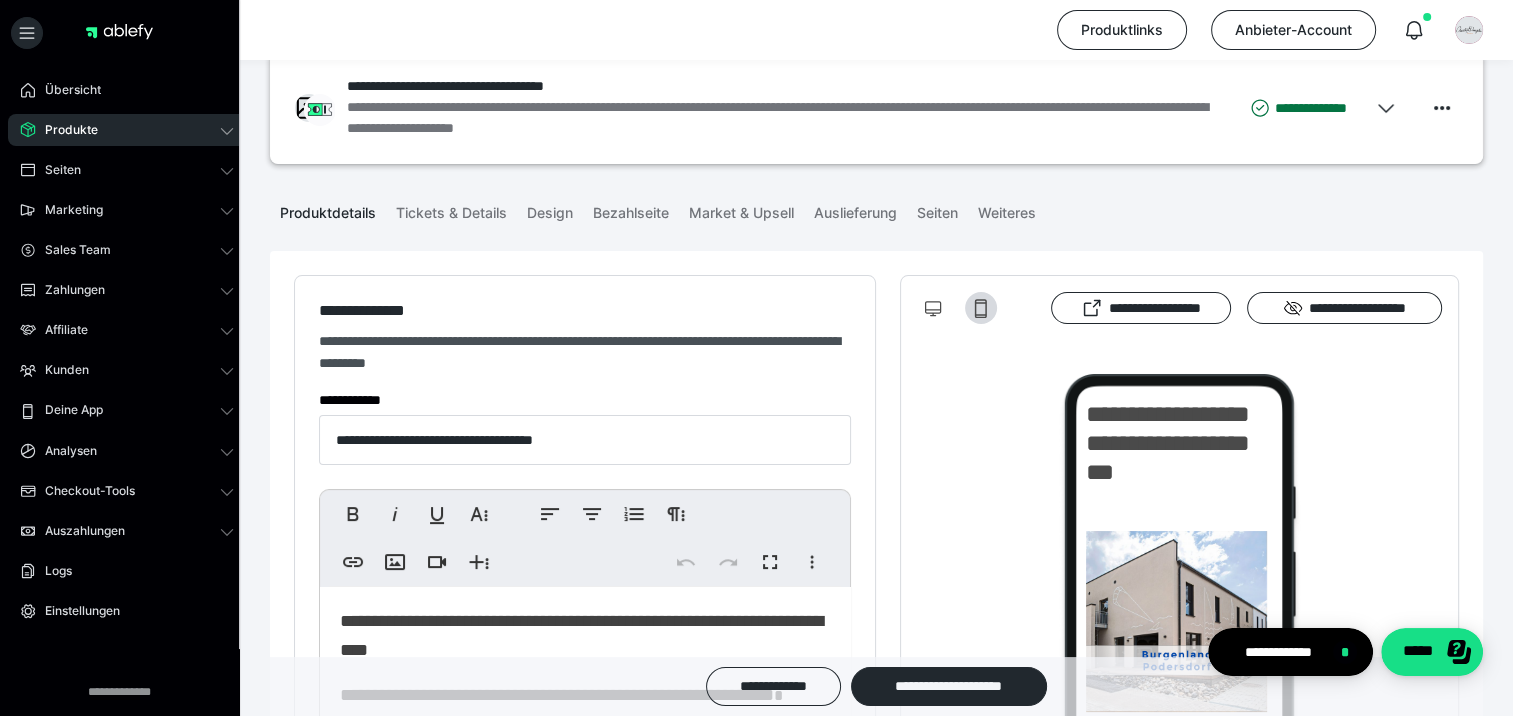 scroll, scrollTop: 0, scrollLeft: 0, axis: both 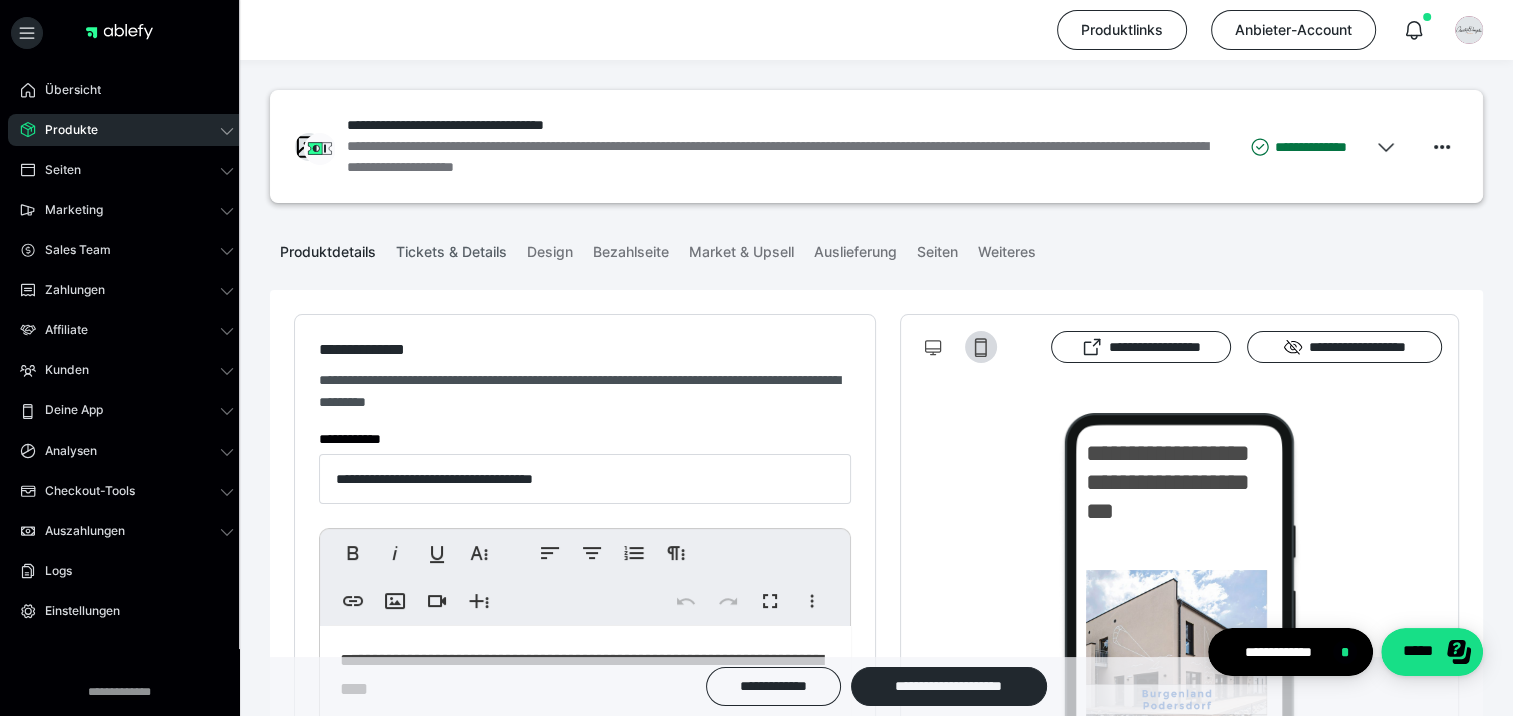 click on "Tickets & Details" at bounding box center [451, 248] 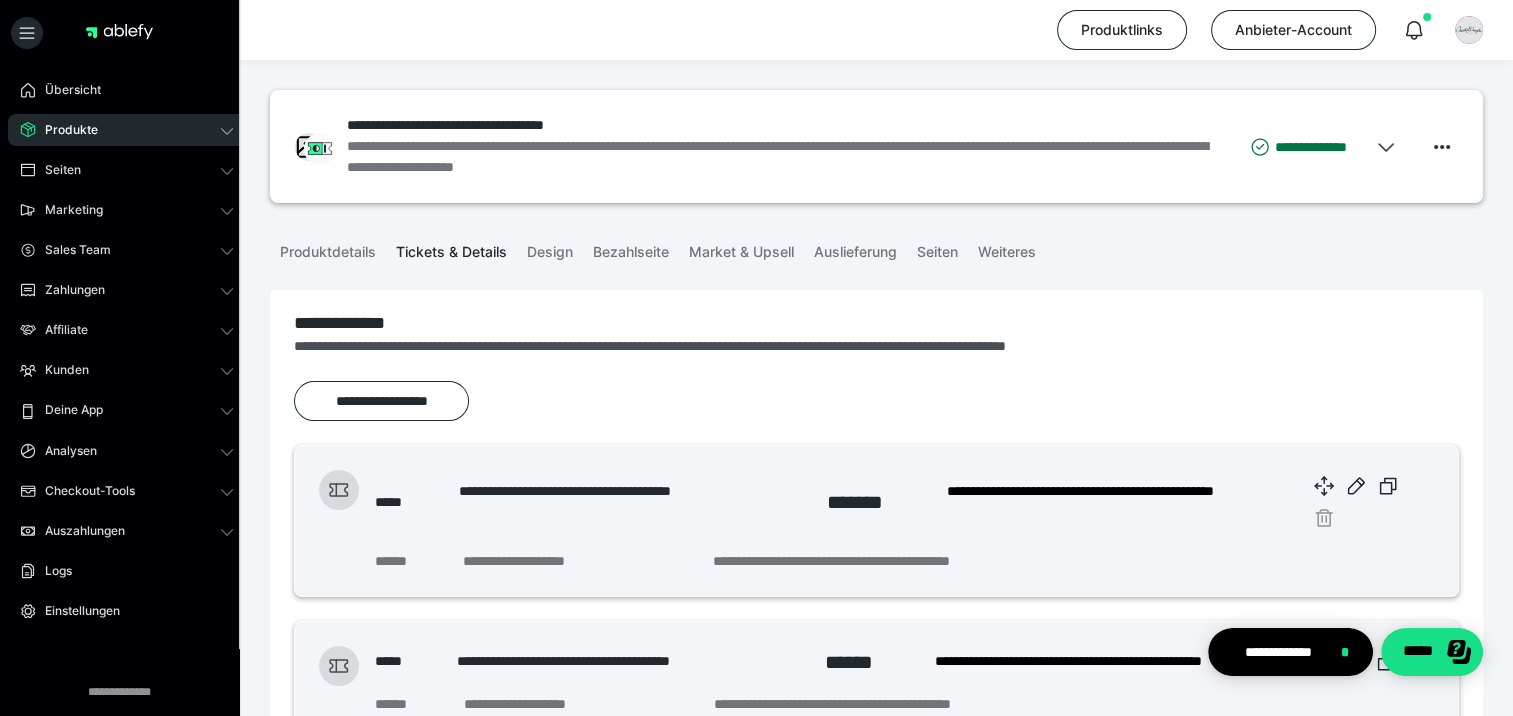 scroll, scrollTop: 147, scrollLeft: 0, axis: vertical 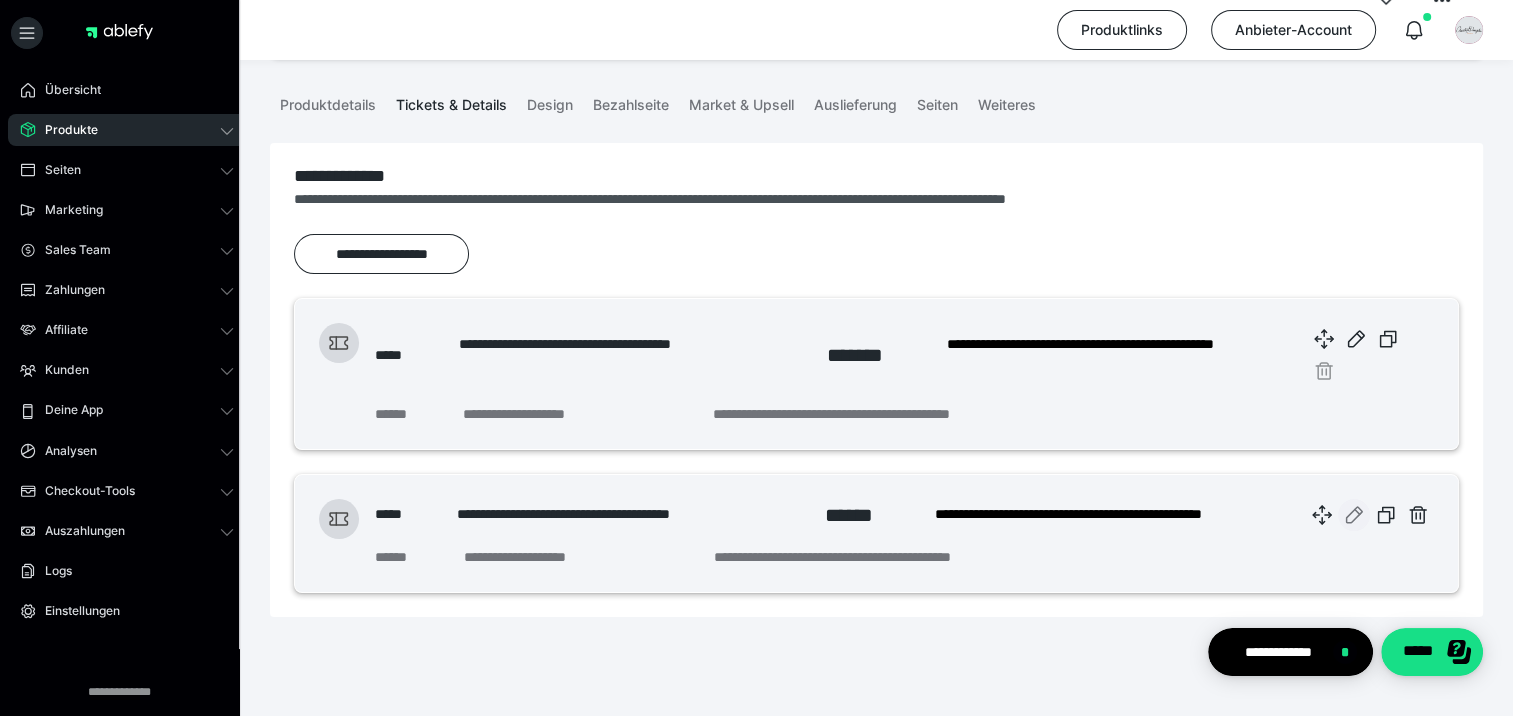 click 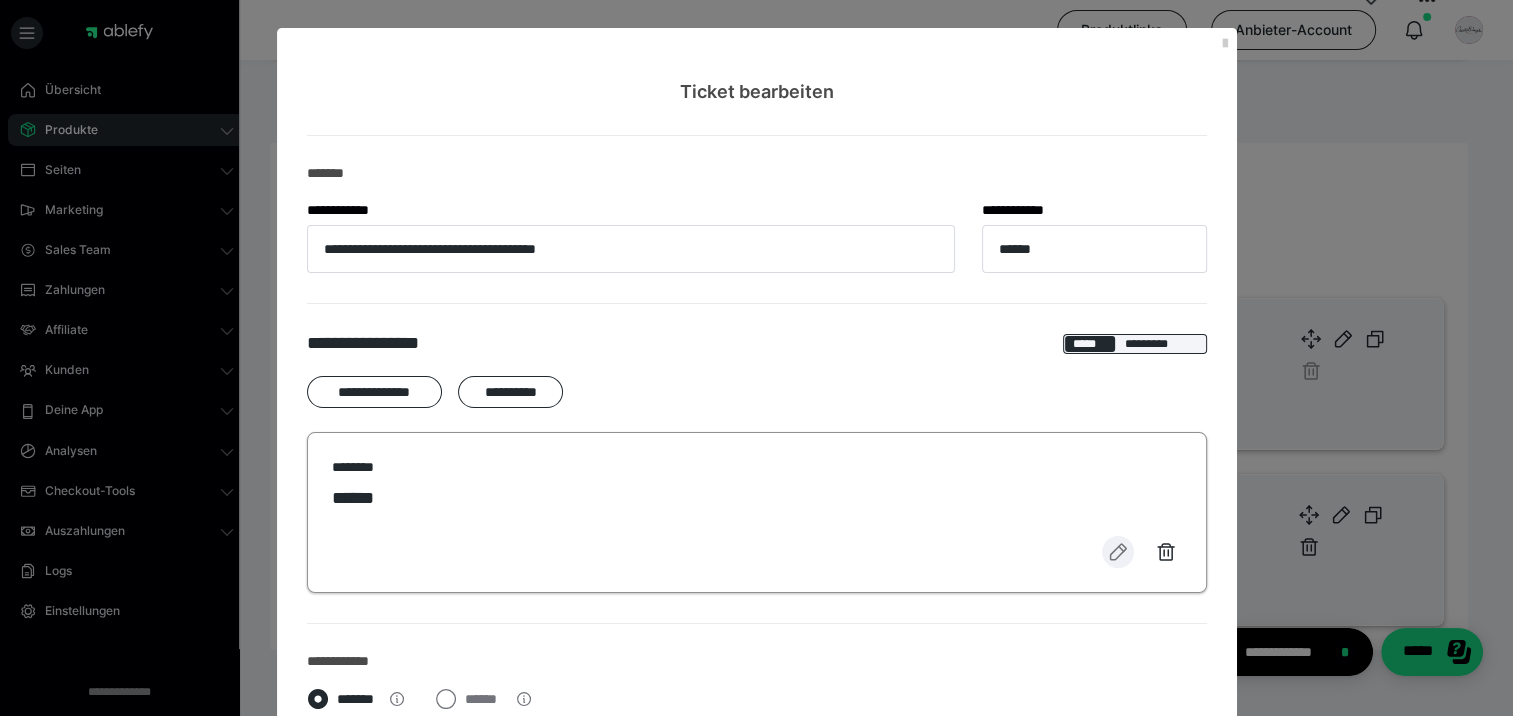 click 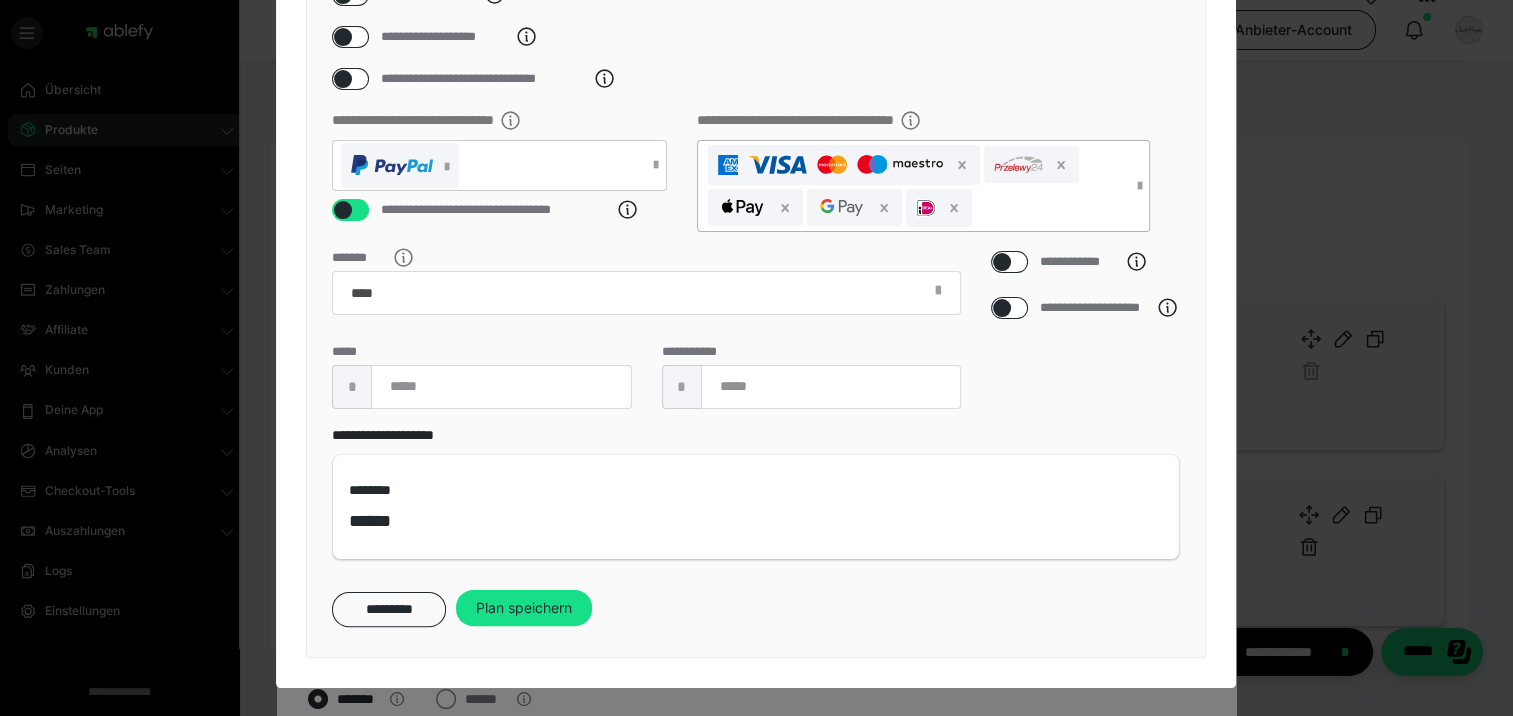 scroll, scrollTop: 365, scrollLeft: 0, axis: vertical 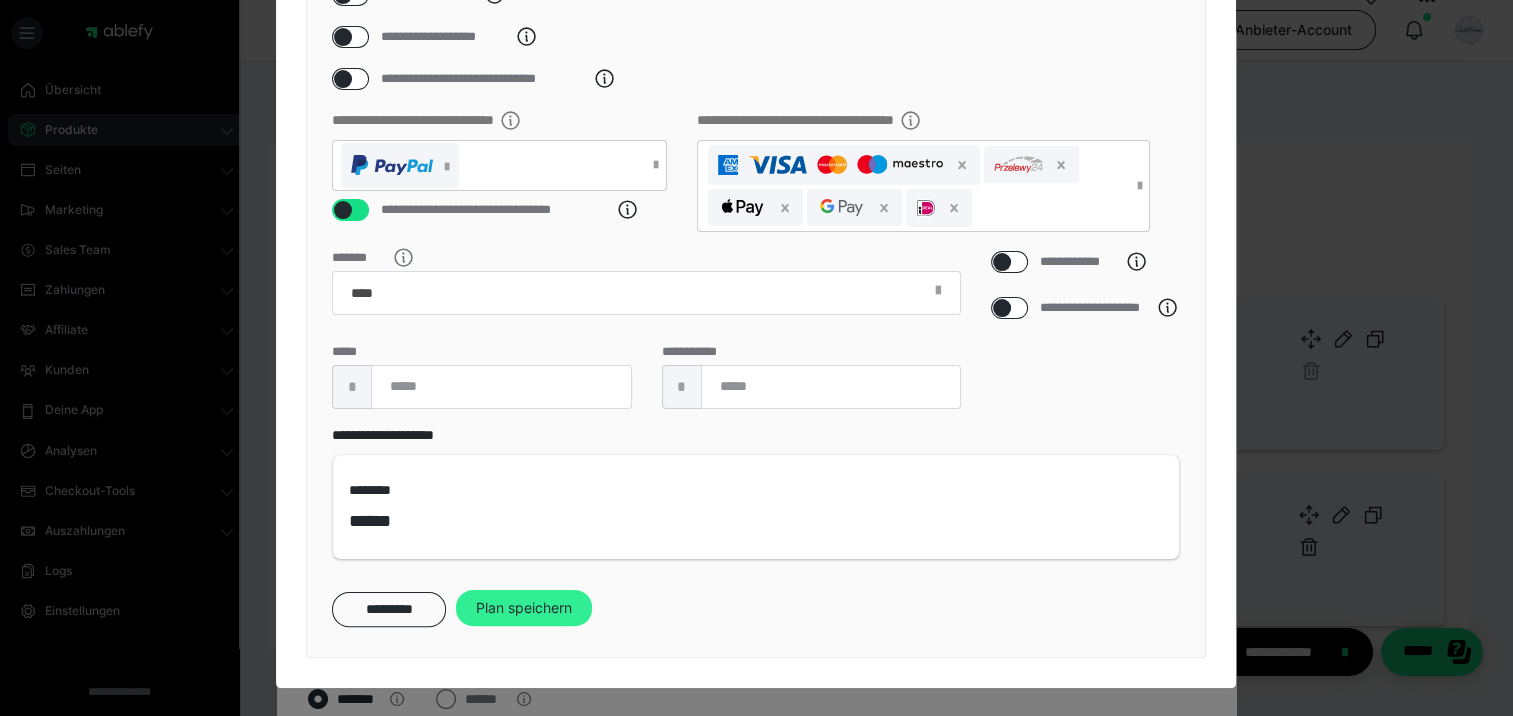 click on "Plan speichern" at bounding box center (524, 608) 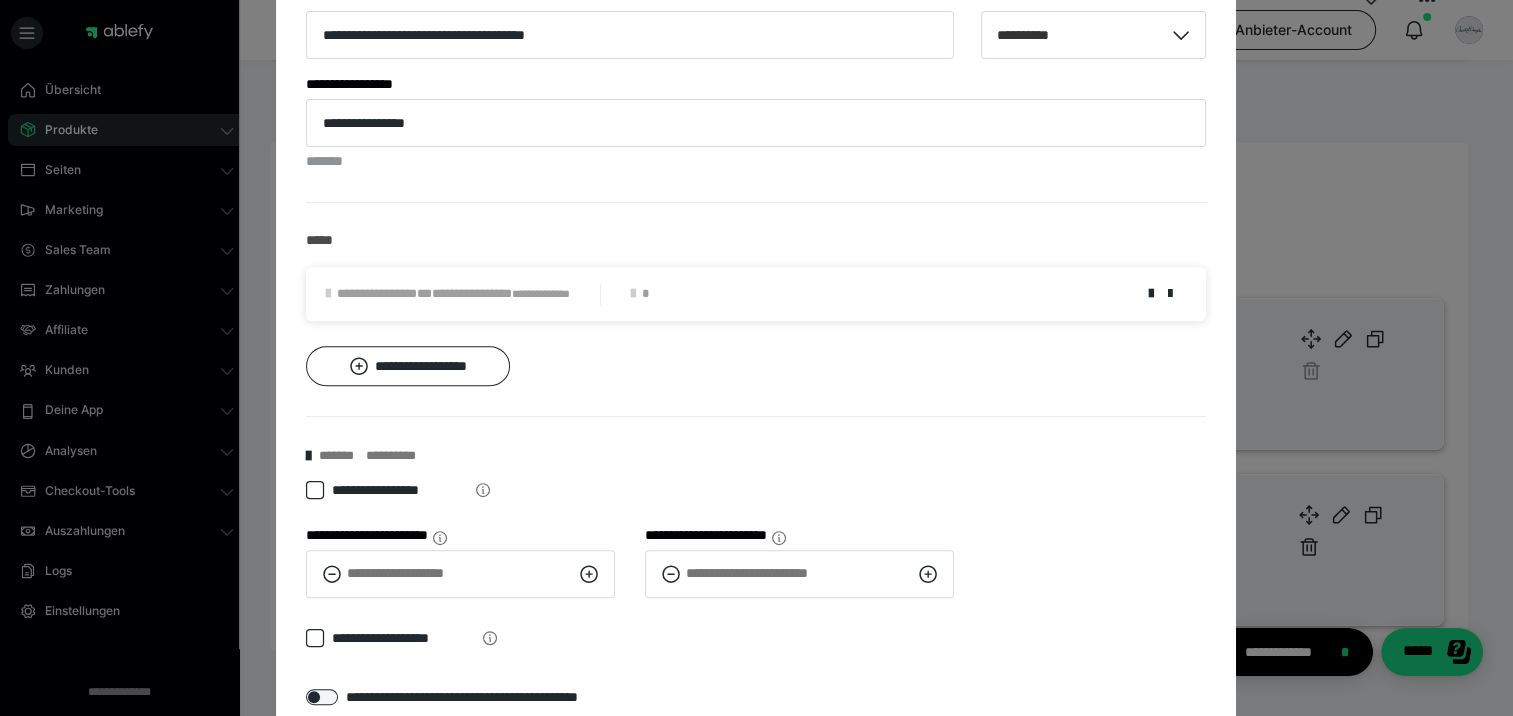 scroll, scrollTop: 900, scrollLeft: 0, axis: vertical 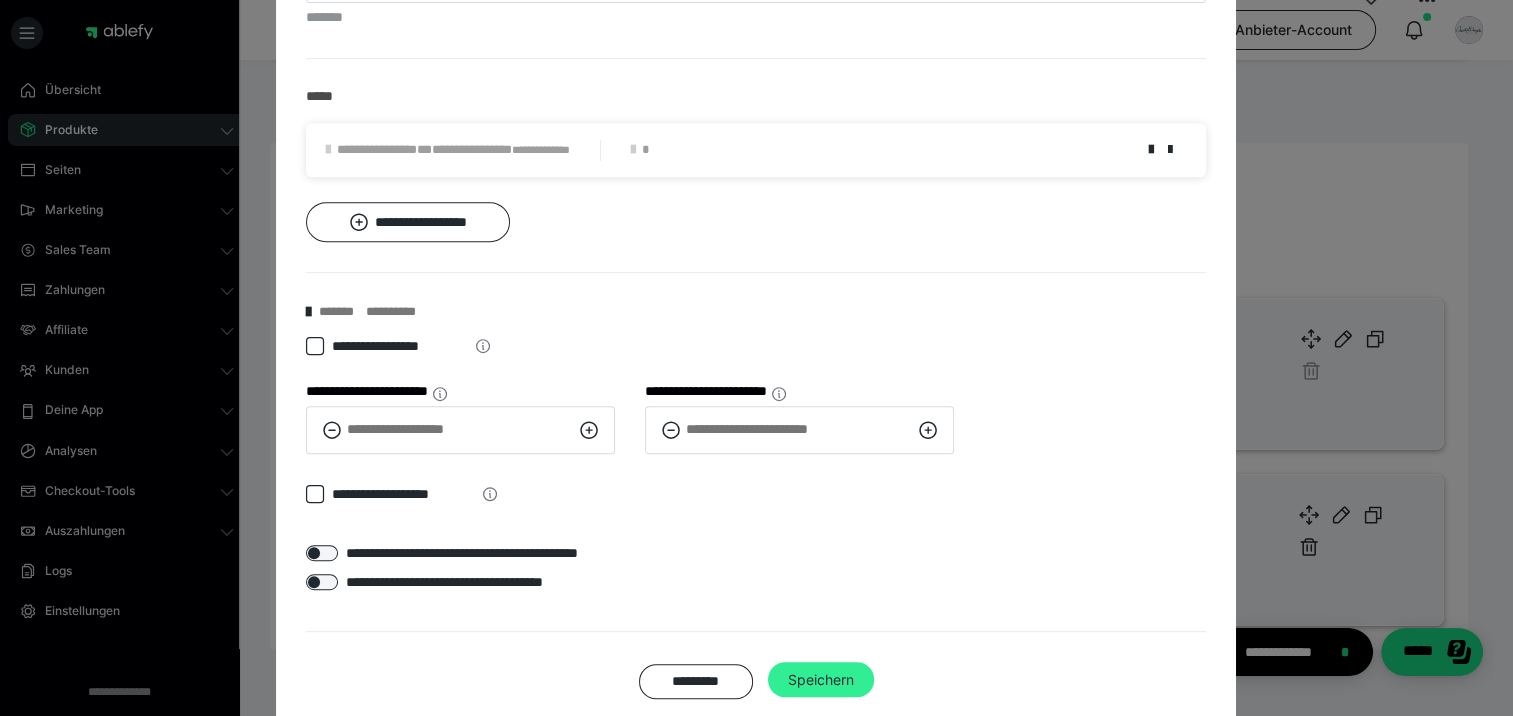 click on "Speichern" at bounding box center (821, 680) 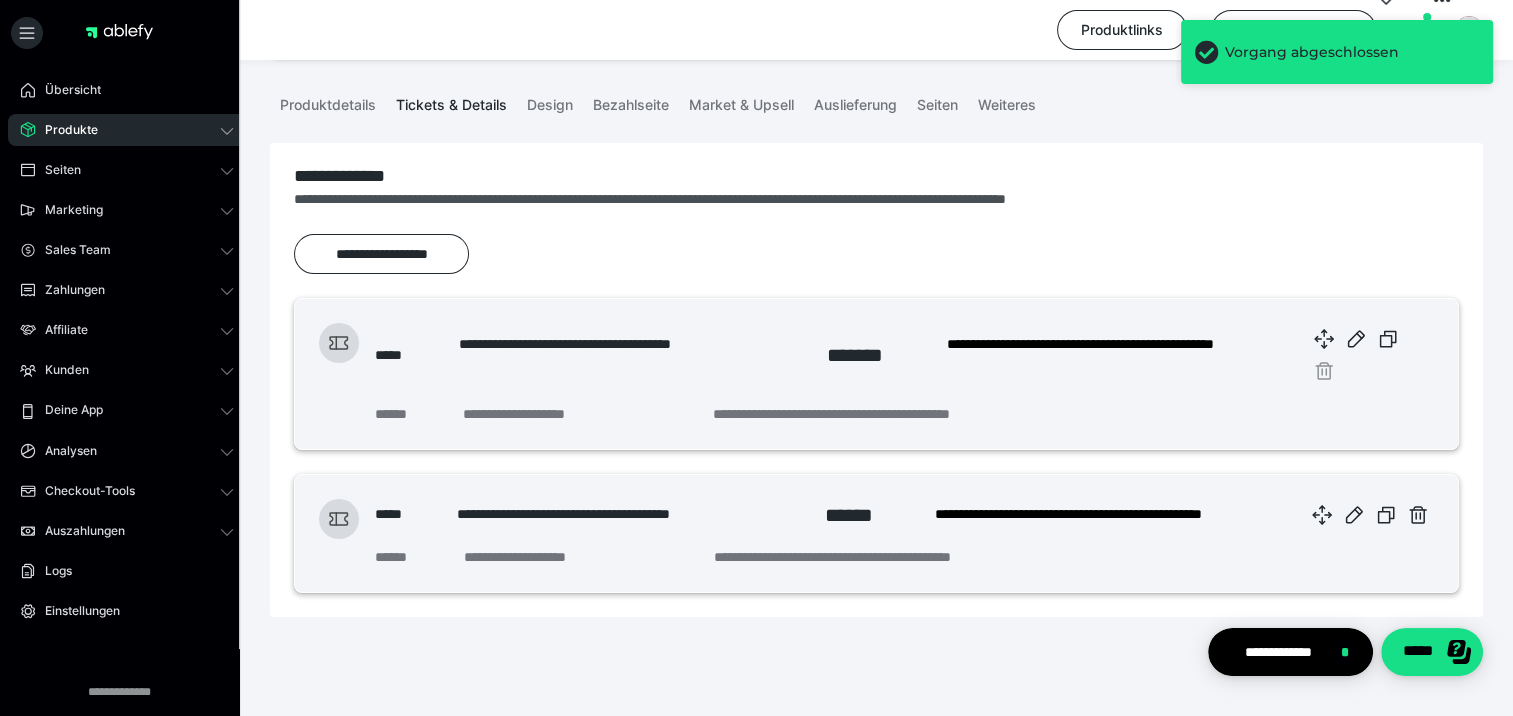 click on "Produkte" at bounding box center [64, 130] 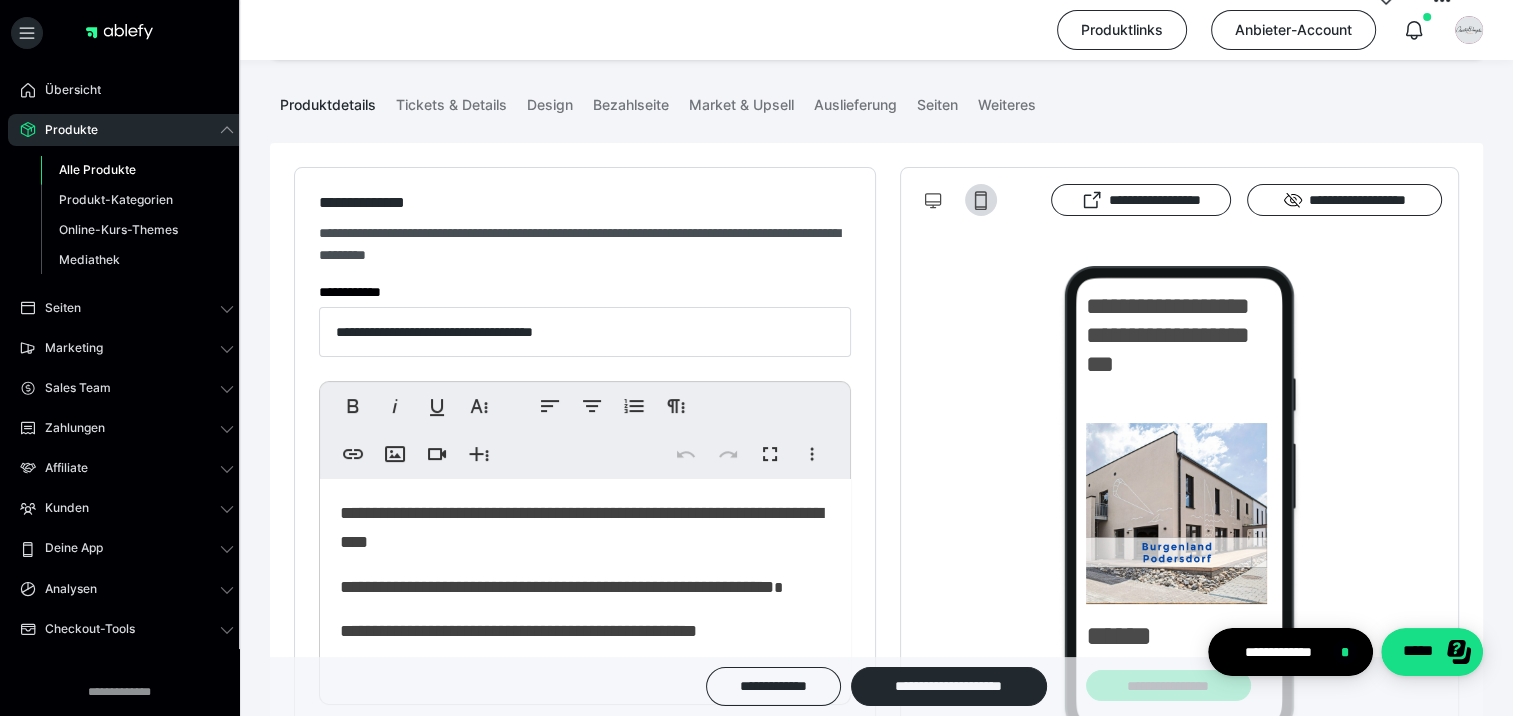 click on "Alle Produkte" at bounding box center (97, 169) 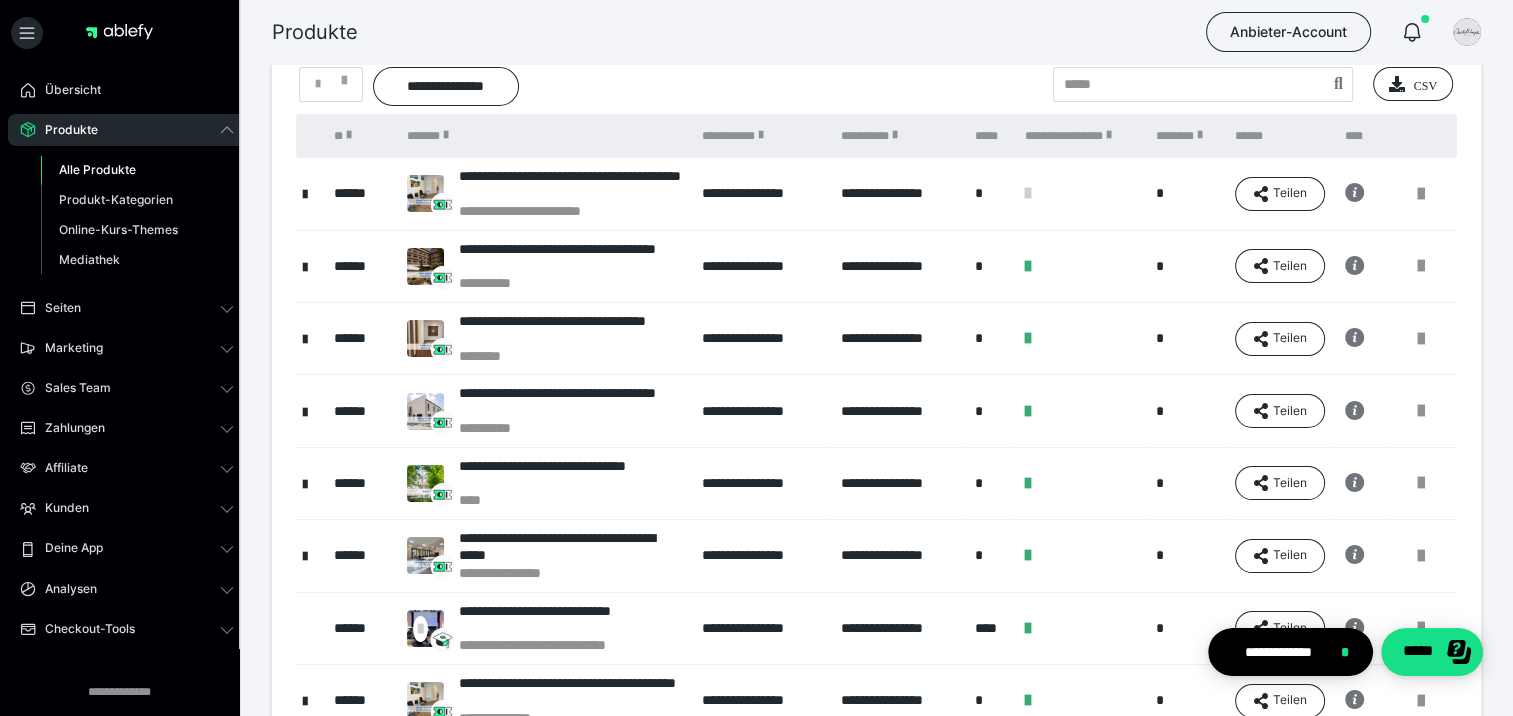 scroll, scrollTop: 200, scrollLeft: 0, axis: vertical 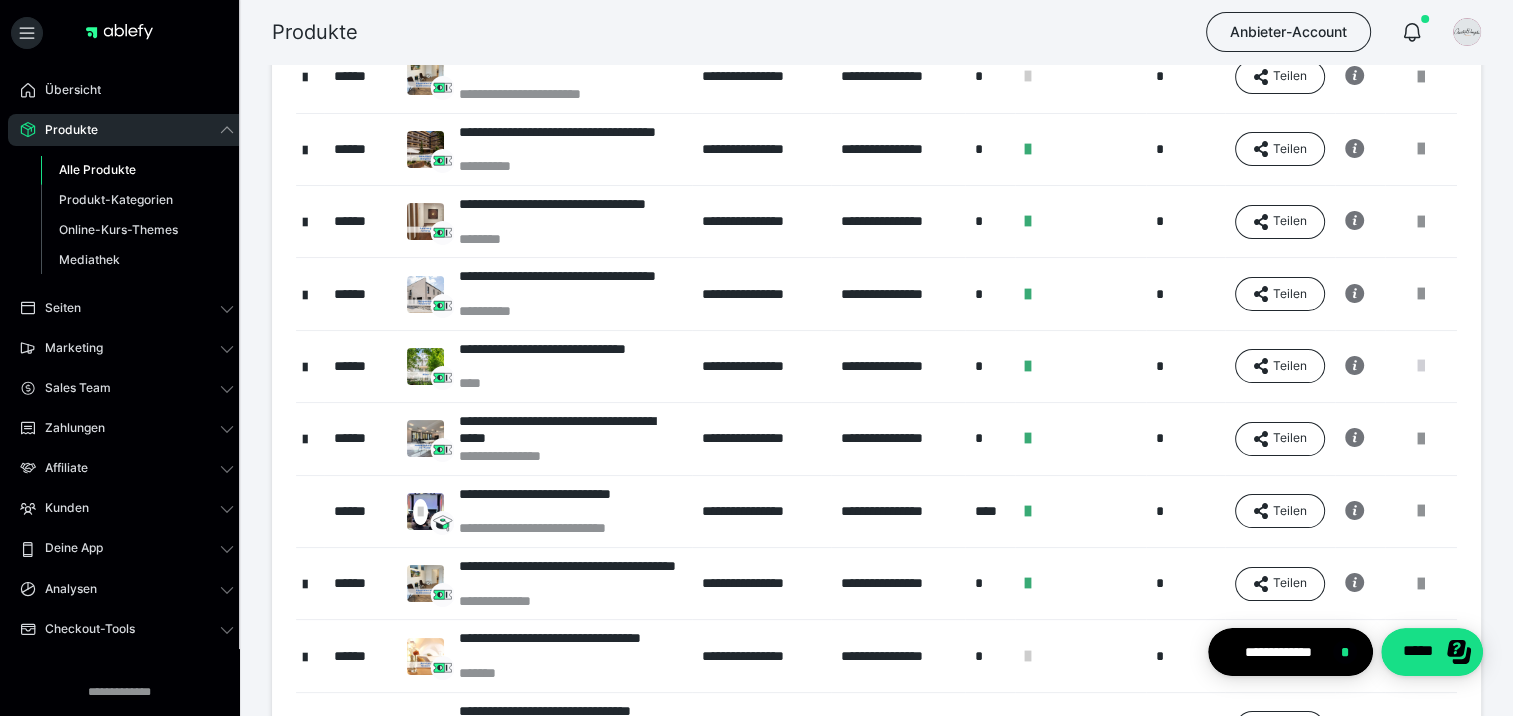 click at bounding box center (1421, 366) 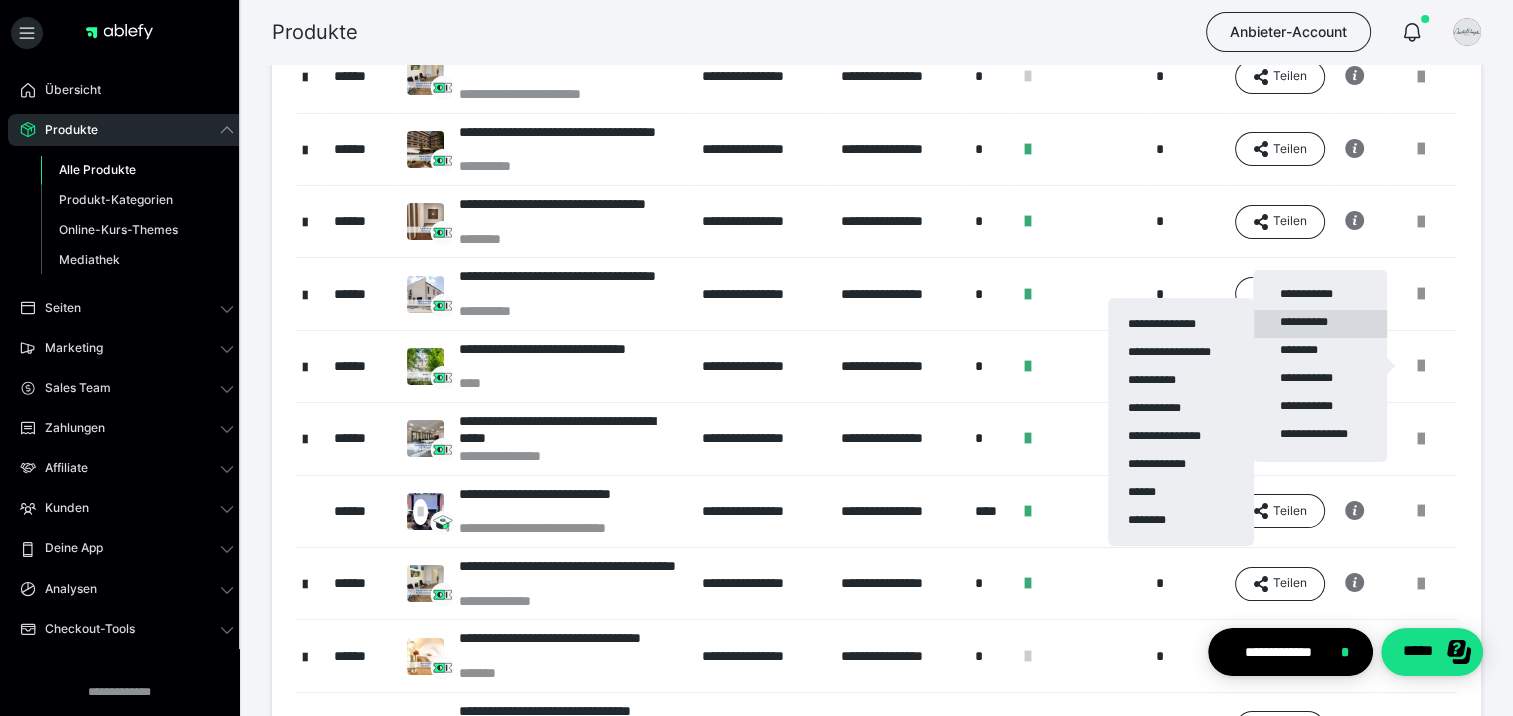 click on "**********" at bounding box center (1320, 324) 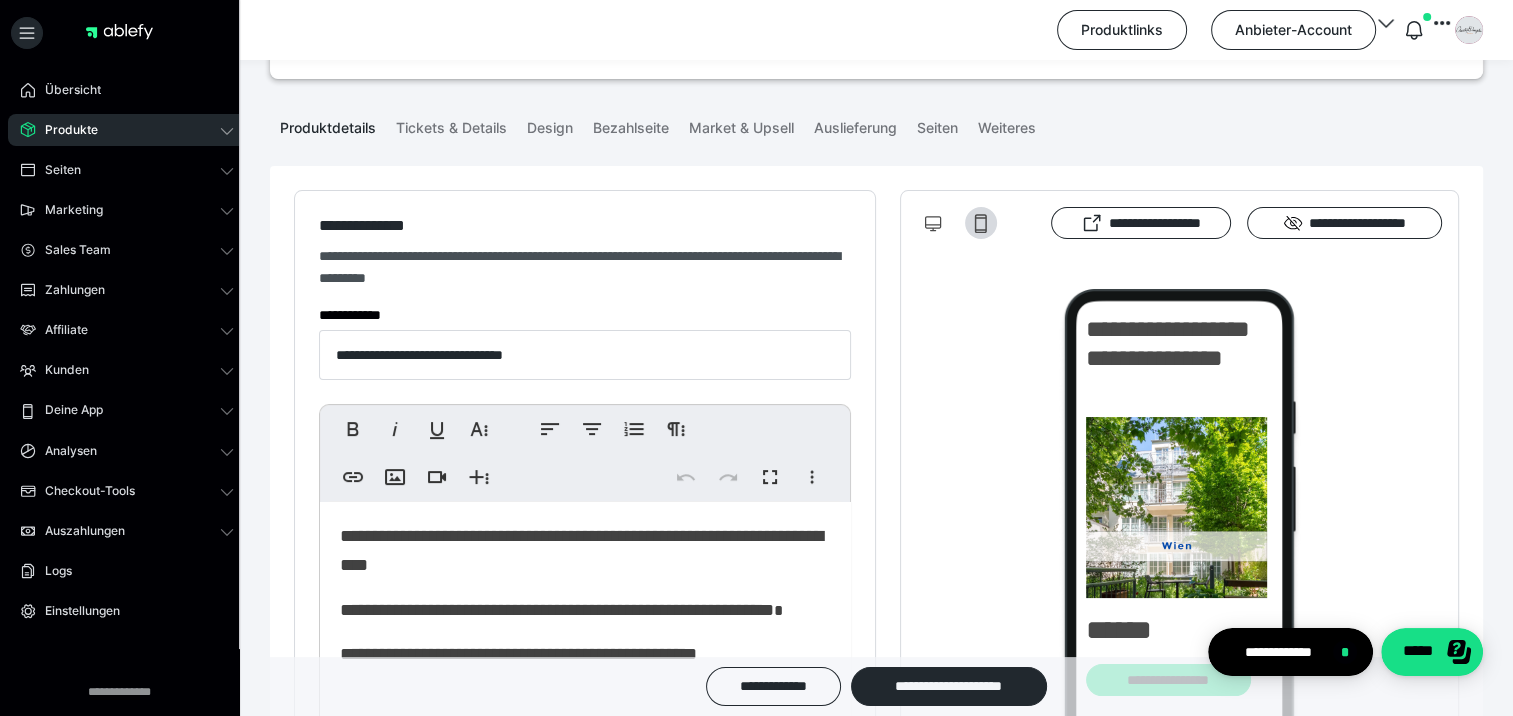 scroll, scrollTop: 0, scrollLeft: 0, axis: both 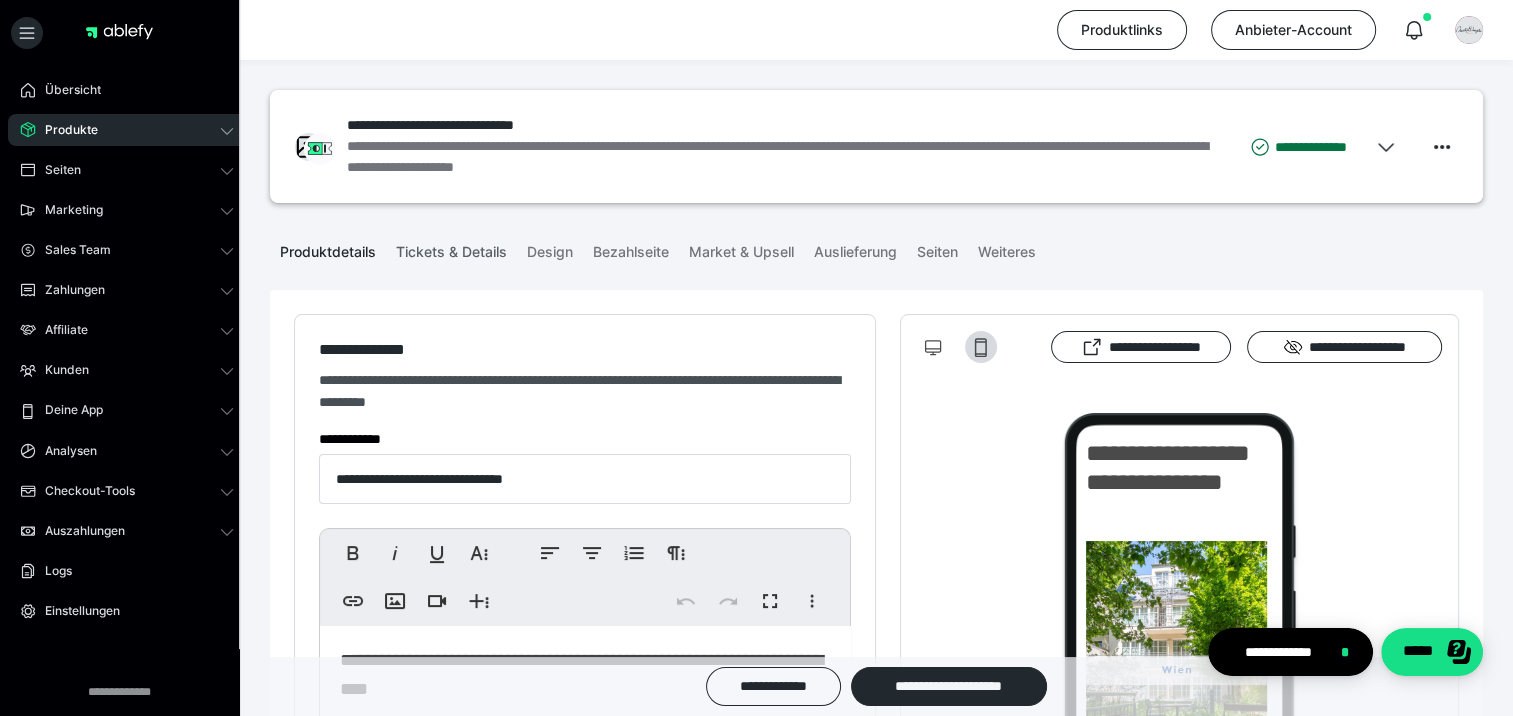 click on "Tickets & Details" at bounding box center [451, 248] 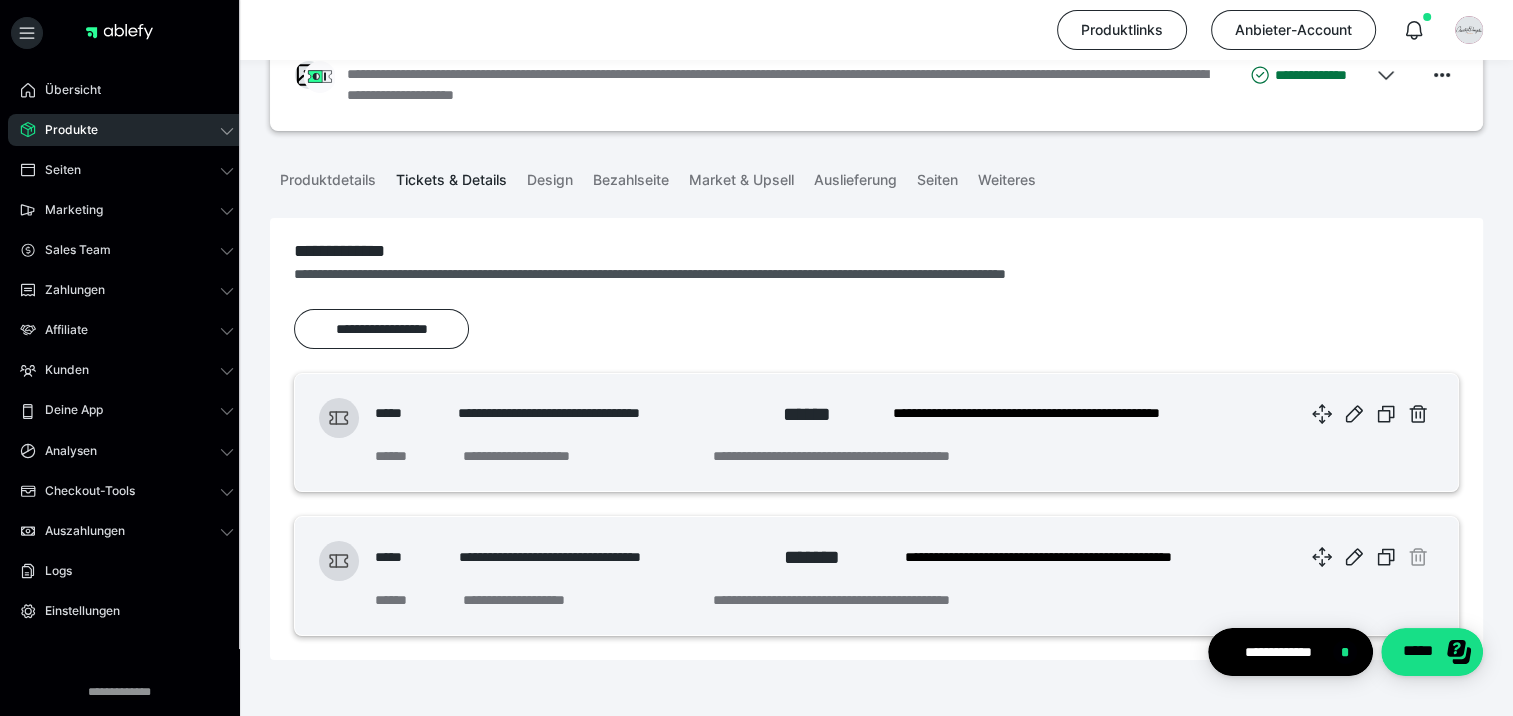 scroll, scrollTop: 136, scrollLeft: 0, axis: vertical 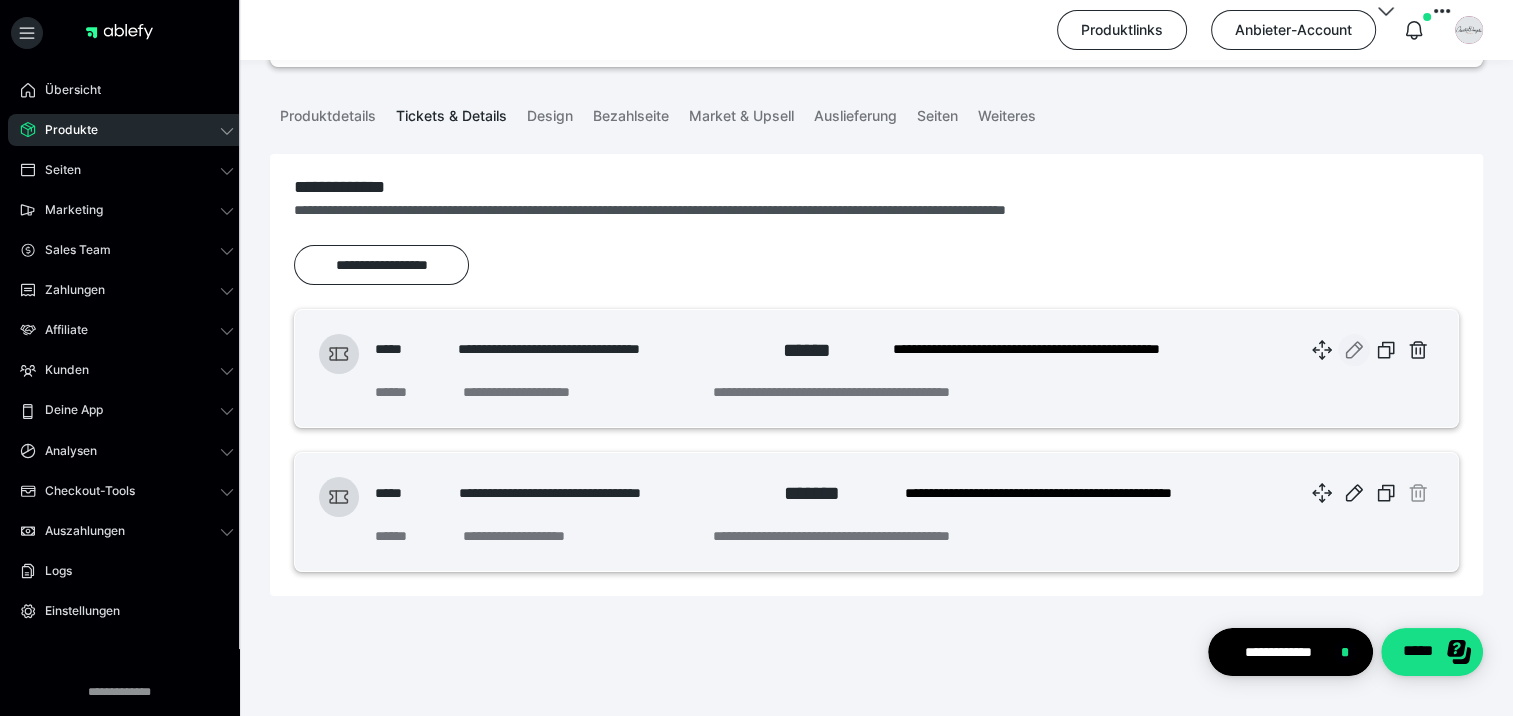 click 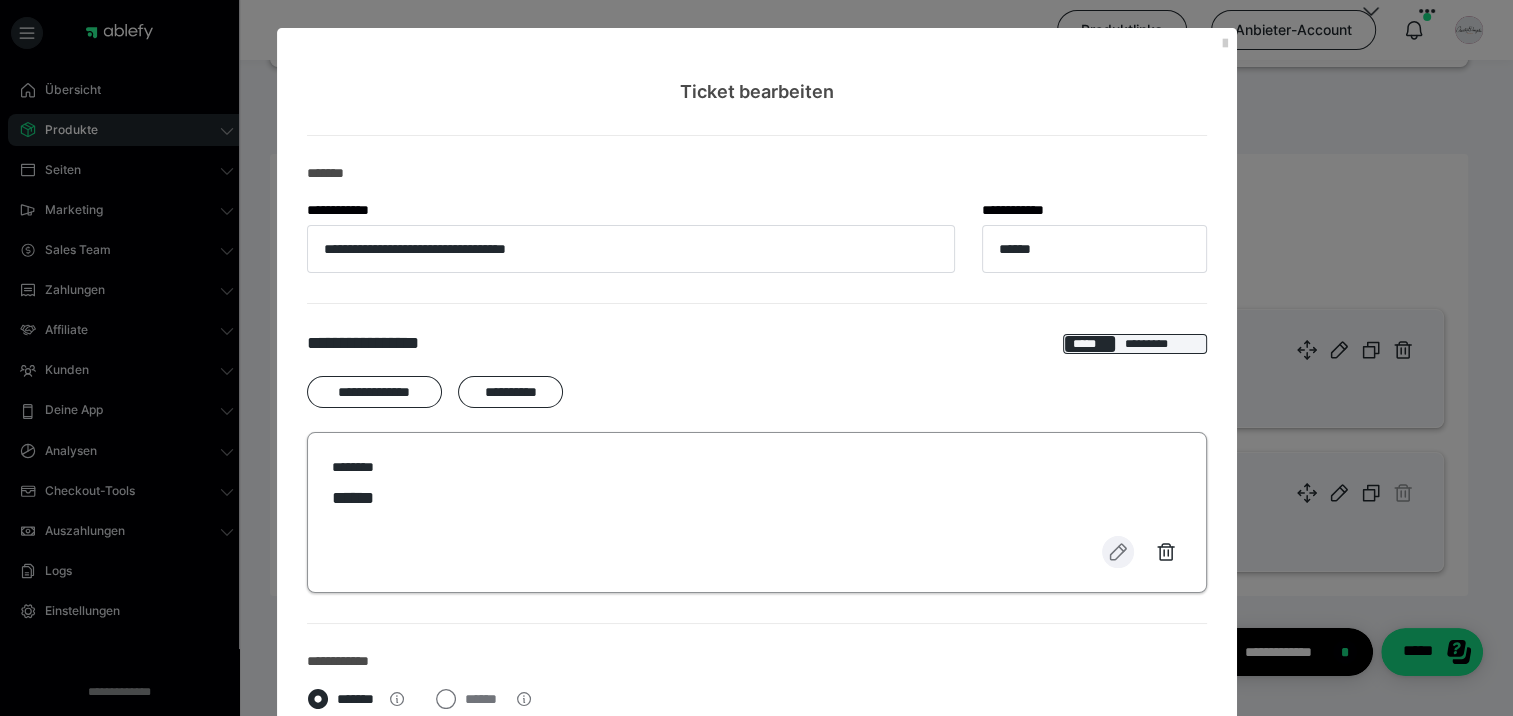 click 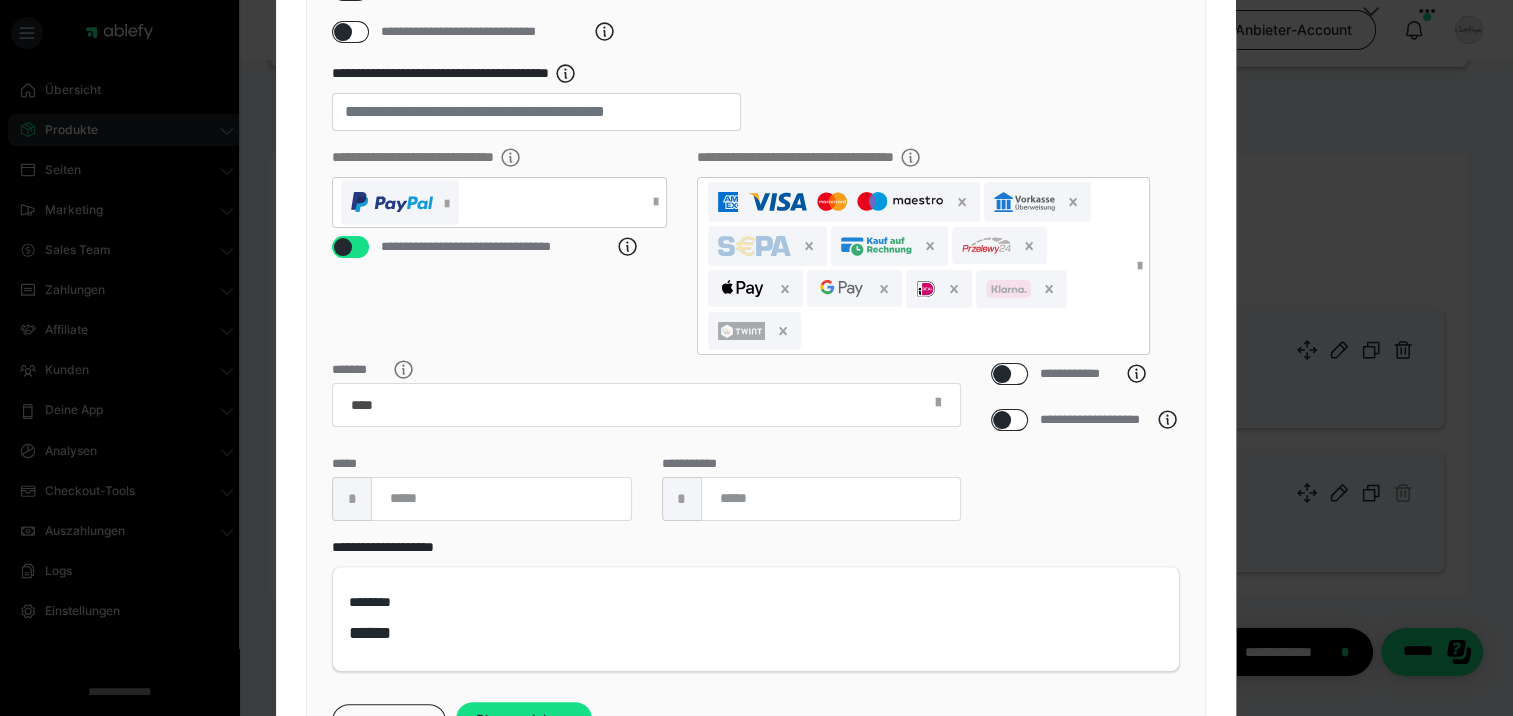 scroll, scrollTop: 400, scrollLeft: 0, axis: vertical 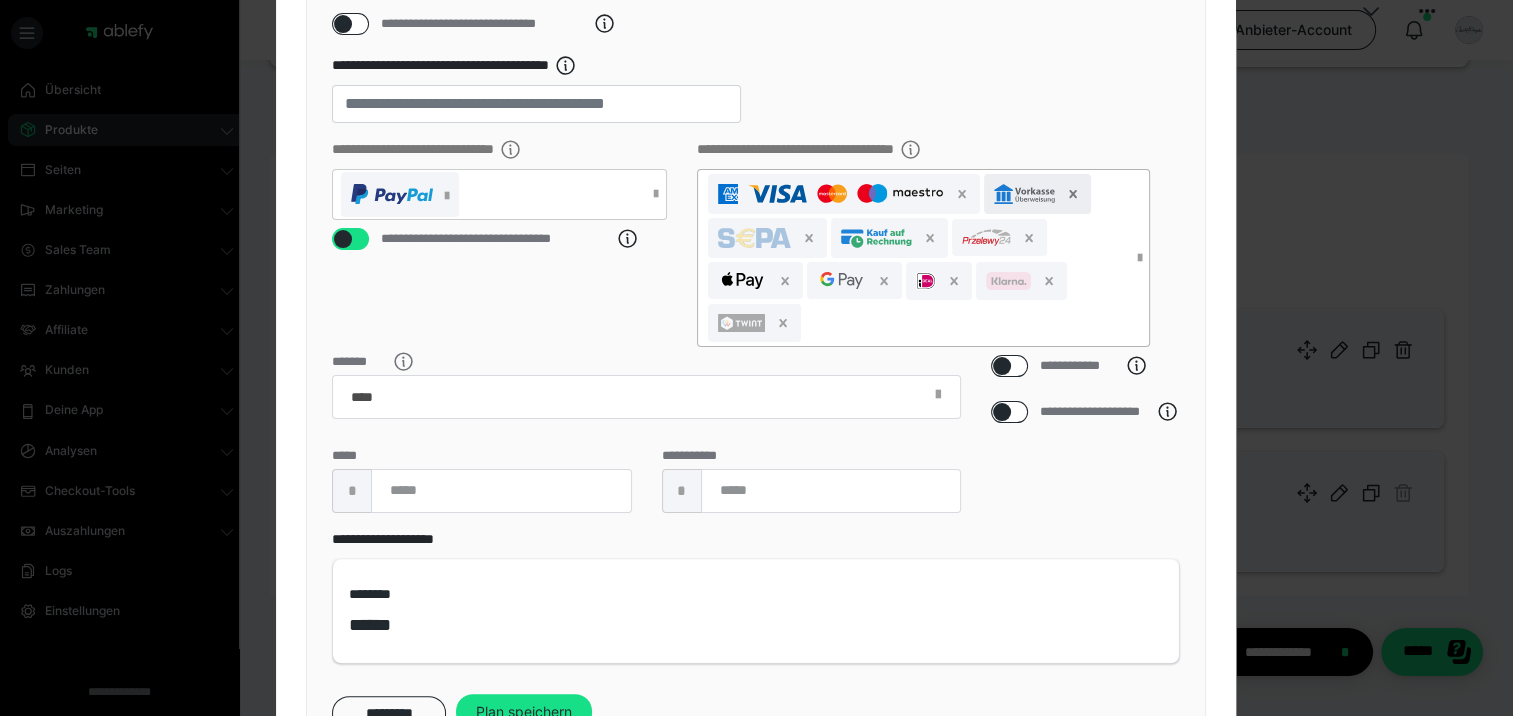 click 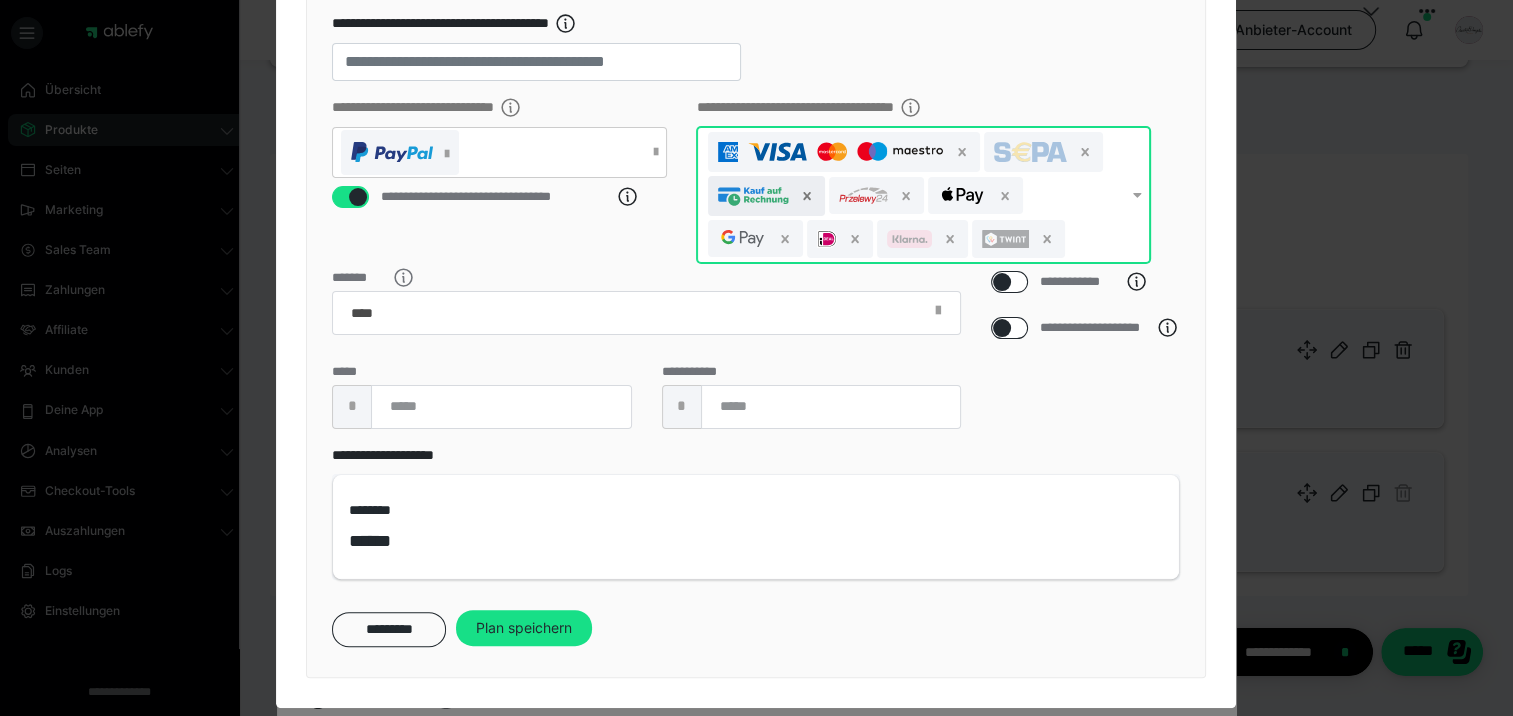click 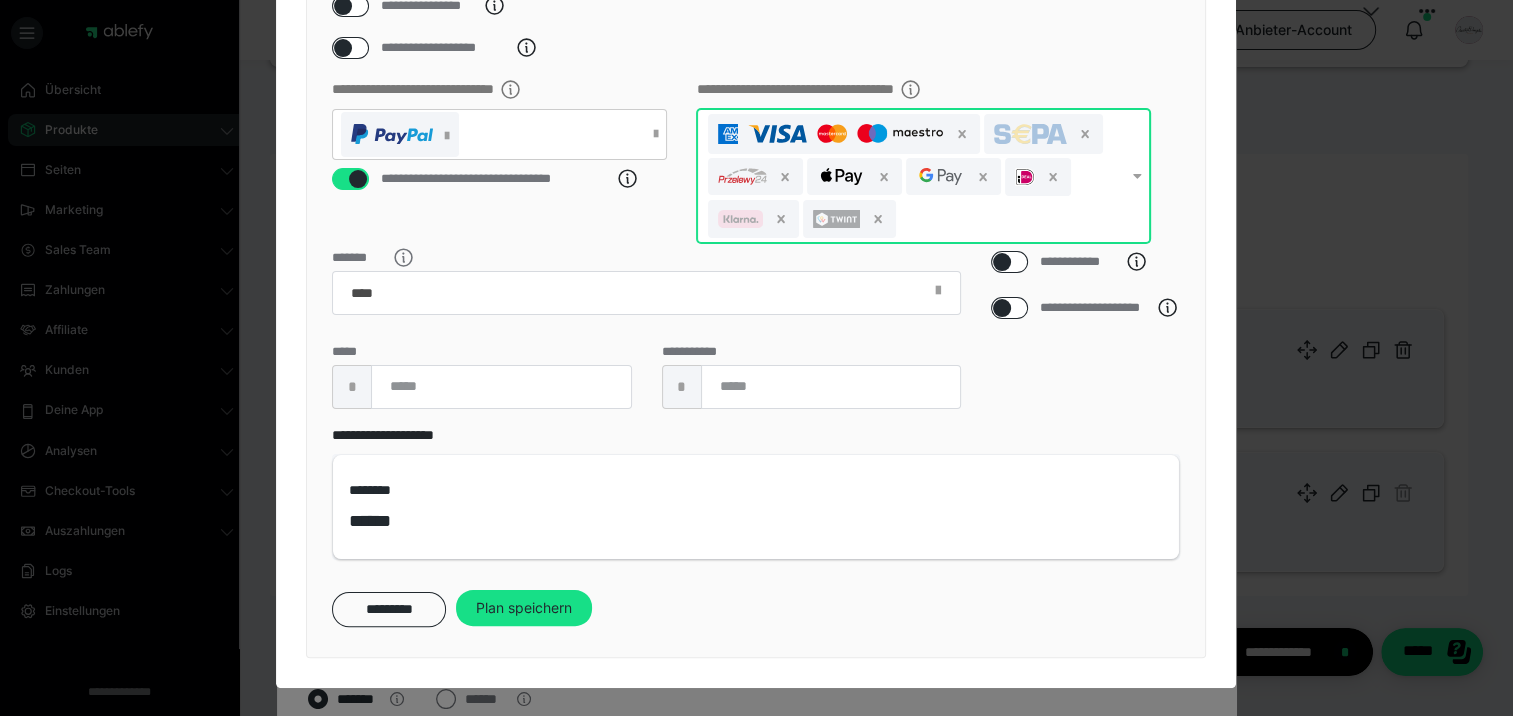 scroll, scrollTop: 354, scrollLeft: 0, axis: vertical 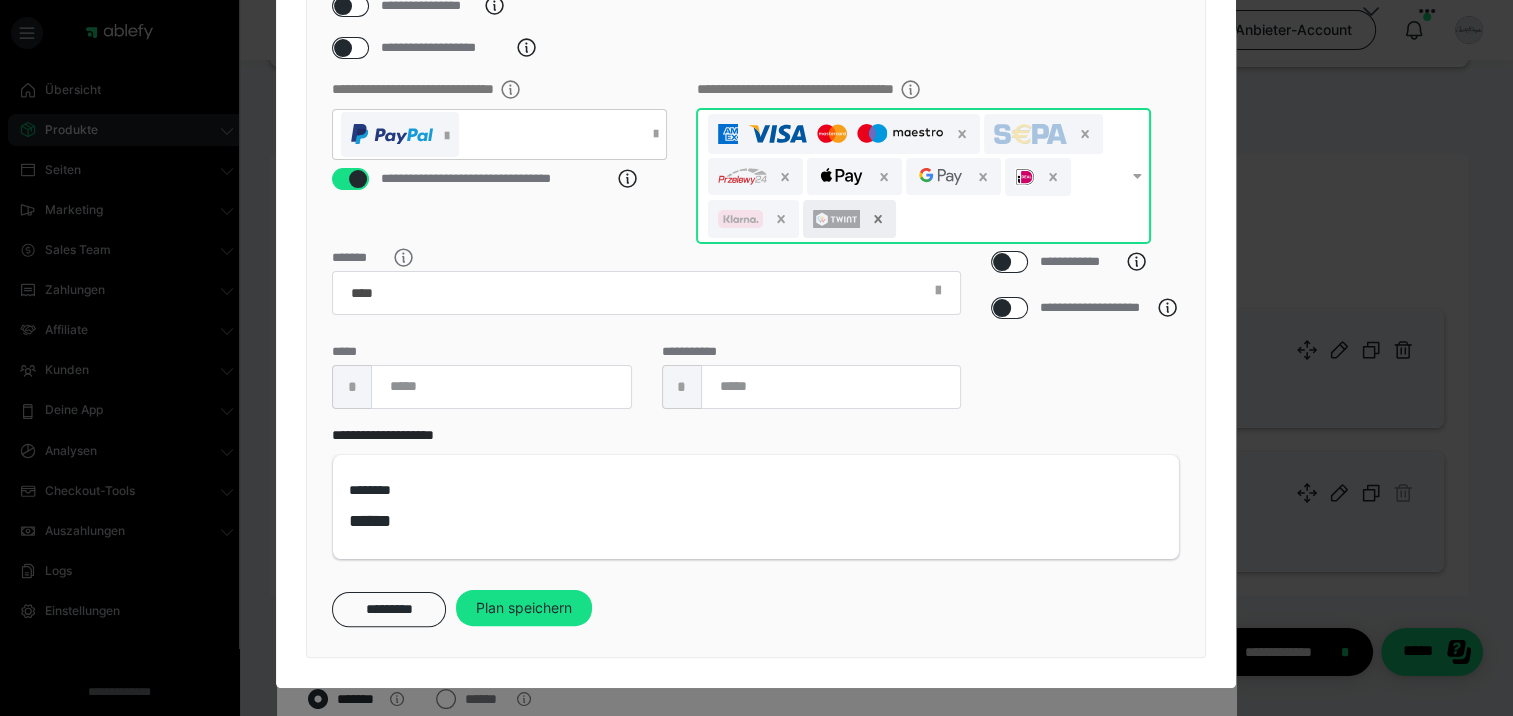 click 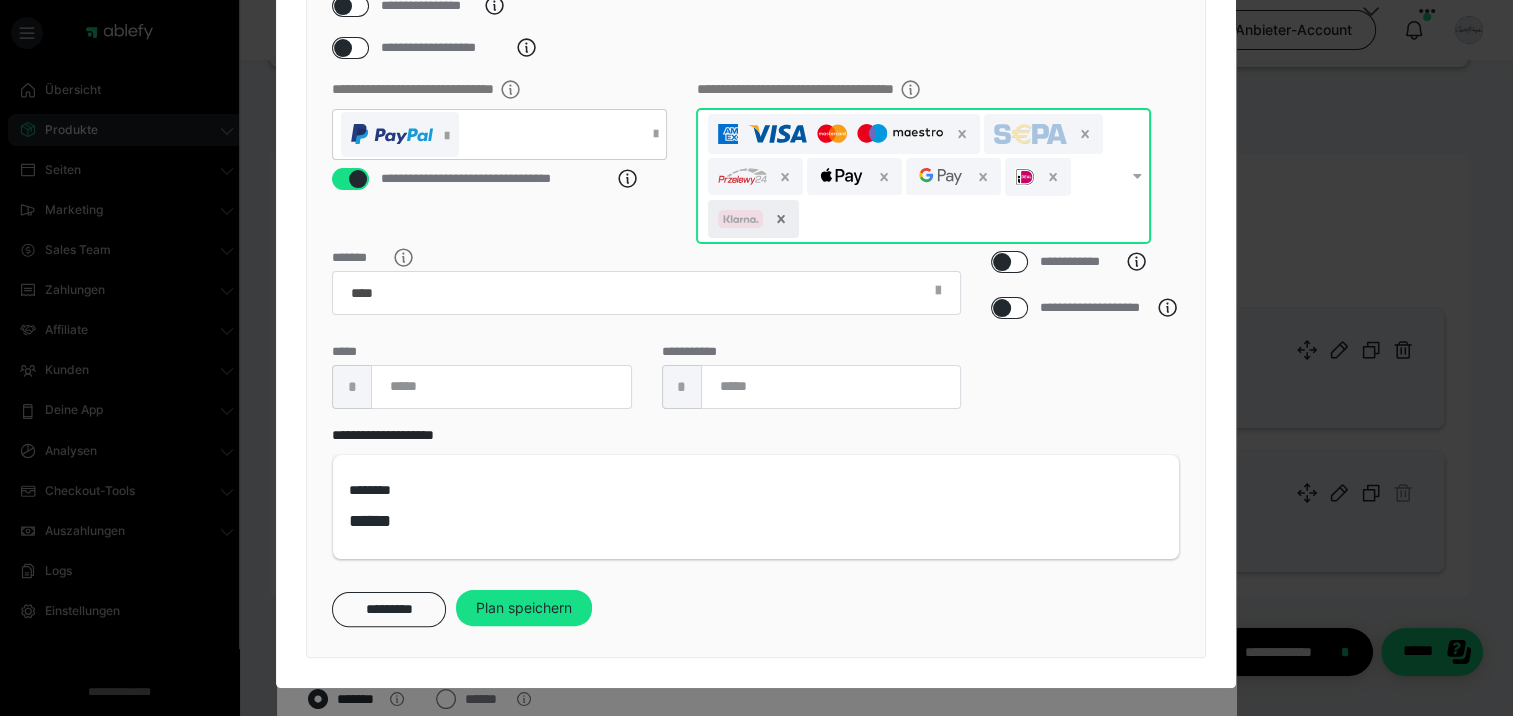 click 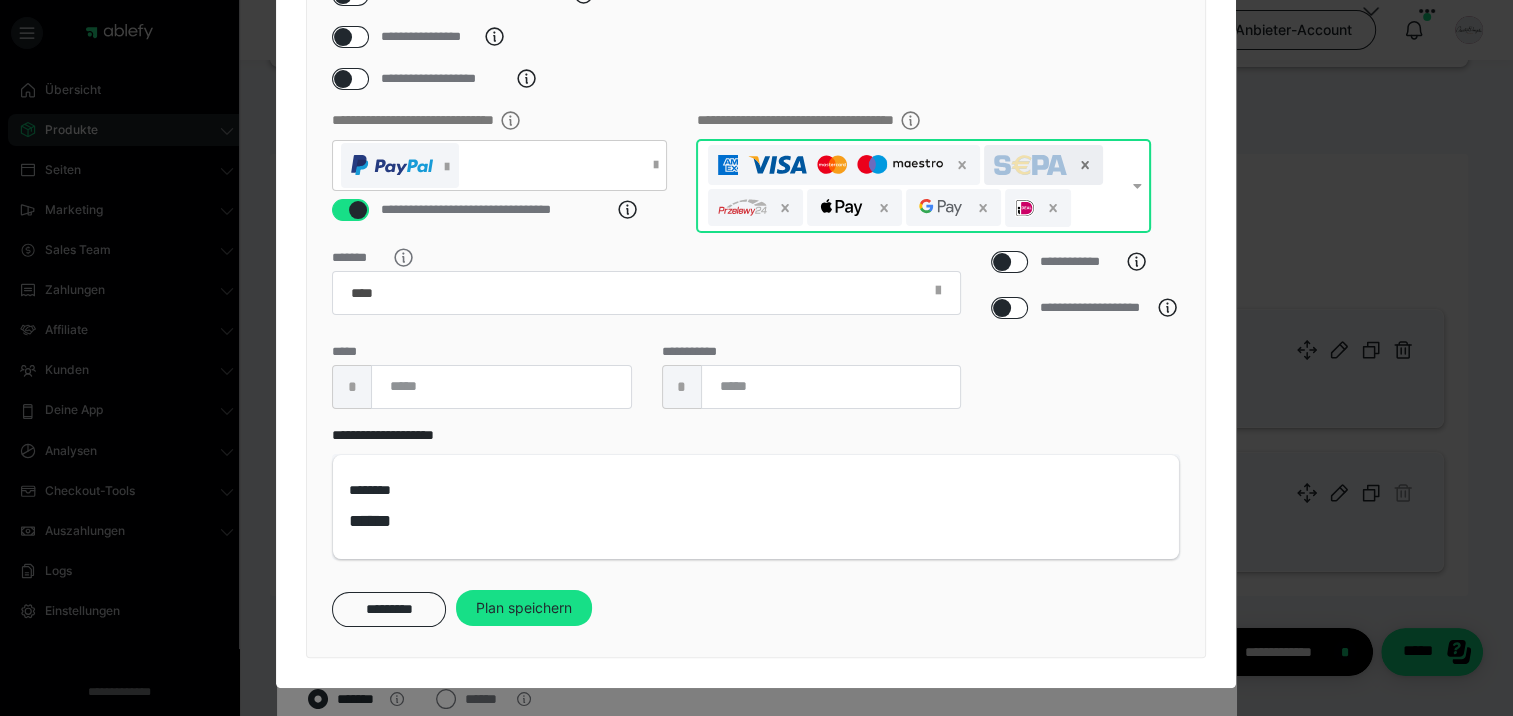 click 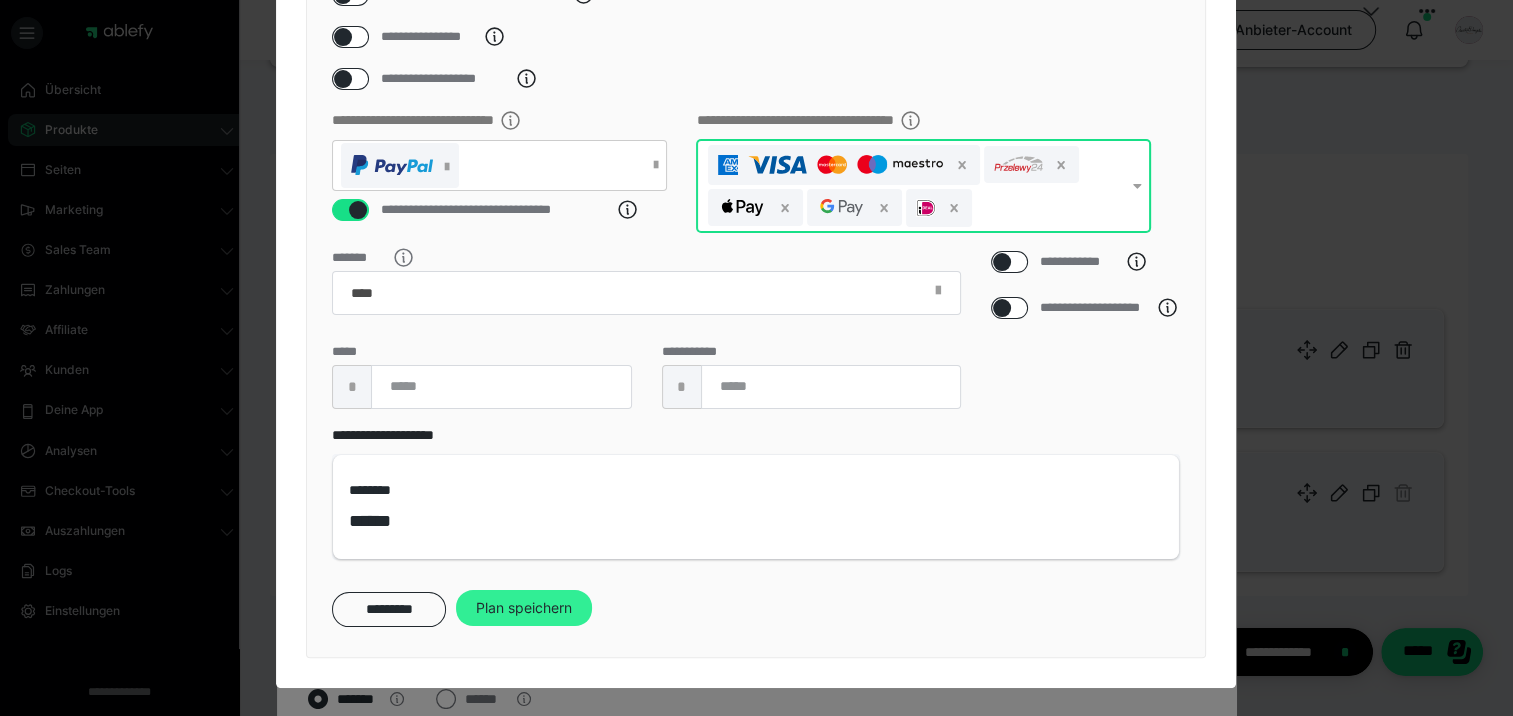 click on "Plan speichern" at bounding box center [524, 608] 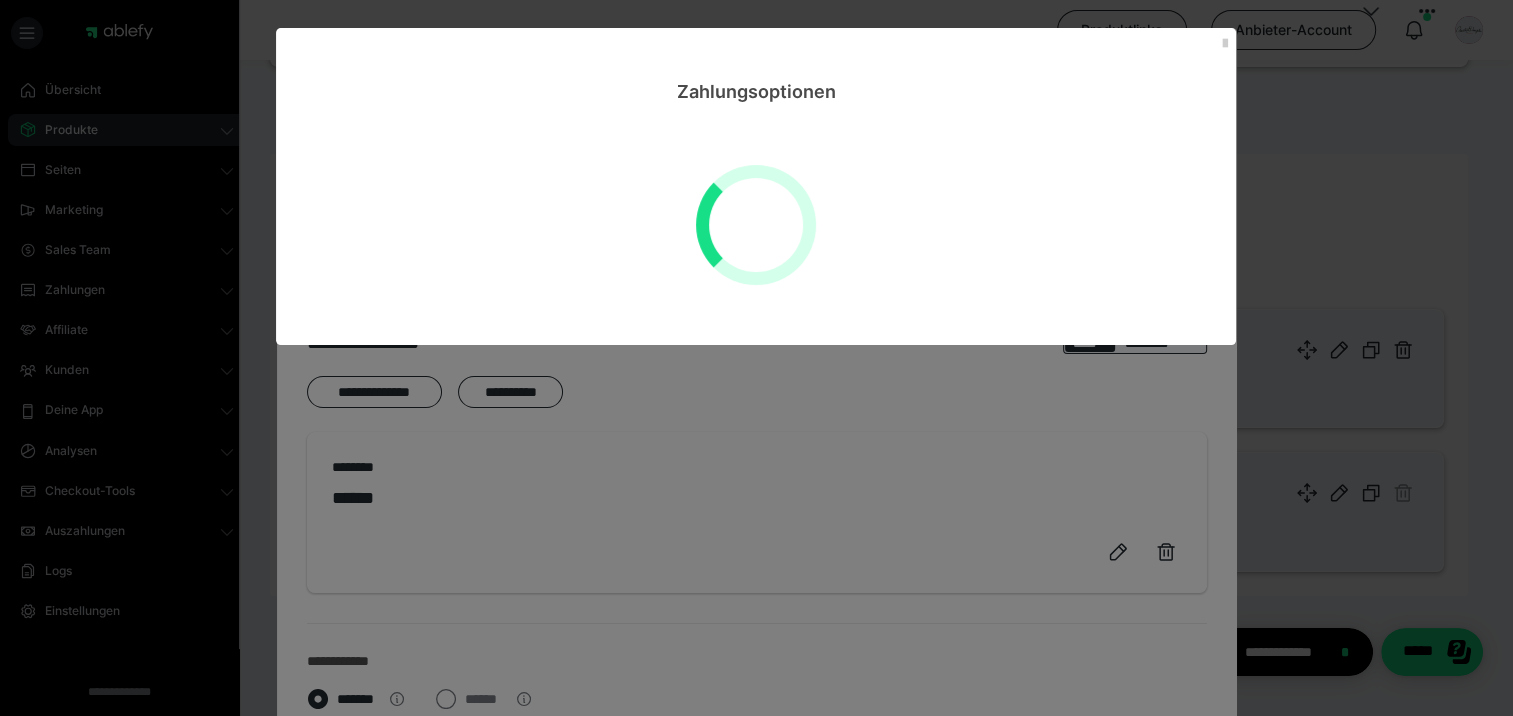 scroll, scrollTop: 0, scrollLeft: 0, axis: both 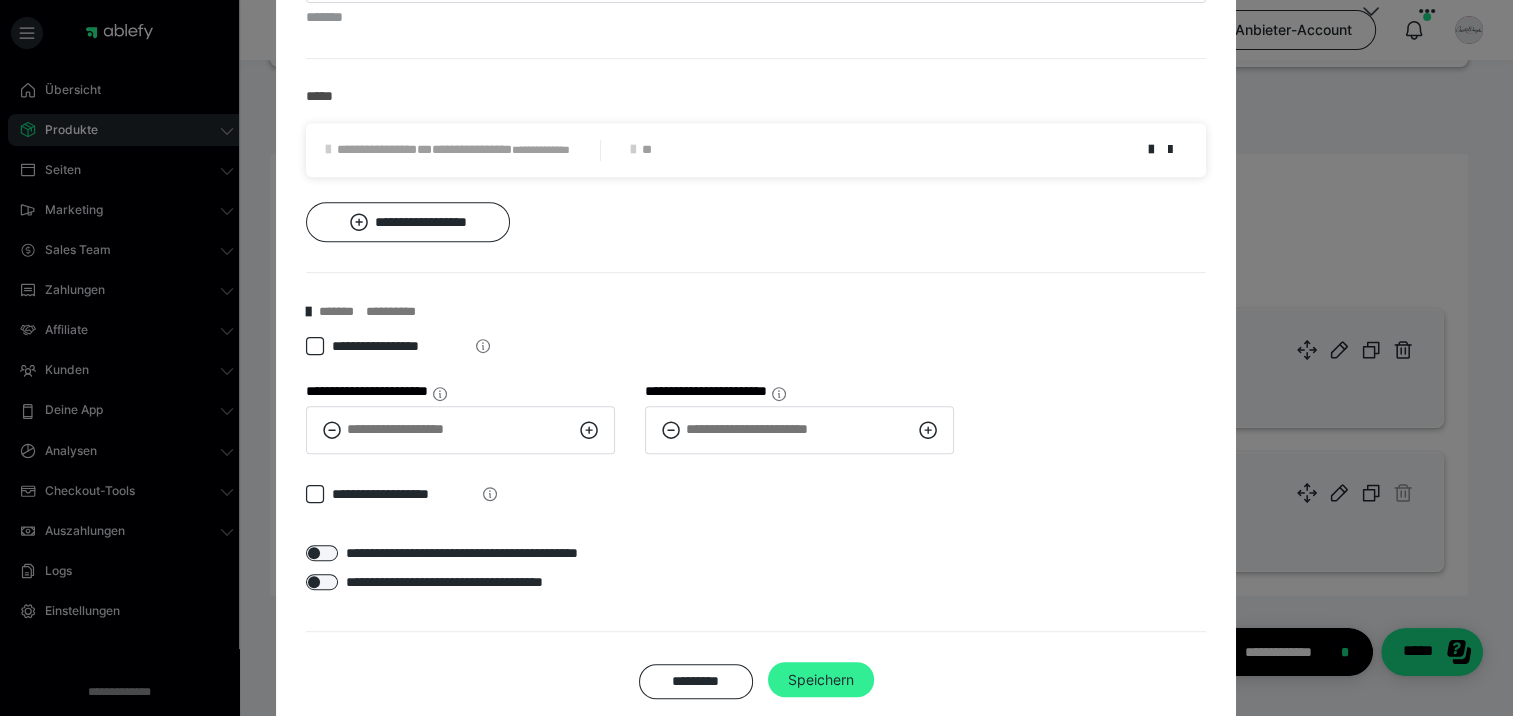 click on "Speichern" at bounding box center (821, 680) 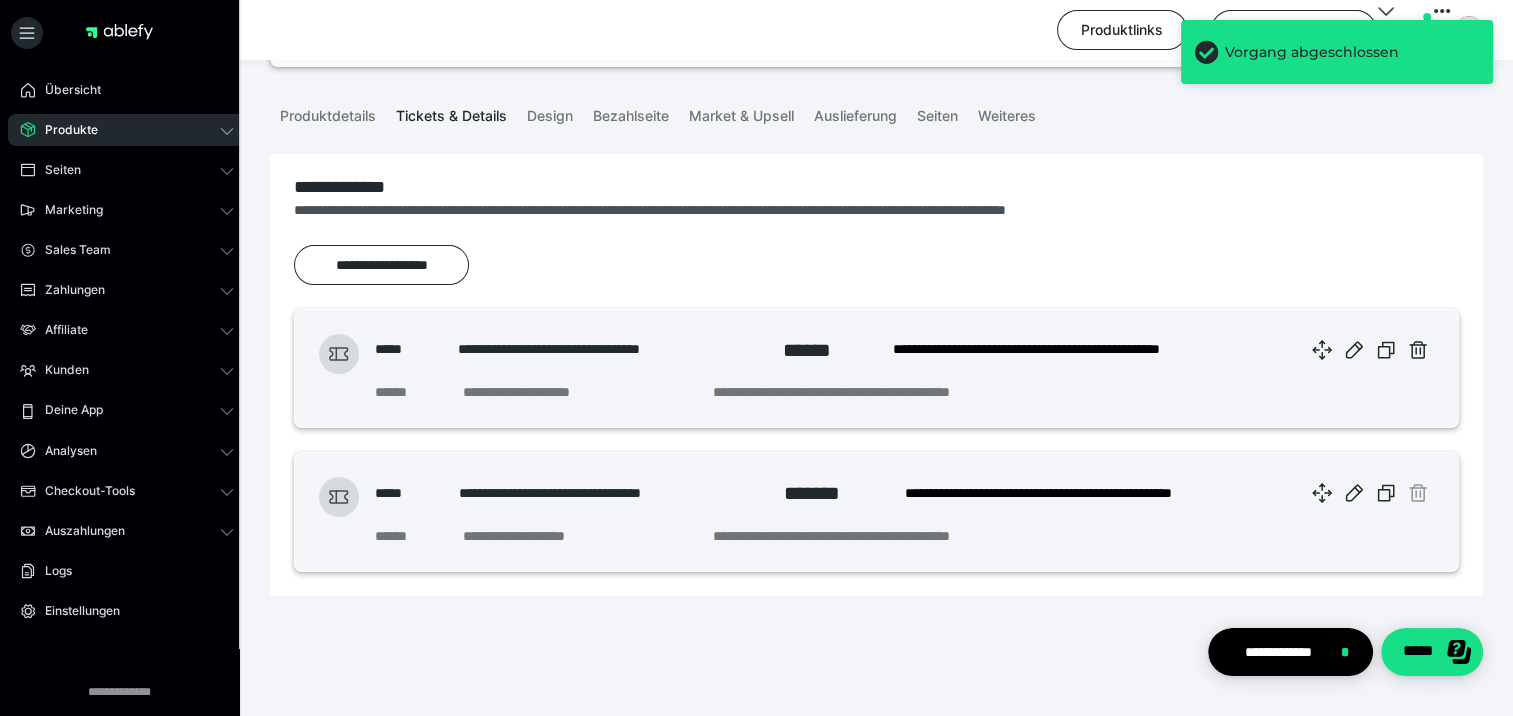 click on "Produkte" at bounding box center (64, 130) 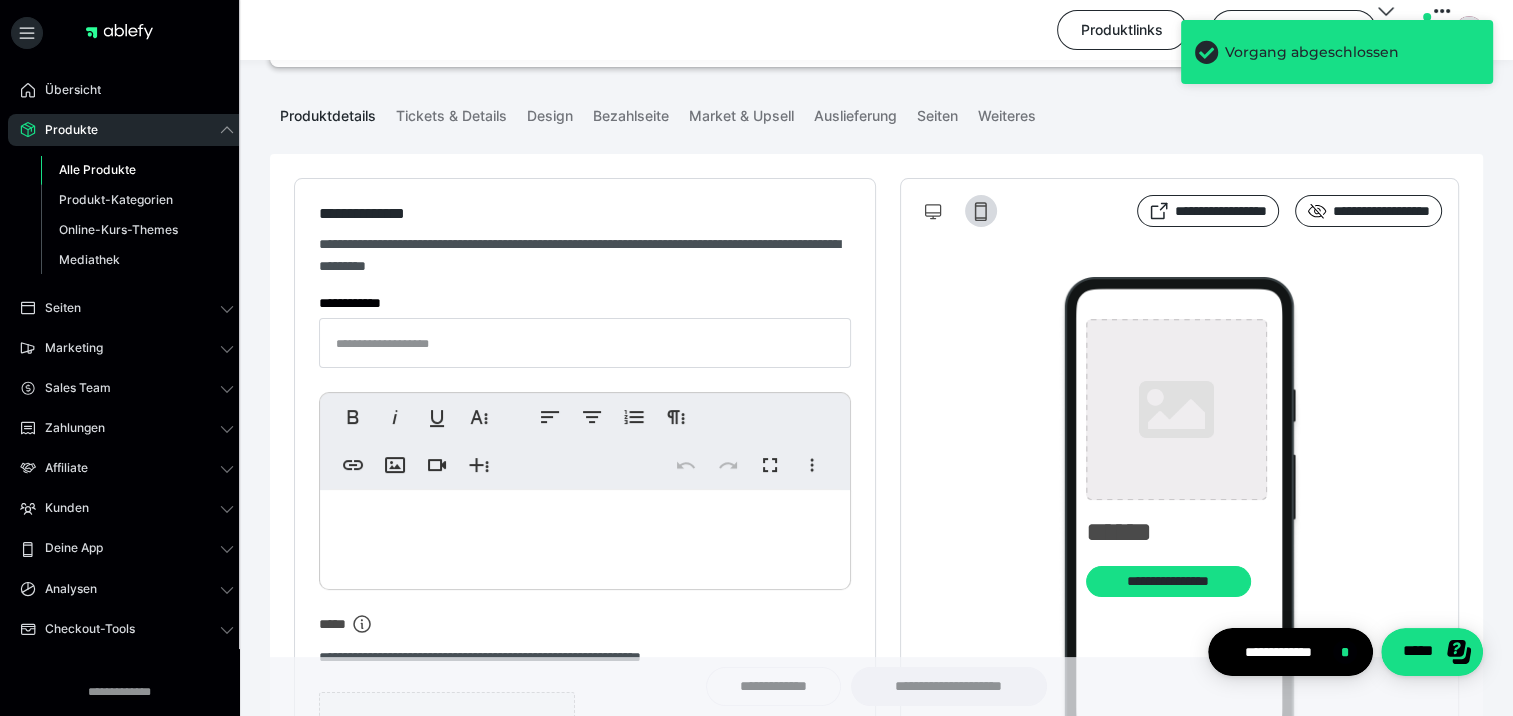 type on "**********" 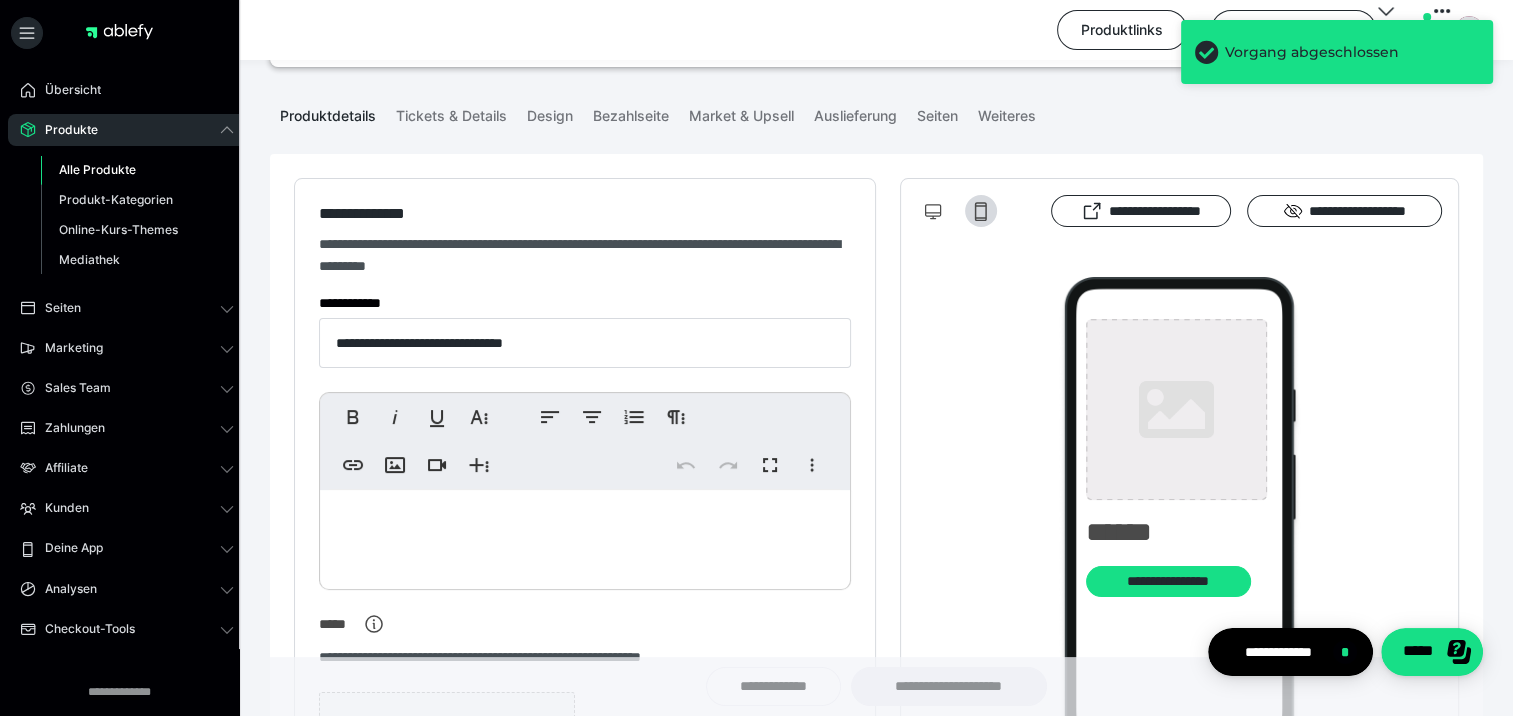 type on "**********" 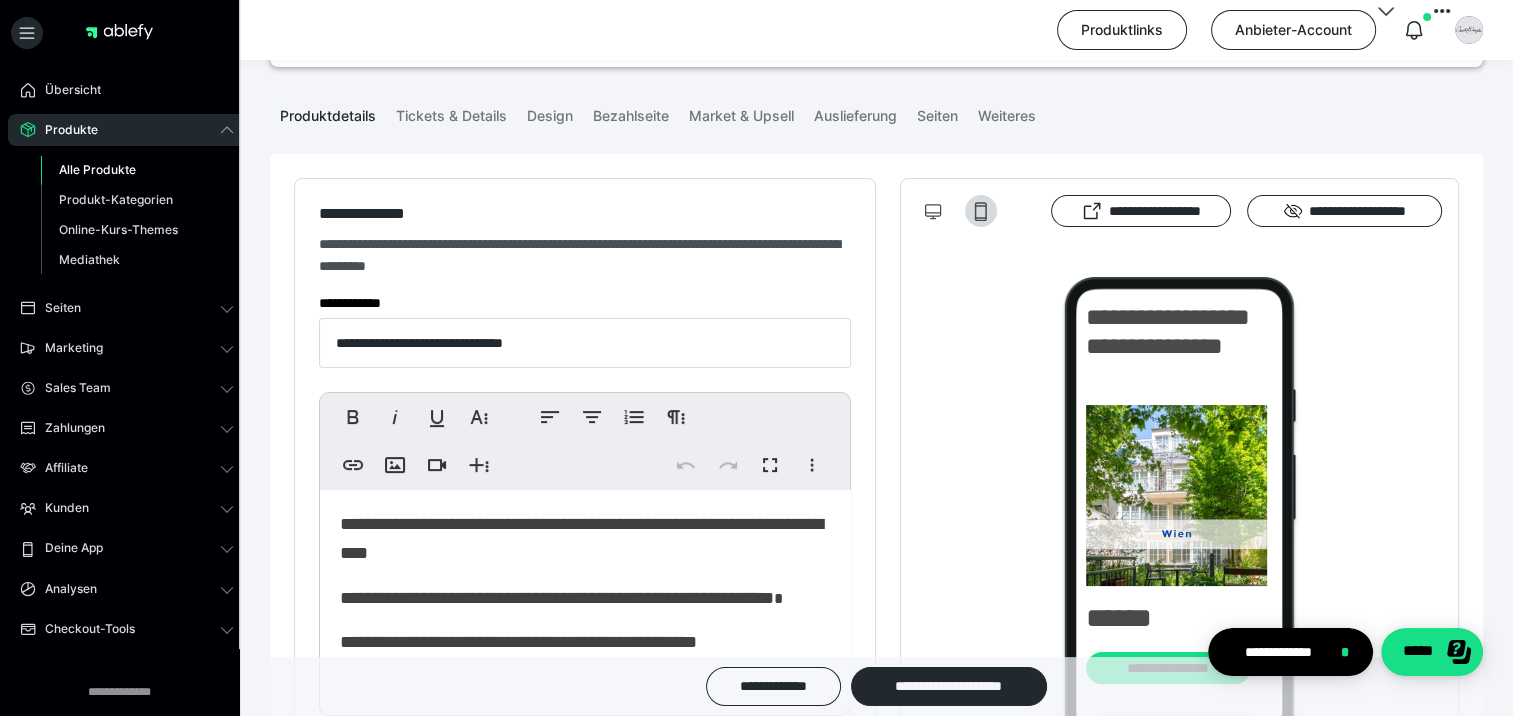 click on "Alle Produkte" at bounding box center [97, 169] 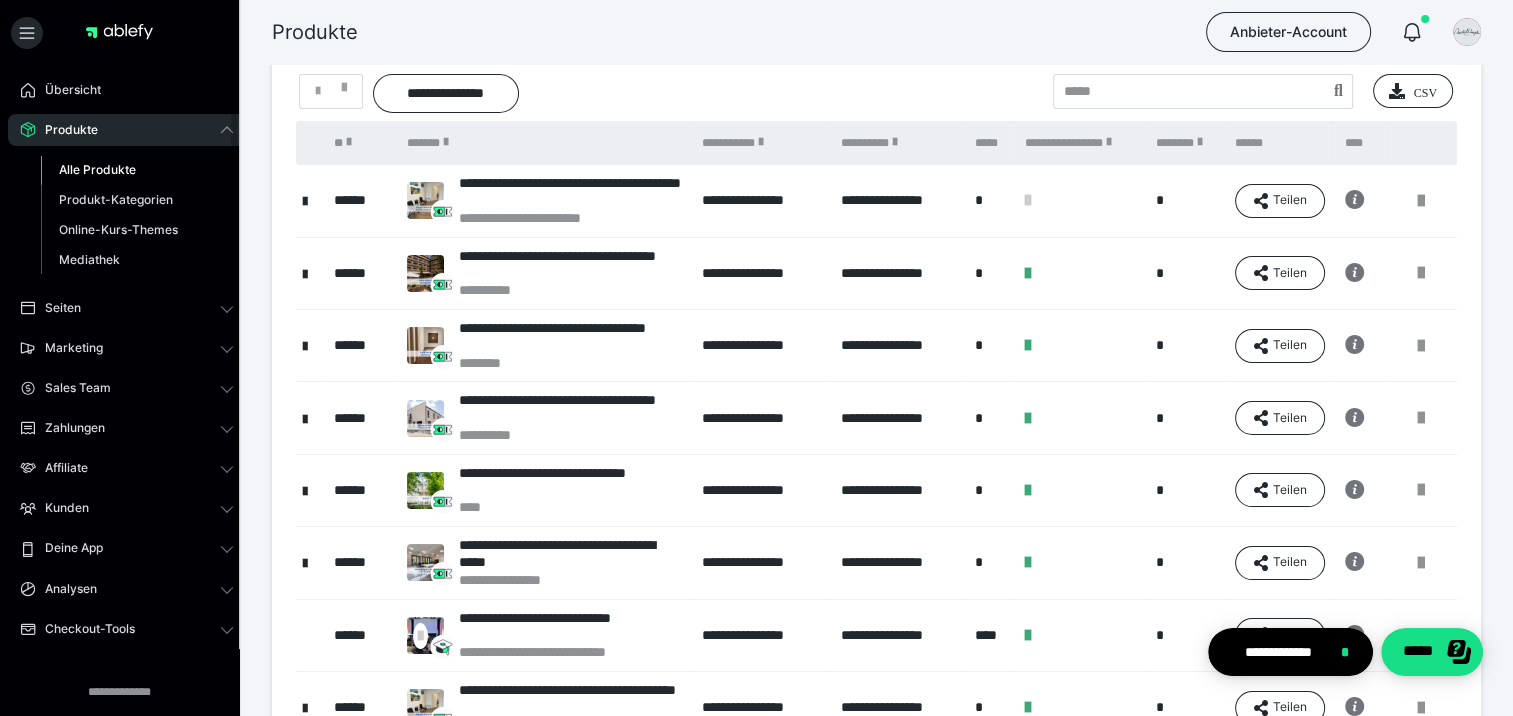 scroll, scrollTop: 300, scrollLeft: 0, axis: vertical 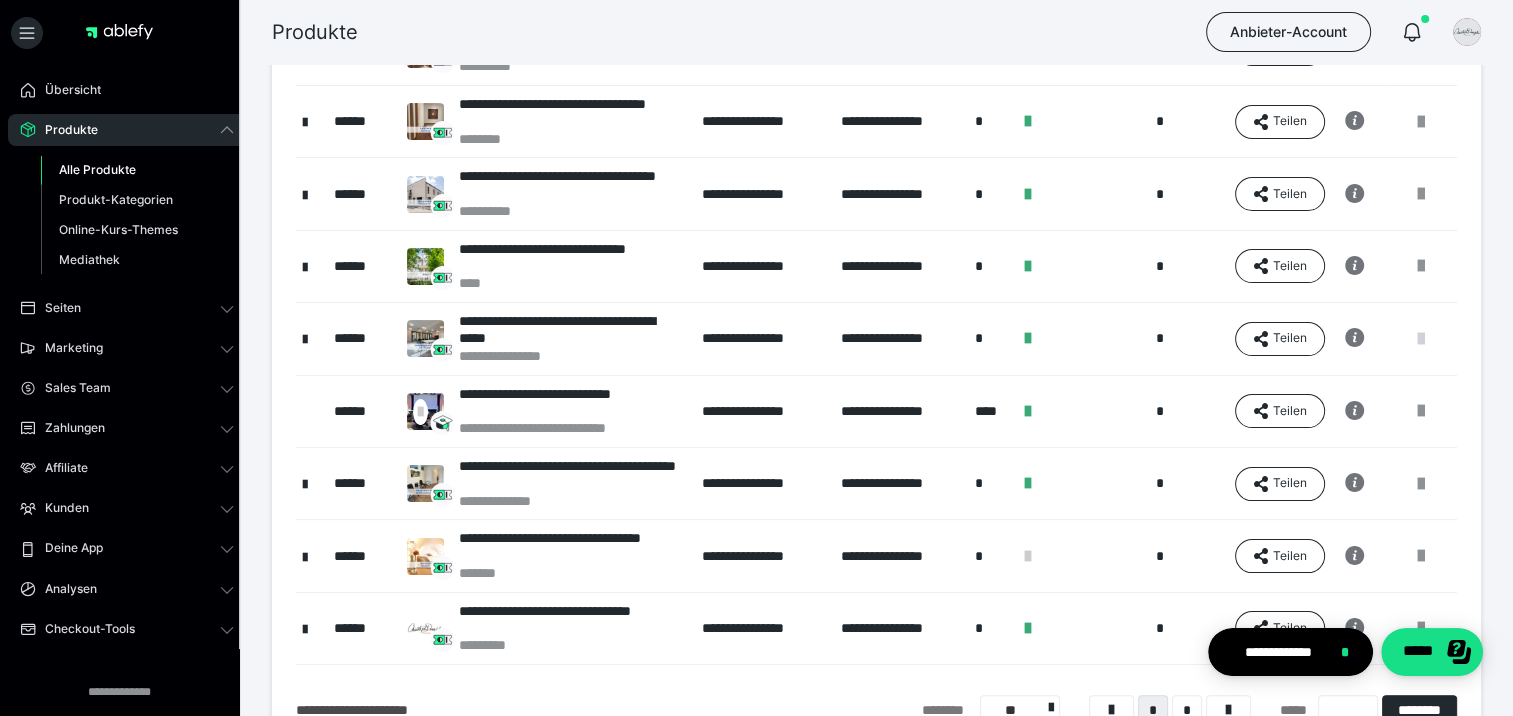 click at bounding box center (1421, 339) 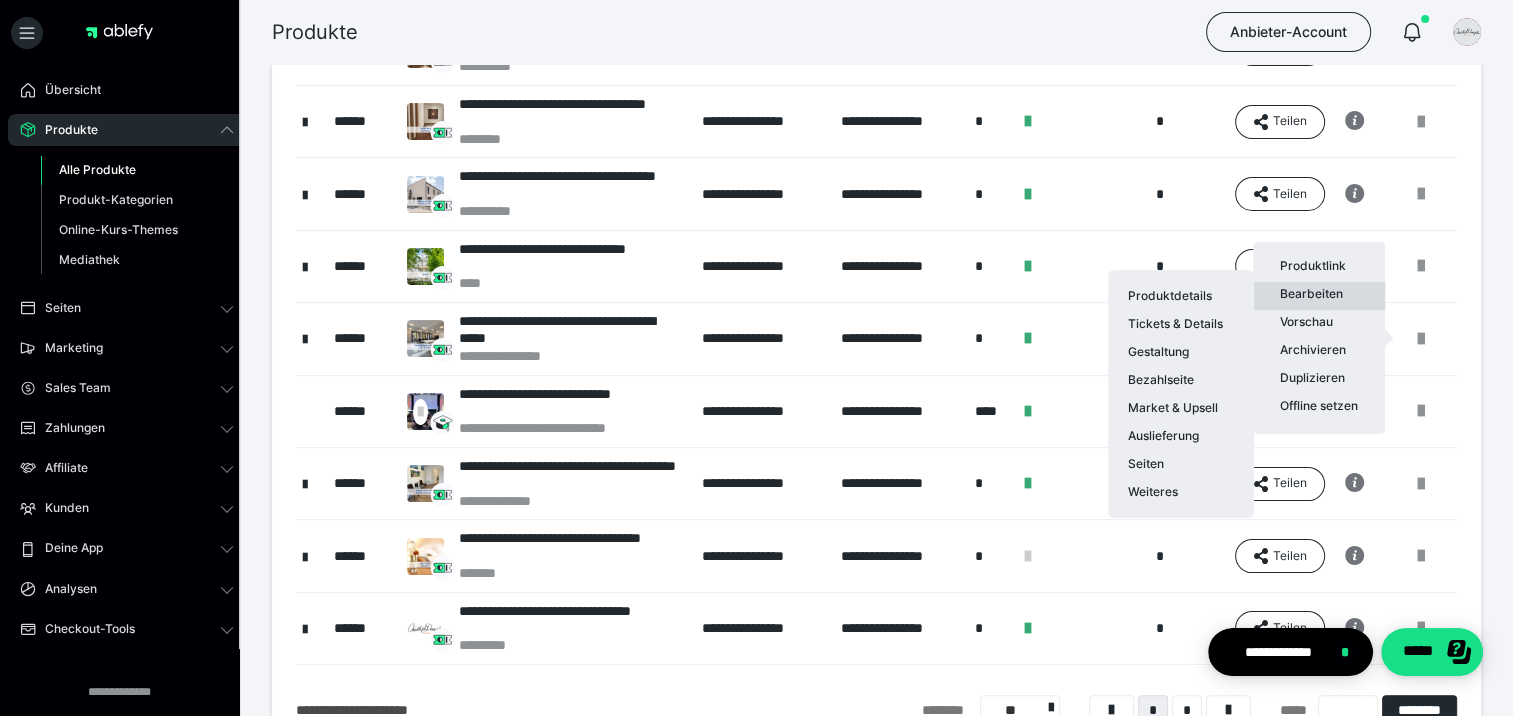 click on "Bearbeiten Produktdetails Tickets & Details Gestaltung Bezahlseite Market & Upsell Auslieferung Seiten Weiteres" at bounding box center (1319, 296) 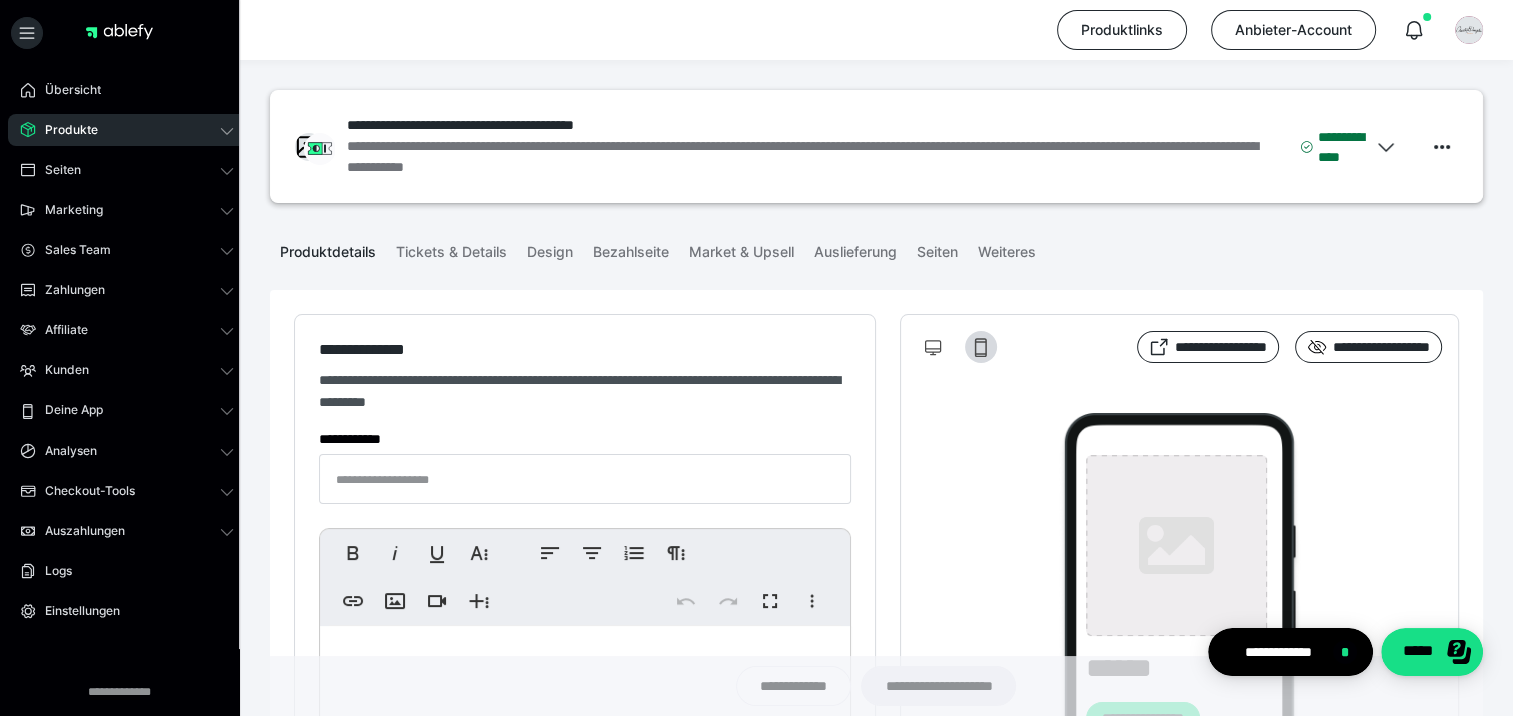 type on "**********" 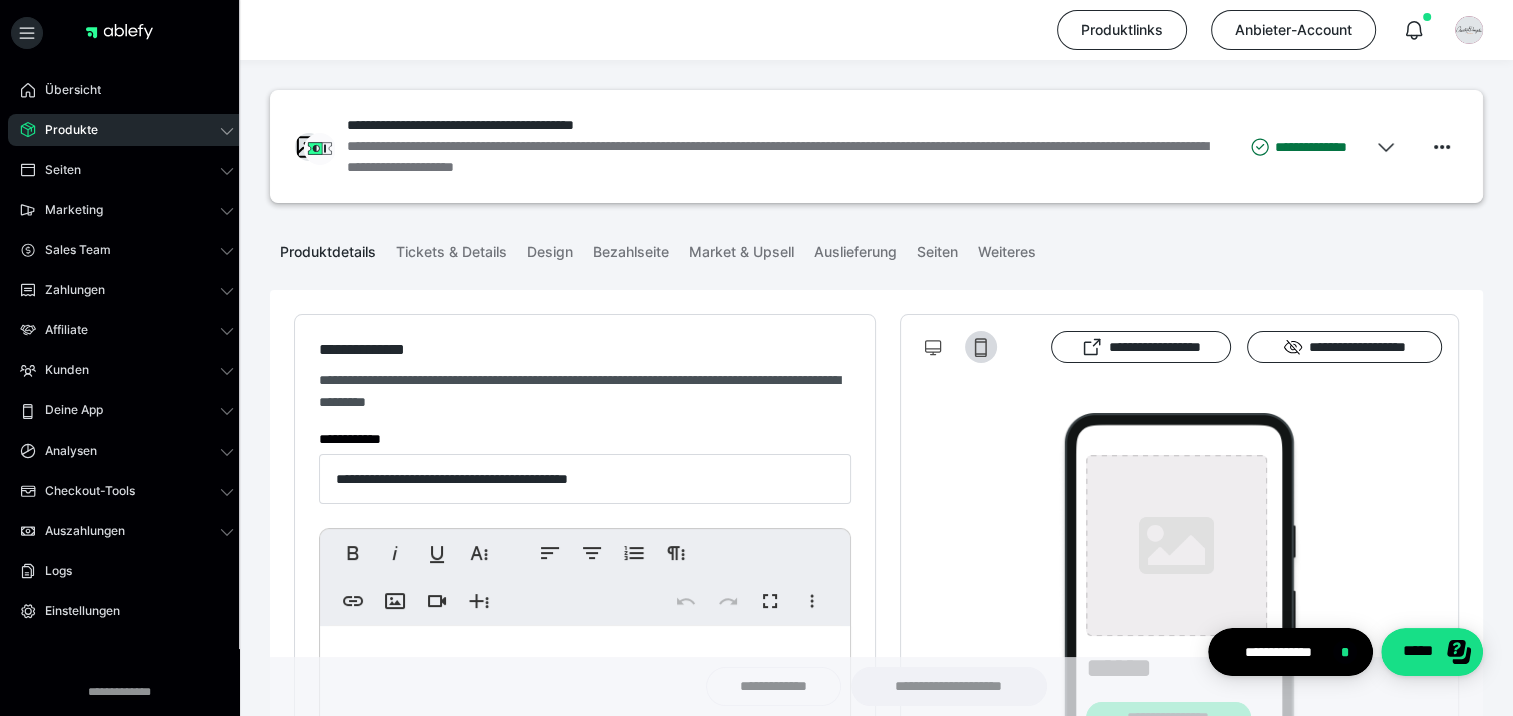 type on "**********" 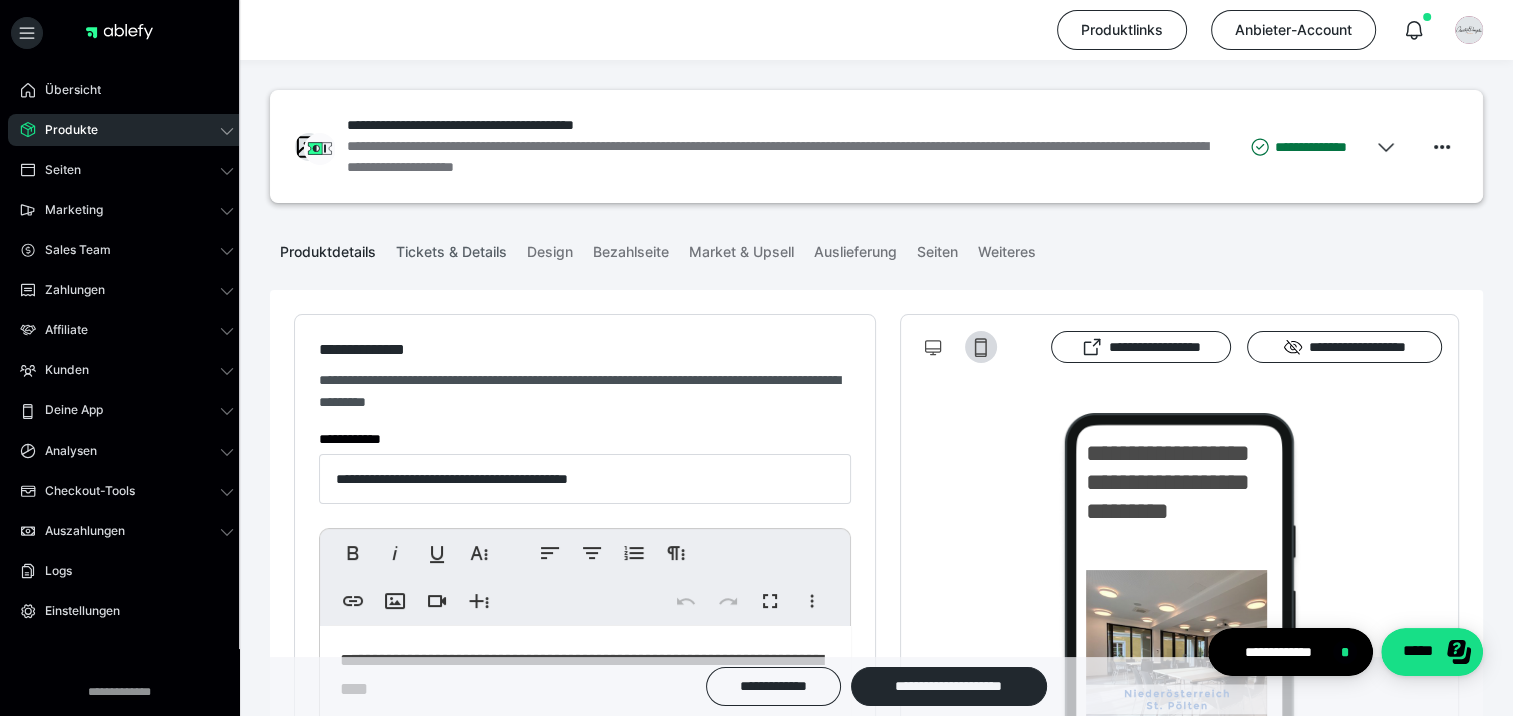 click on "Tickets & Details" at bounding box center (451, 248) 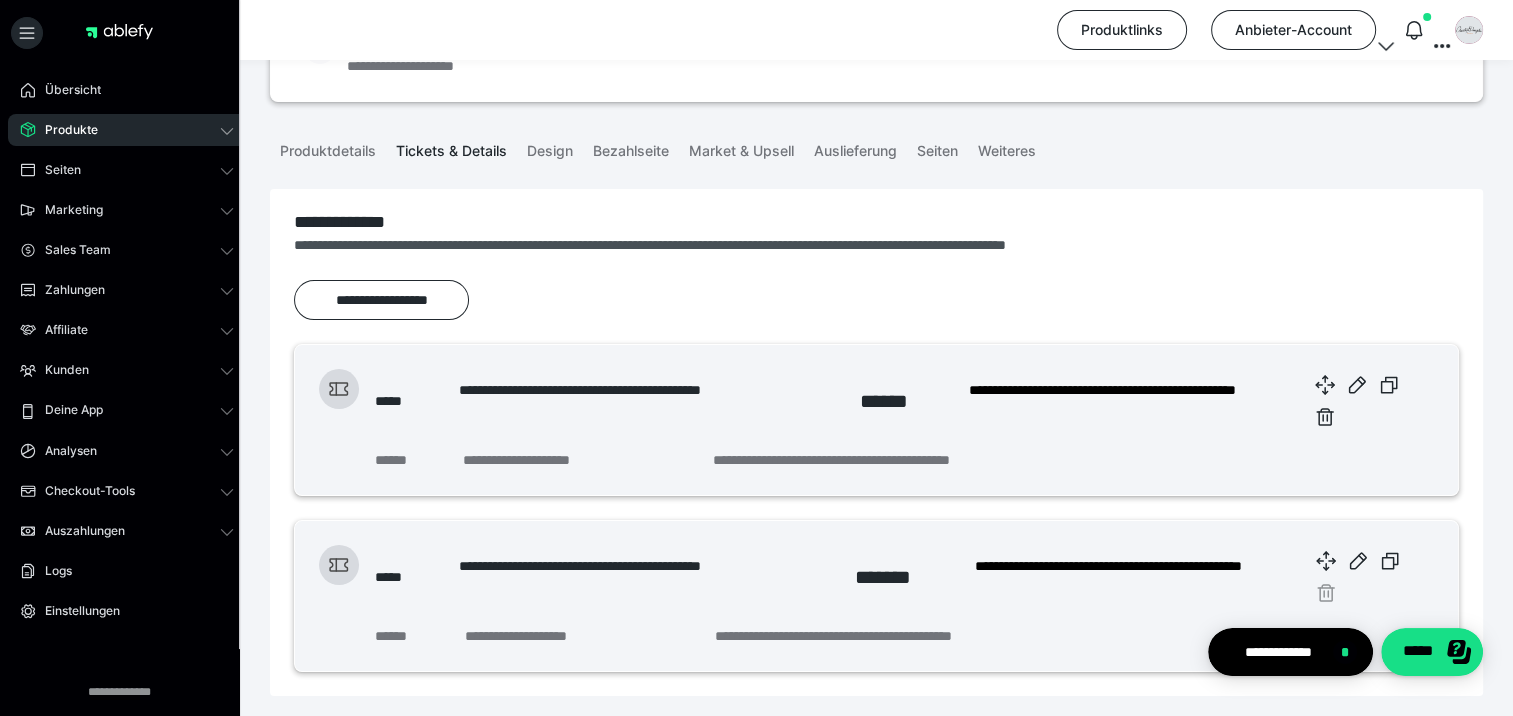 scroll, scrollTop: 200, scrollLeft: 0, axis: vertical 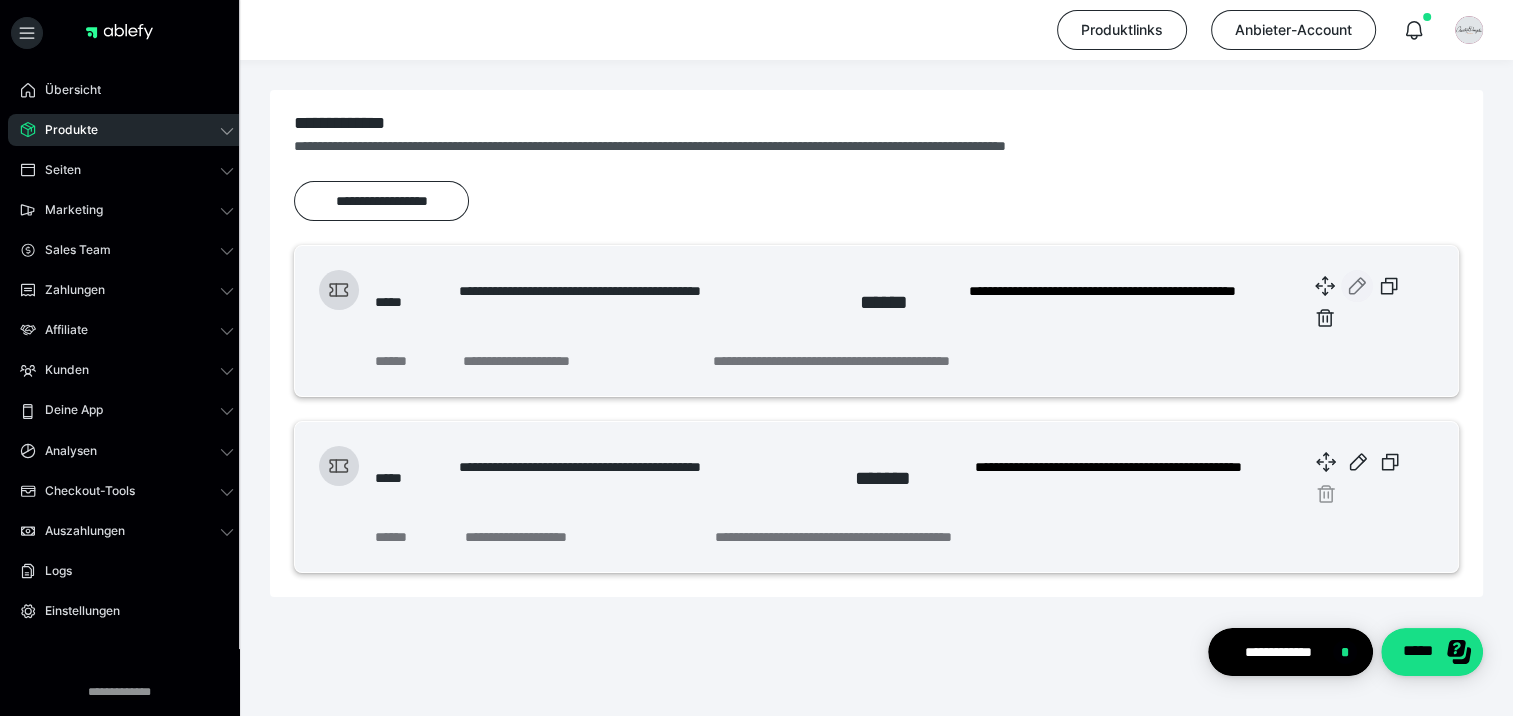click 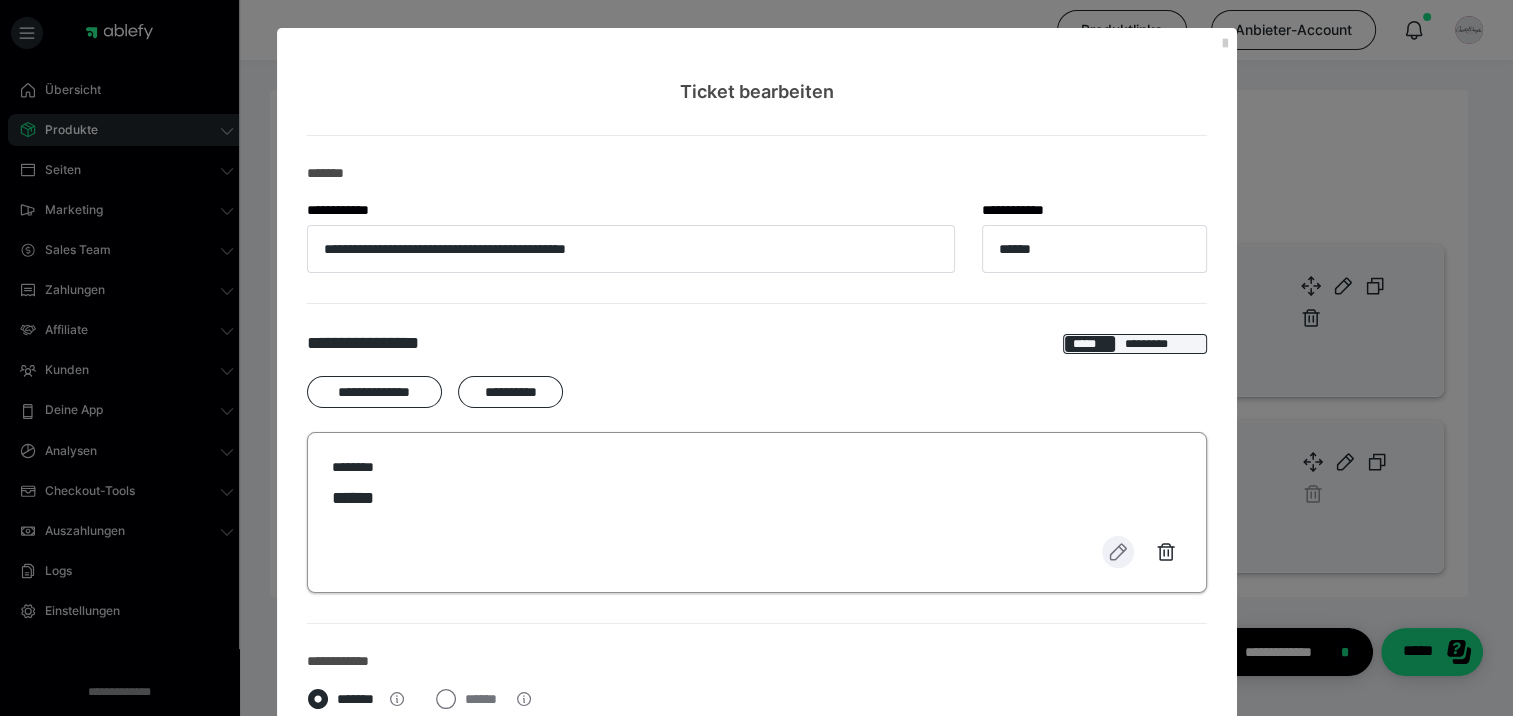 click 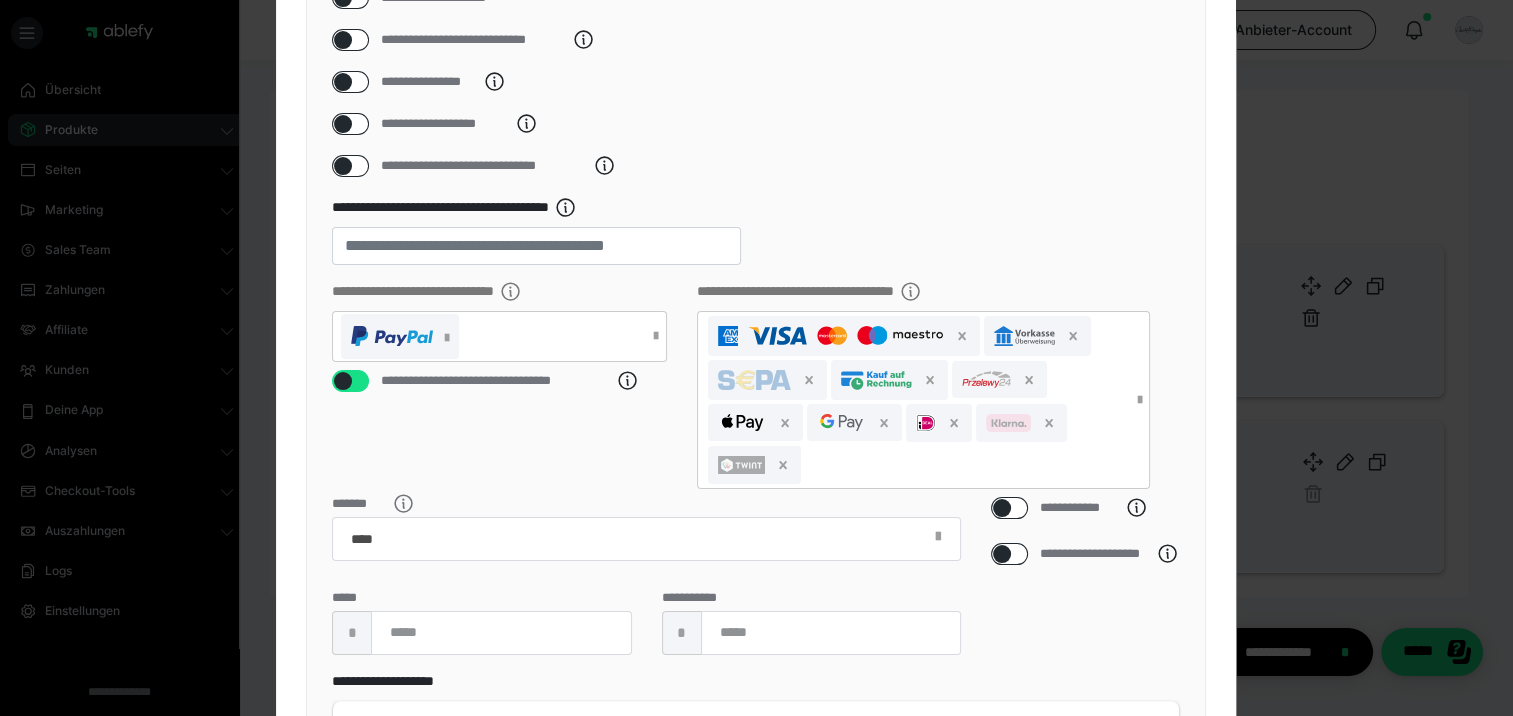 scroll, scrollTop: 500, scrollLeft: 0, axis: vertical 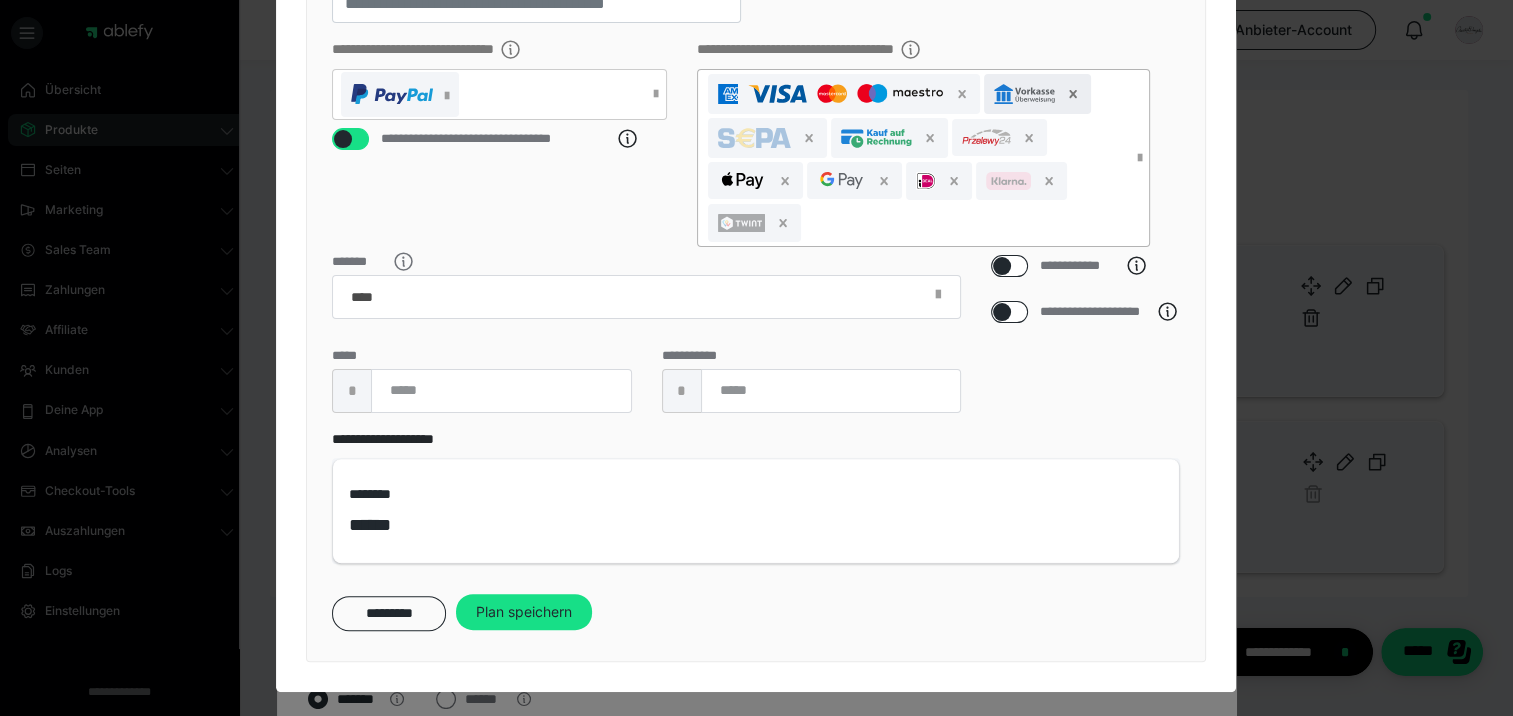click 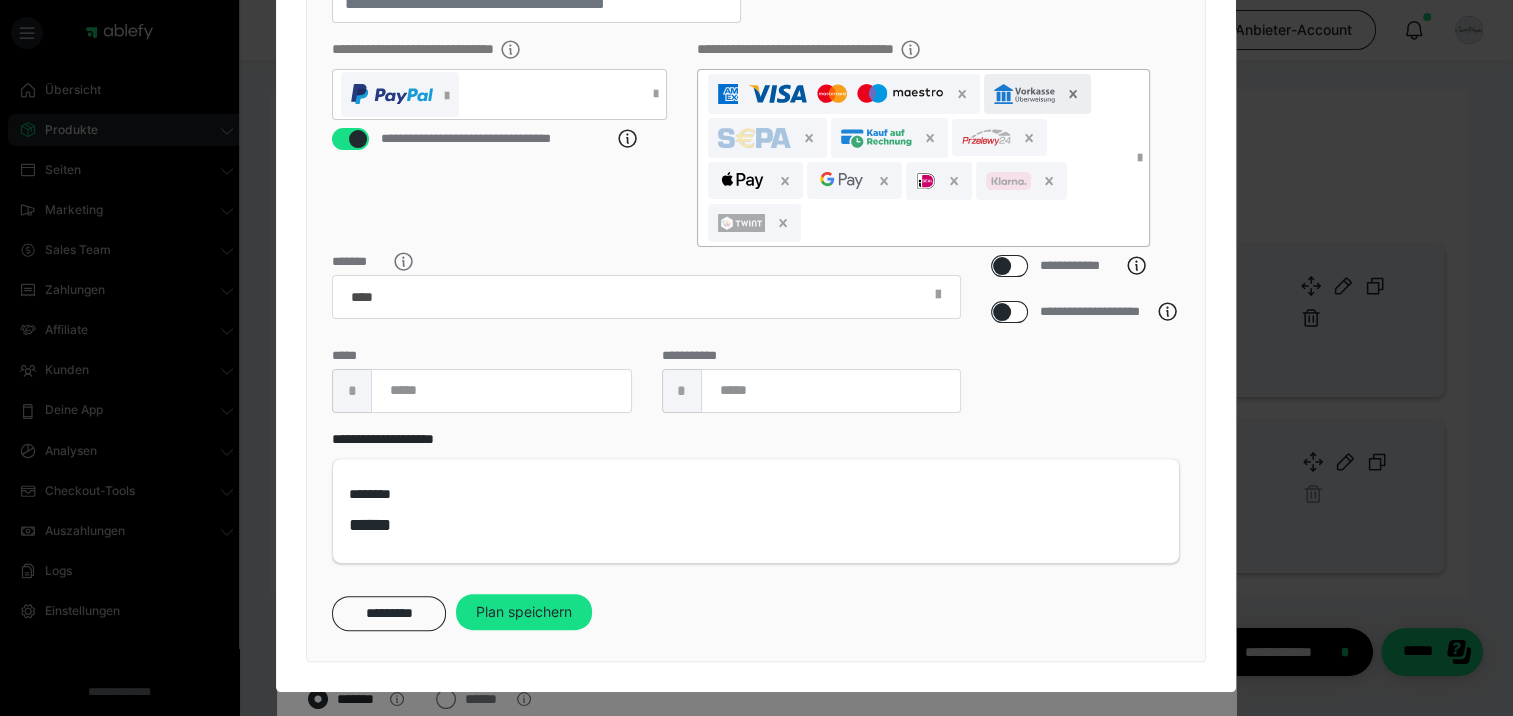 scroll, scrollTop: 440, scrollLeft: 0, axis: vertical 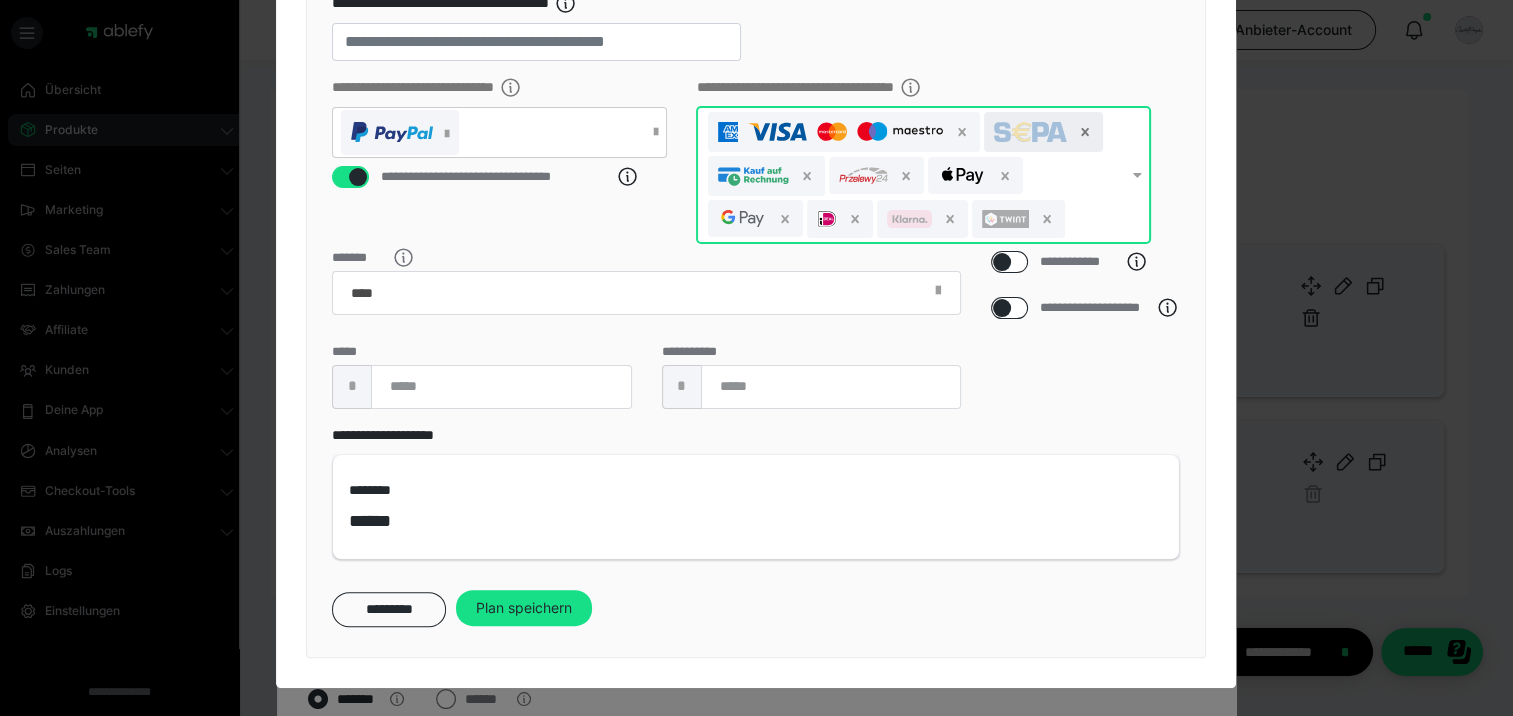 click 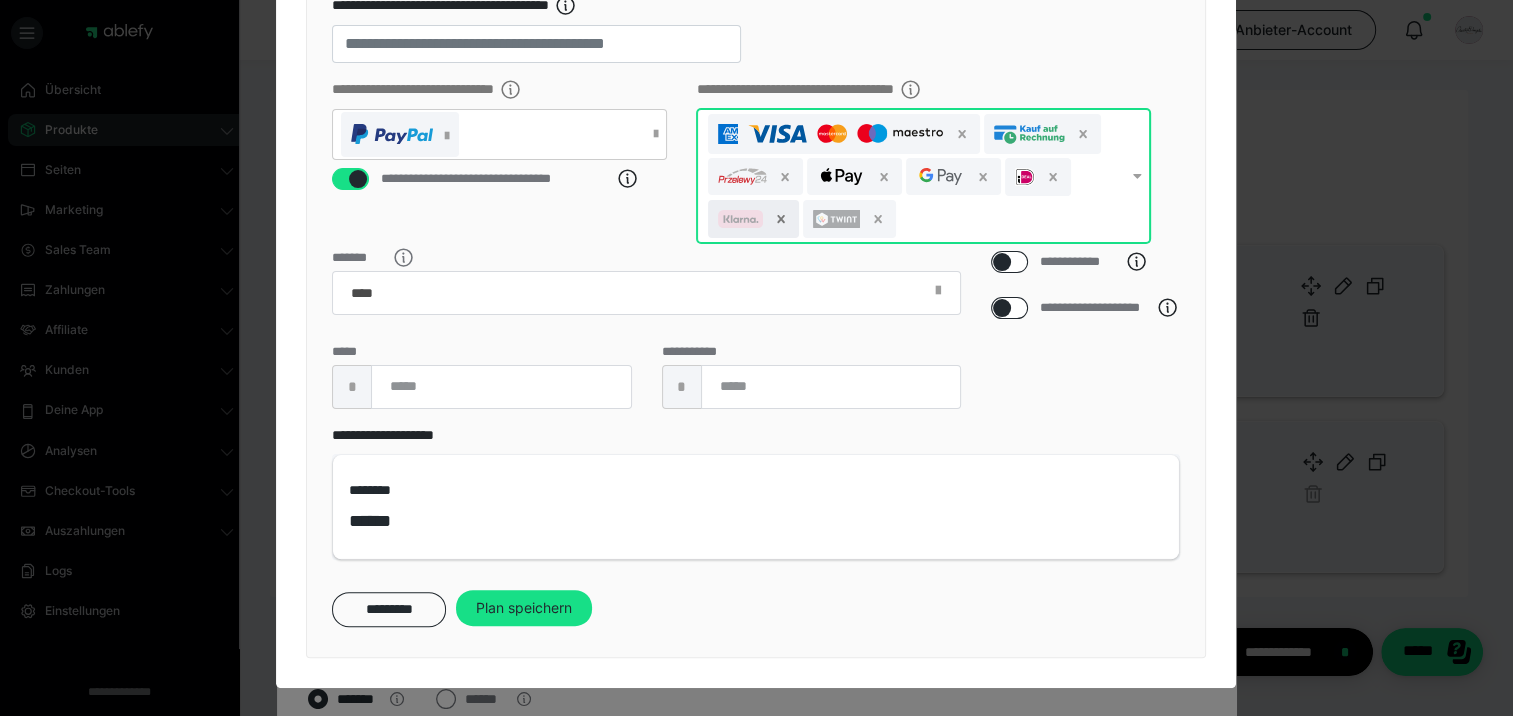 click 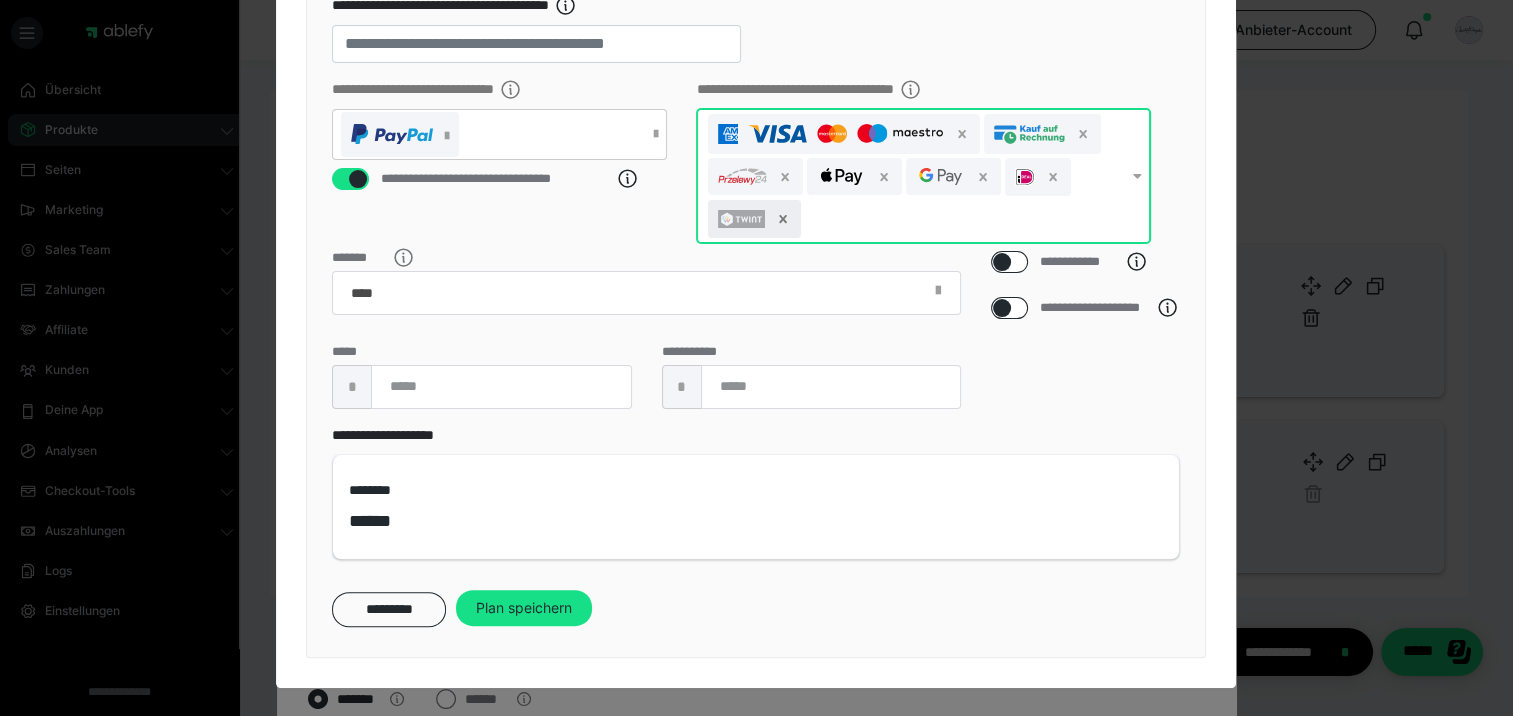 click 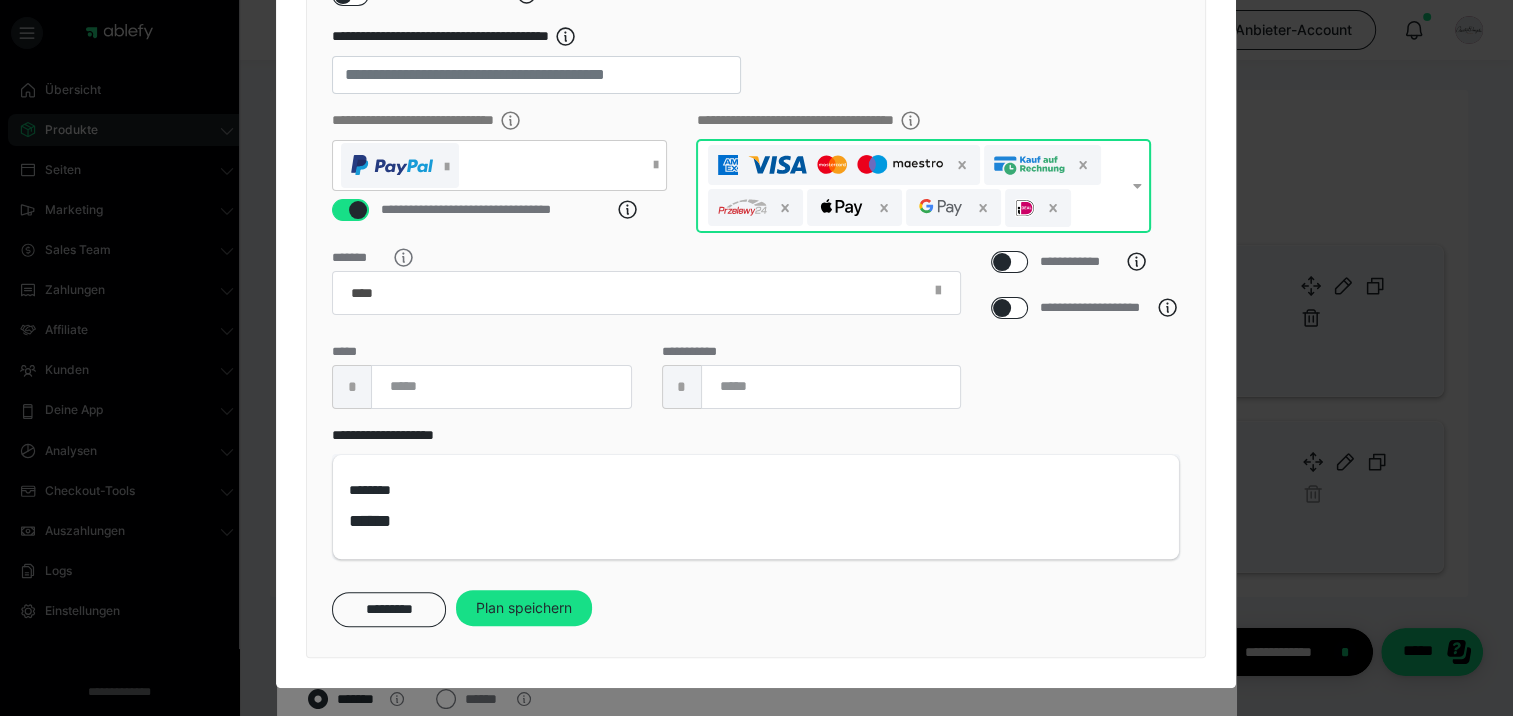 scroll, scrollTop: 407, scrollLeft: 0, axis: vertical 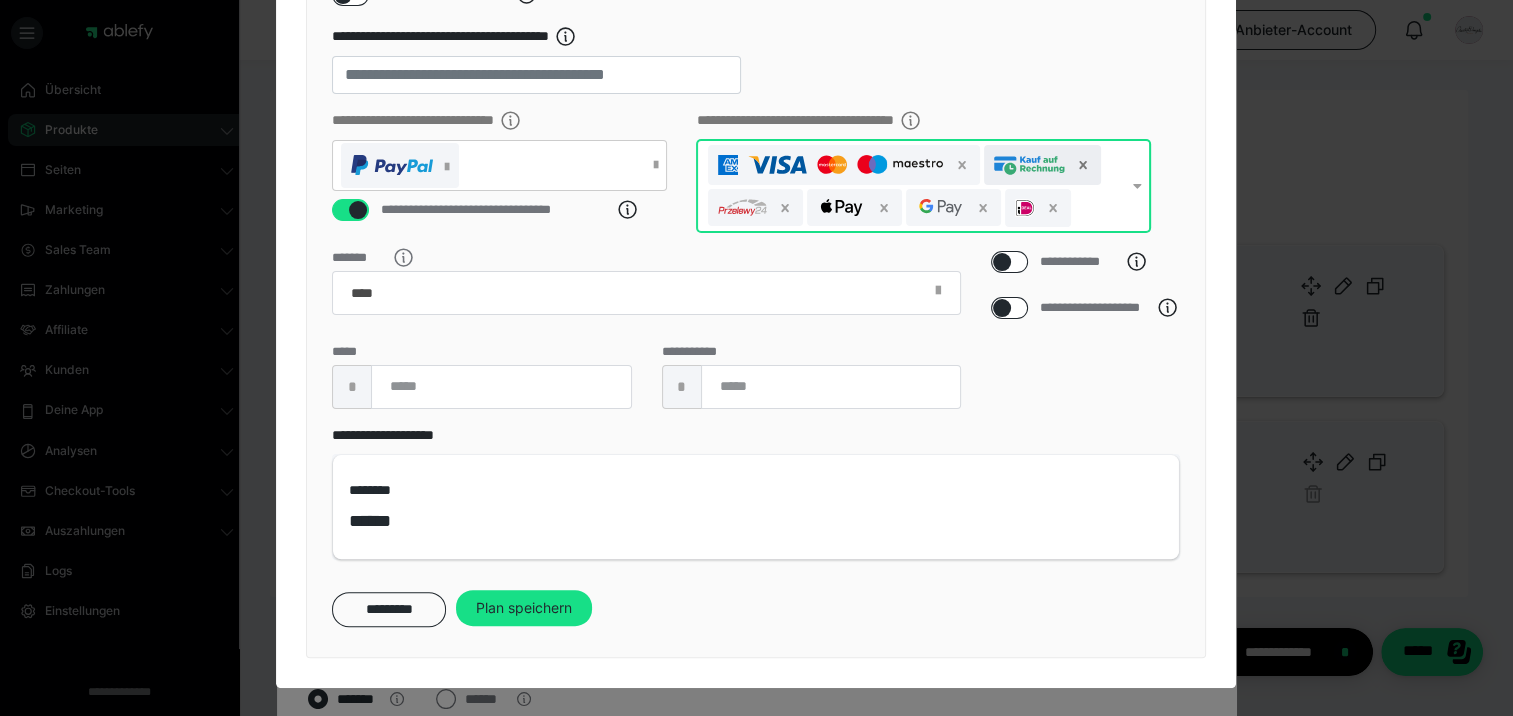 click 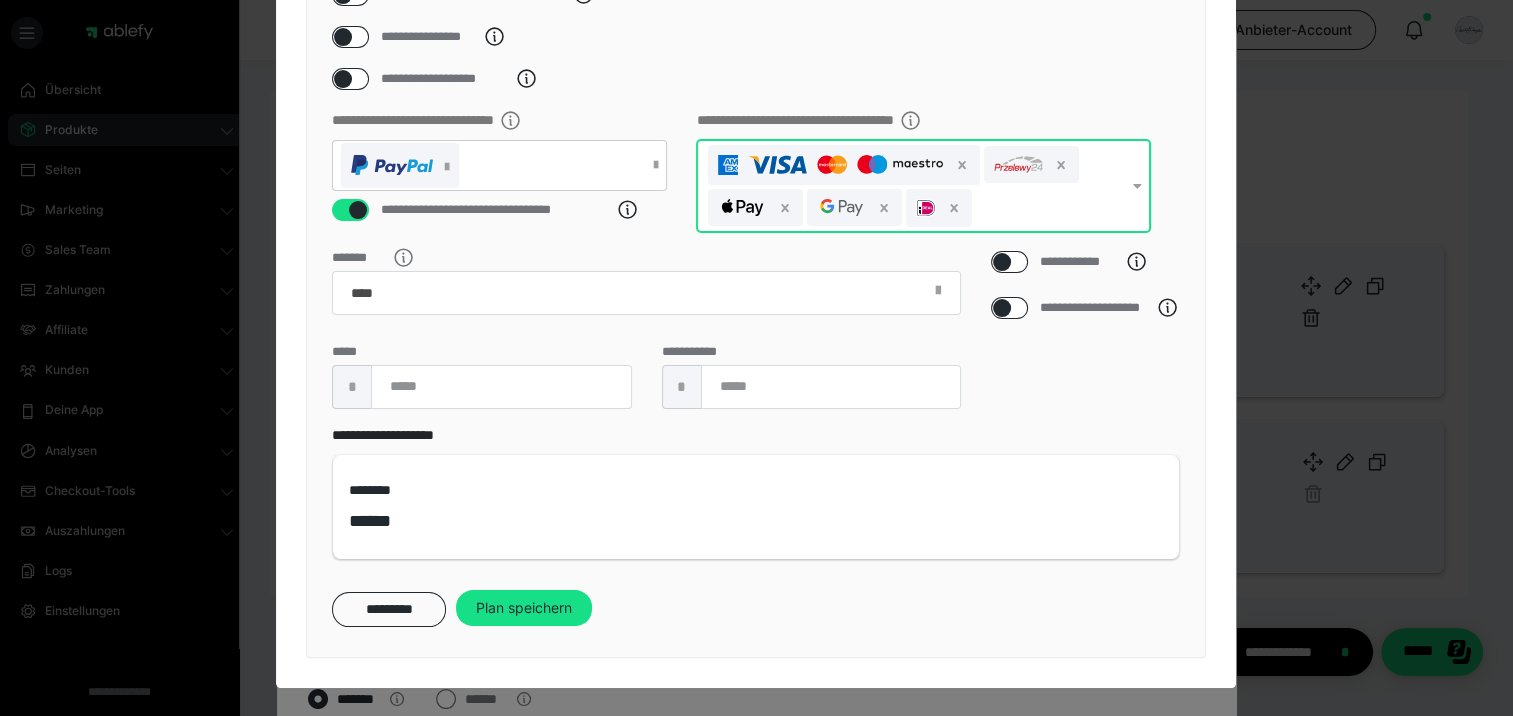scroll, scrollTop: 324, scrollLeft: 0, axis: vertical 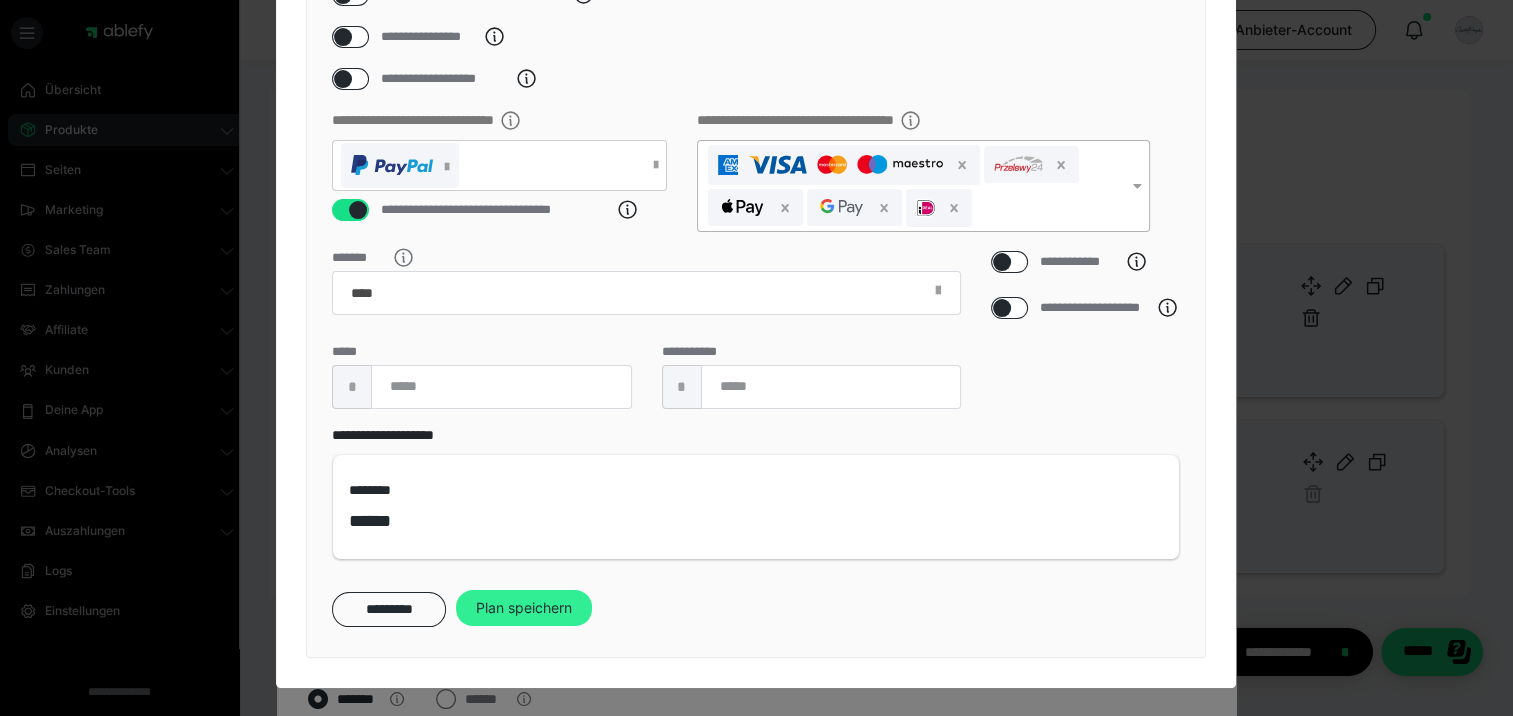 click on "Plan speichern" at bounding box center [524, 608] 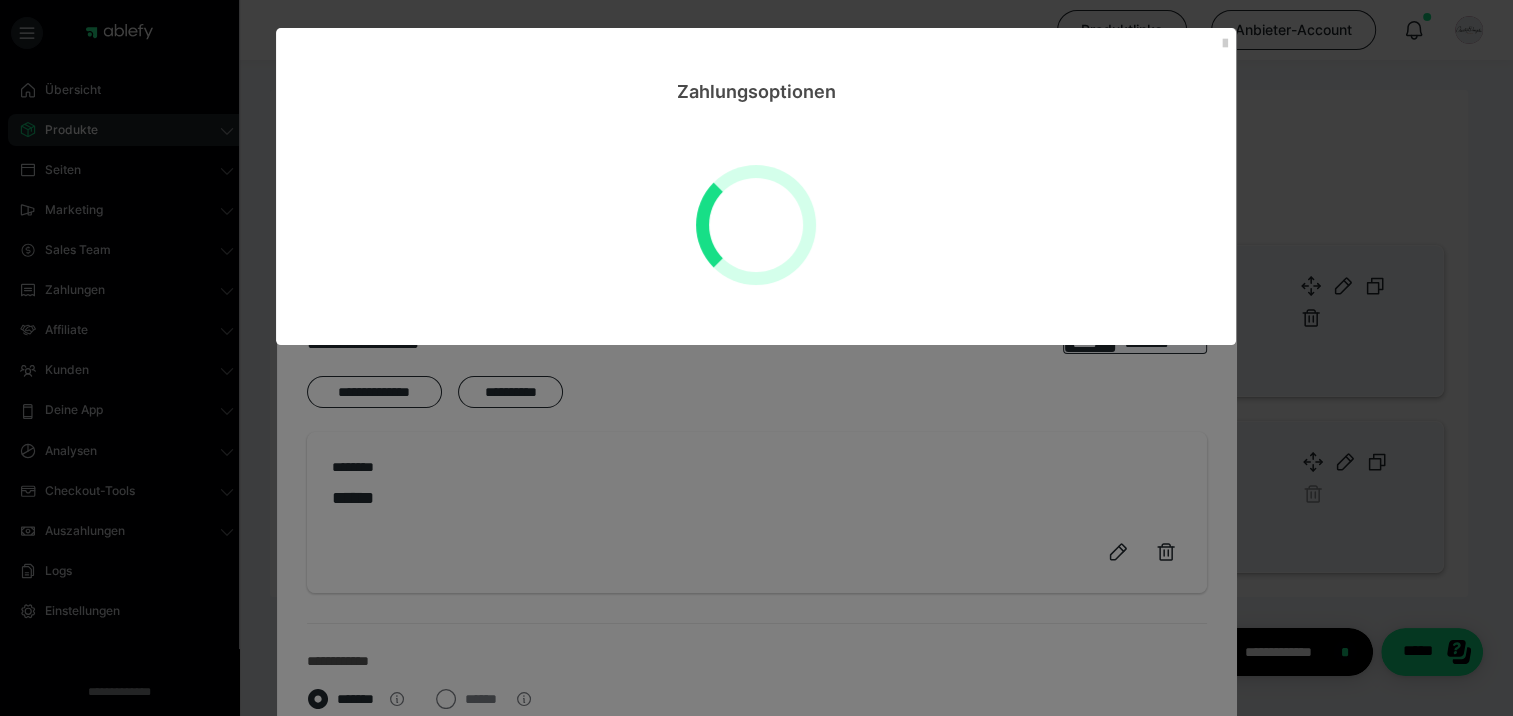 scroll, scrollTop: 0, scrollLeft: 0, axis: both 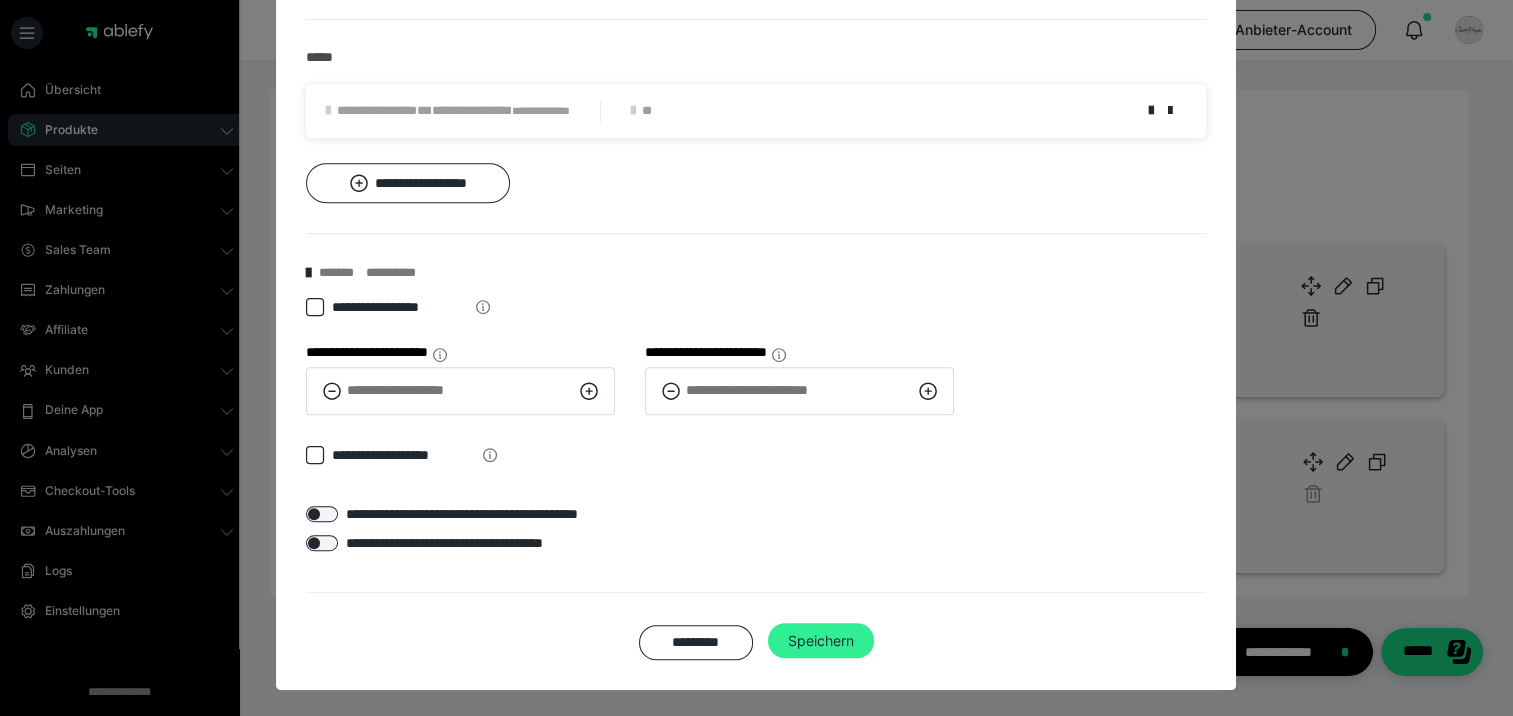 click on "Speichern" at bounding box center (821, 641) 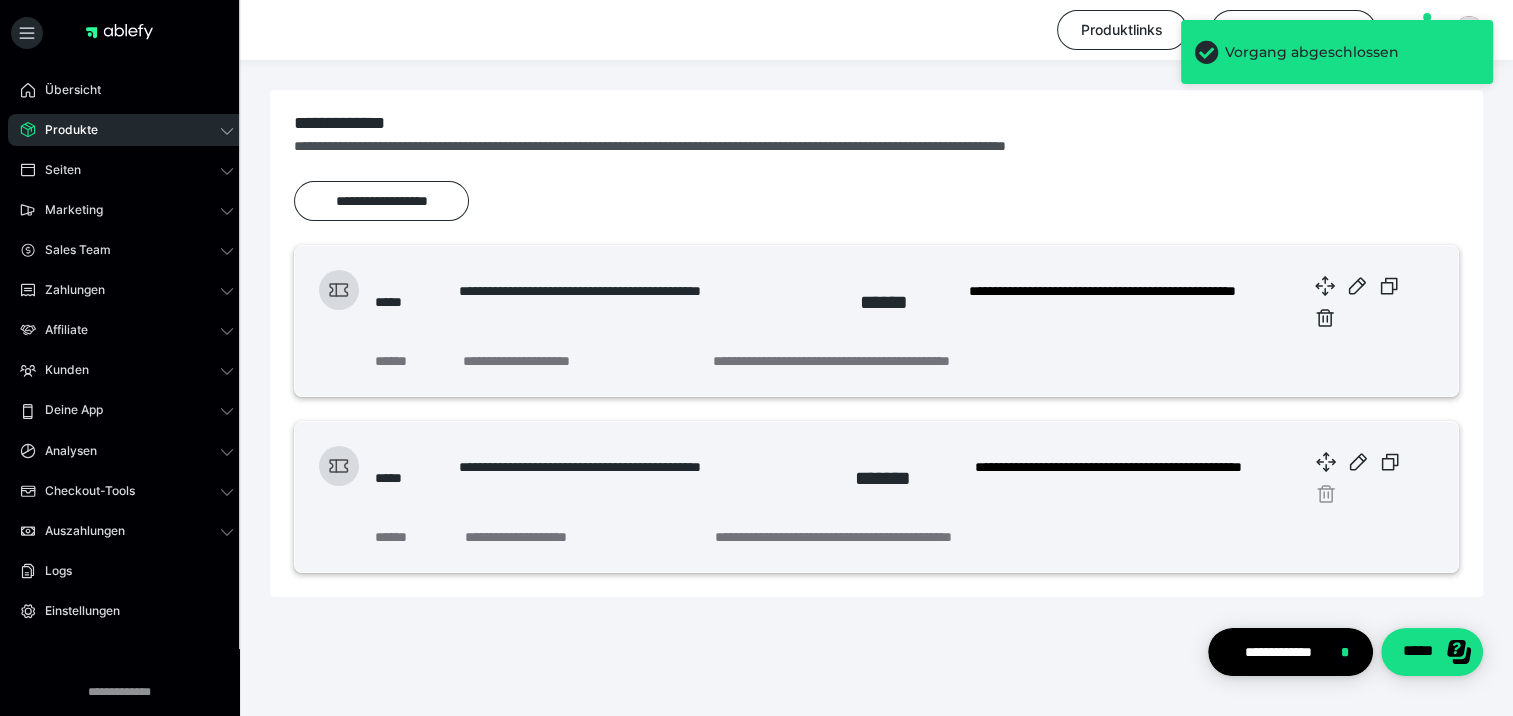 click on "Produkte" at bounding box center (64, 130) 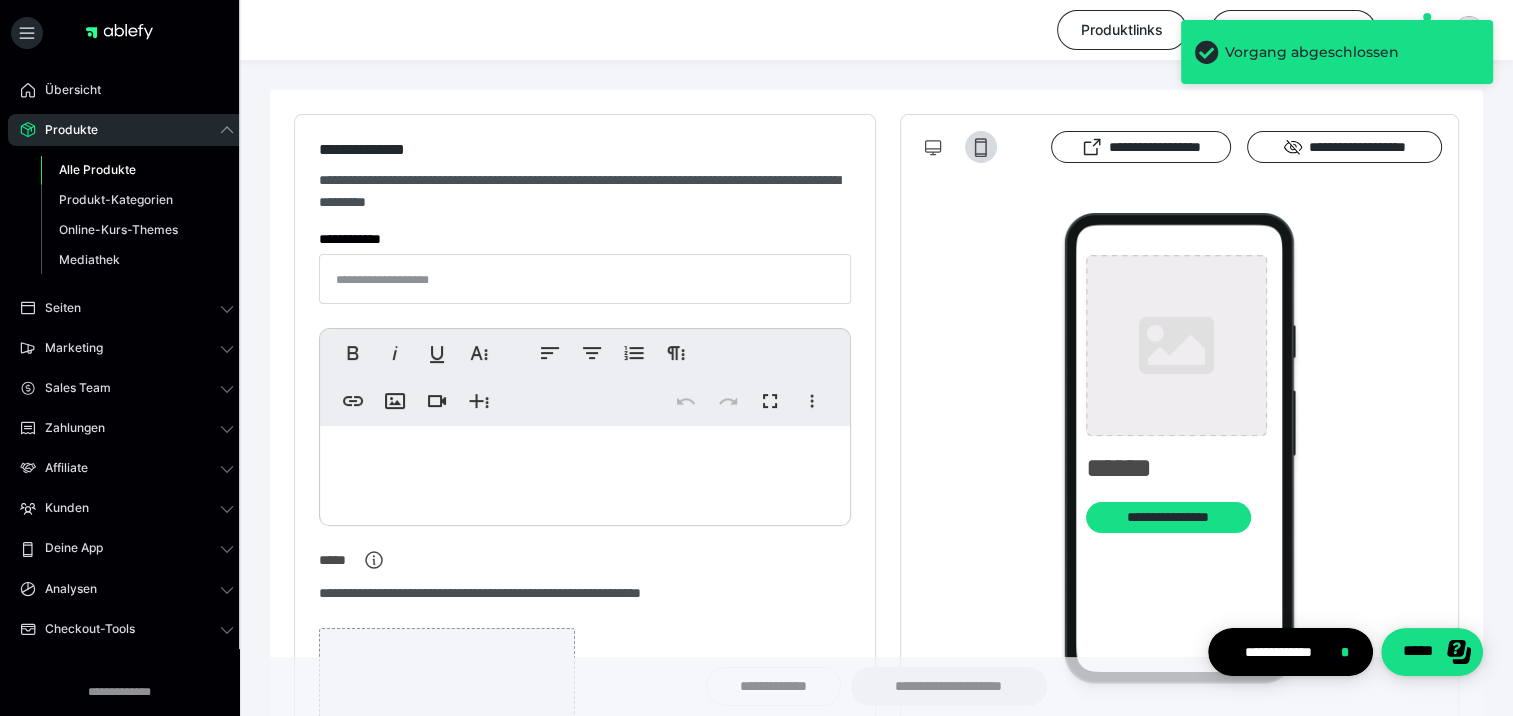 type on "**********" 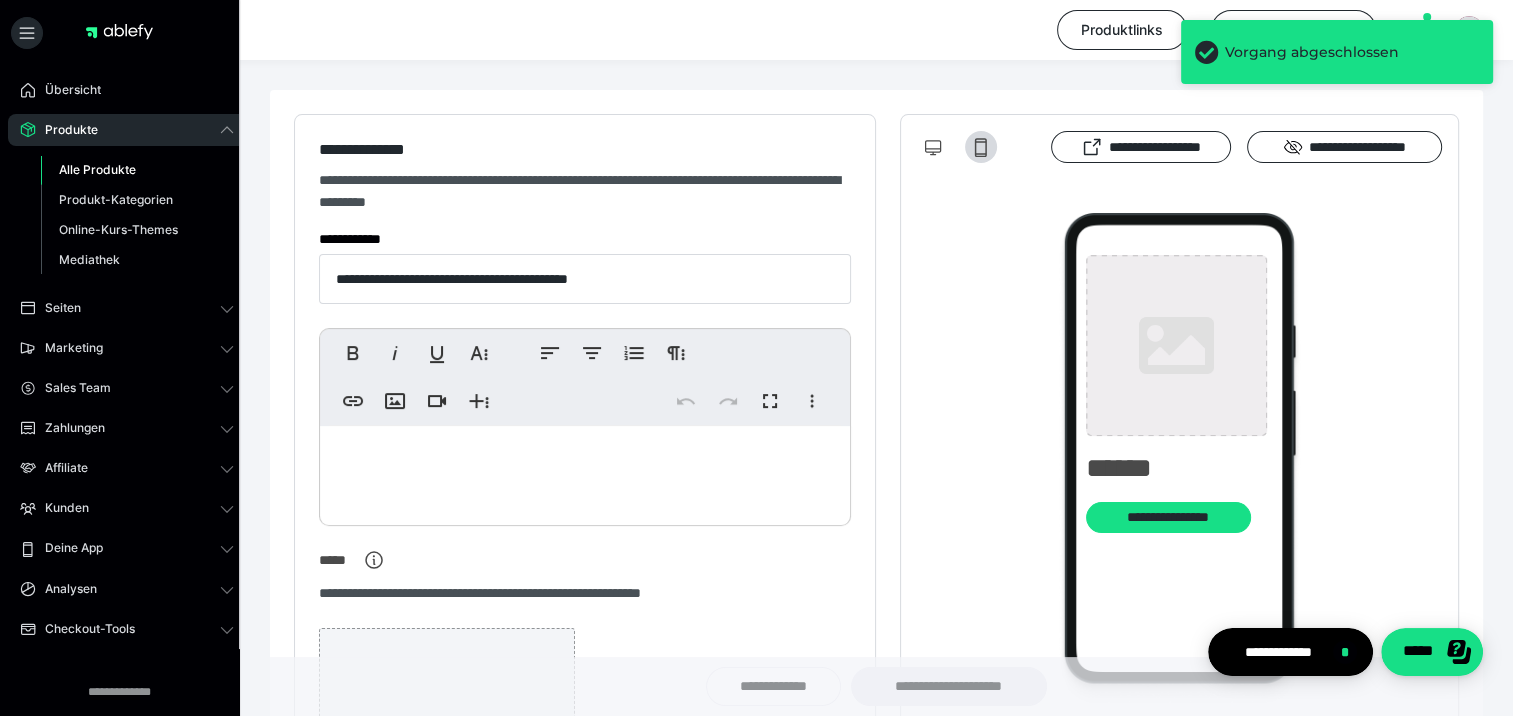 type on "**********" 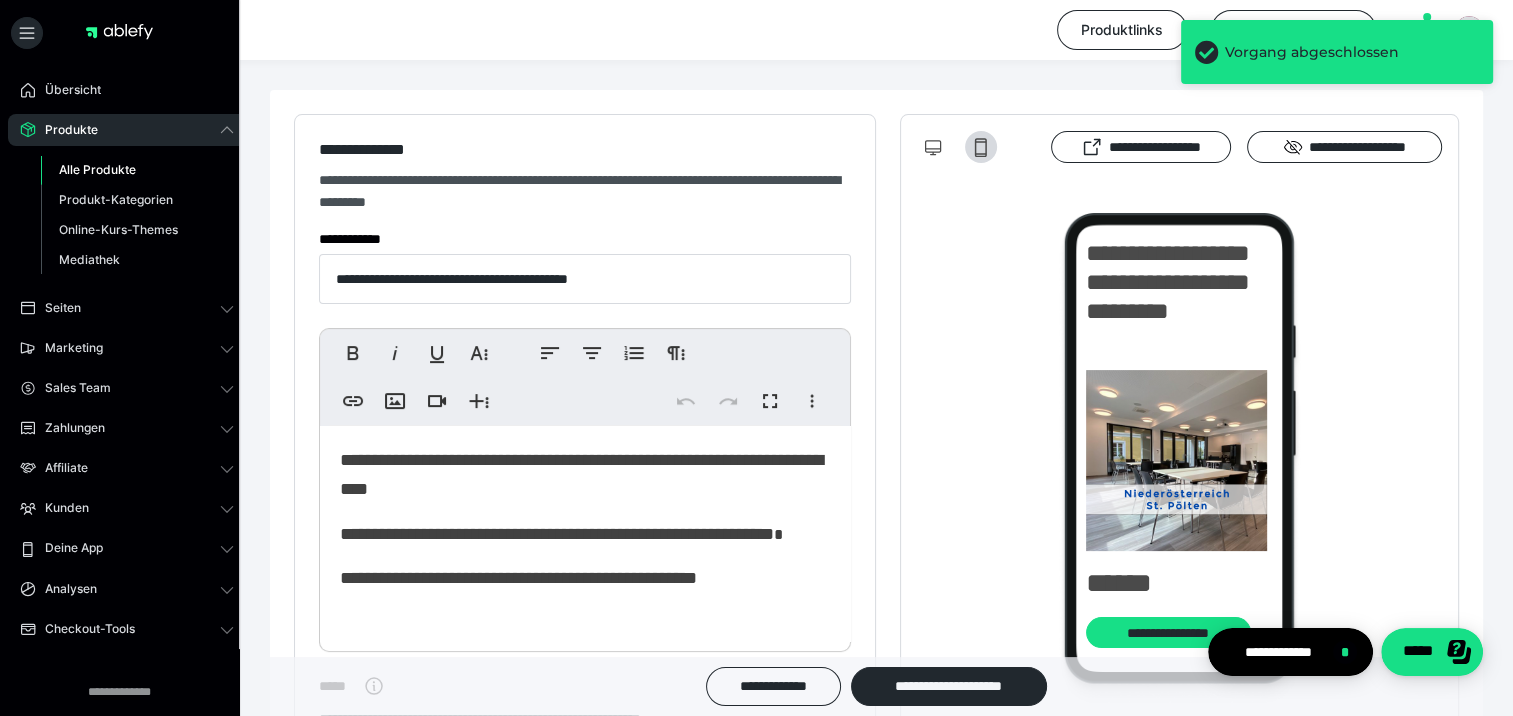 click on "Alle Produkte" at bounding box center (97, 169) 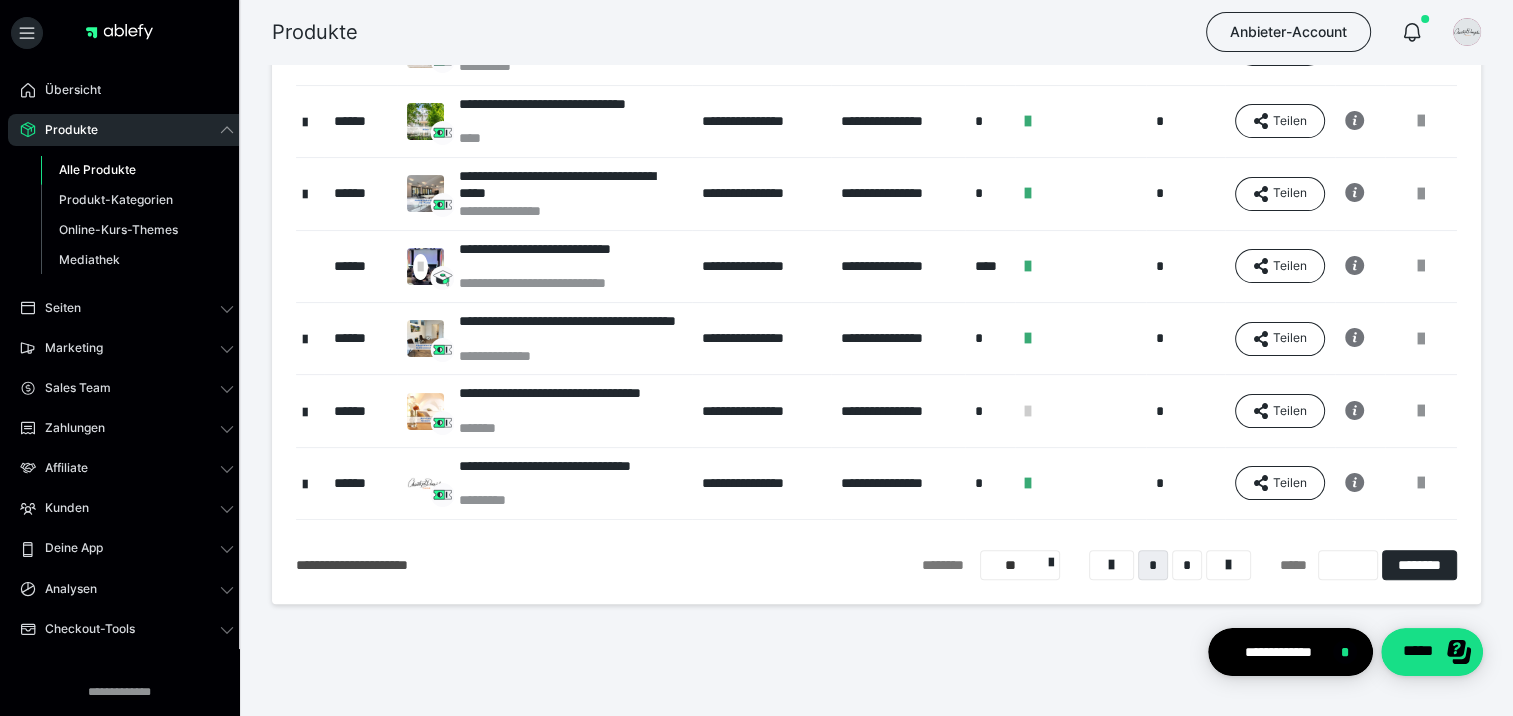 scroll, scrollTop: 455, scrollLeft: 0, axis: vertical 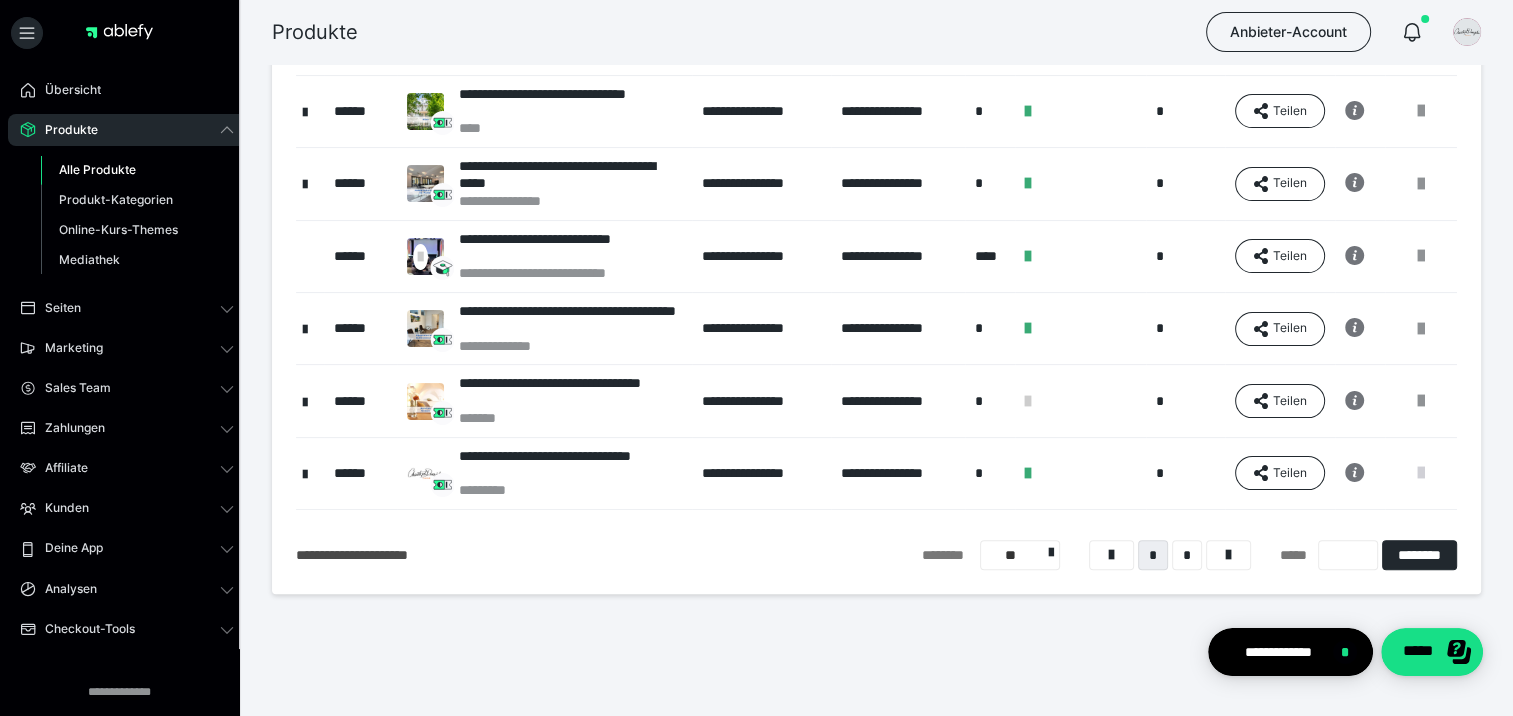 click at bounding box center (1421, 473) 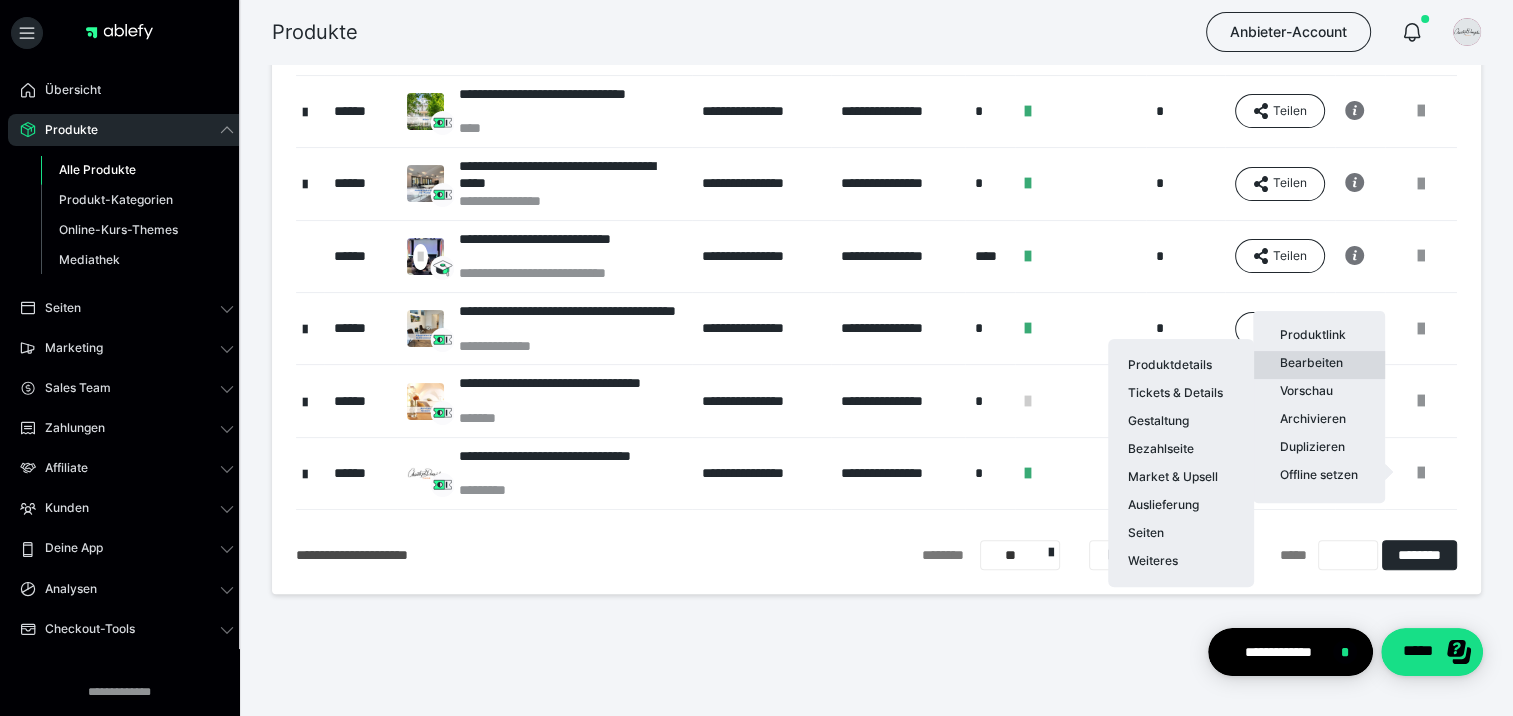 click on "Bearbeiten Produktdetails Tickets & Details Gestaltung Bezahlseite Market & Upsell Auslieferung Seiten Weiteres" at bounding box center (1319, 365) 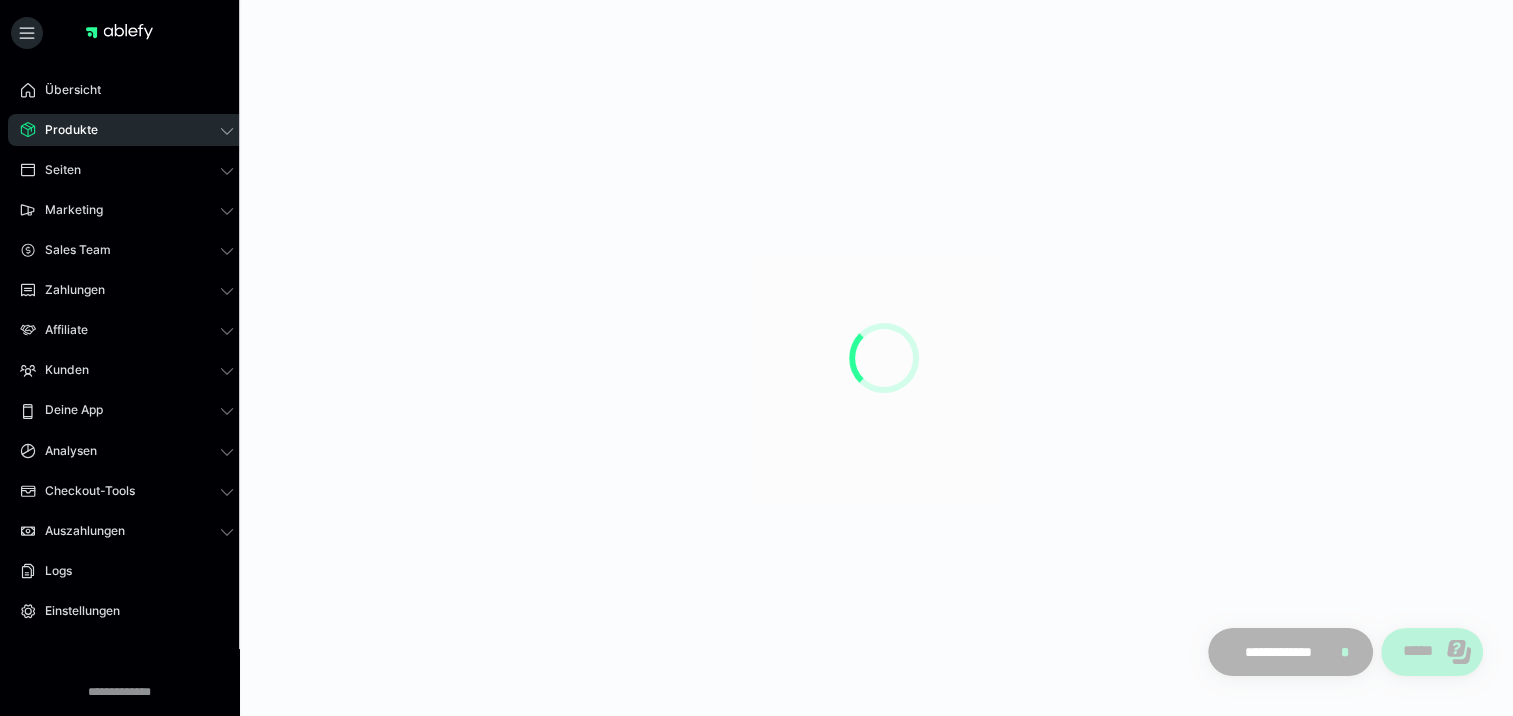 scroll, scrollTop: 0, scrollLeft: 0, axis: both 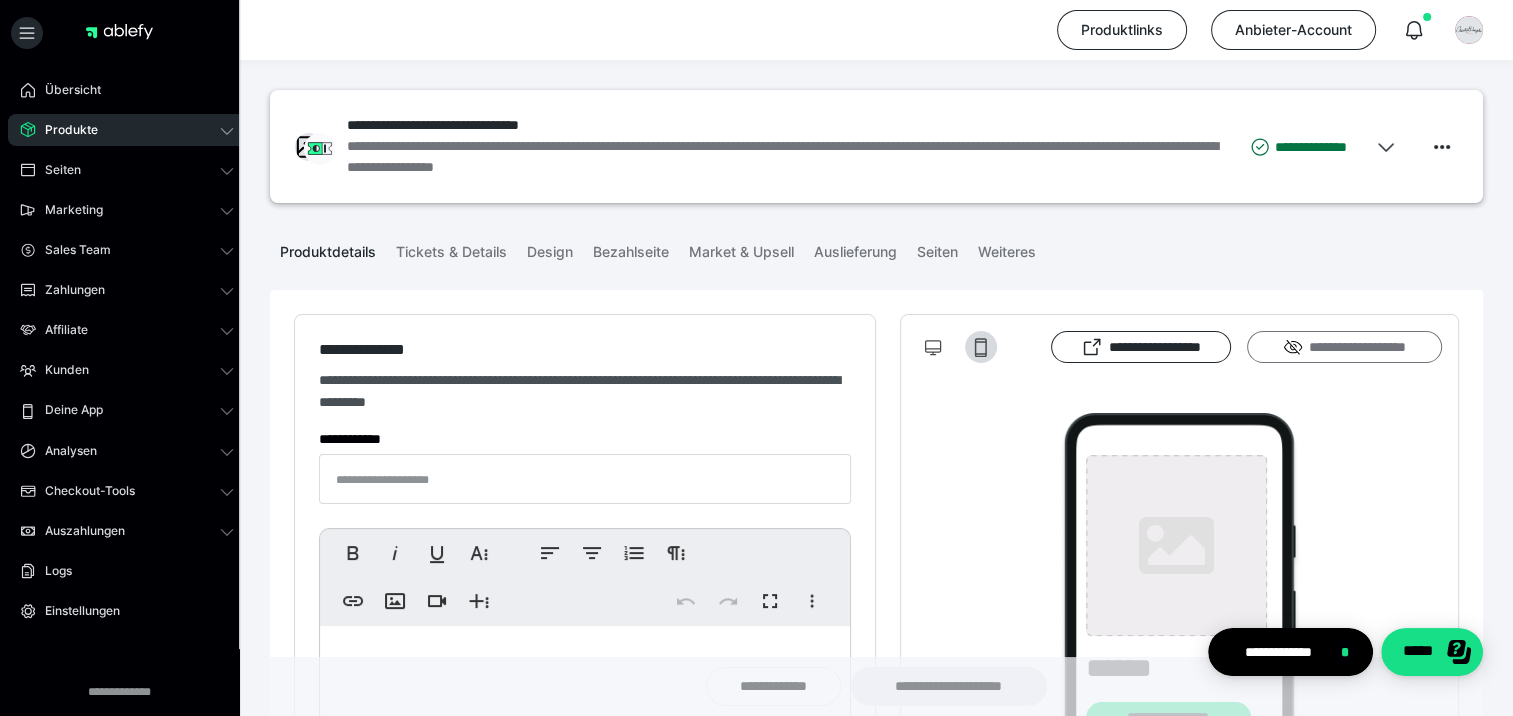 type on "**********" 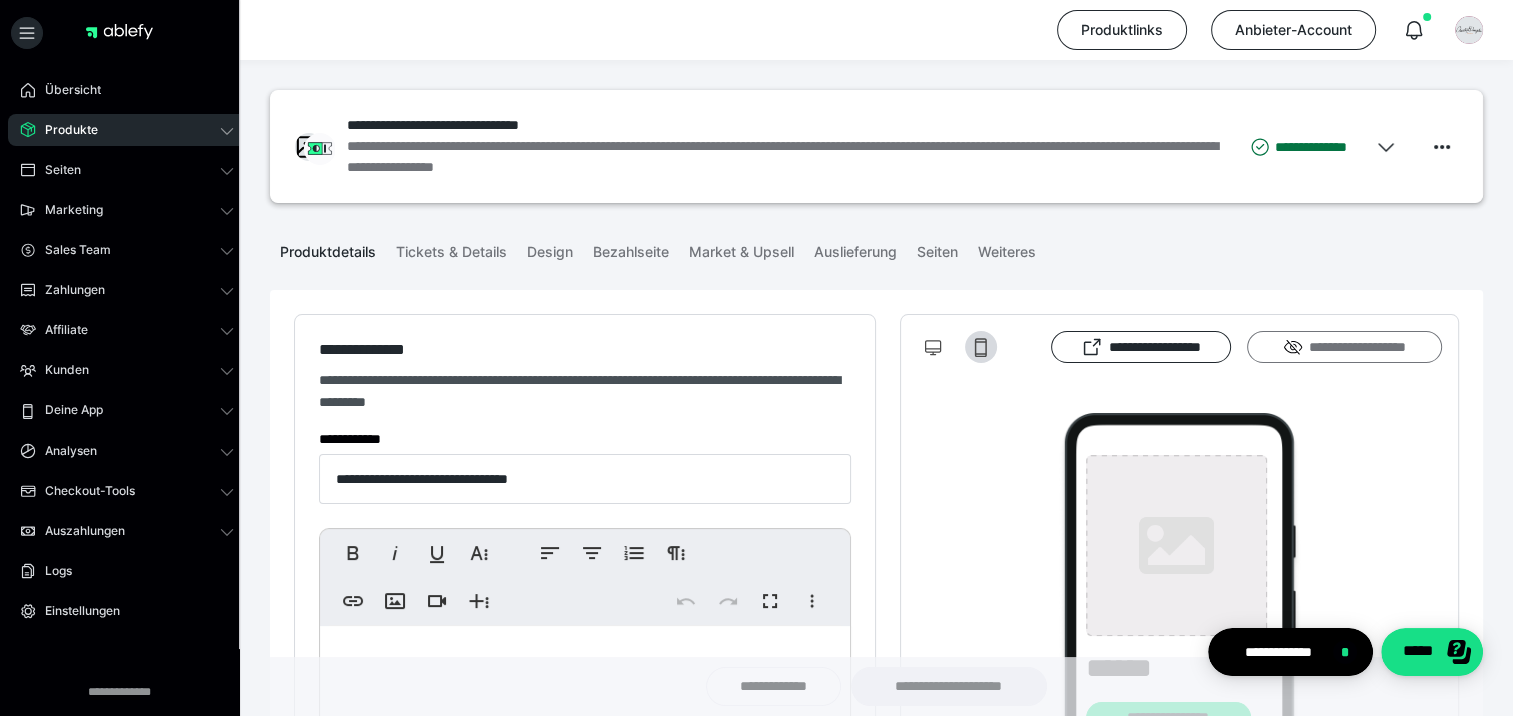 type on "**********" 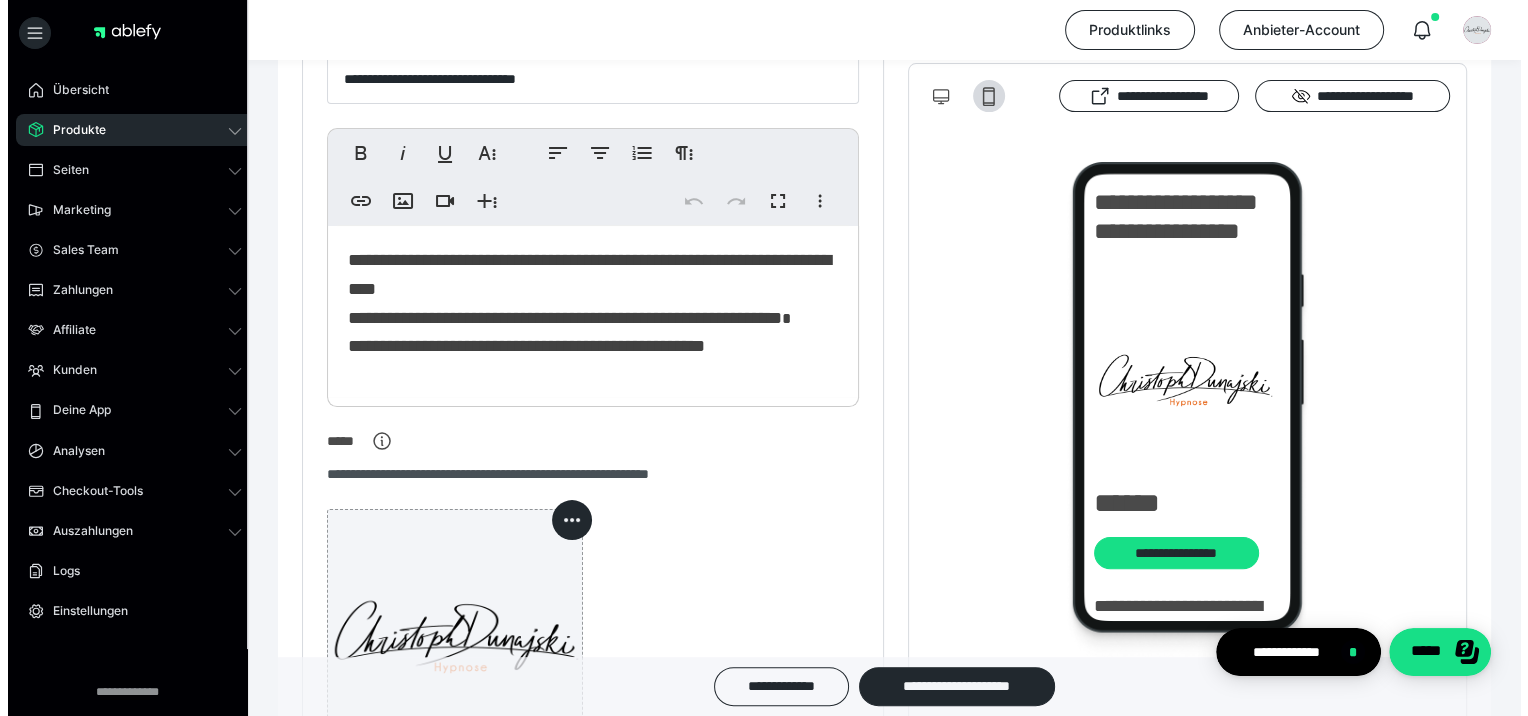 scroll, scrollTop: 0, scrollLeft: 0, axis: both 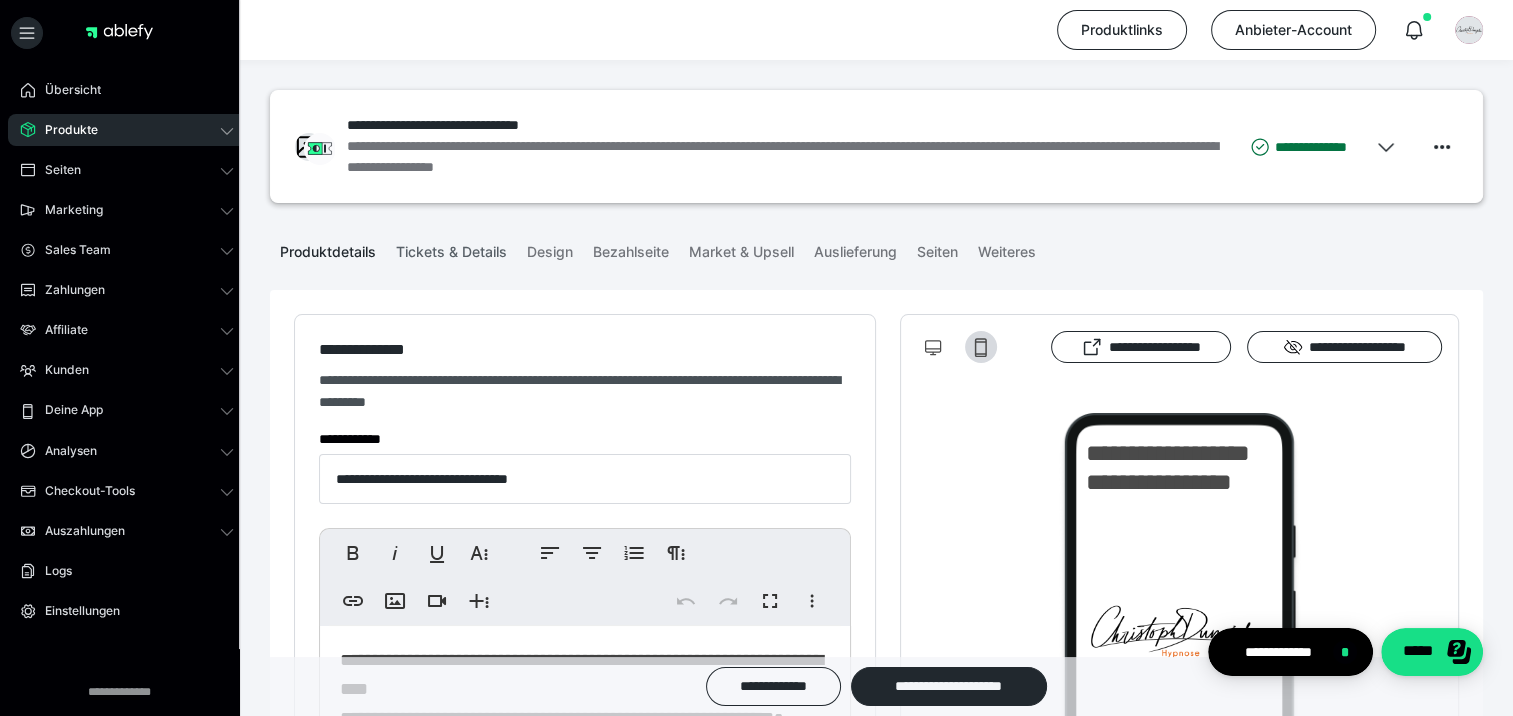 click on "Tickets & Details" at bounding box center [451, 248] 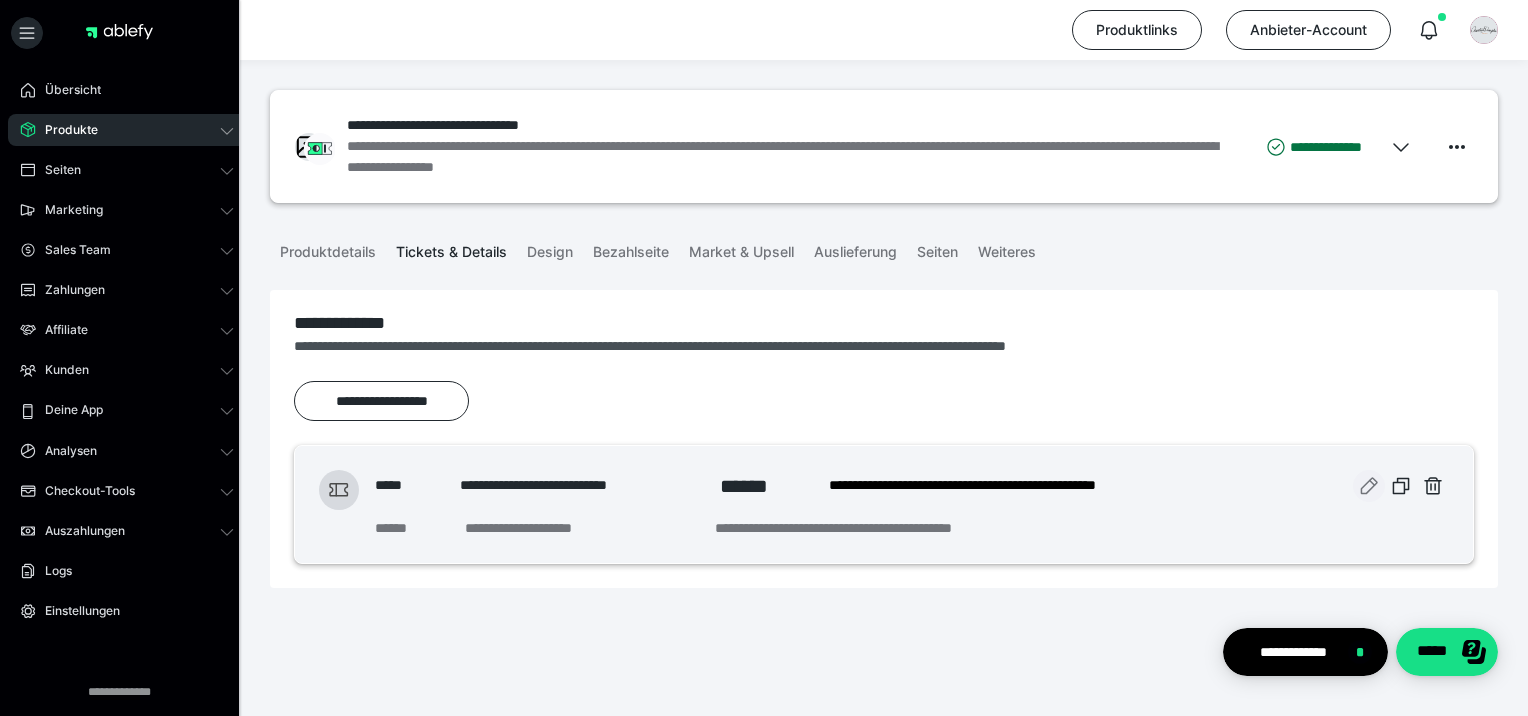 click 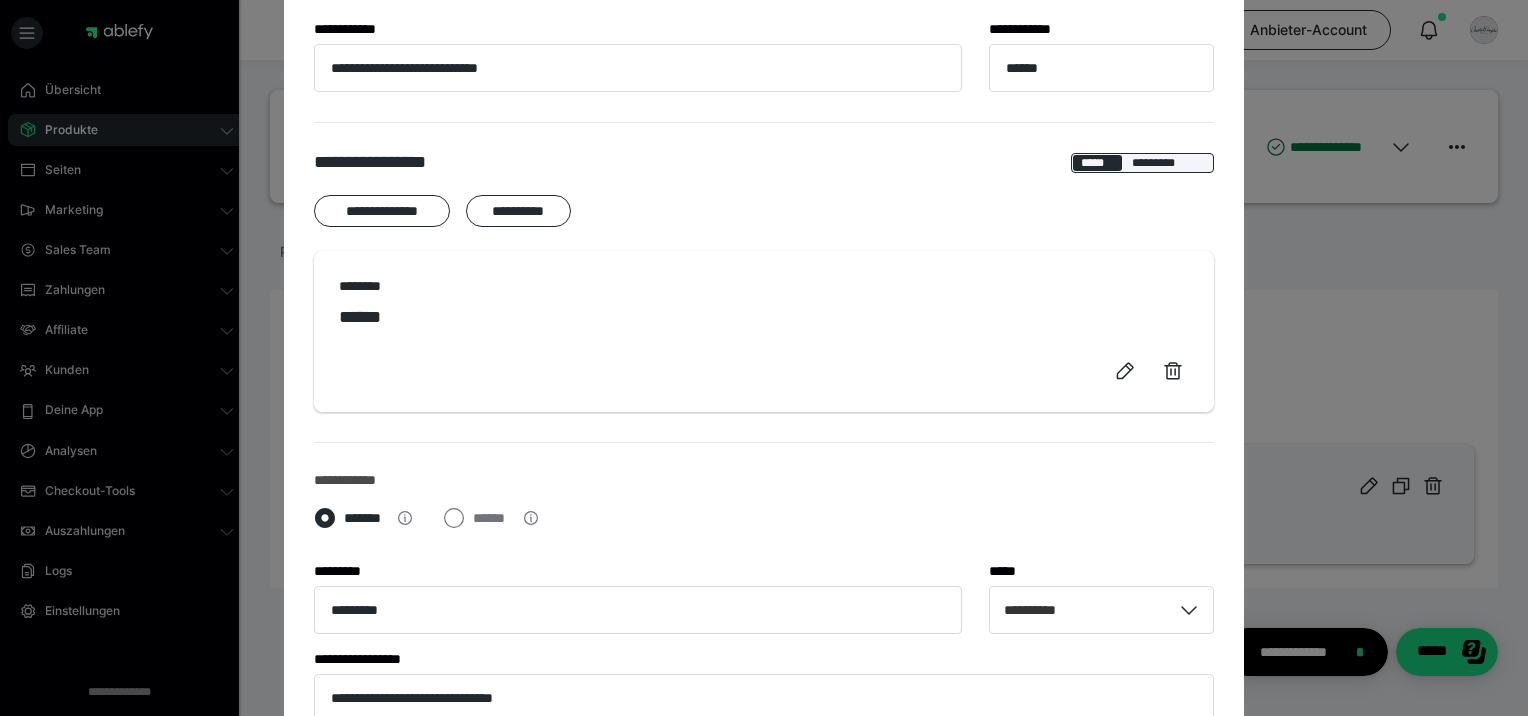 scroll, scrollTop: 400, scrollLeft: 0, axis: vertical 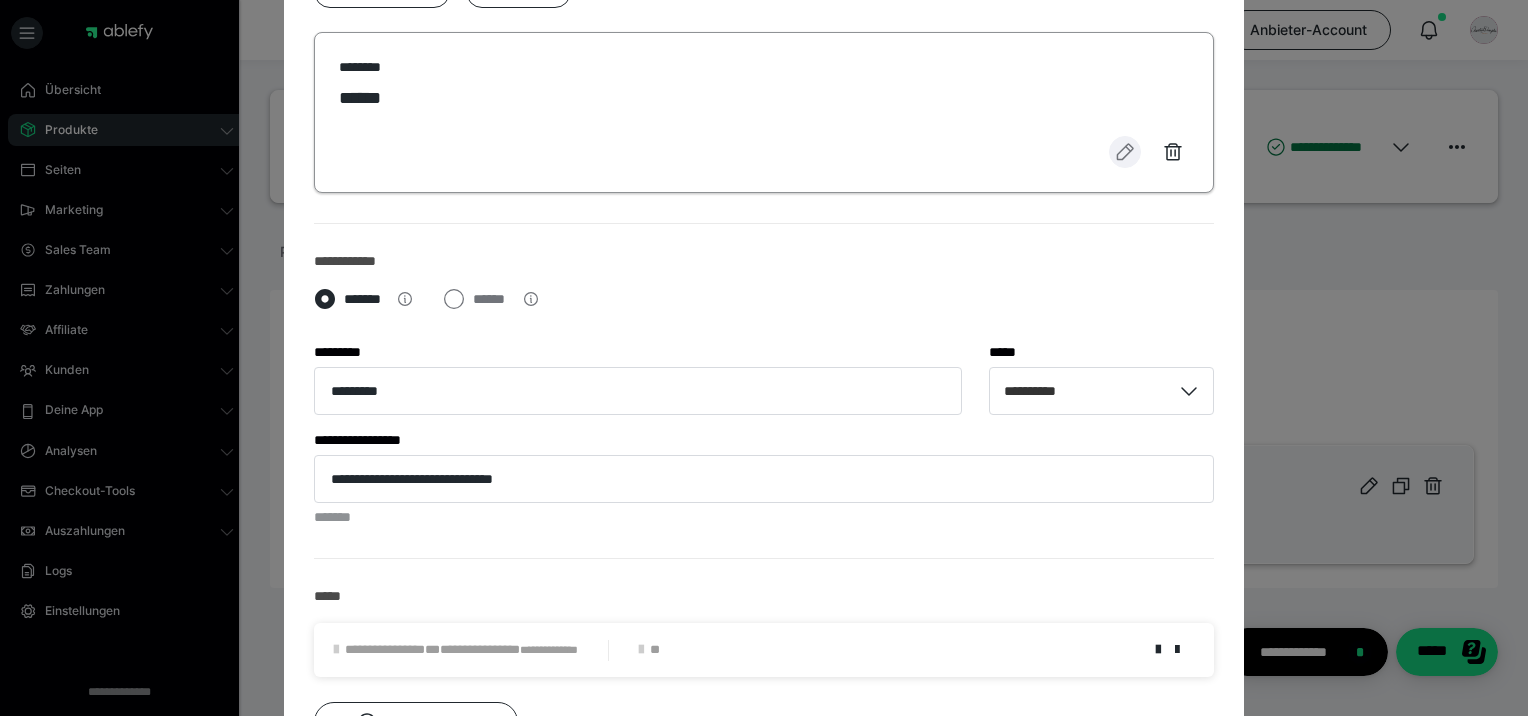 click 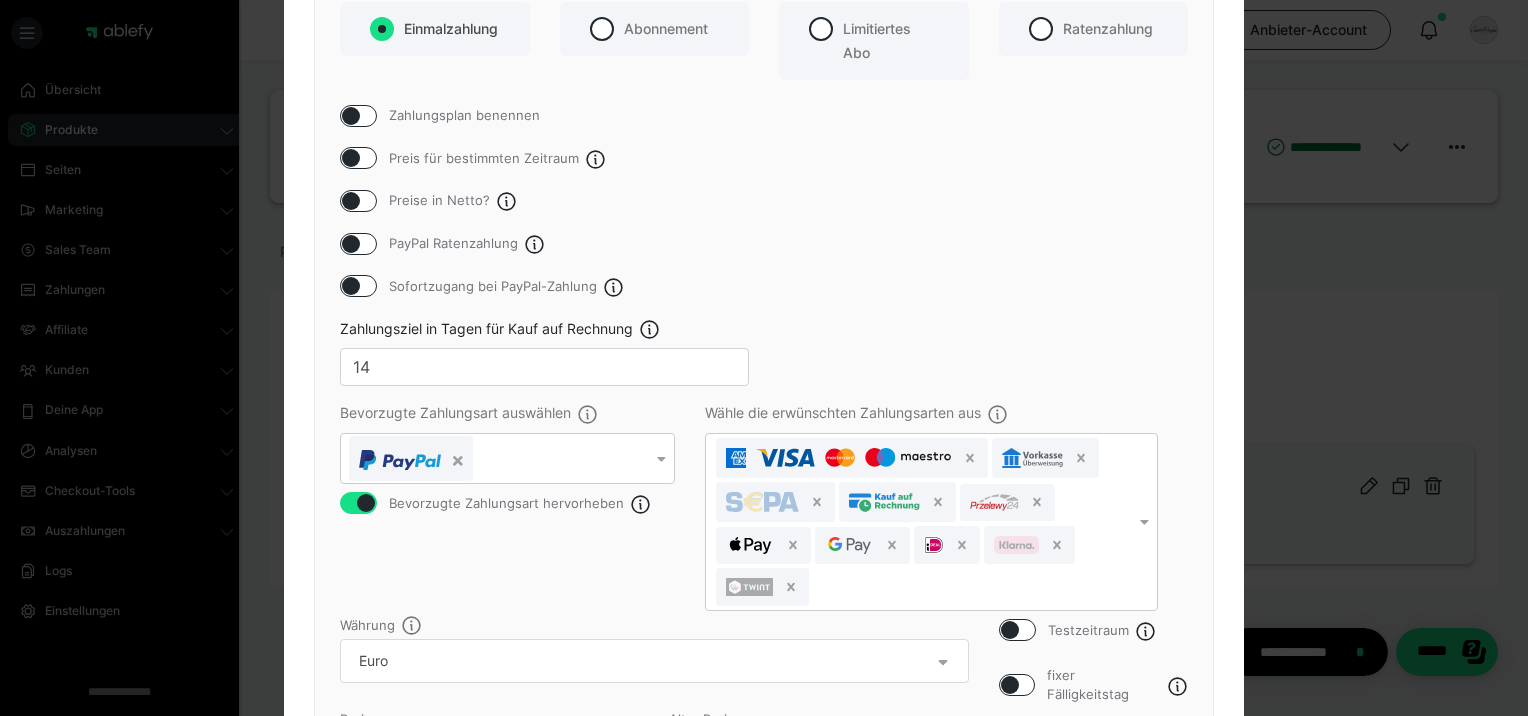scroll, scrollTop: 300, scrollLeft: 0, axis: vertical 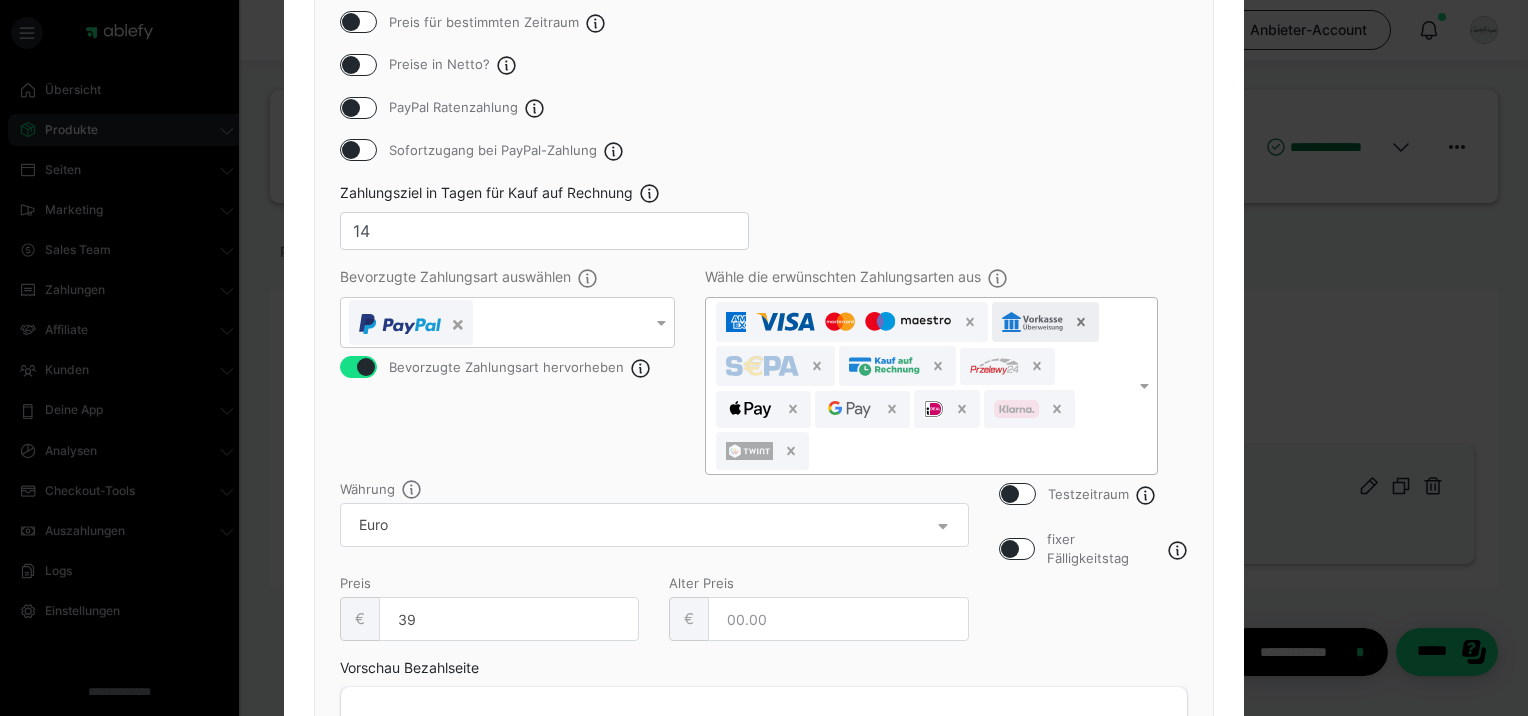 click 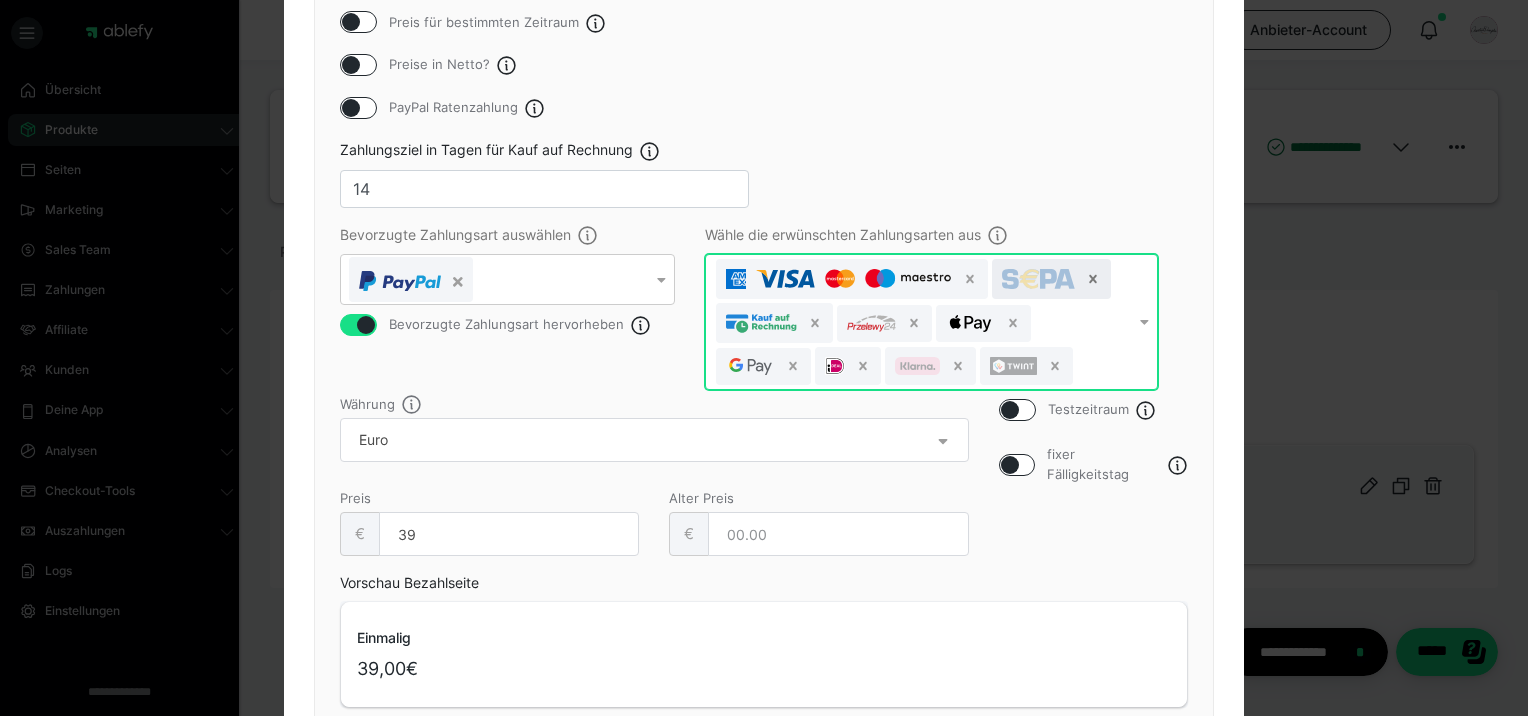 click 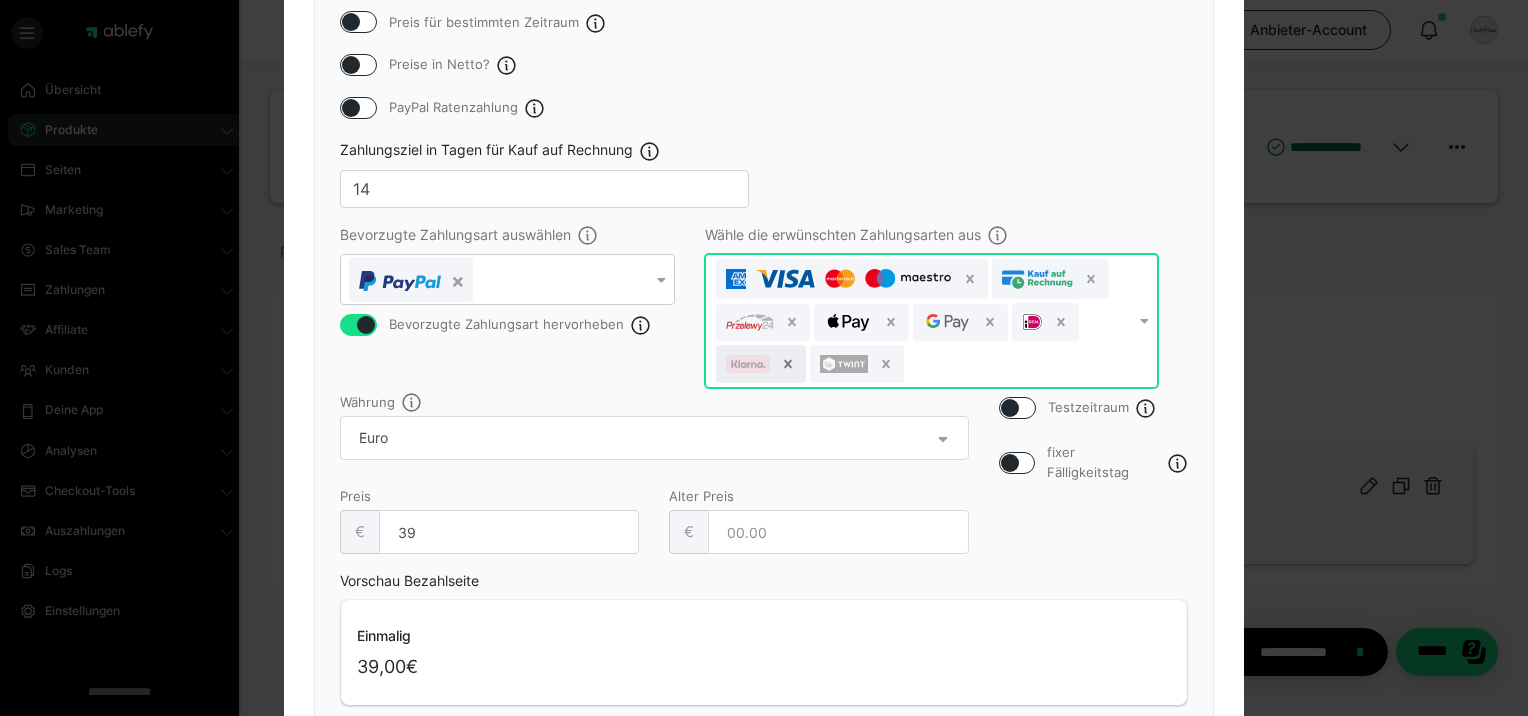 click 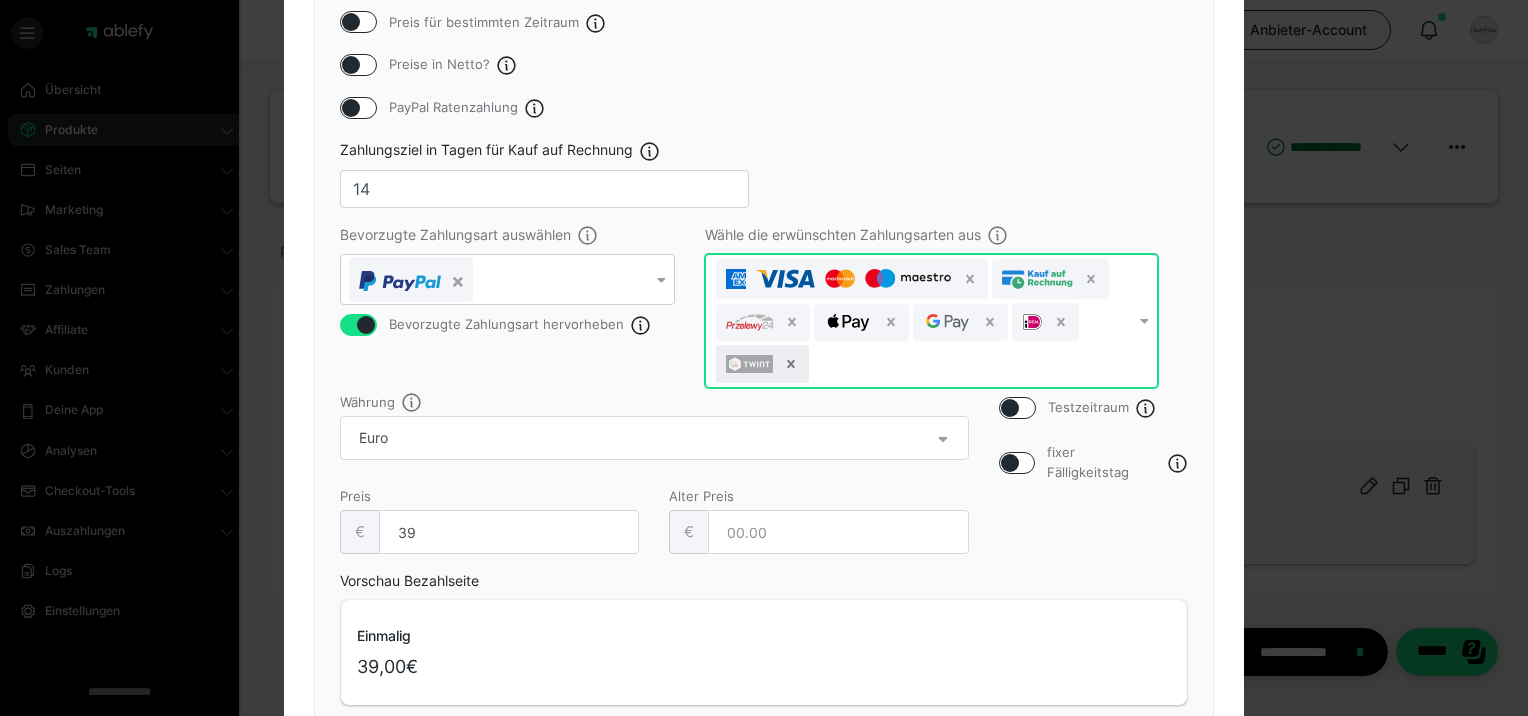 click 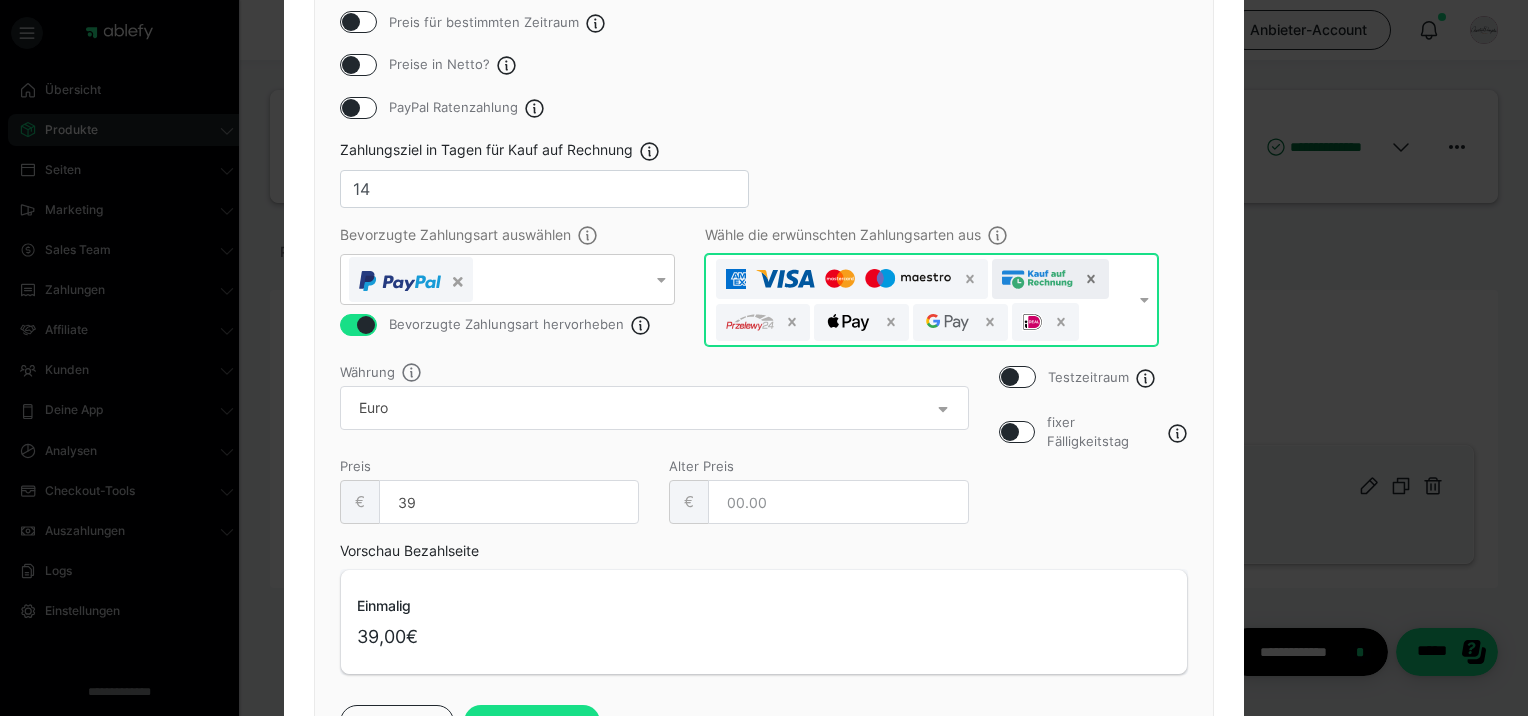 click 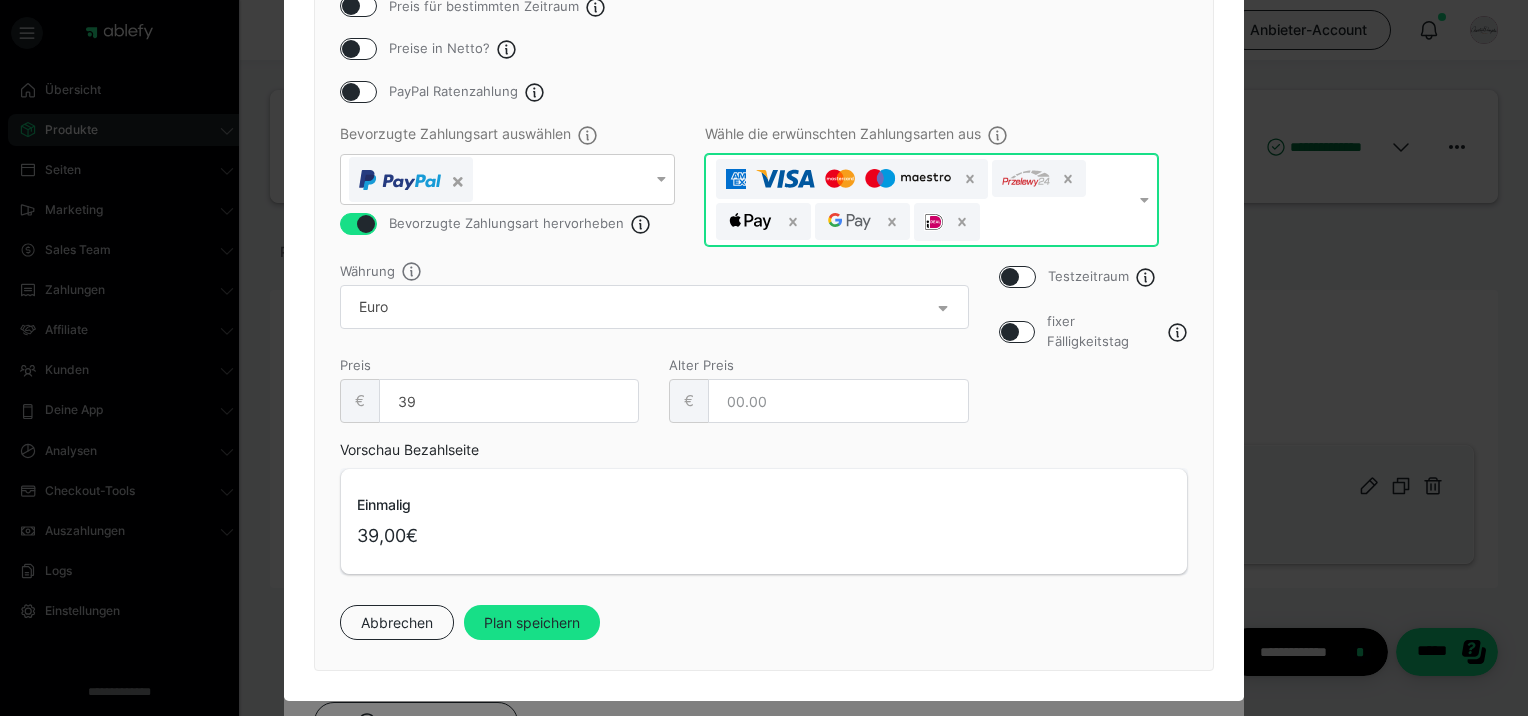 scroll, scrollTop: 324, scrollLeft: 0, axis: vertical 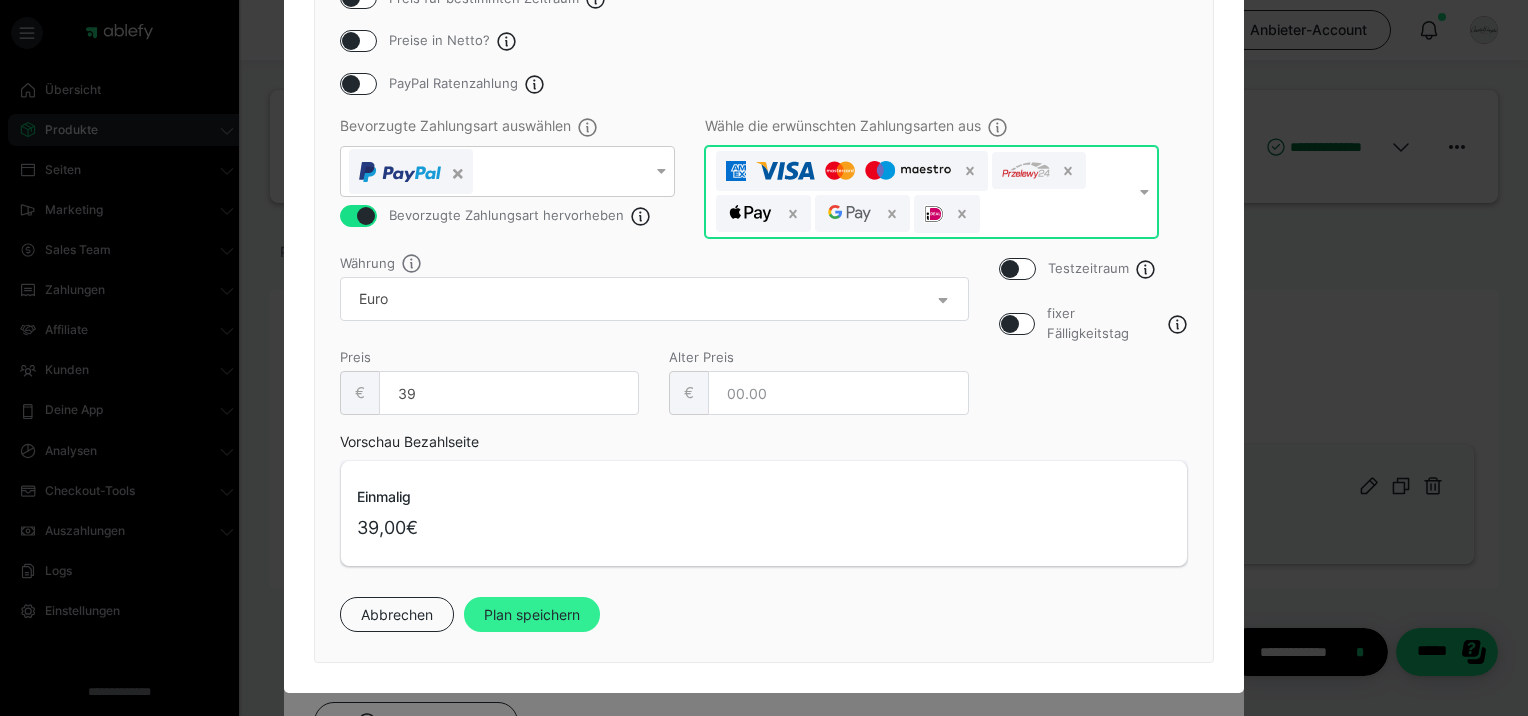 click on "Plan speichern" at bounding box center (532, 615) 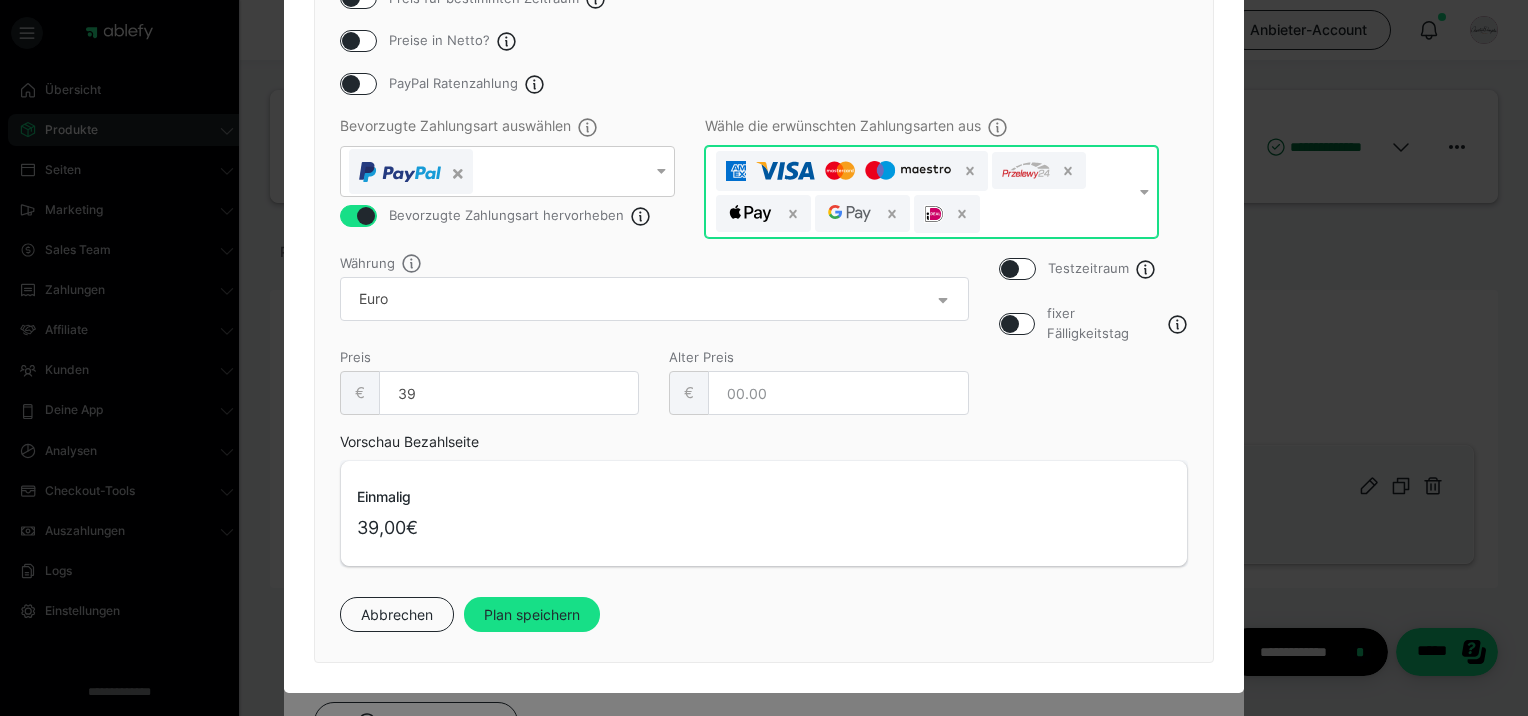 scroll, scrollTop: 0, scrollLeft: 0, axis: both 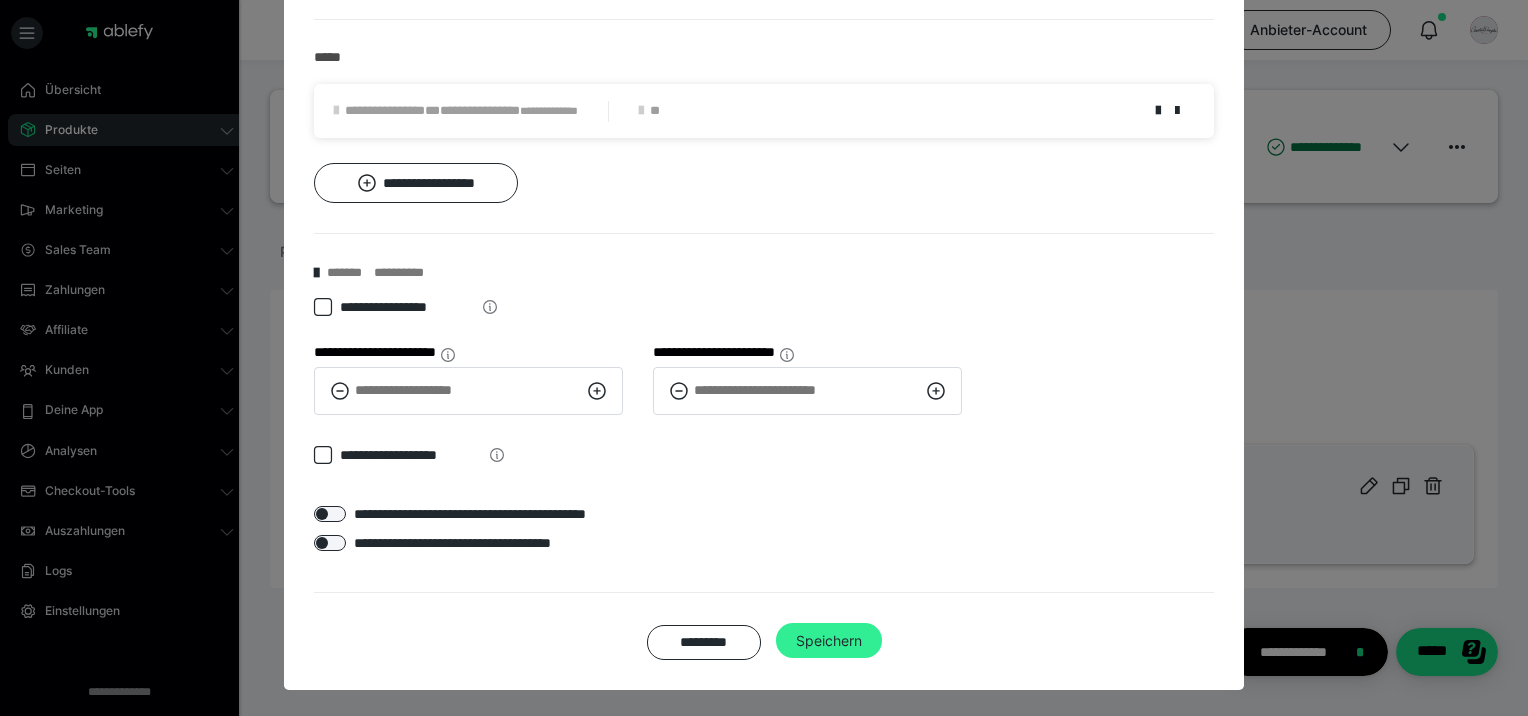 click on "Speichern" at bounding box center [829, 641] 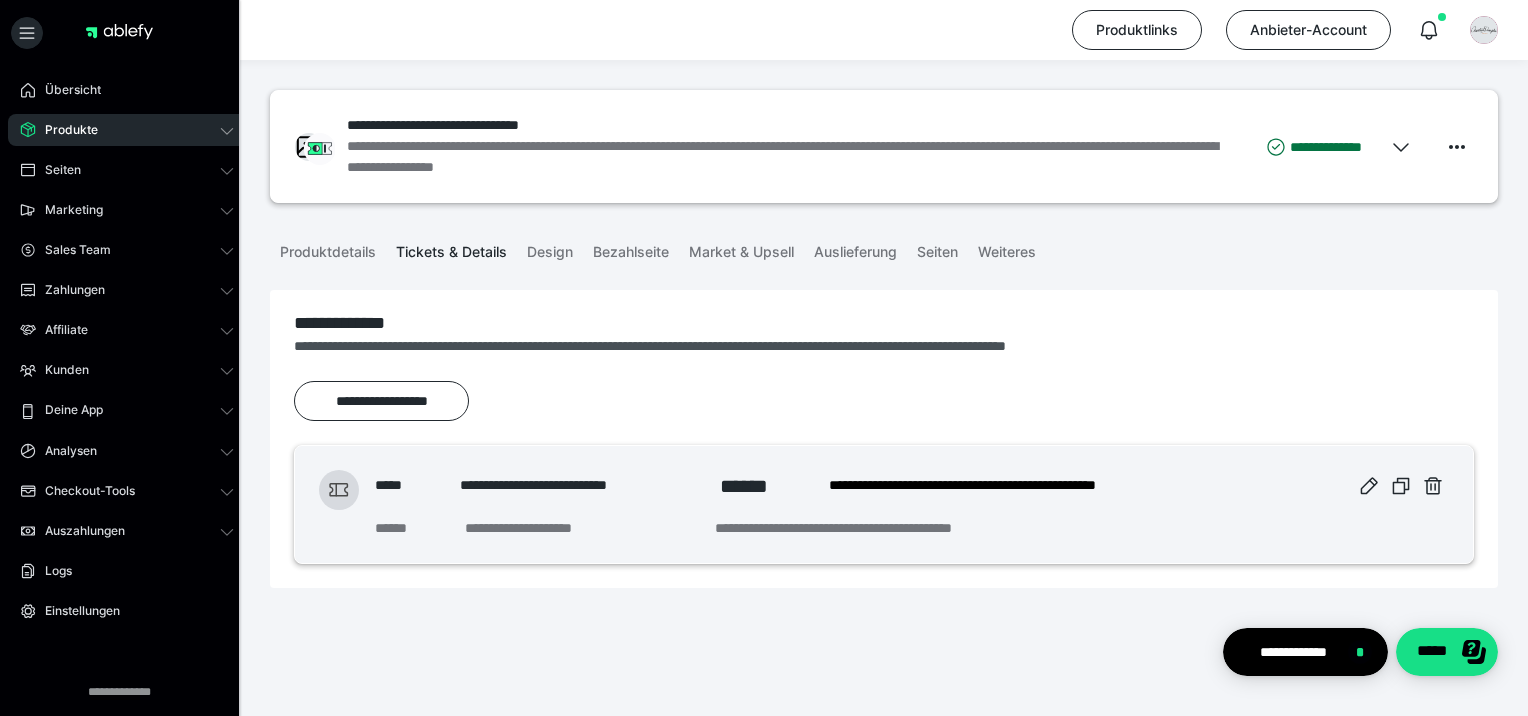 click on "Produkte" at bounding box center [127, 130] 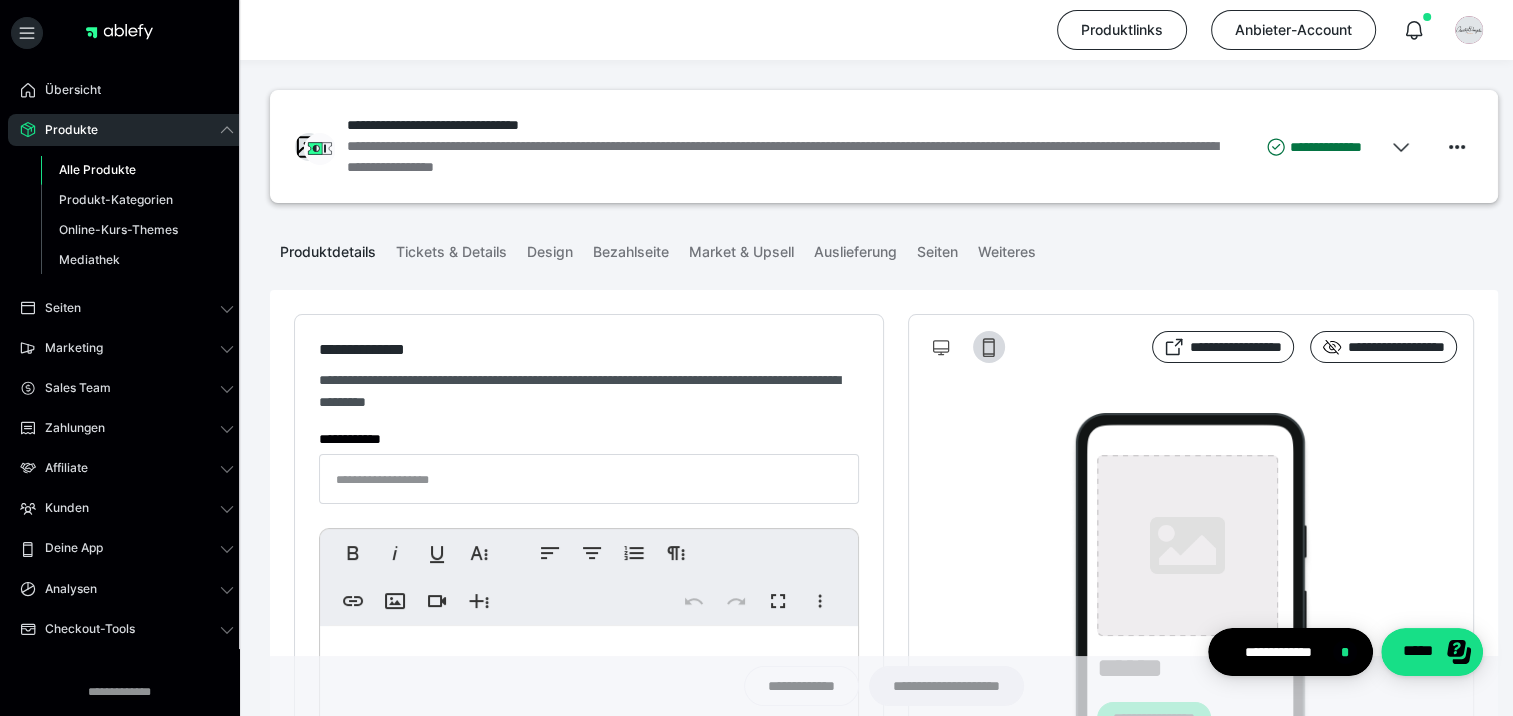 type on "**********" 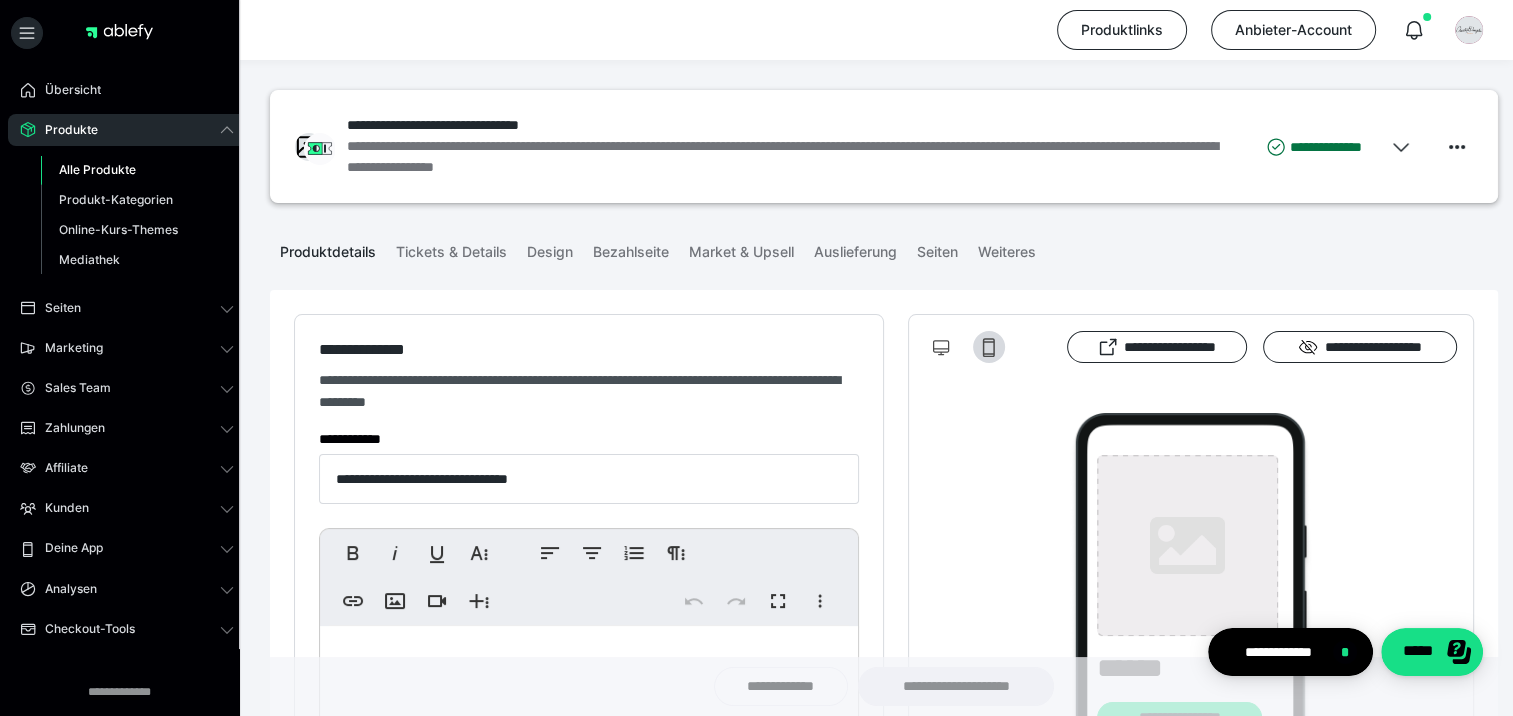 type on "**********" 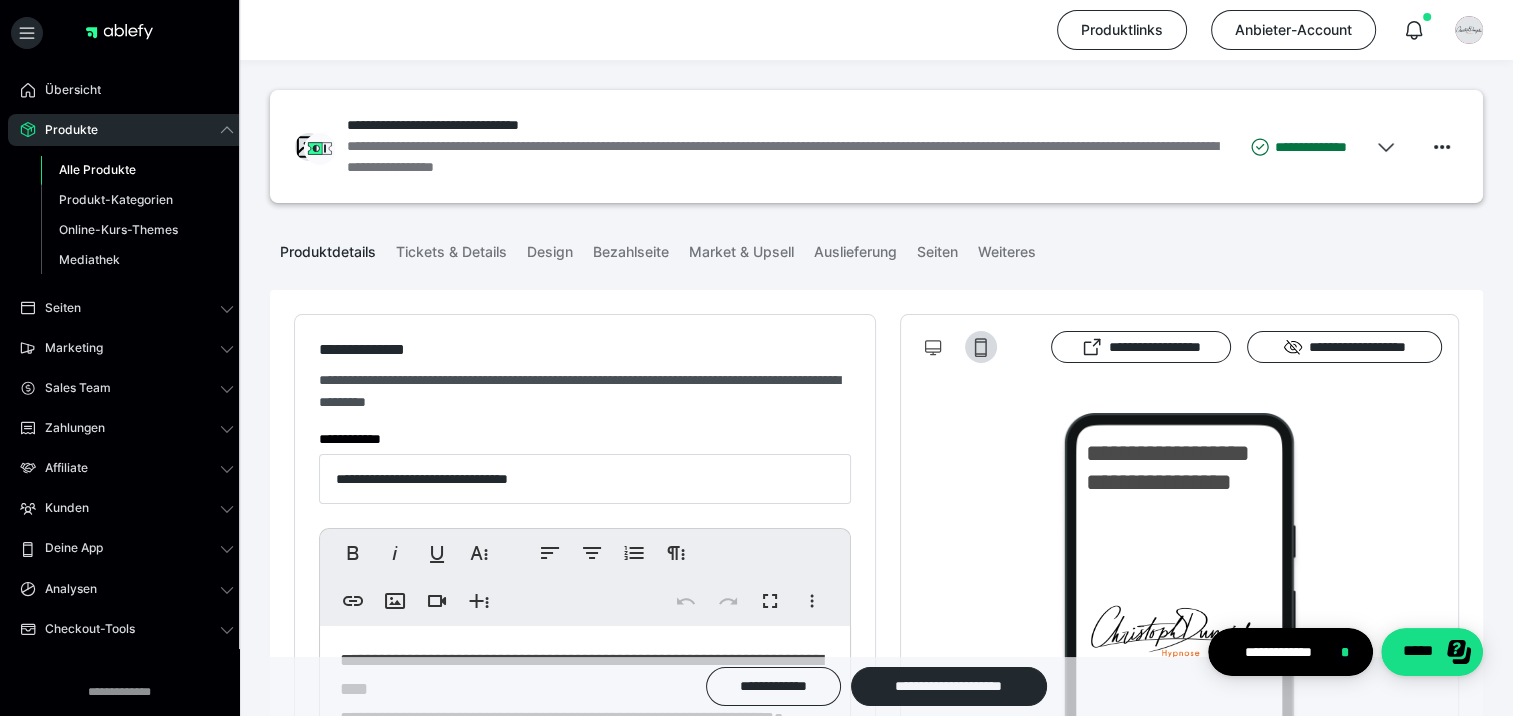 click on "Alle Produkte" at bounding box center (97, 169) 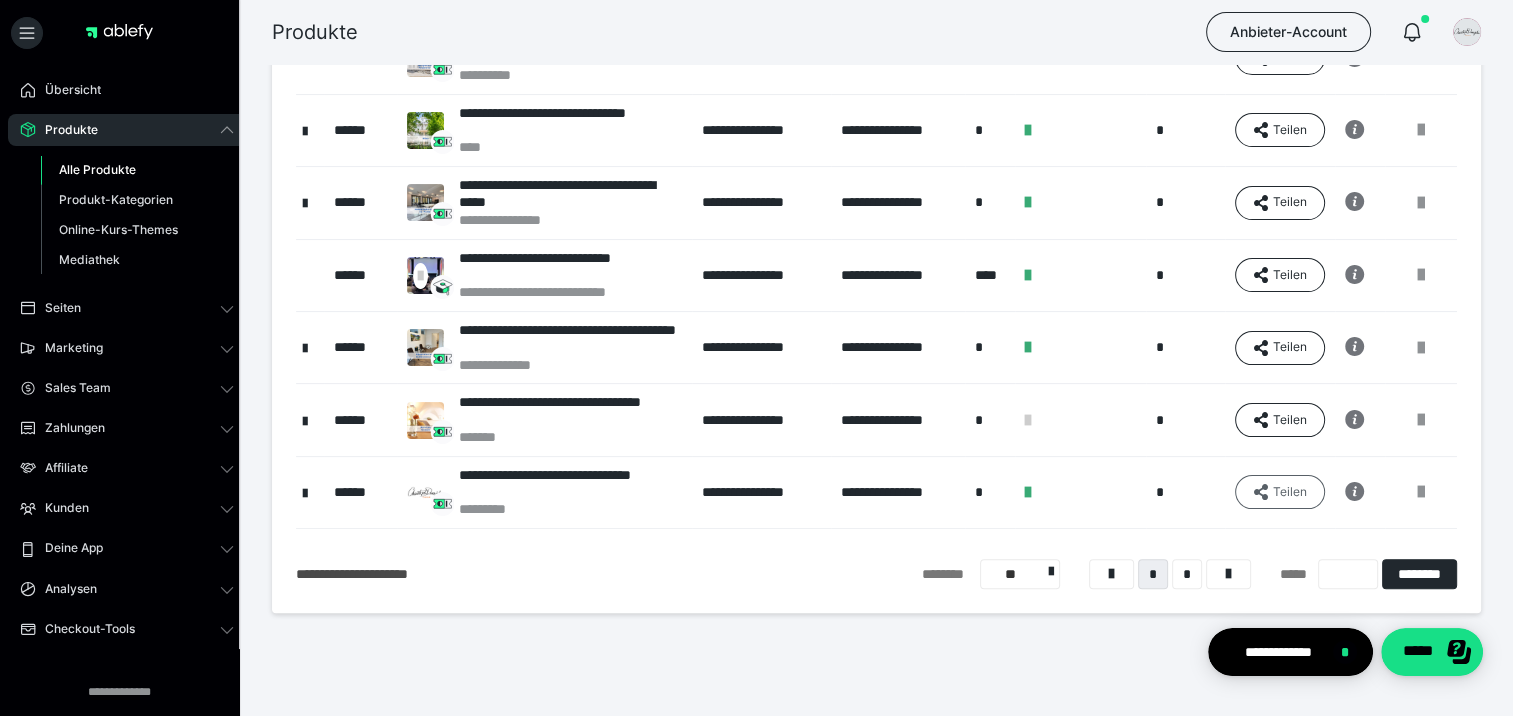 scroll, scrollTop: 455, scrollLeft: 0, axis: vertical 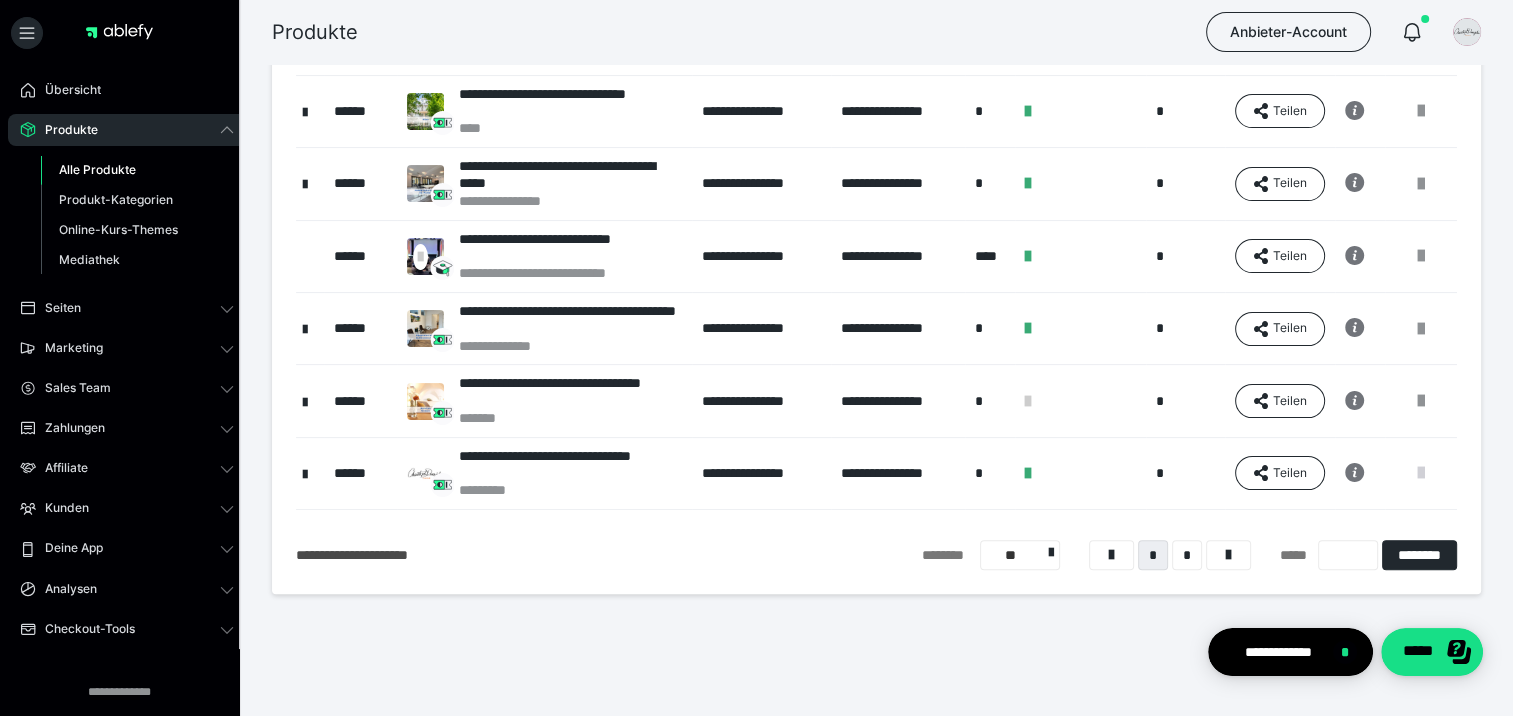 click at bounding box center (1421, 473) 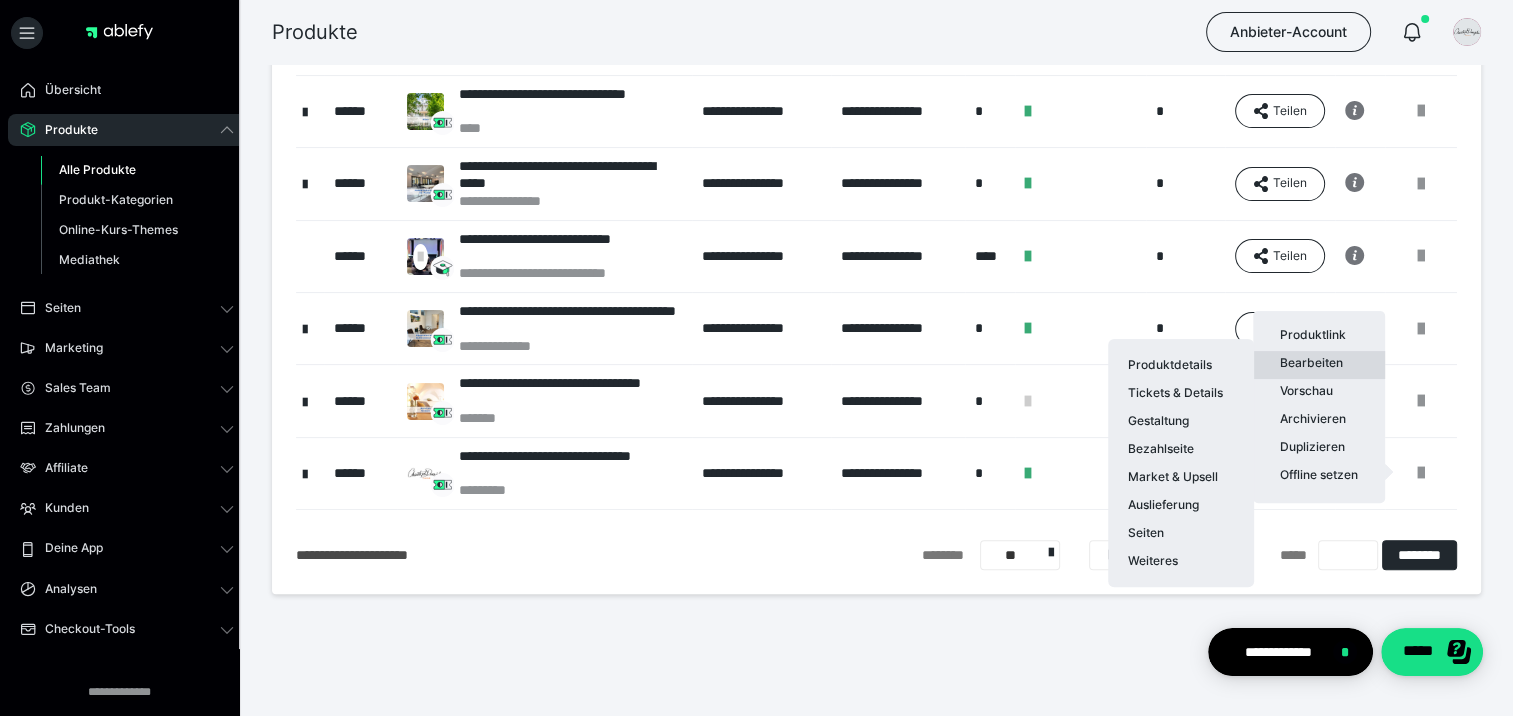 click on "Bearbeiten Produktdetails Tickets & Details Gestaltung Bezahlseite Market & Upsell Auslieferung Seiten Weiteres" at bounding box center (1319, 365) 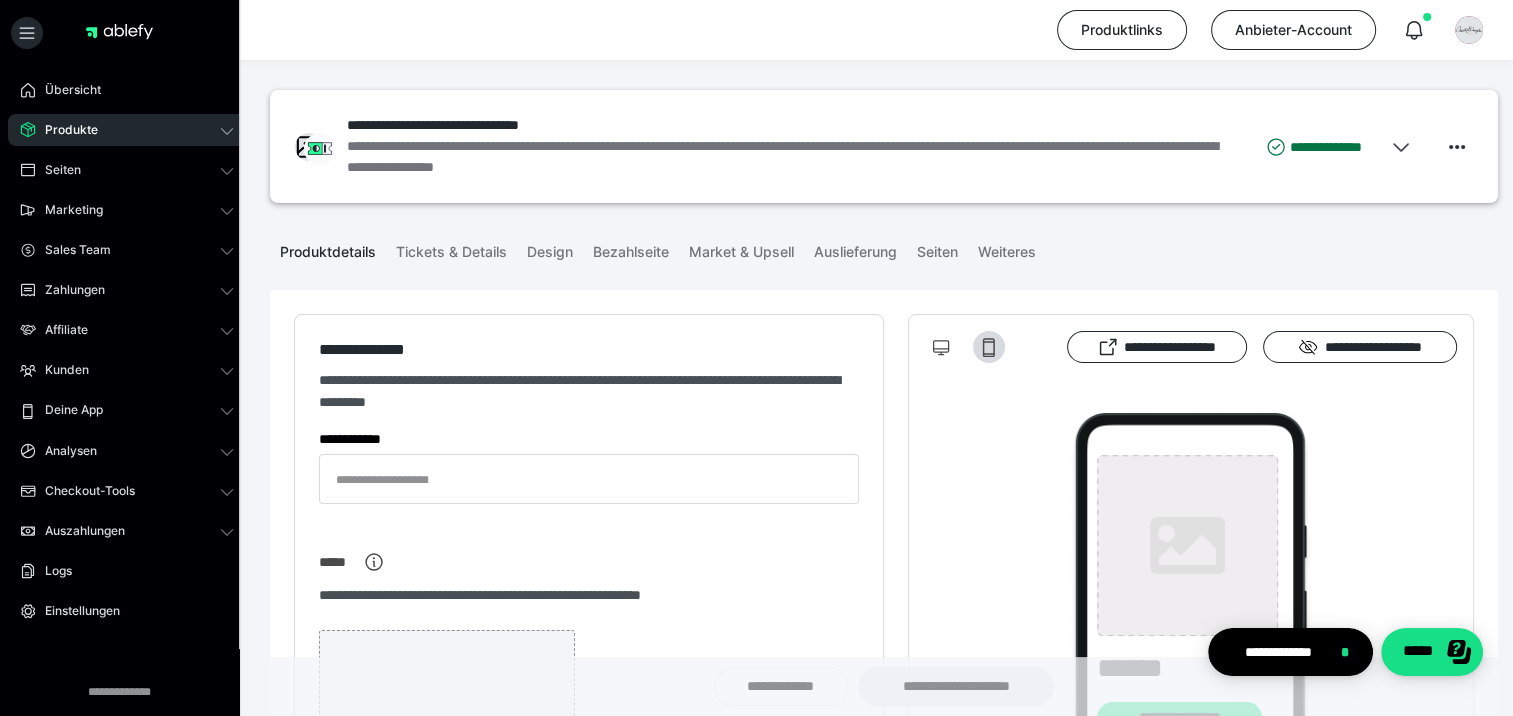 type on "**********" 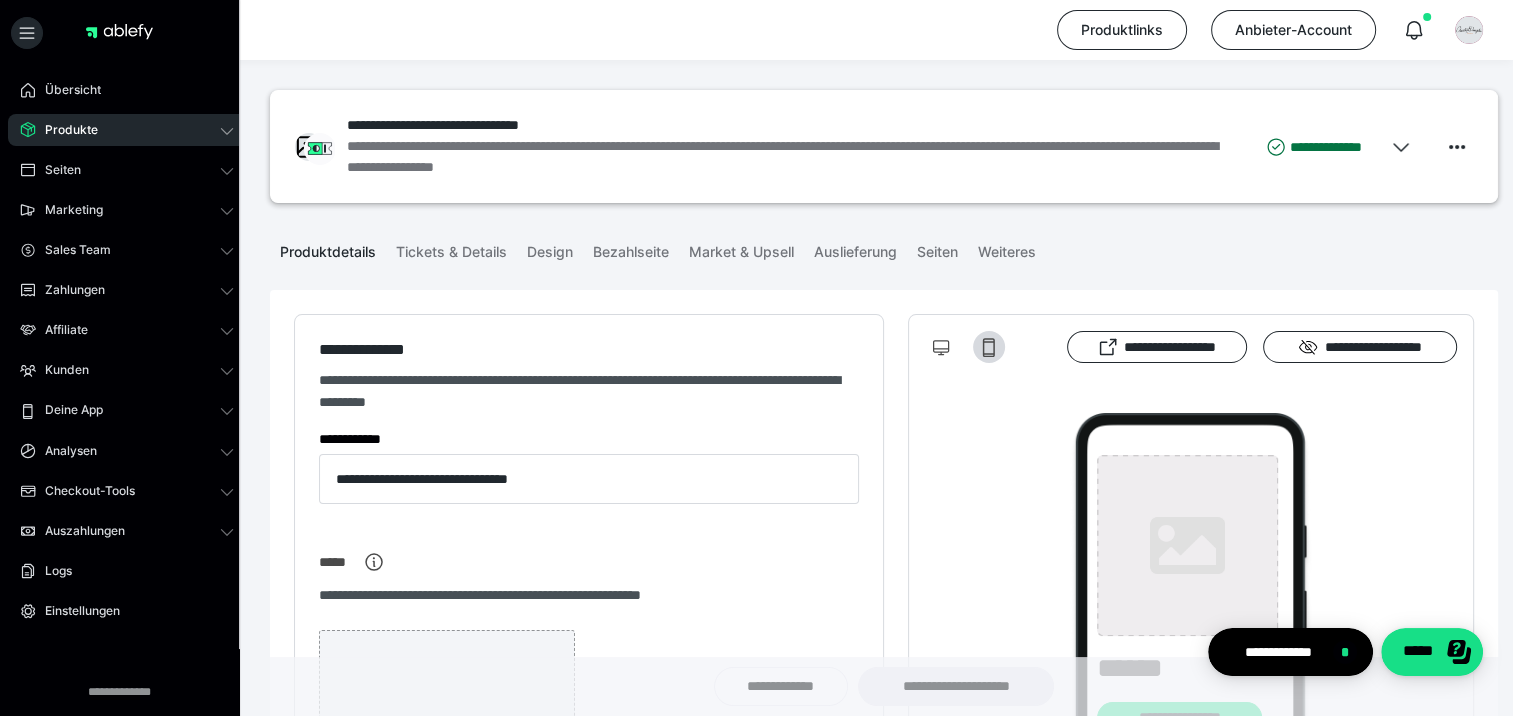 type on "**********" 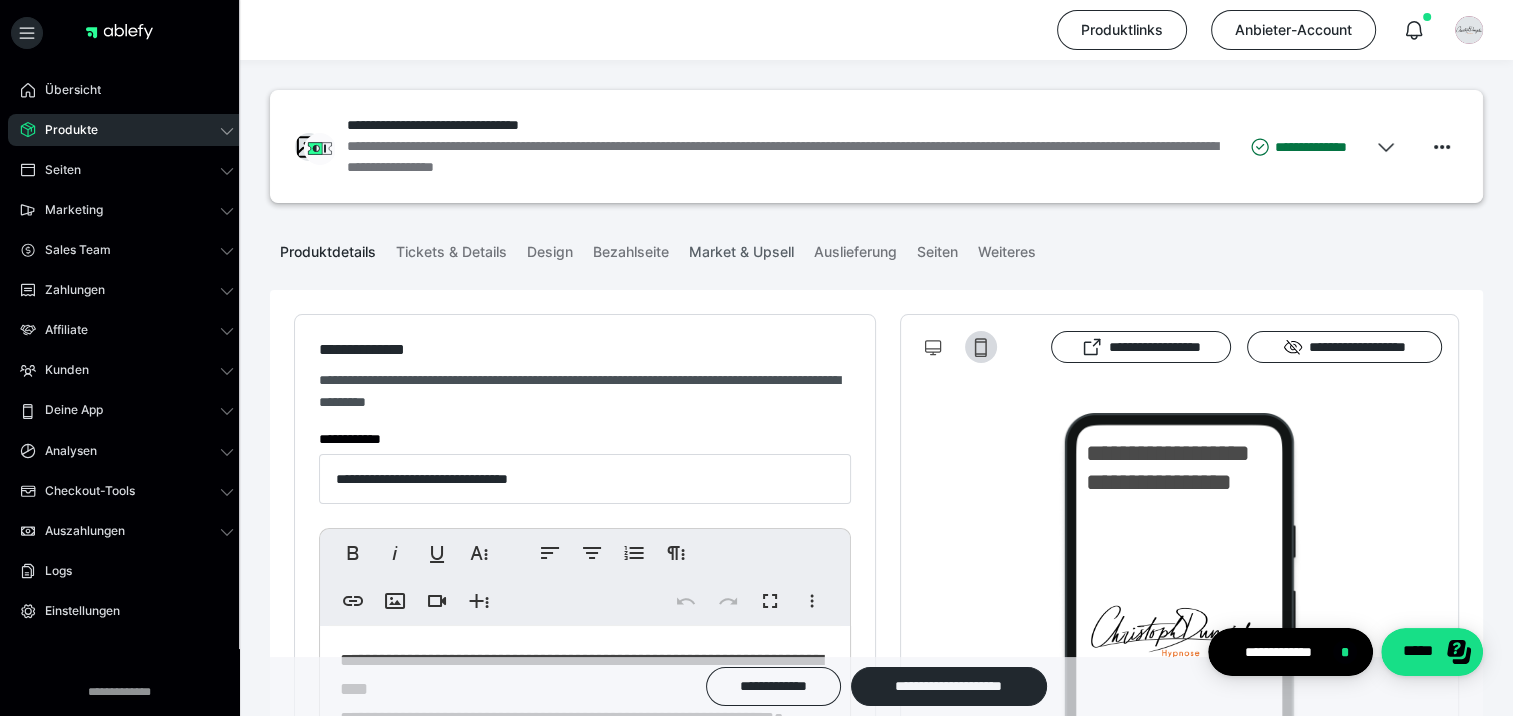 click on "Market & Upsell" at bounding box center (741, 248) 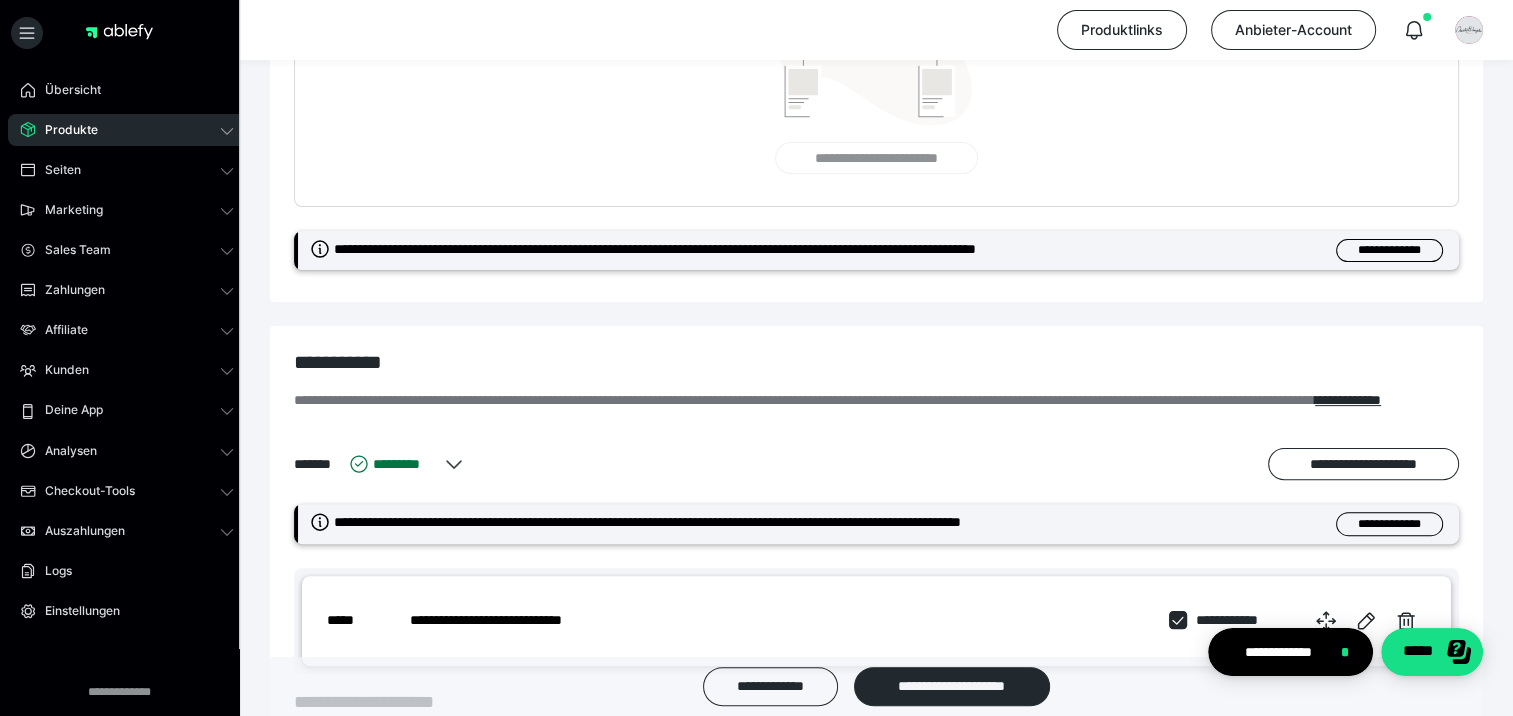 scroll, scrollTop: 700, scrollLeft: 0, axis: vertical 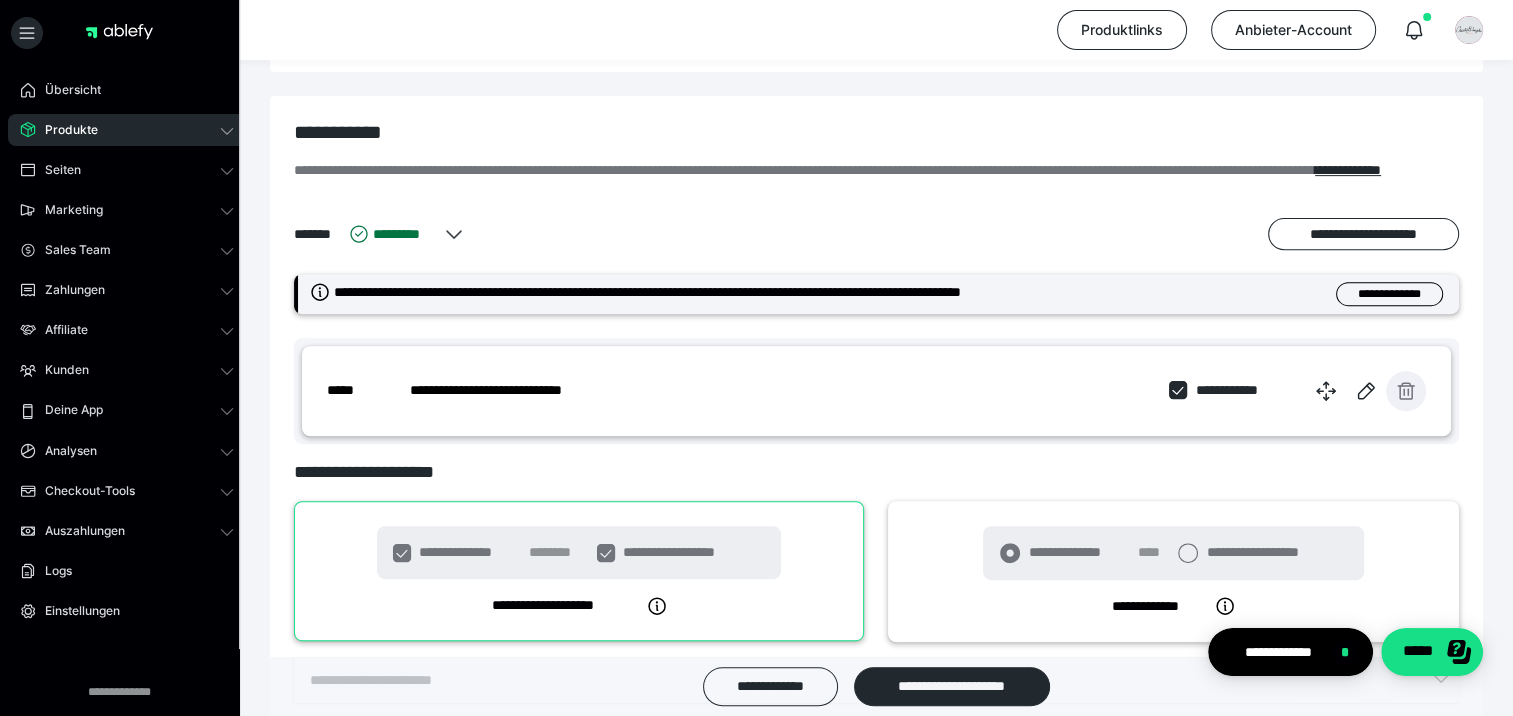 click 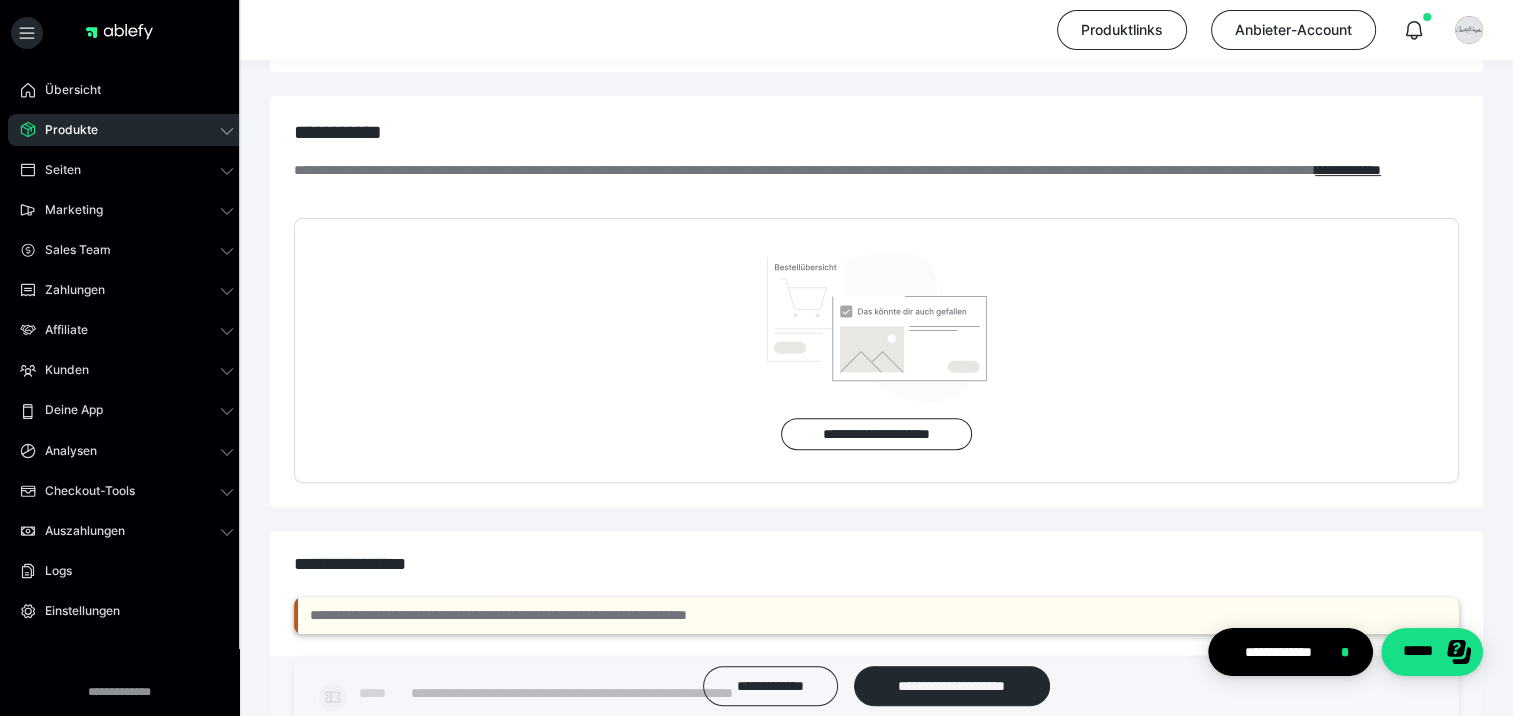 click on "Produkte" at bounding box center [64, 130] 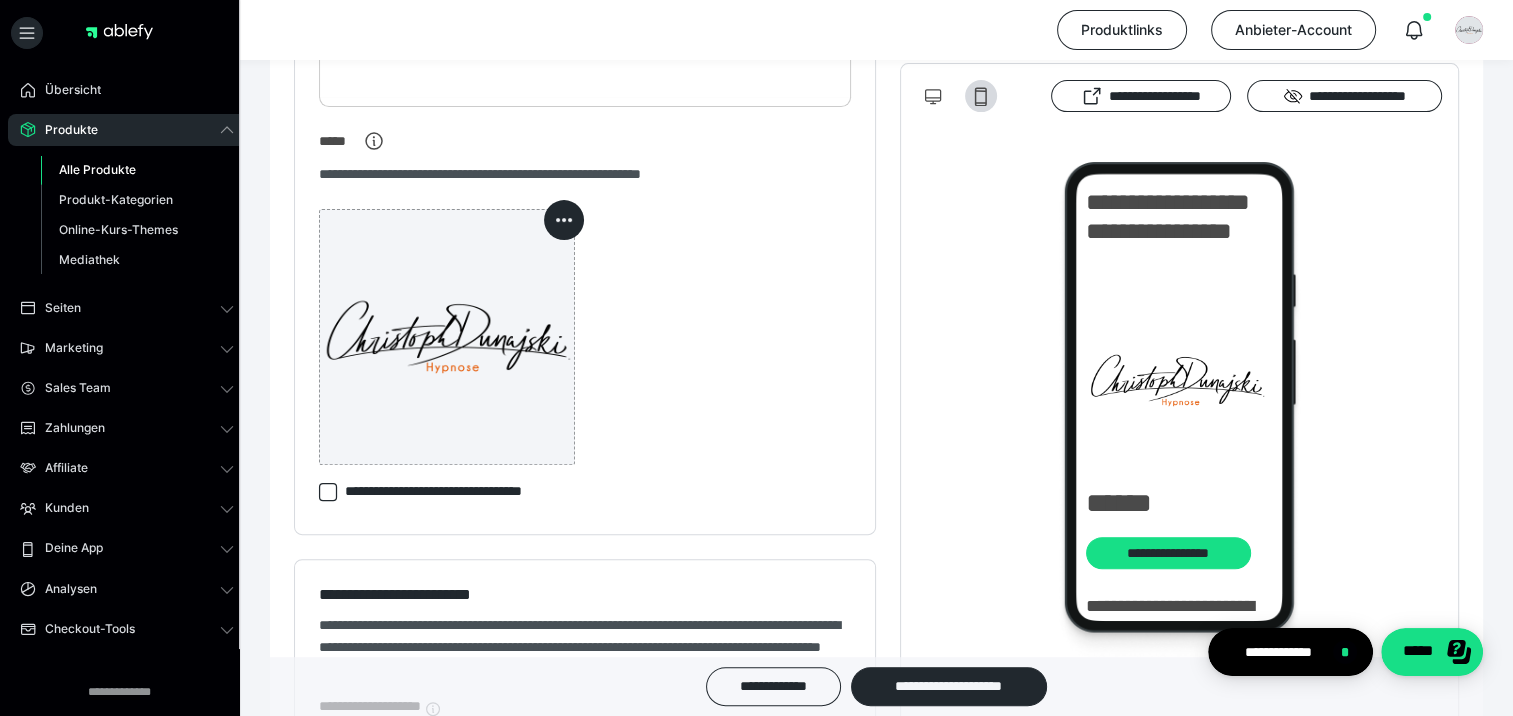 click on "Alle Produkte" at bounding box center (97, 169) 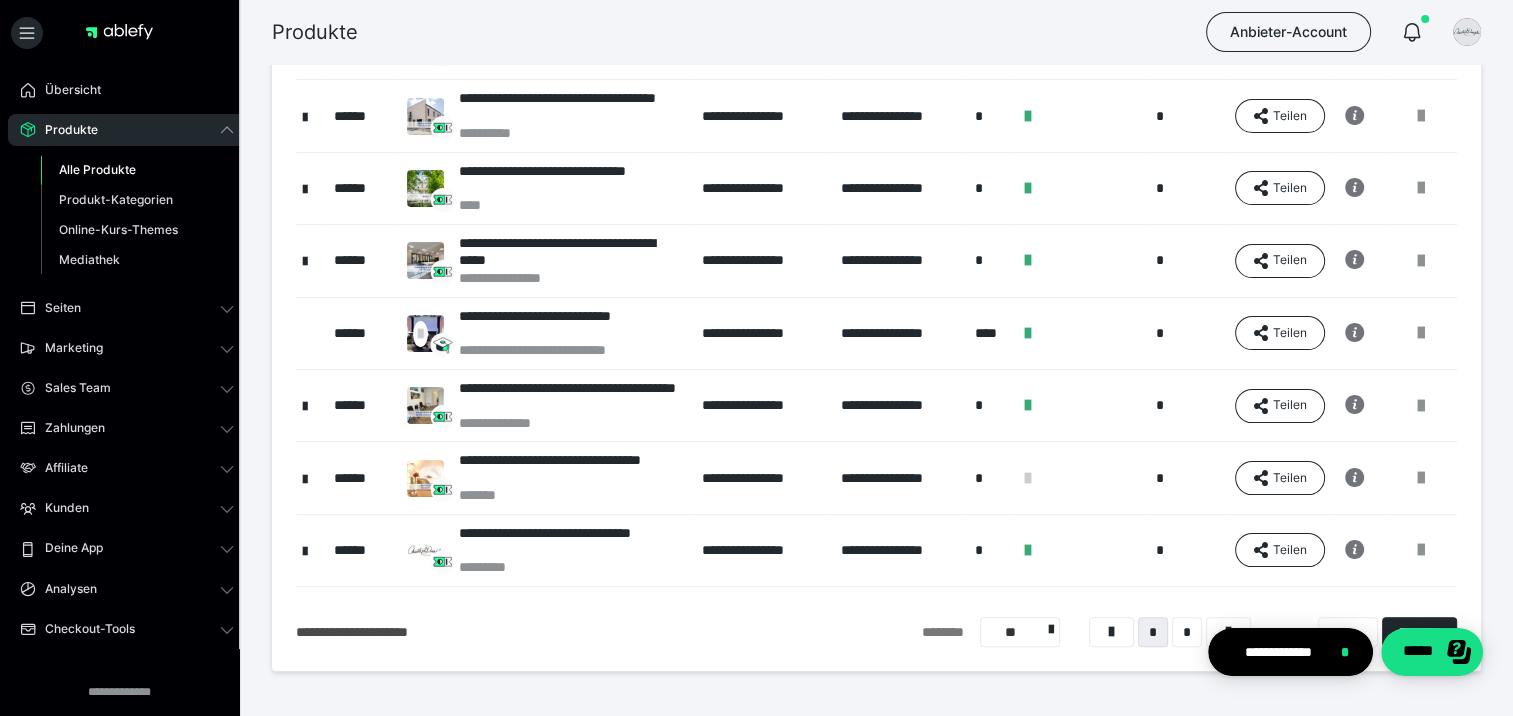 scroll, scrollTop: 400, scrollLeft: 0, axis: vertical 